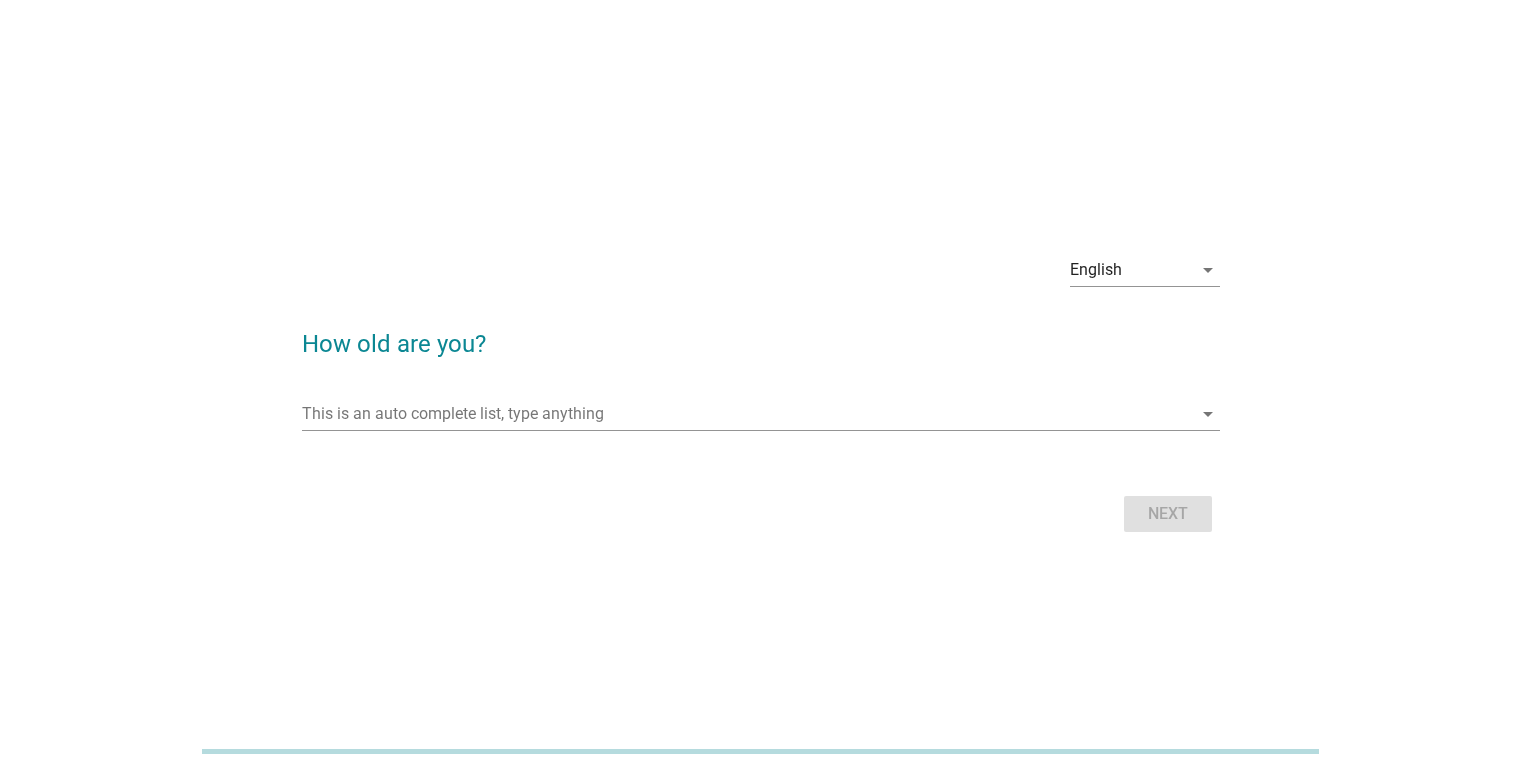 scroll, scrollTop: 0, scrollLeft: 0, axis: both 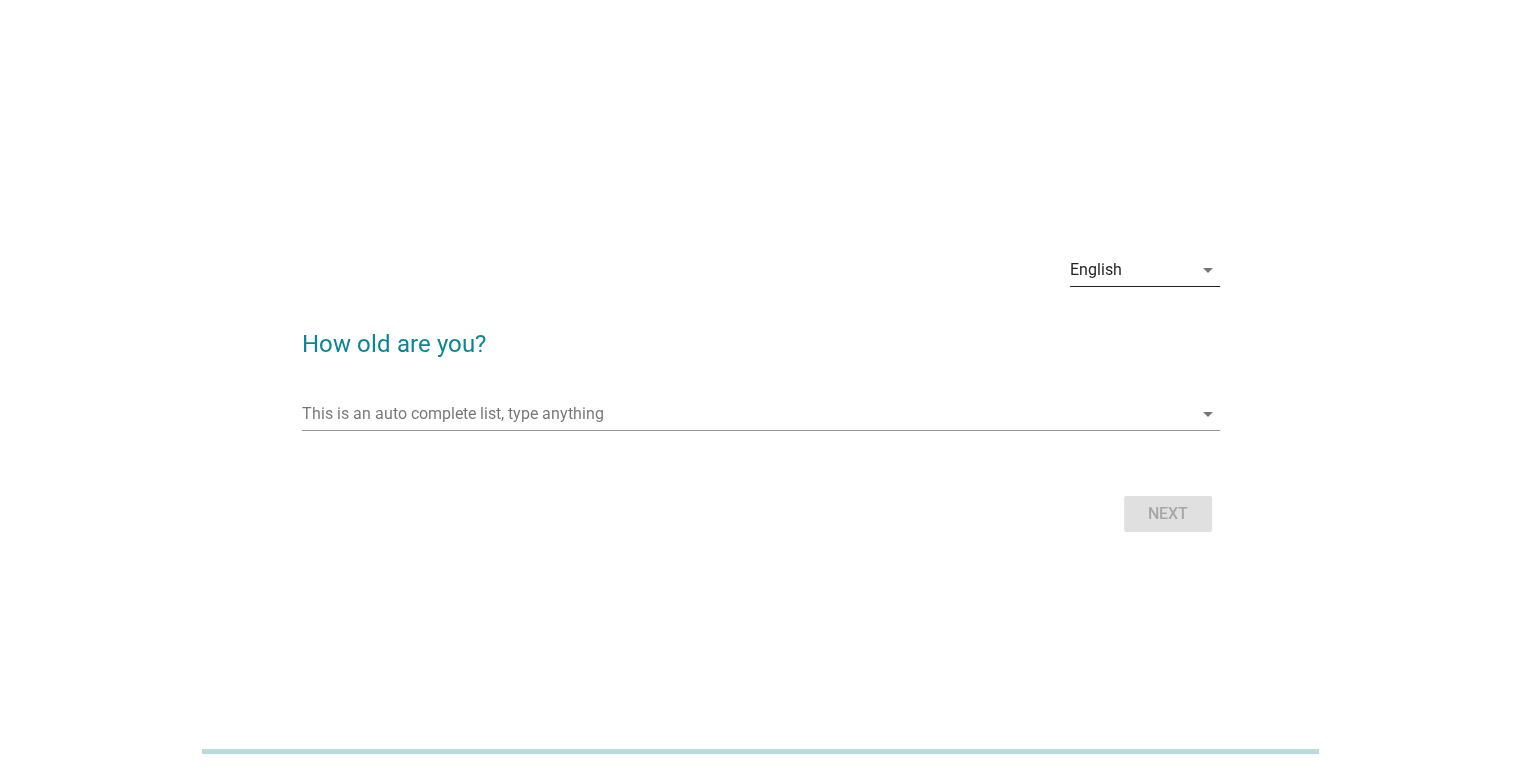 click on "arrow_drop_down" at bounding box center [1208, 270] 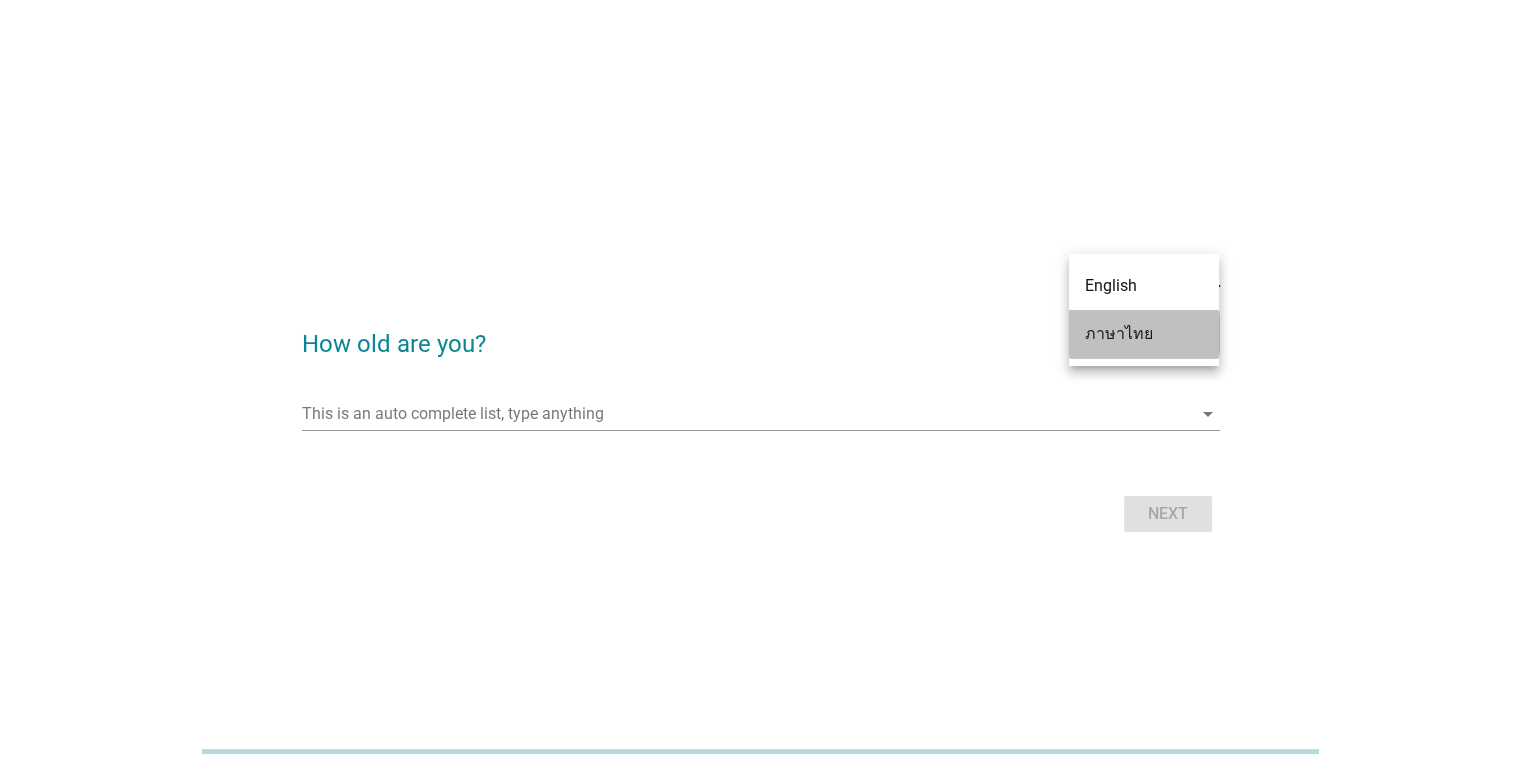 click on "ภาษาไทย" at bounding box center (1144, 334) 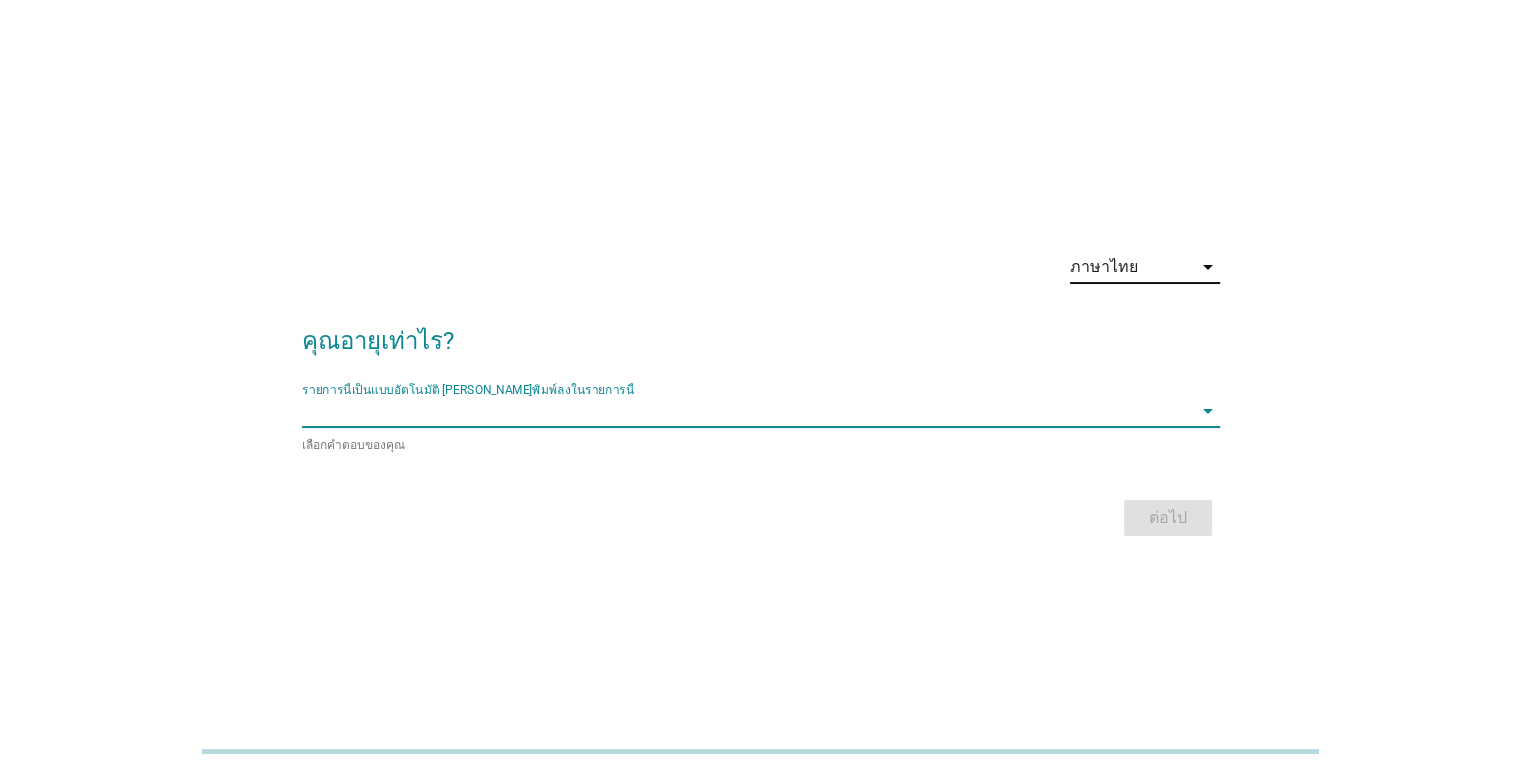 click at bounding box center [747, 411] 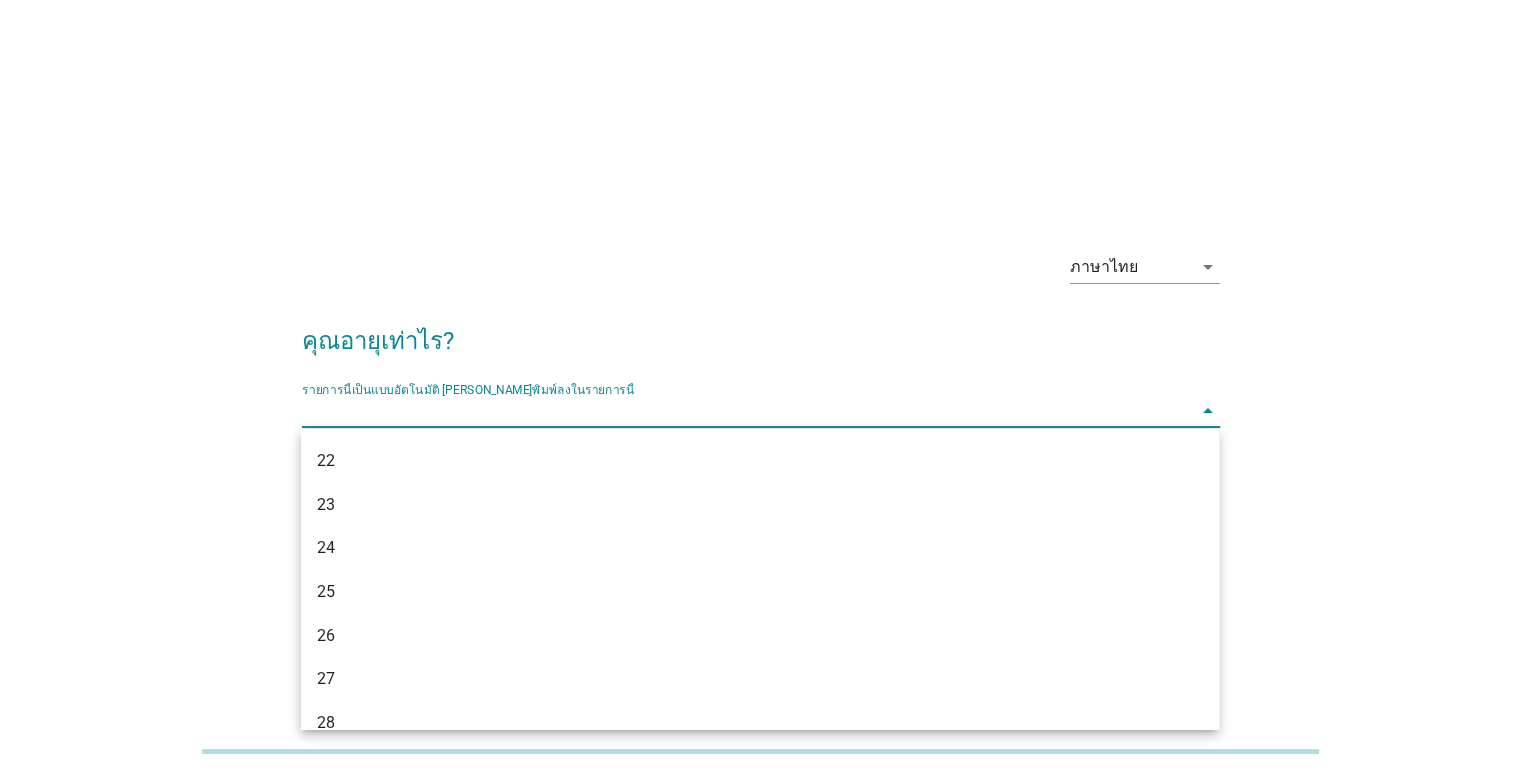 scroll, scrollTop: 262, scrollLeft: 0, axis: vertical 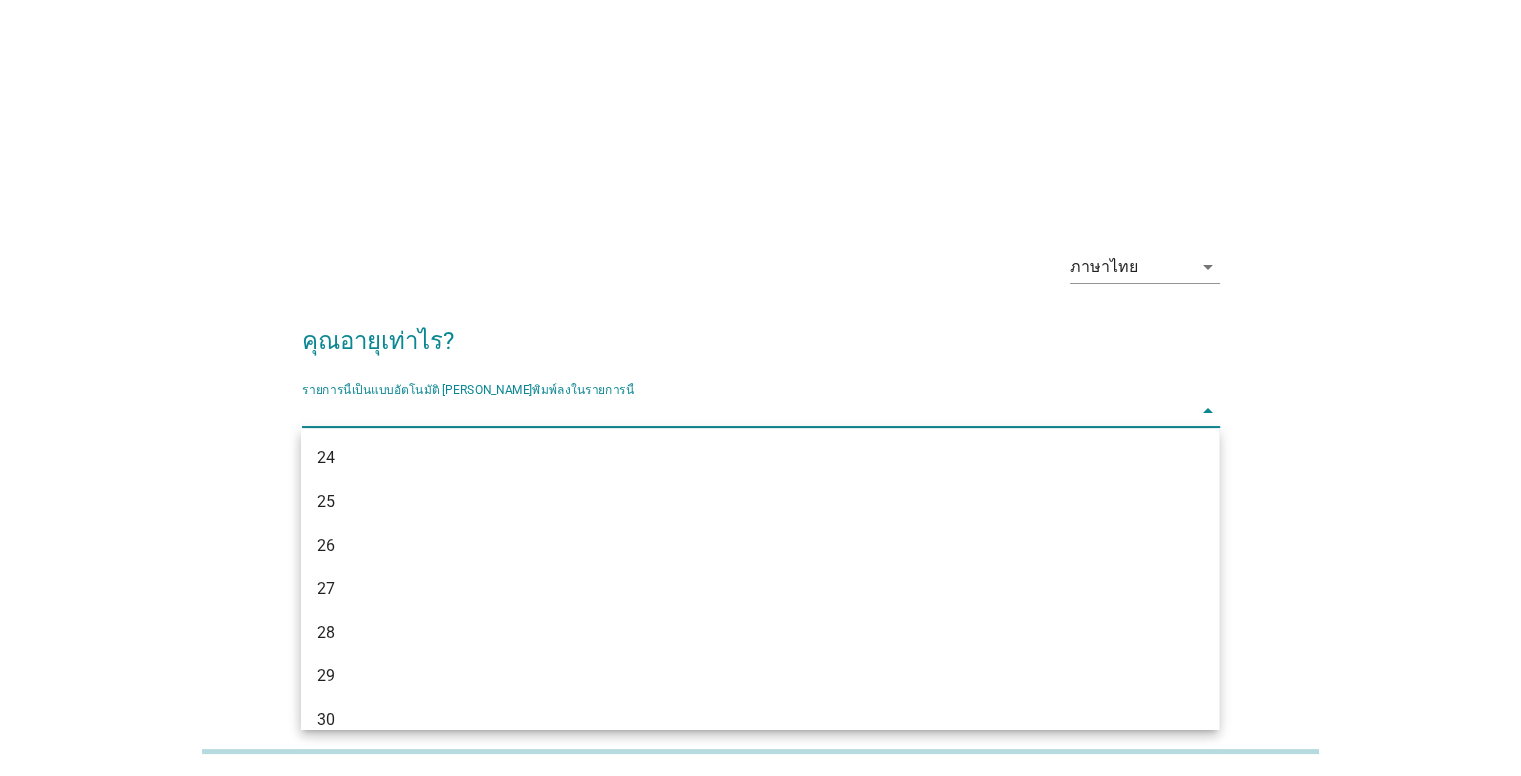click on "ภาษาไทย arrow_drop_down   คุณอายุเท่าไร?       รายการนี้เป็นแบบอัตโนมัติ [PERSON_NAME]พิมพ์ลงในรายการนี้ arrow_drop_down เลือกคำตอบของคุณ     ต่อไป" at bounding box center [760, 388] 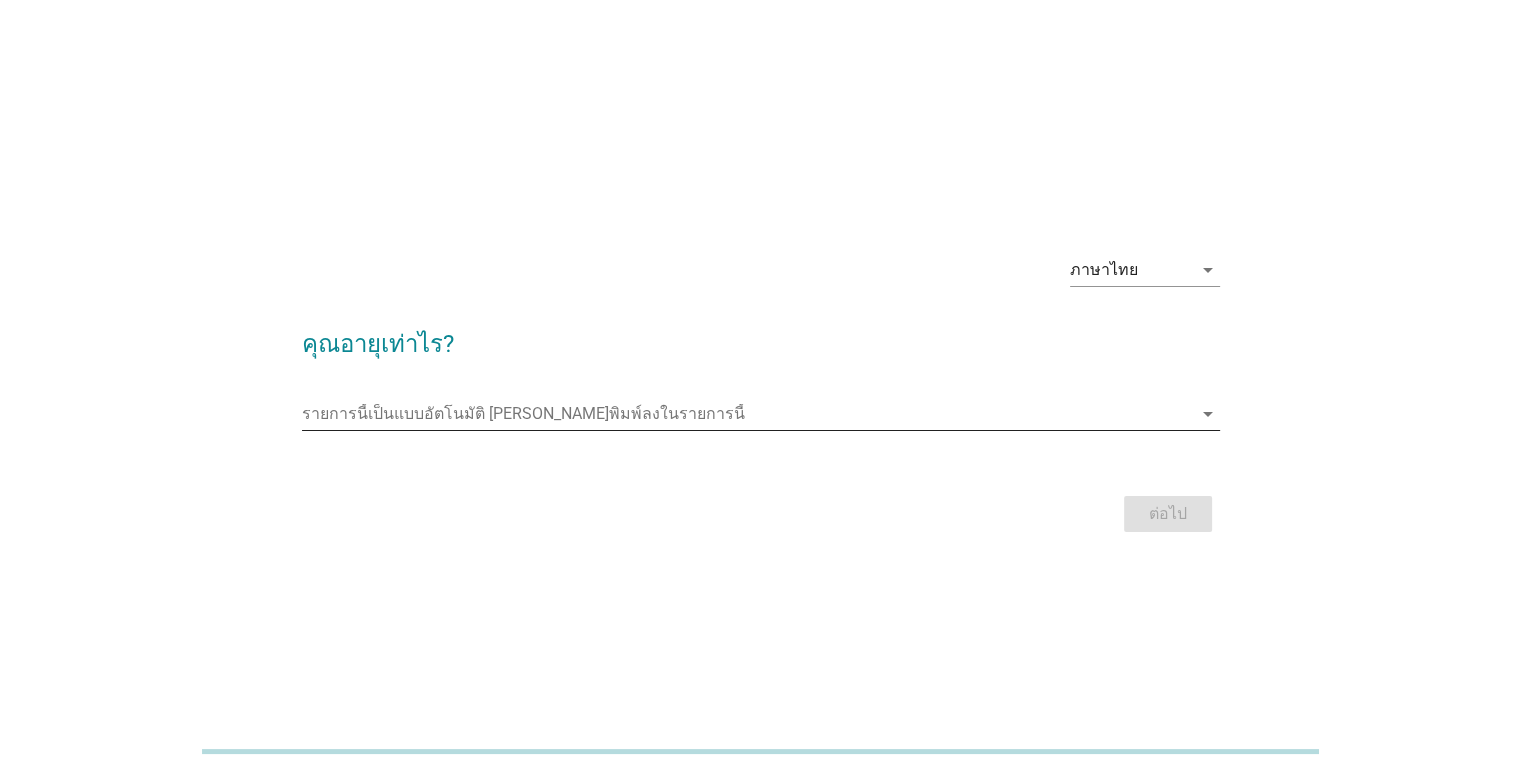 click on "arrow_drop_down" at bounding box center (1208, 414) 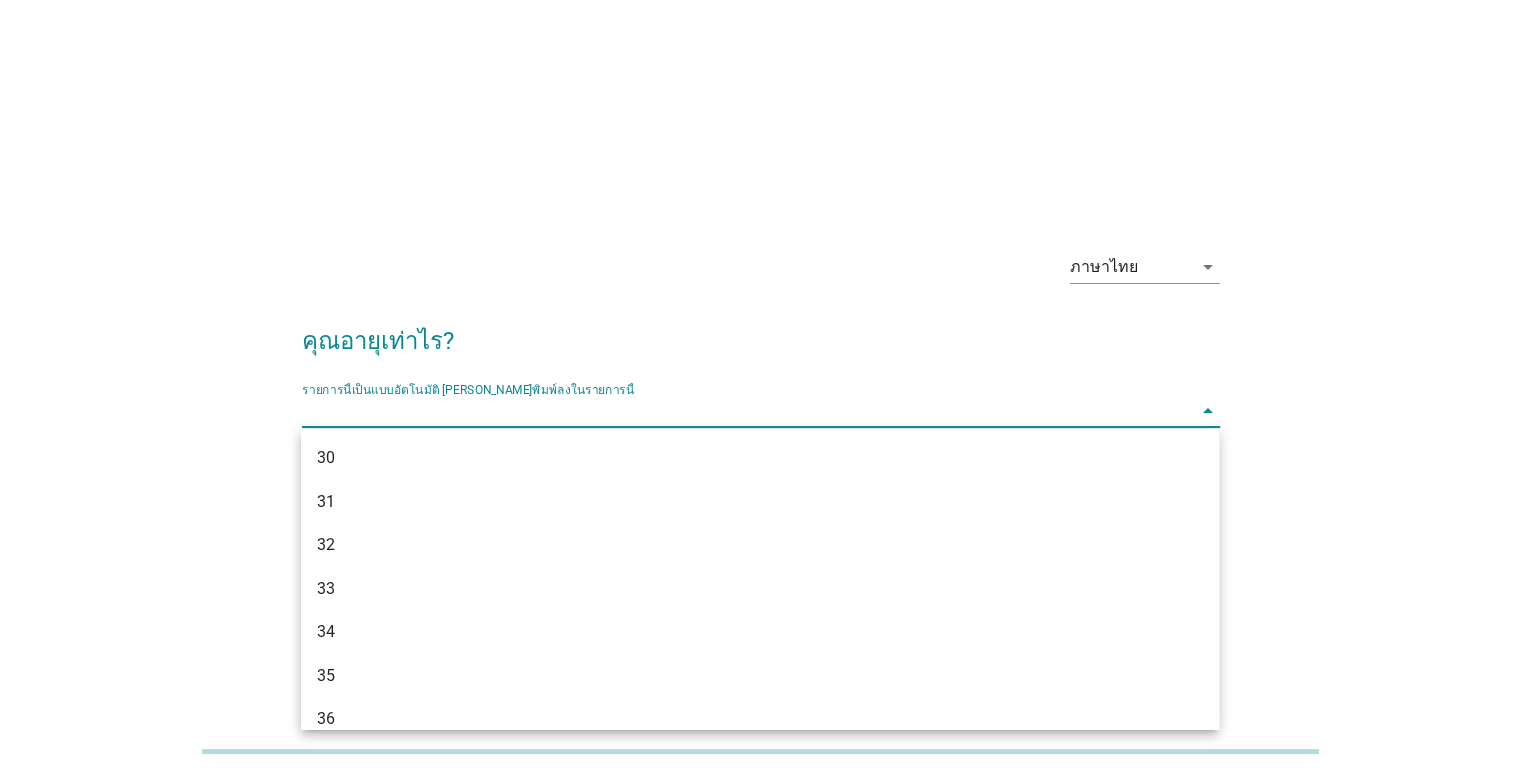 scroll, scrollTop: 787, scrollLeft: 0, axis: vertical 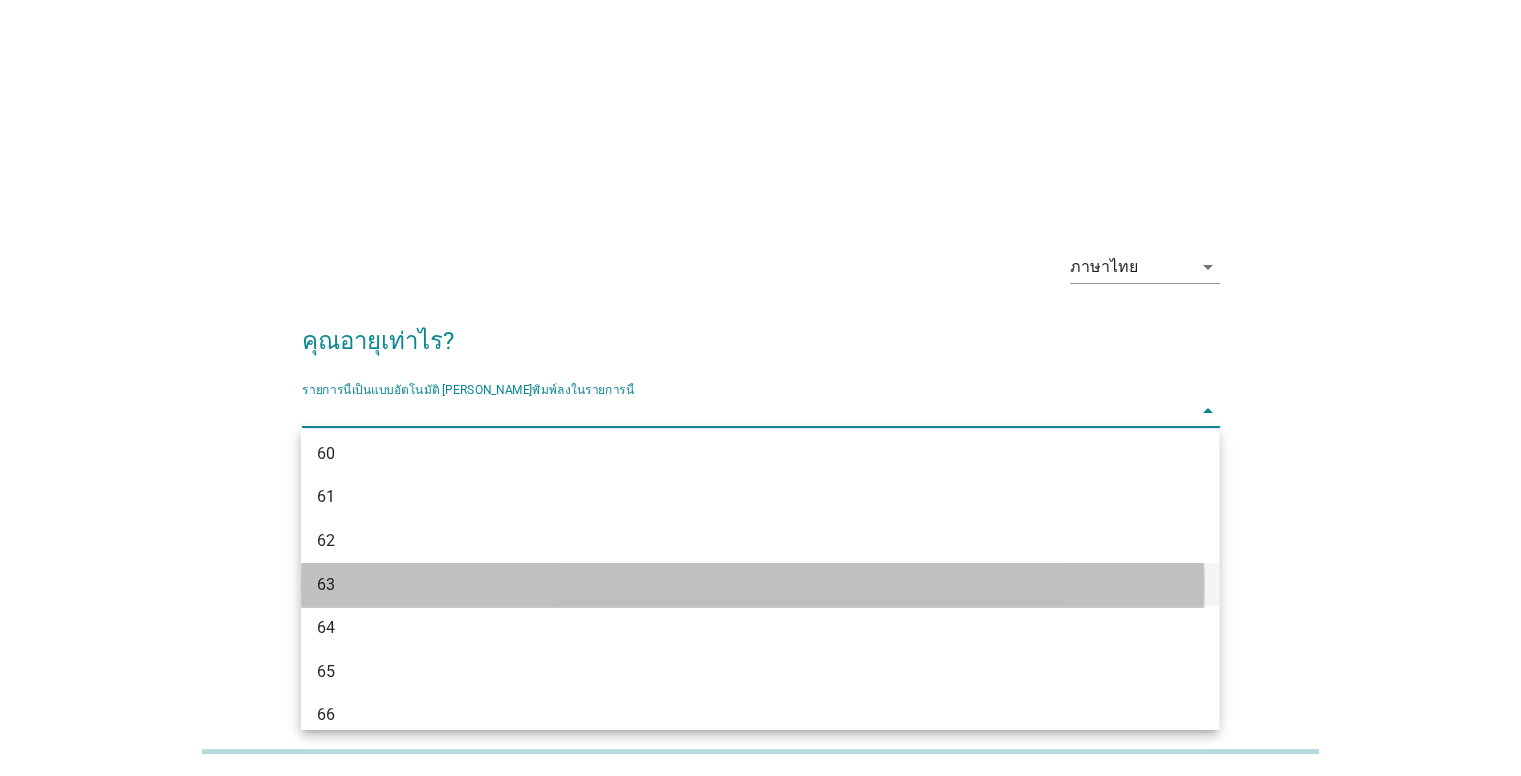 click on "63" at bounding box center [723, 585] 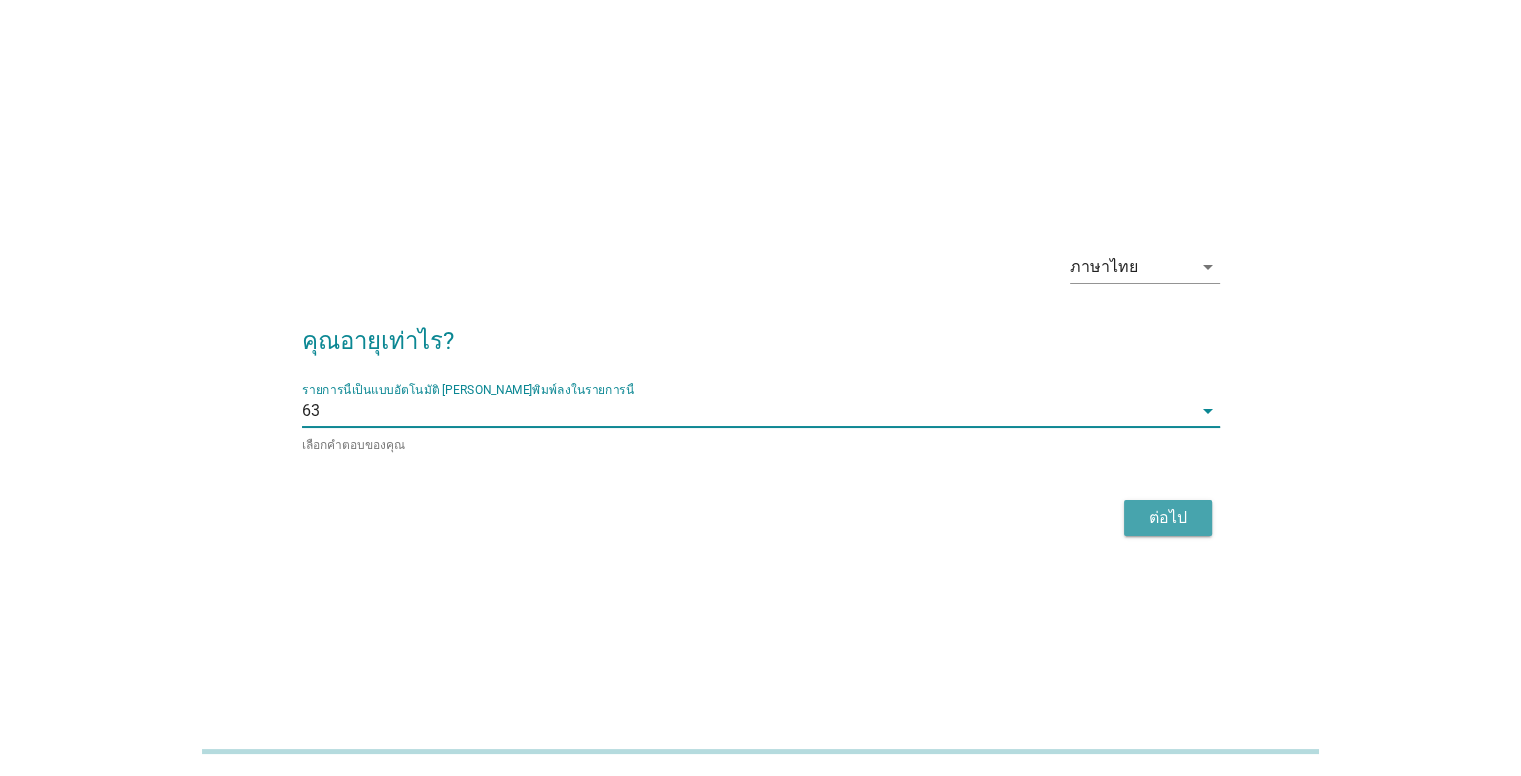 click on "ต่อไป" at bounding box center (1168, 518) 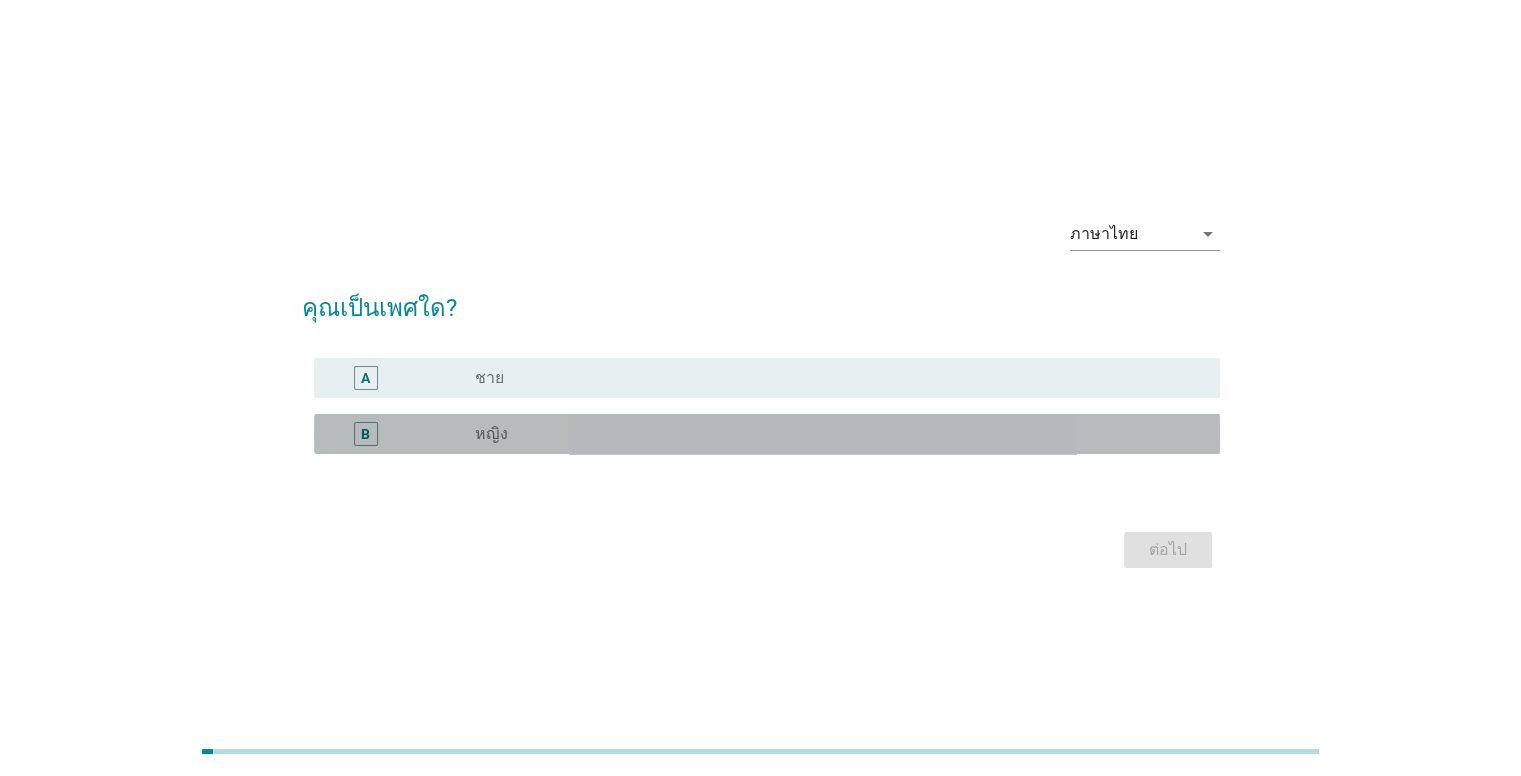click on "radio_button_unchecked หญิง" at bounding box center [831, 434] 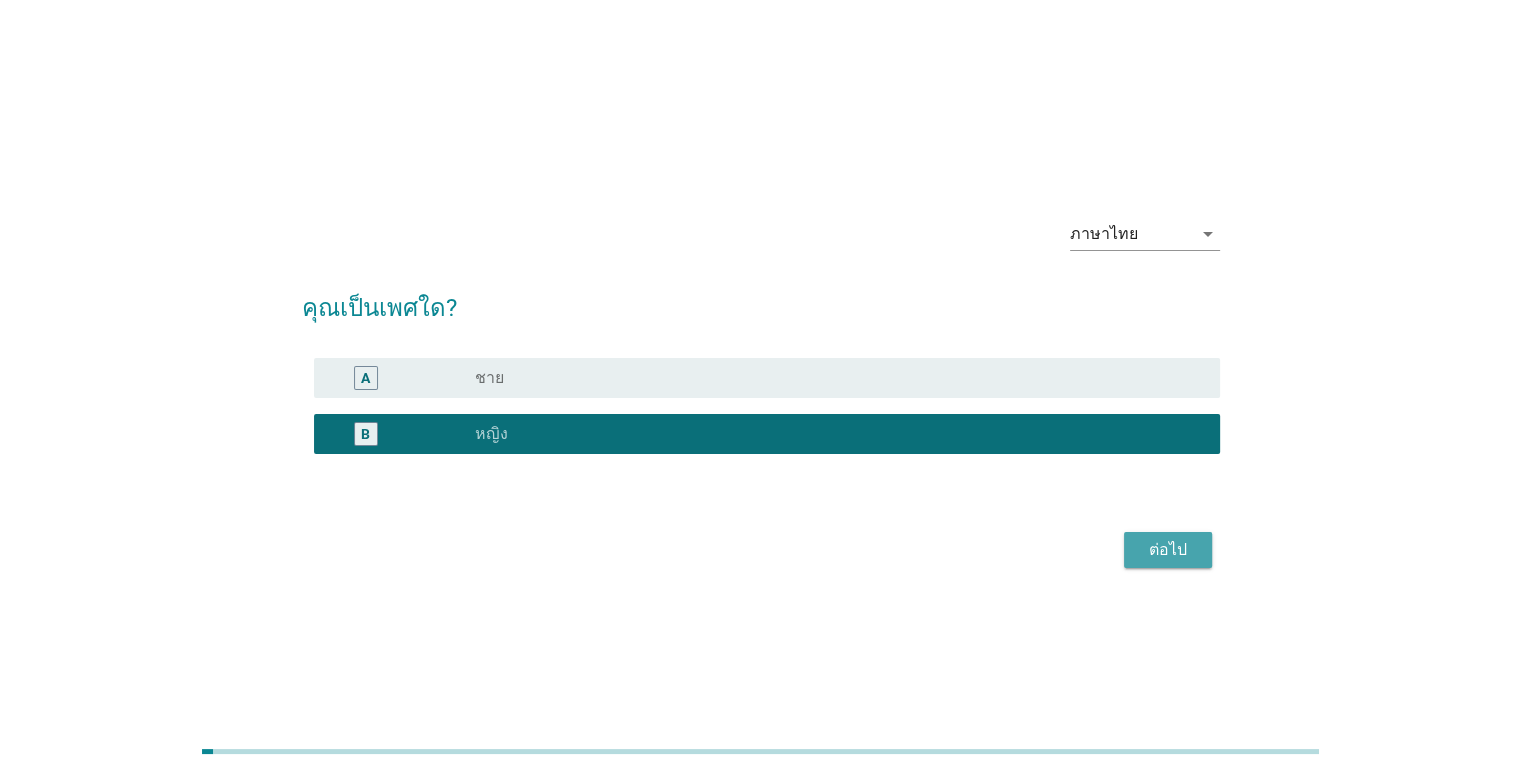 click on "ต่อไป" at bounding box center (1168, 550) 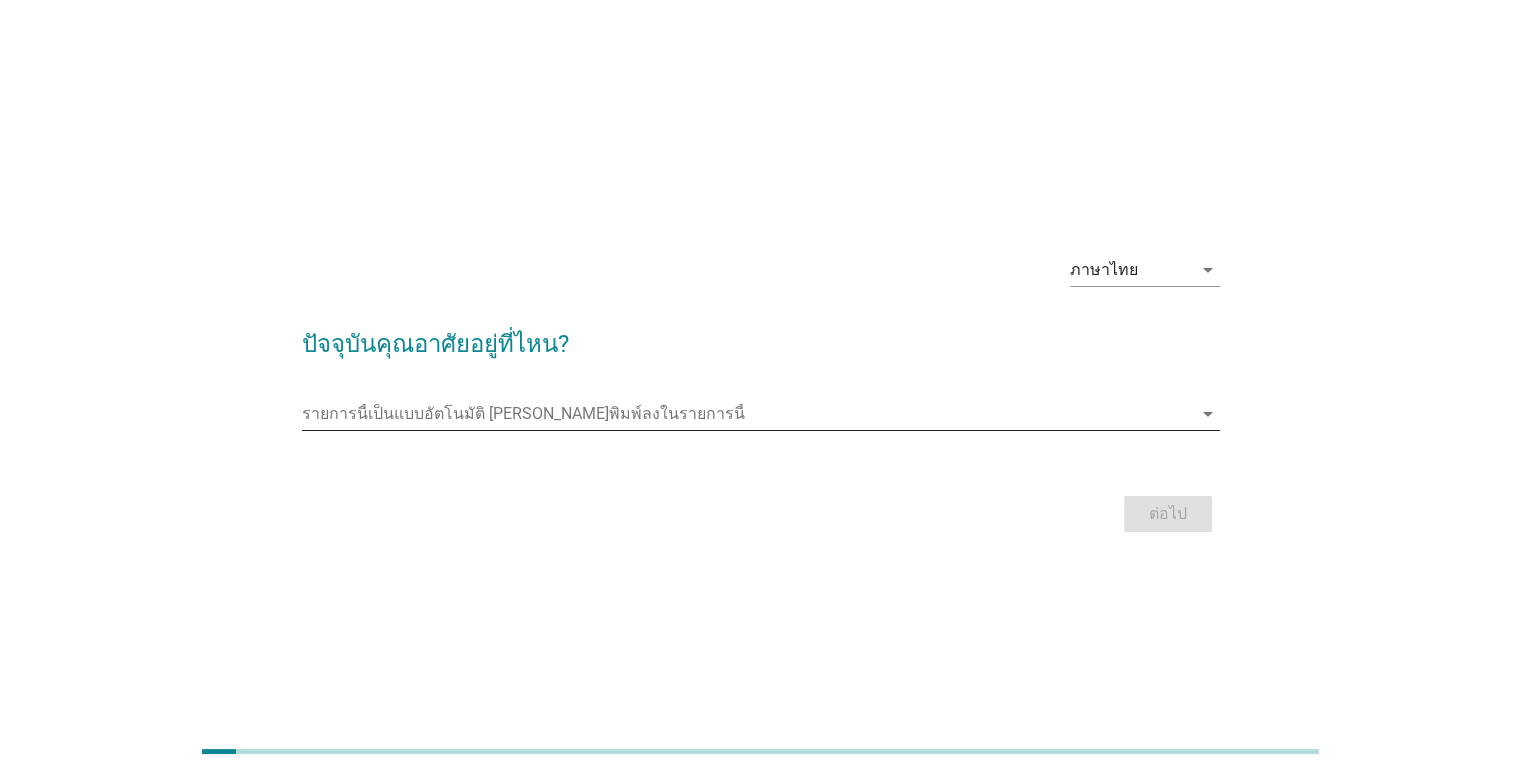 click on "arrow_drop_down" at bounding box center (1208, 414) 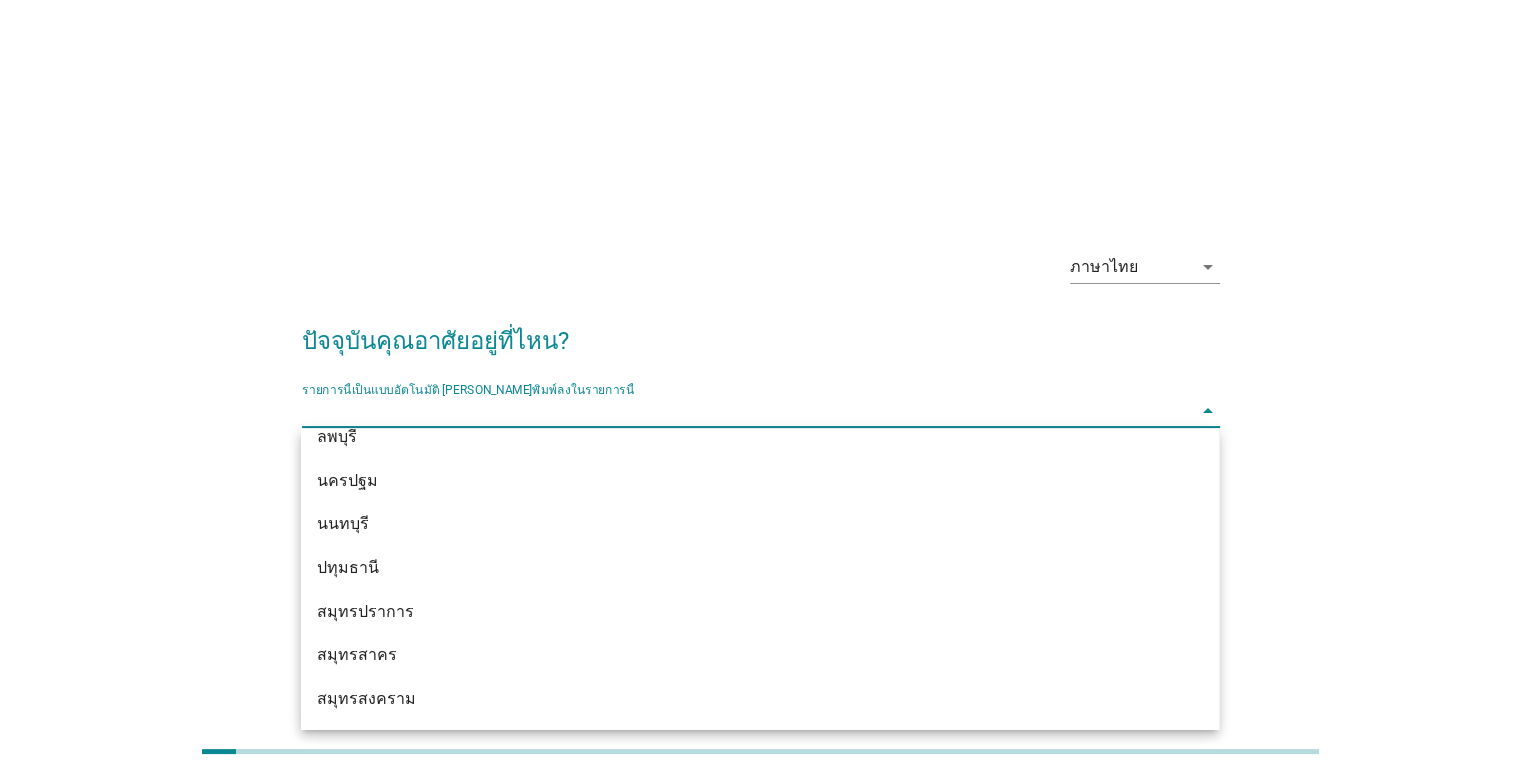 scroll, scrollTop: 1836, scrollLeft: 0, axis: vertical 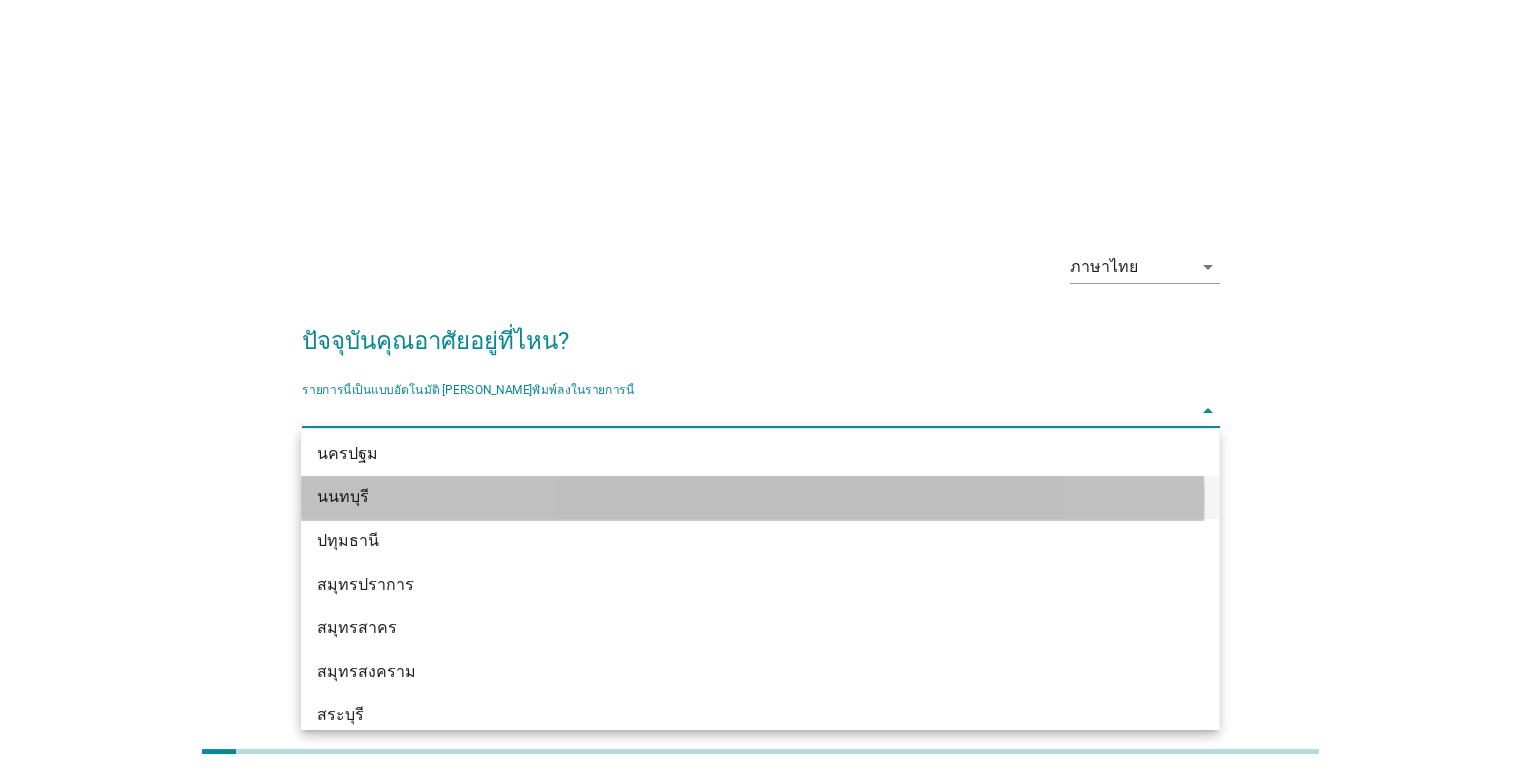 click on "นนทบุรี" at bounding box center [723, 497] 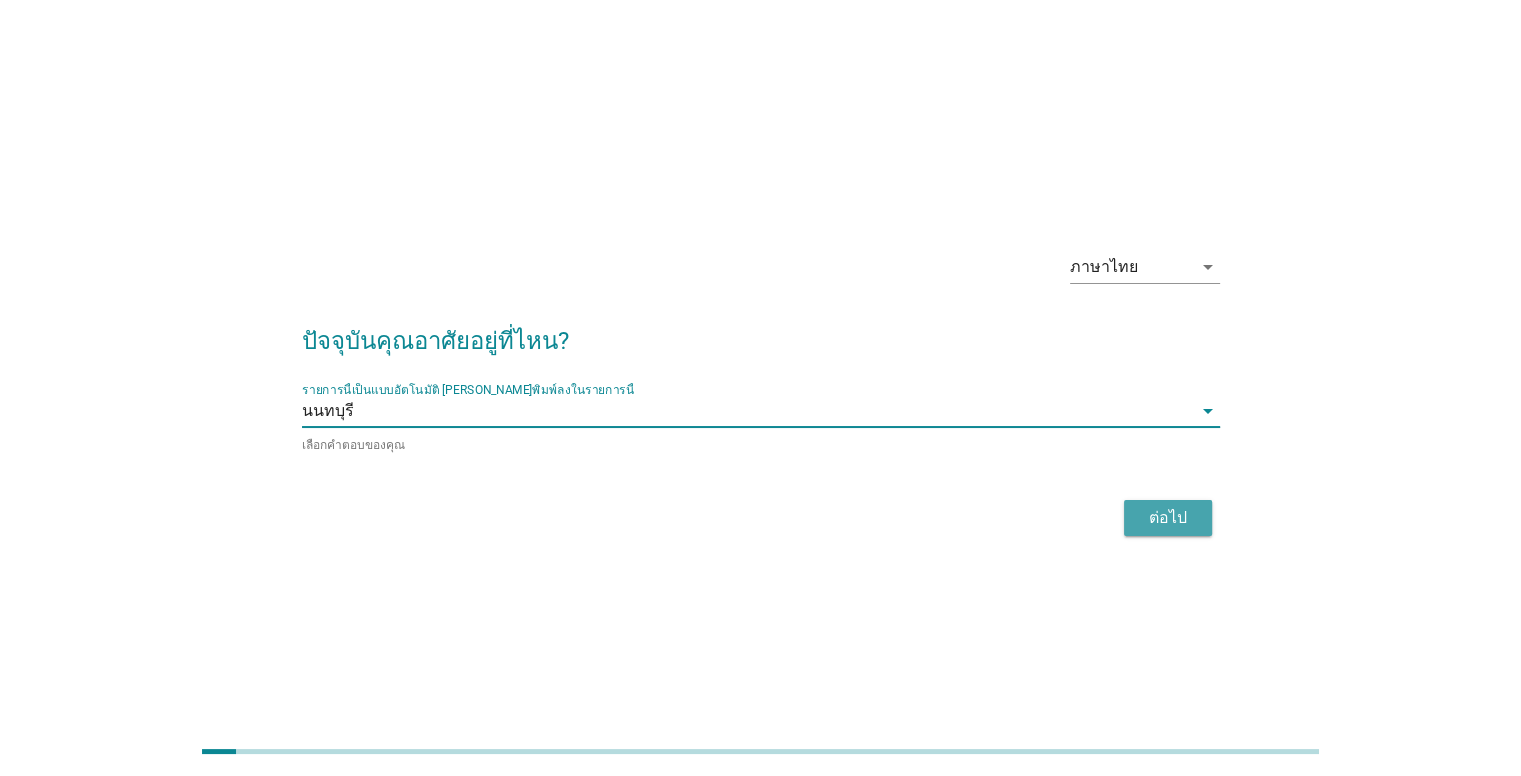 click on "ต่อไป" at bounding box center [1168, 518] 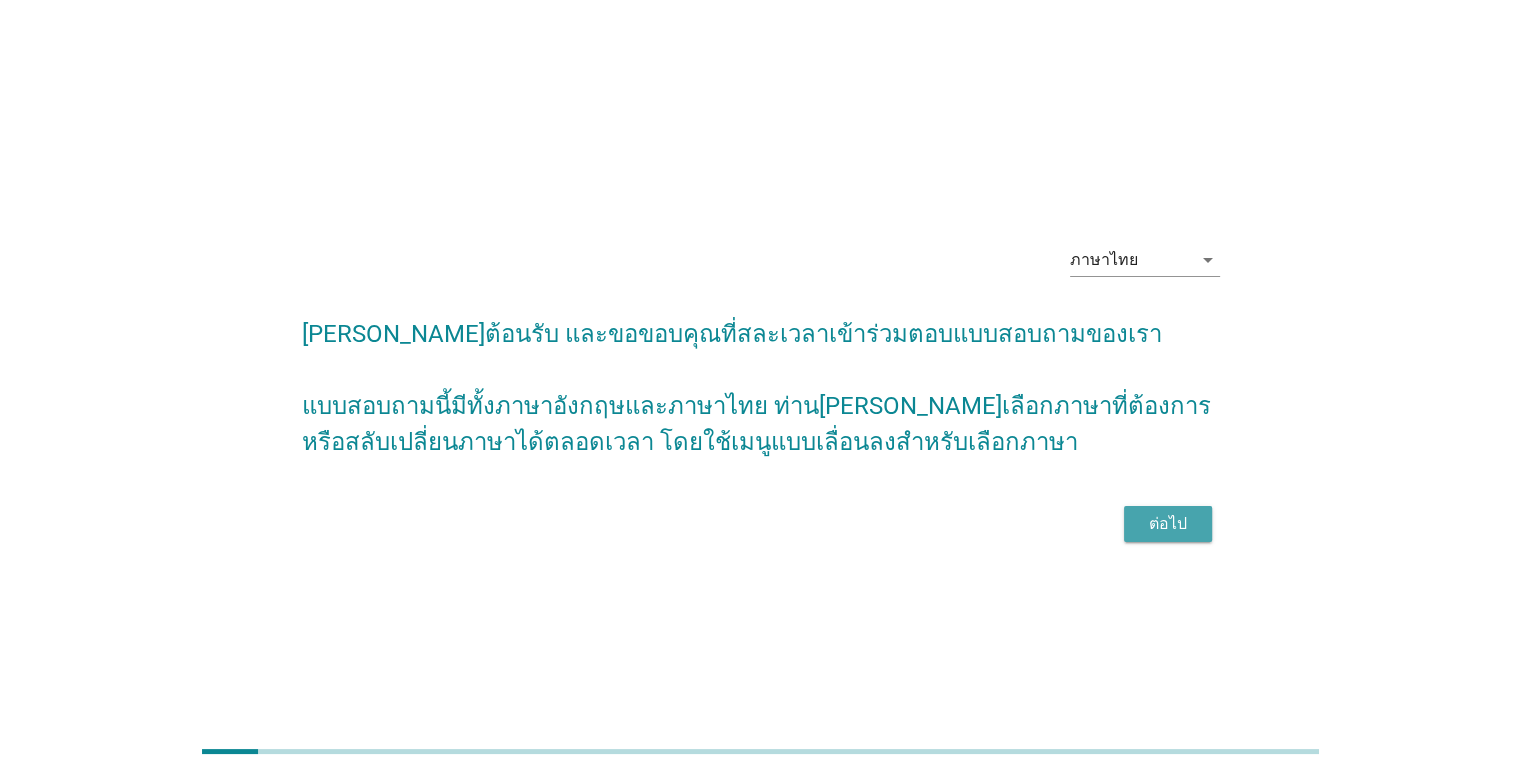 click on "ต่อไป" at bounding box center [1168, 524] 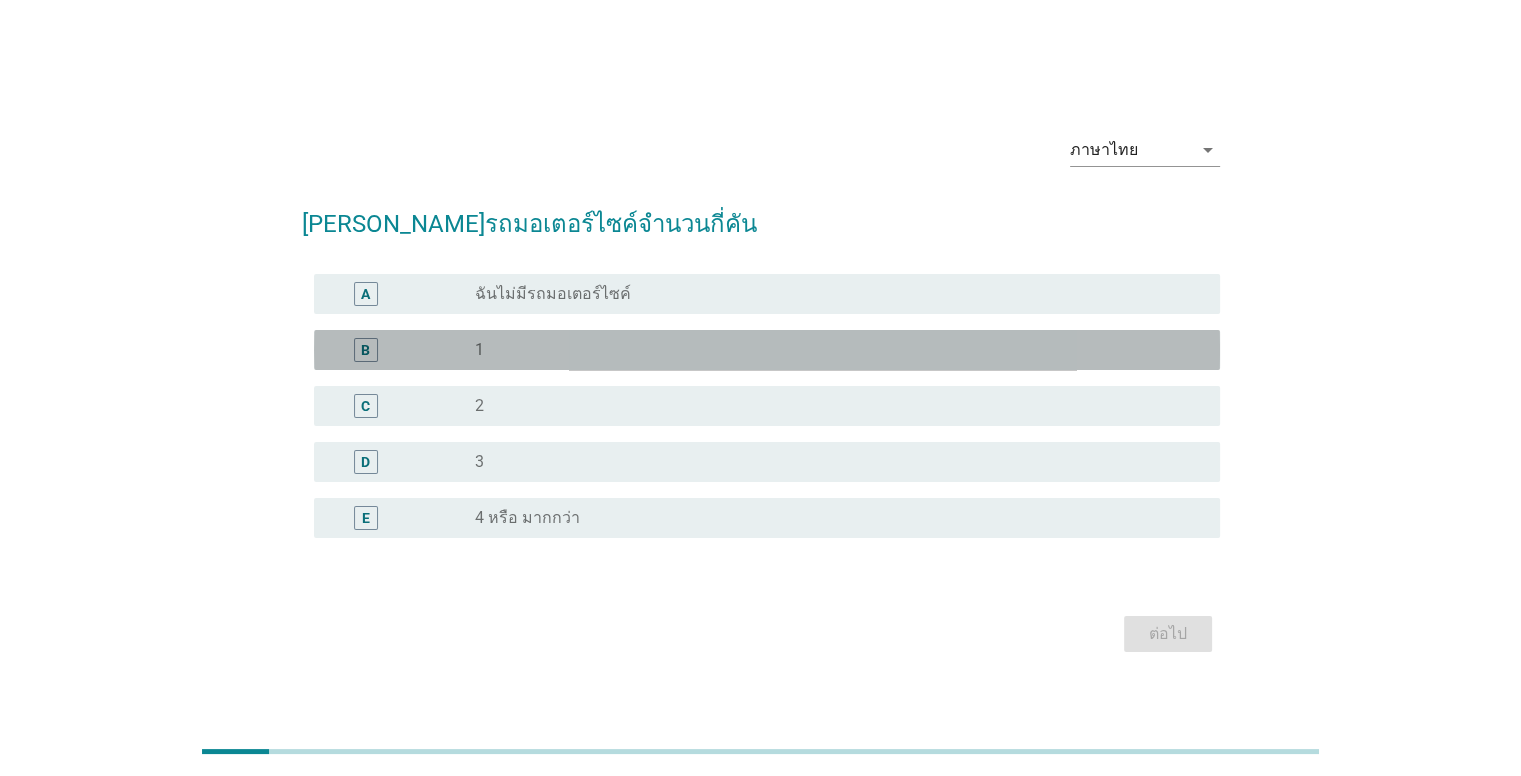 click on "radio_button_unchecked 1" at bounding box center [831, 350] 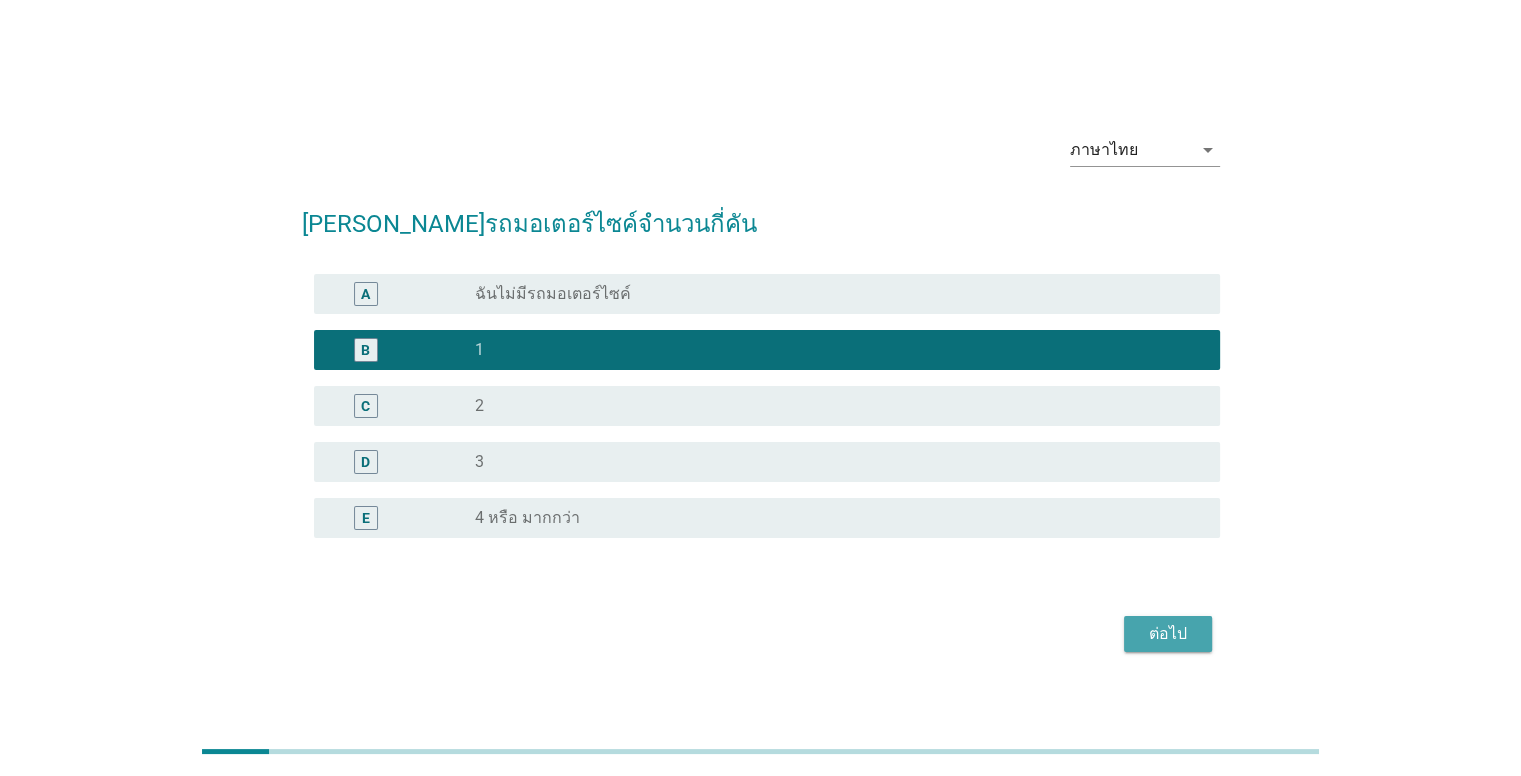 click on "ต่อไป" at bounding box center [1168, 634] 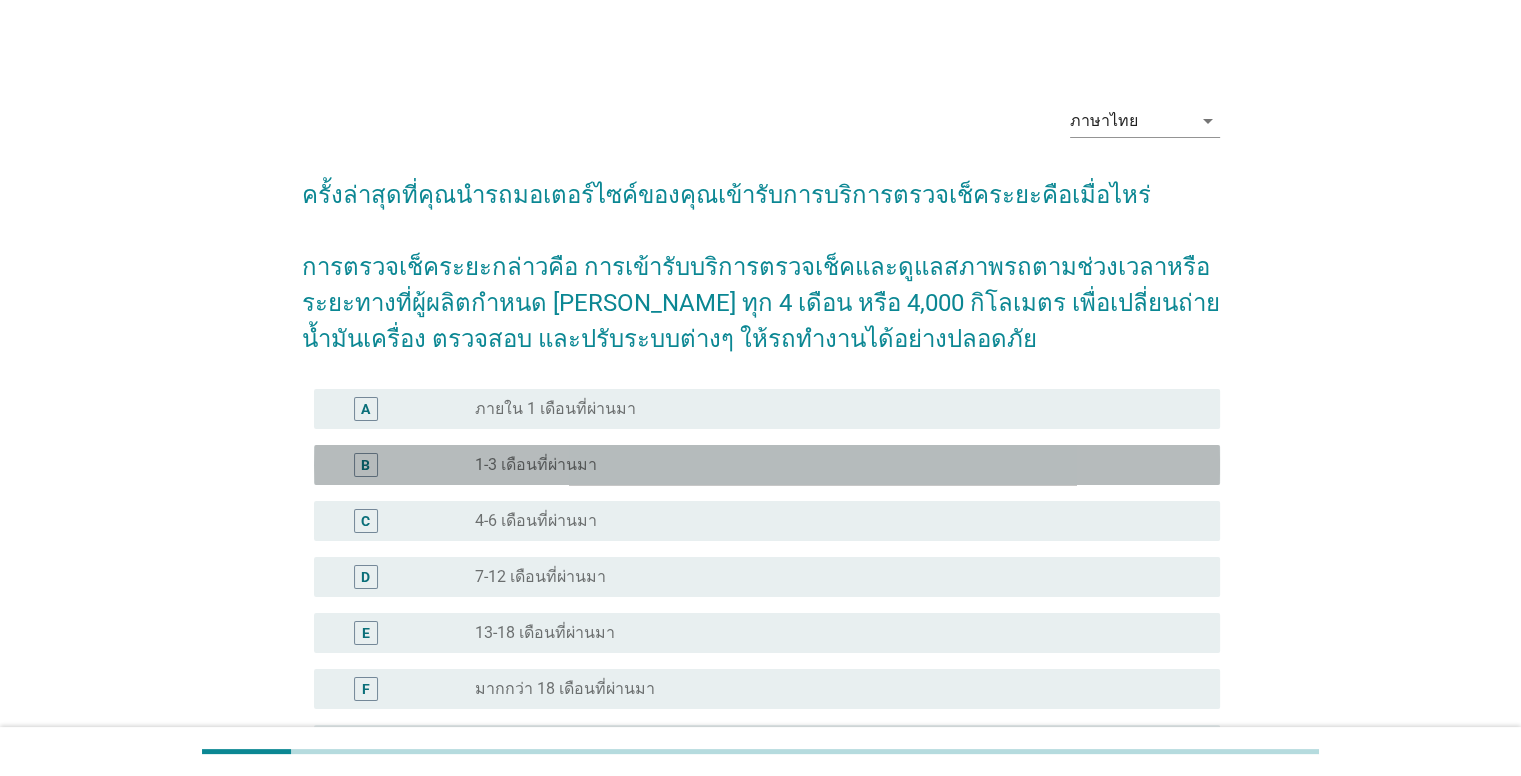 click on "radio_button_unchecked 1-3 เดือนที่ผ่านมา" at bounding box center (831, 465) 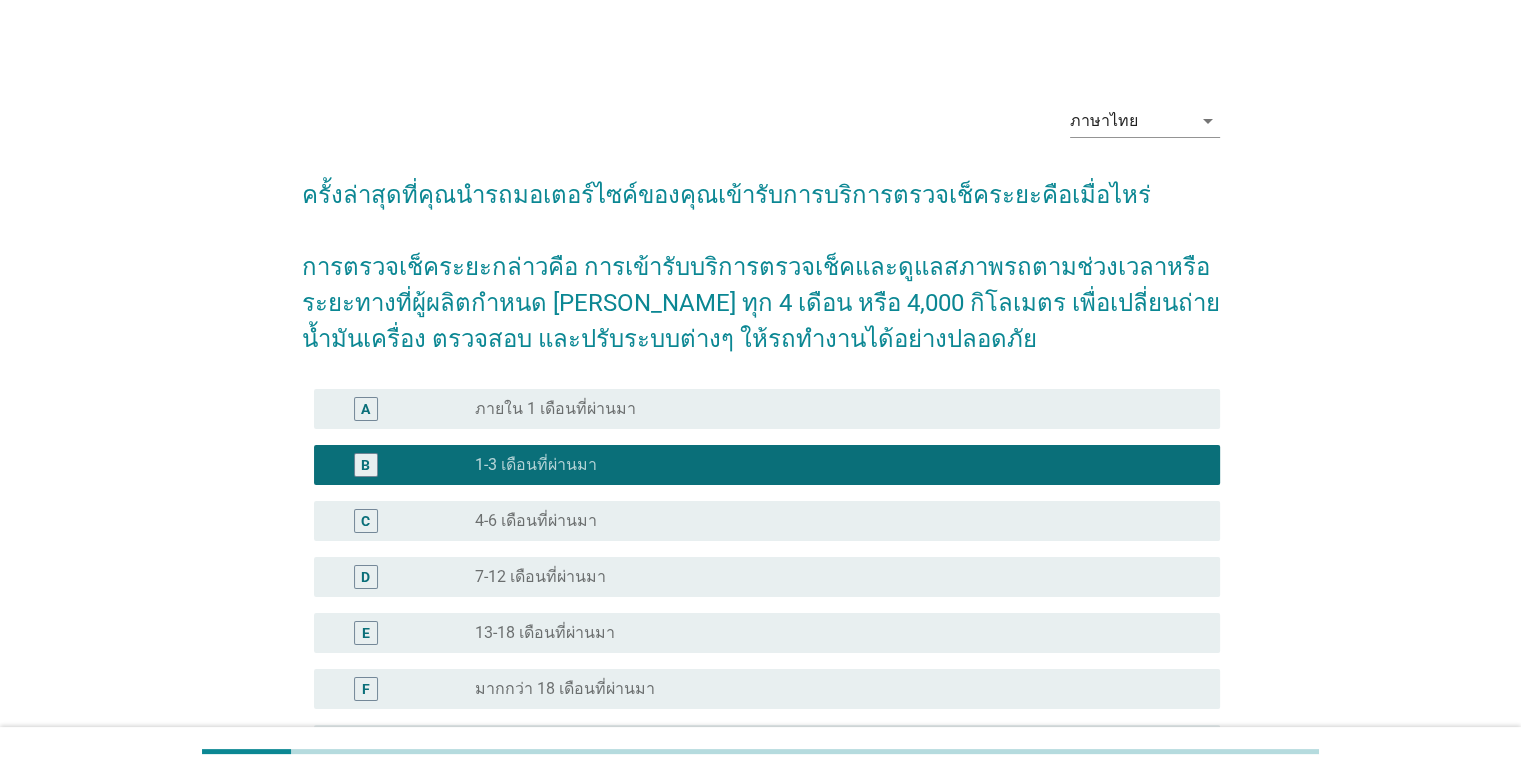 scroll, scrollTop: 246, scrollLeft: 0, axis: vertical 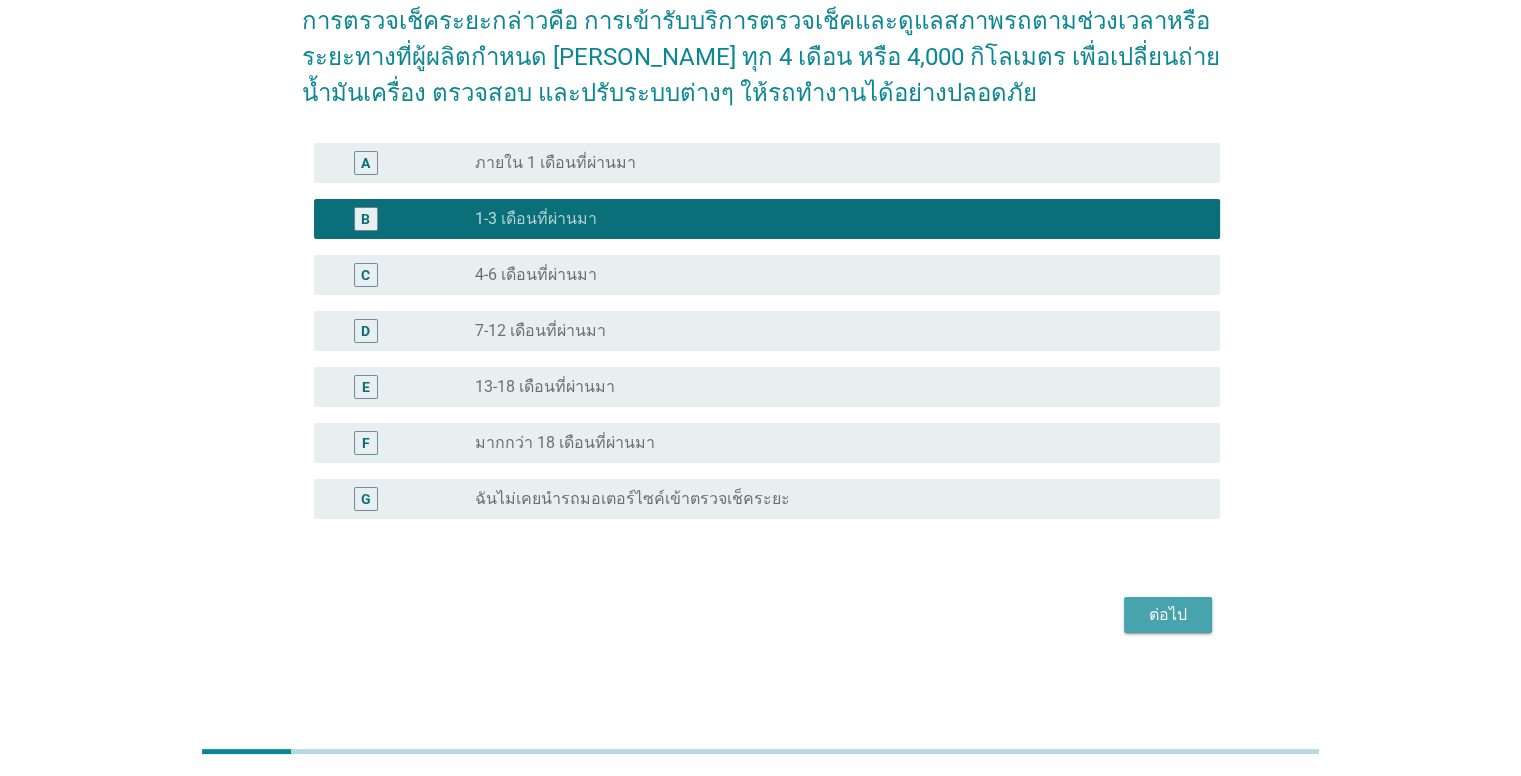 click on "ต่อไป" at bounding box center [1168, 615] 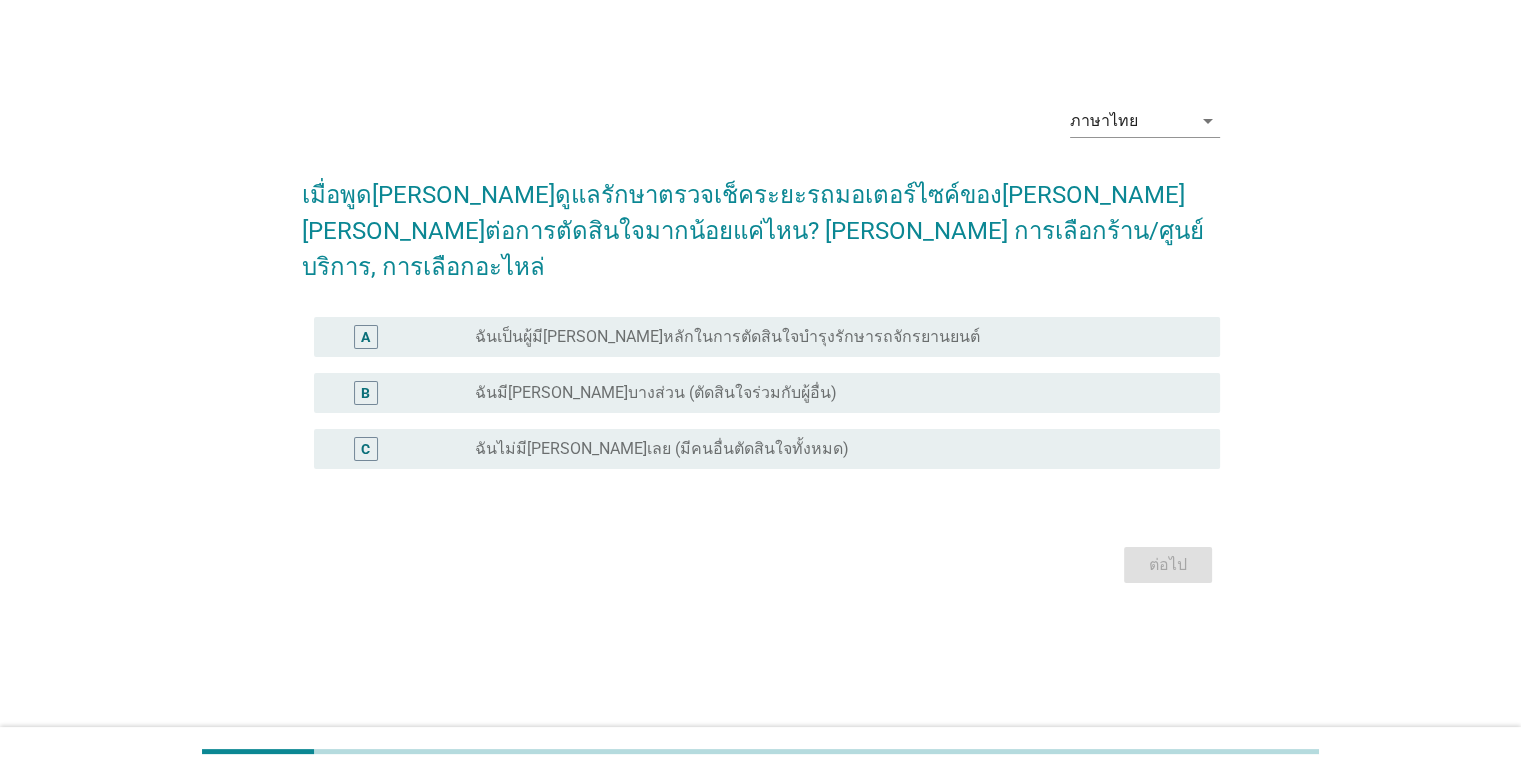 scroll, scrollTop: 0, scrollLeft: 0, axis: both 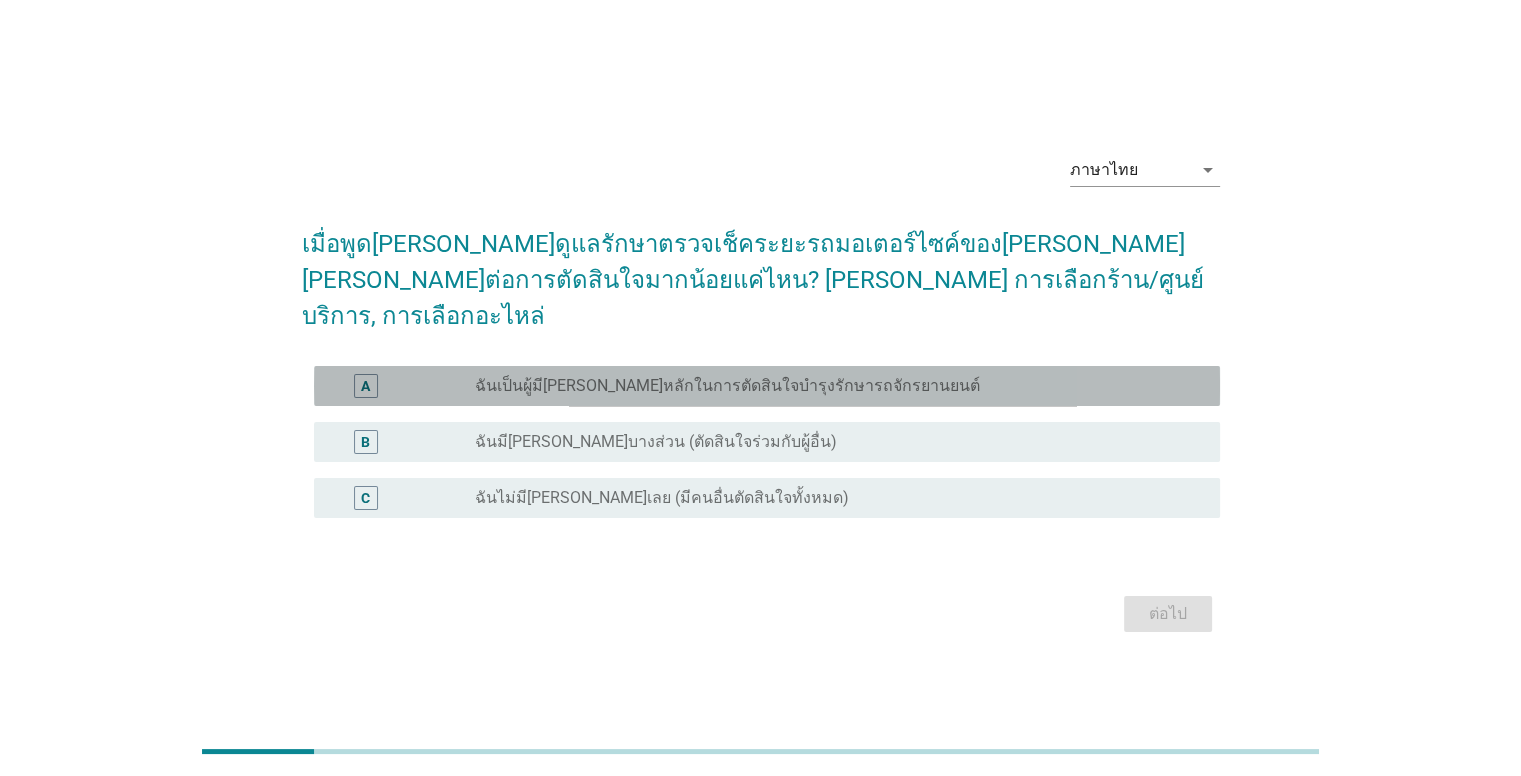 click on "radio_button_unchecked ฉันเป็นผู้มี[PERSON_NAME]หลักในการตัดสินใจบำรุงรักษารถจักรยานยนต์" at bounding box center [839, 386] 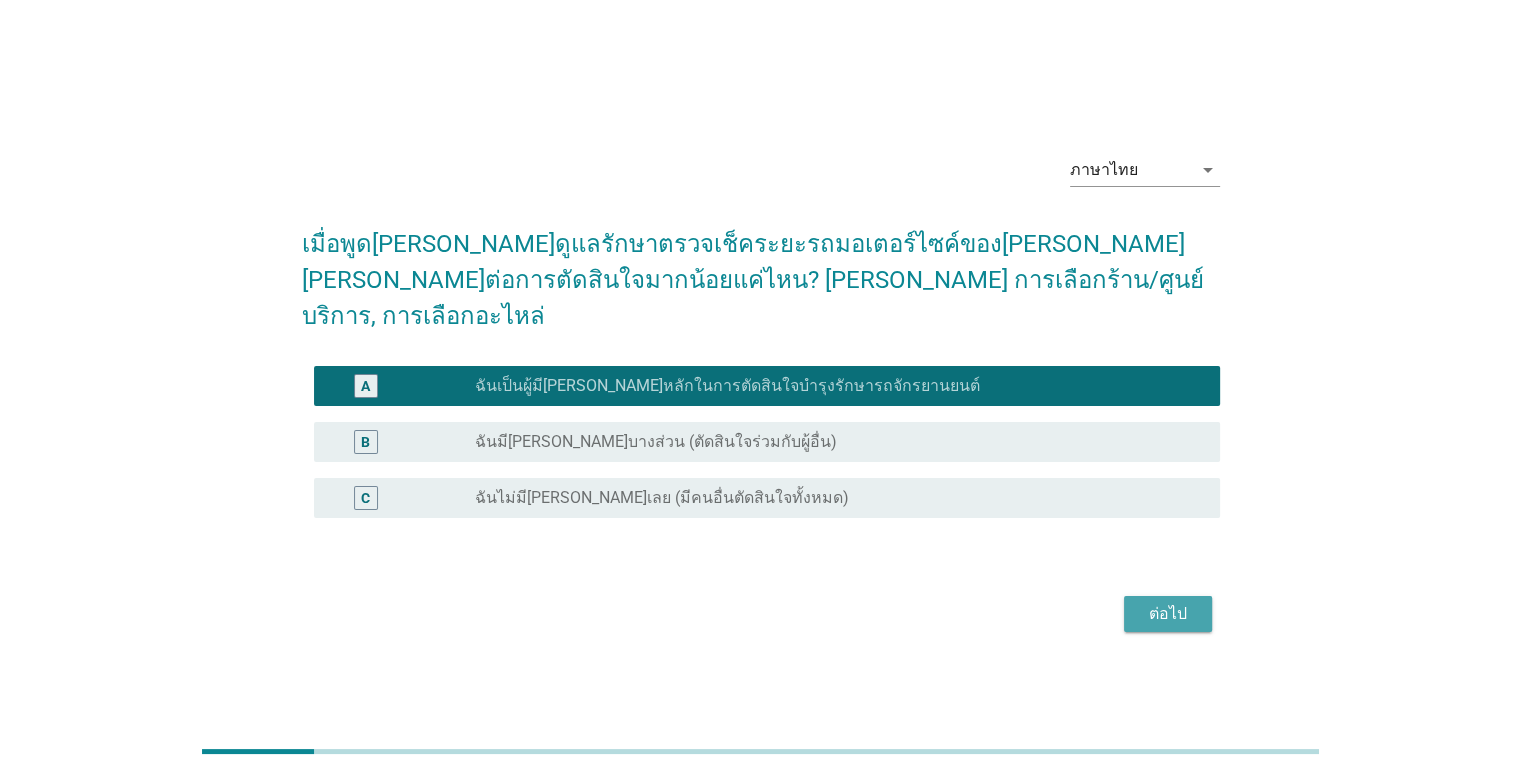 click on "ต่อไป" at bounding box center (1168, 614) 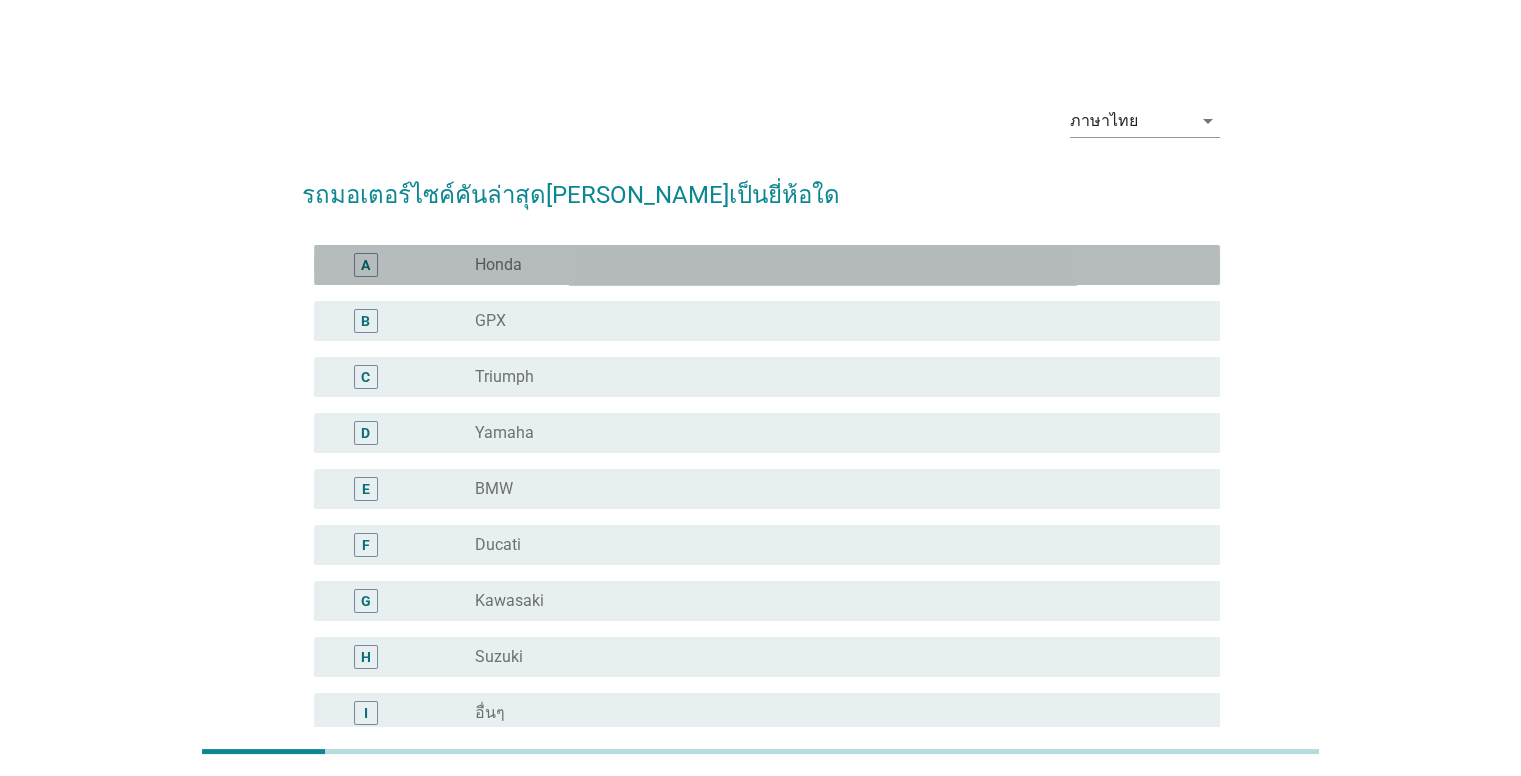 click on "radio_button_unchecked Honda" at bounding box center (831, 265) 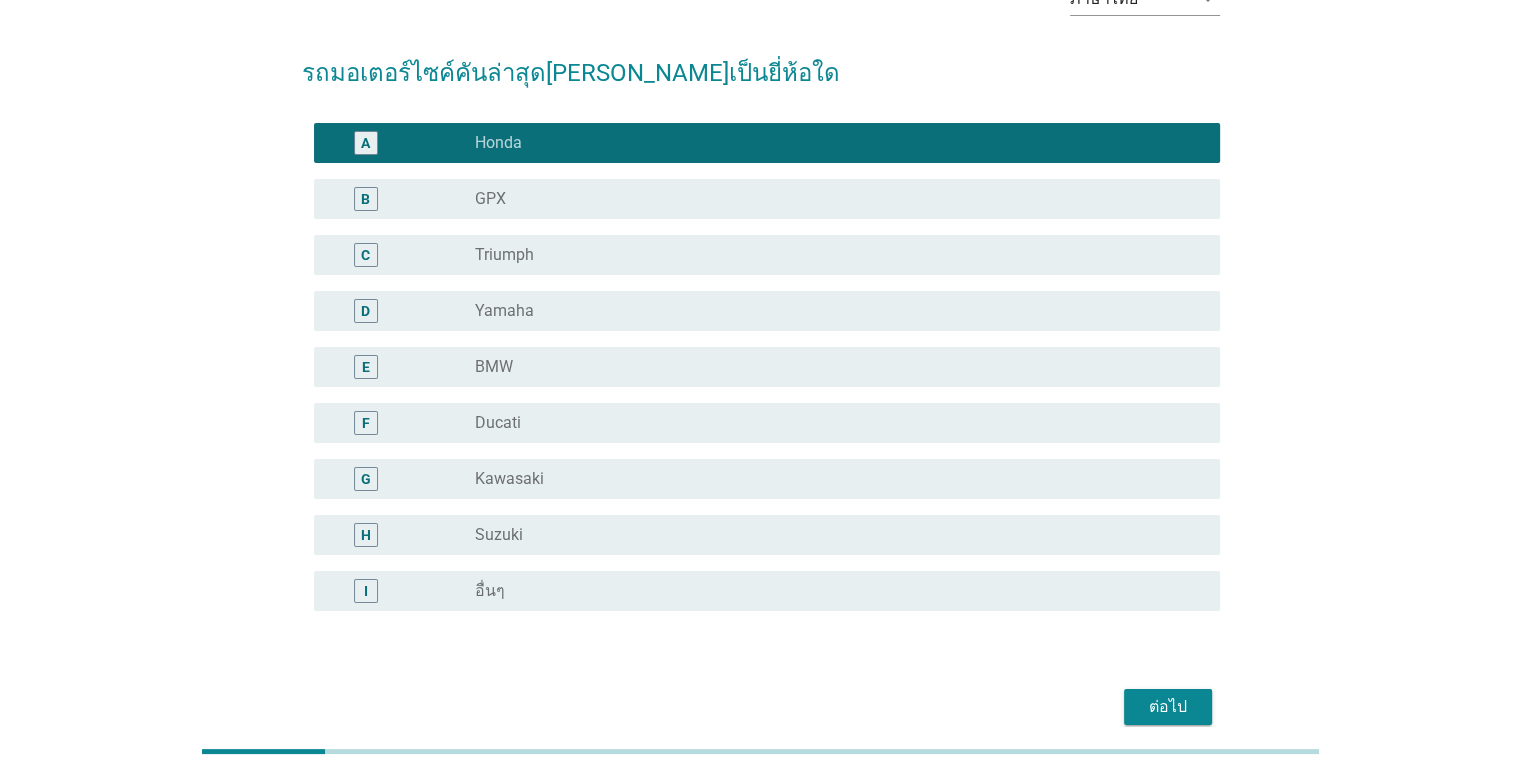 scroll, scrollTop: 214, scrollLeft: 0, axis: vertical 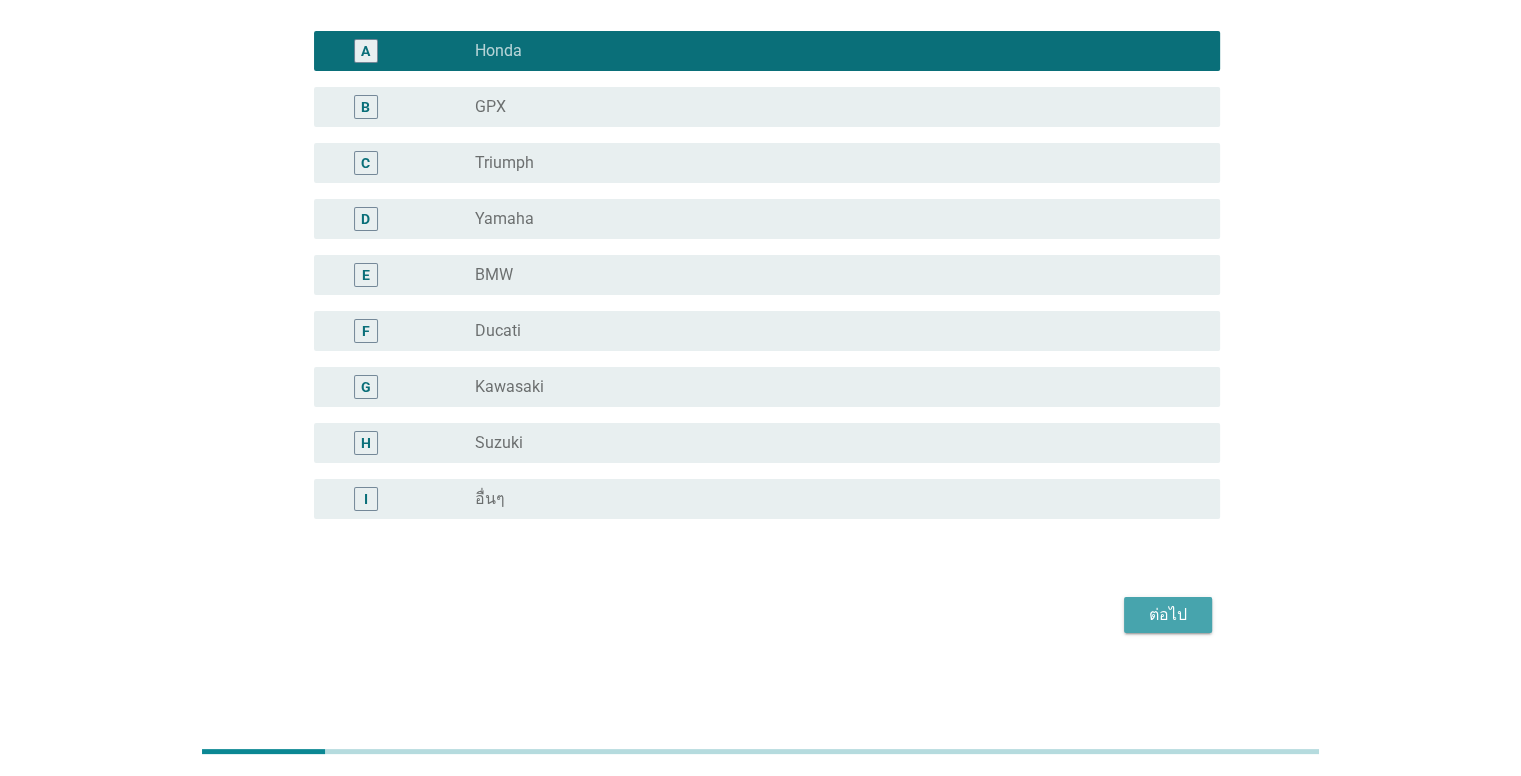 click on "ต่อไป" at bounding box center (1168, 615) 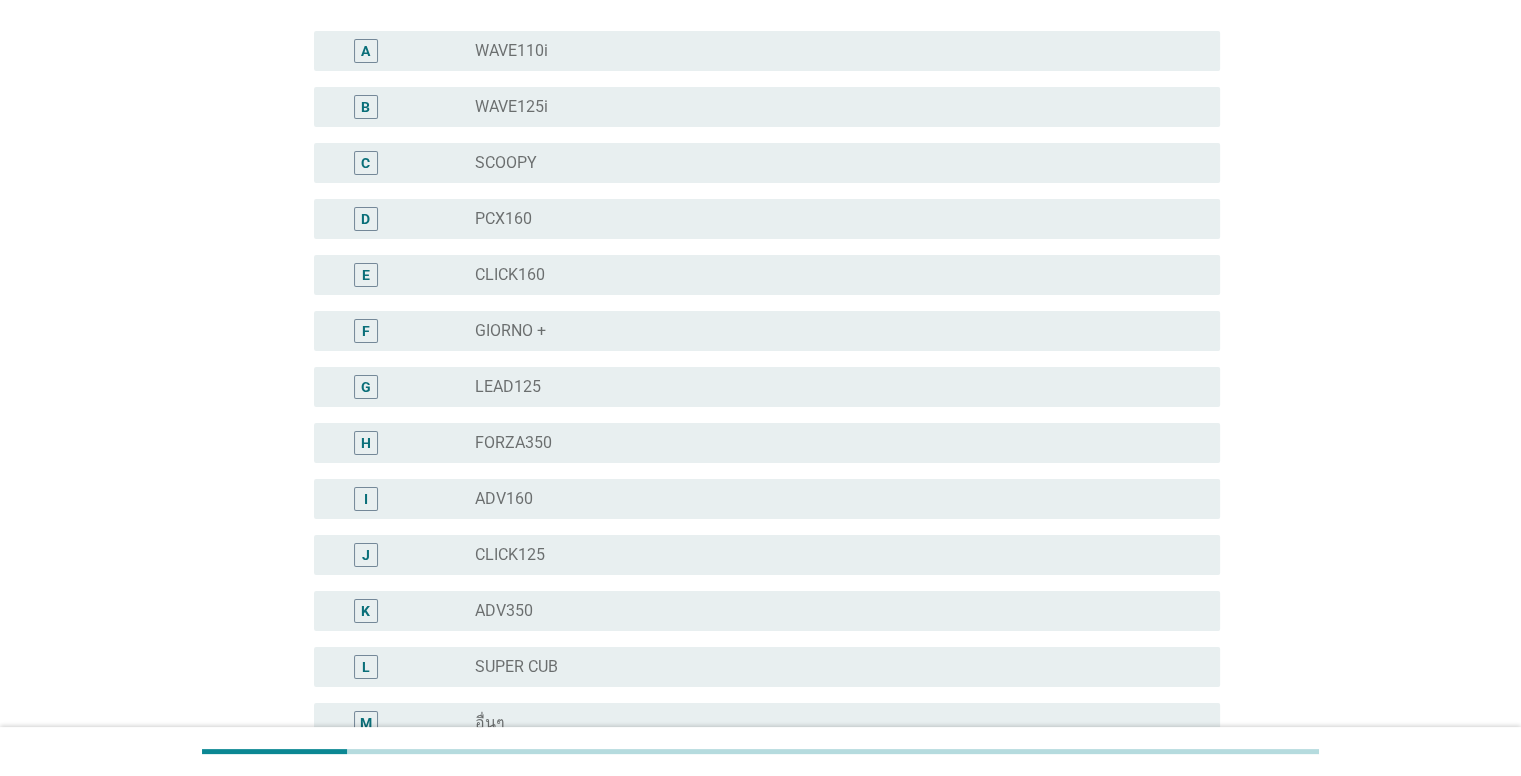 scroll, scrollTop: 0, scrollLeft: 0, axis: both 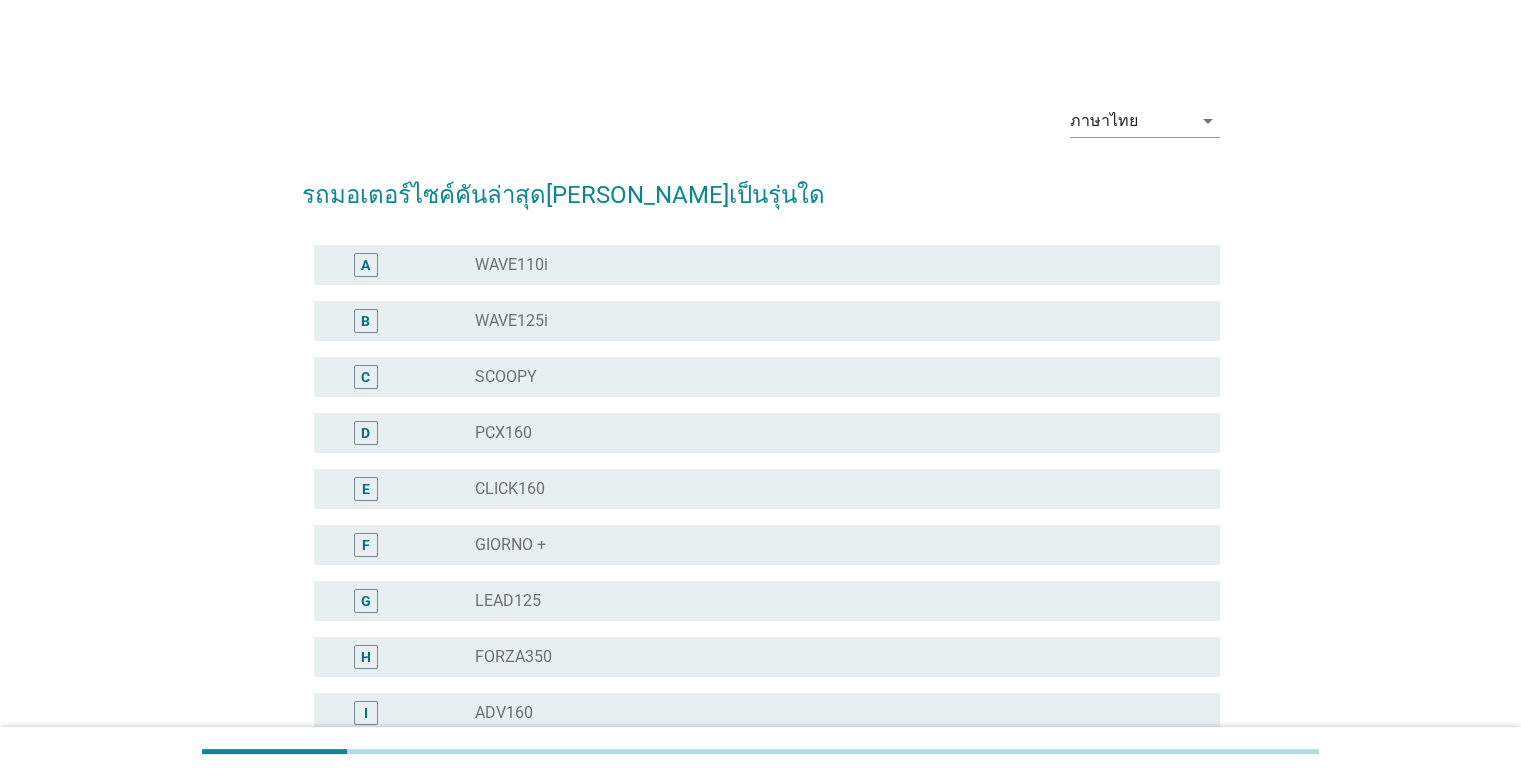 click on "A     radio_button_unchecked WAVE110i" at bounding box center (761, 265) 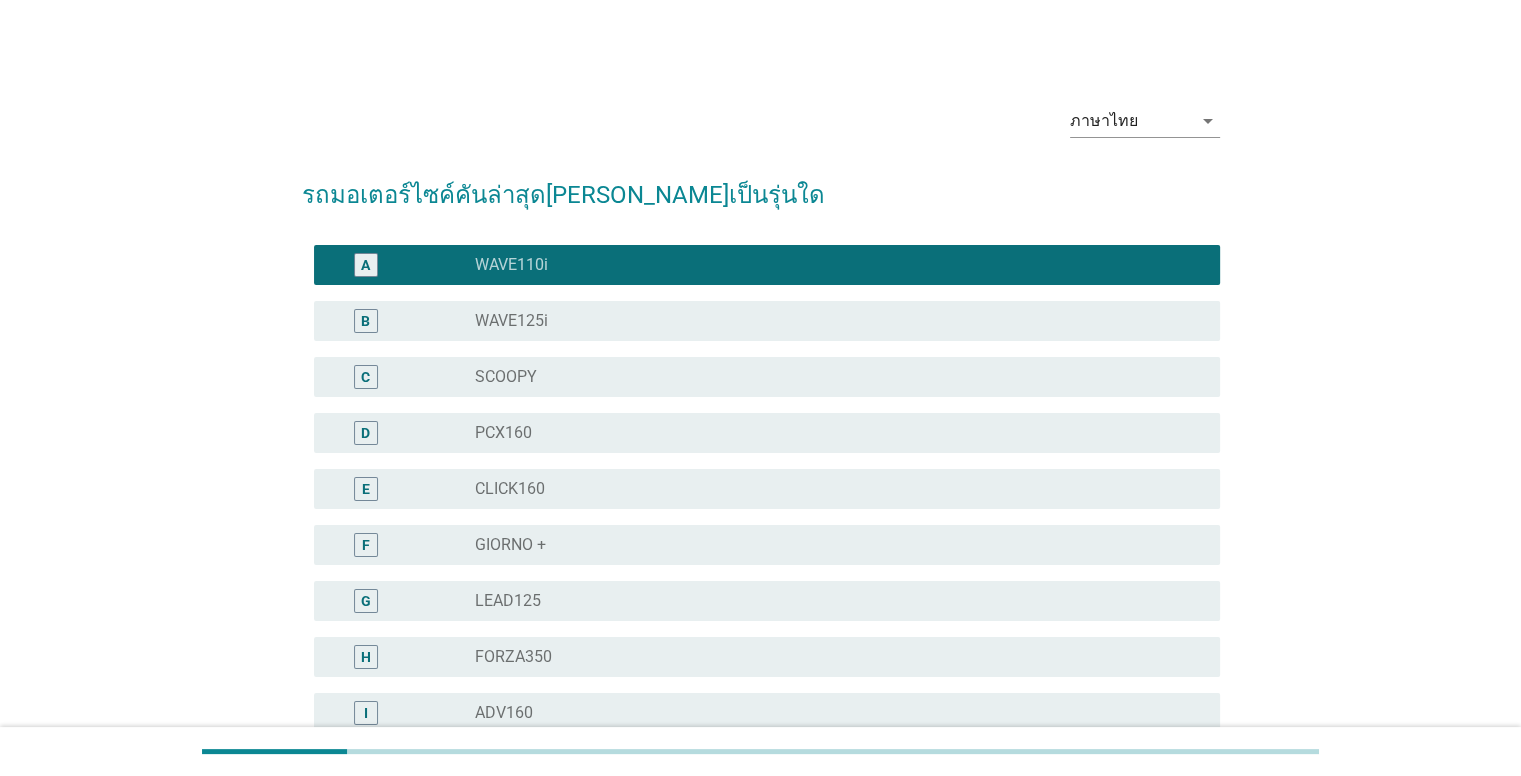 scroll, scrollTop: 438, scrollLeft: 0, axis: vertical 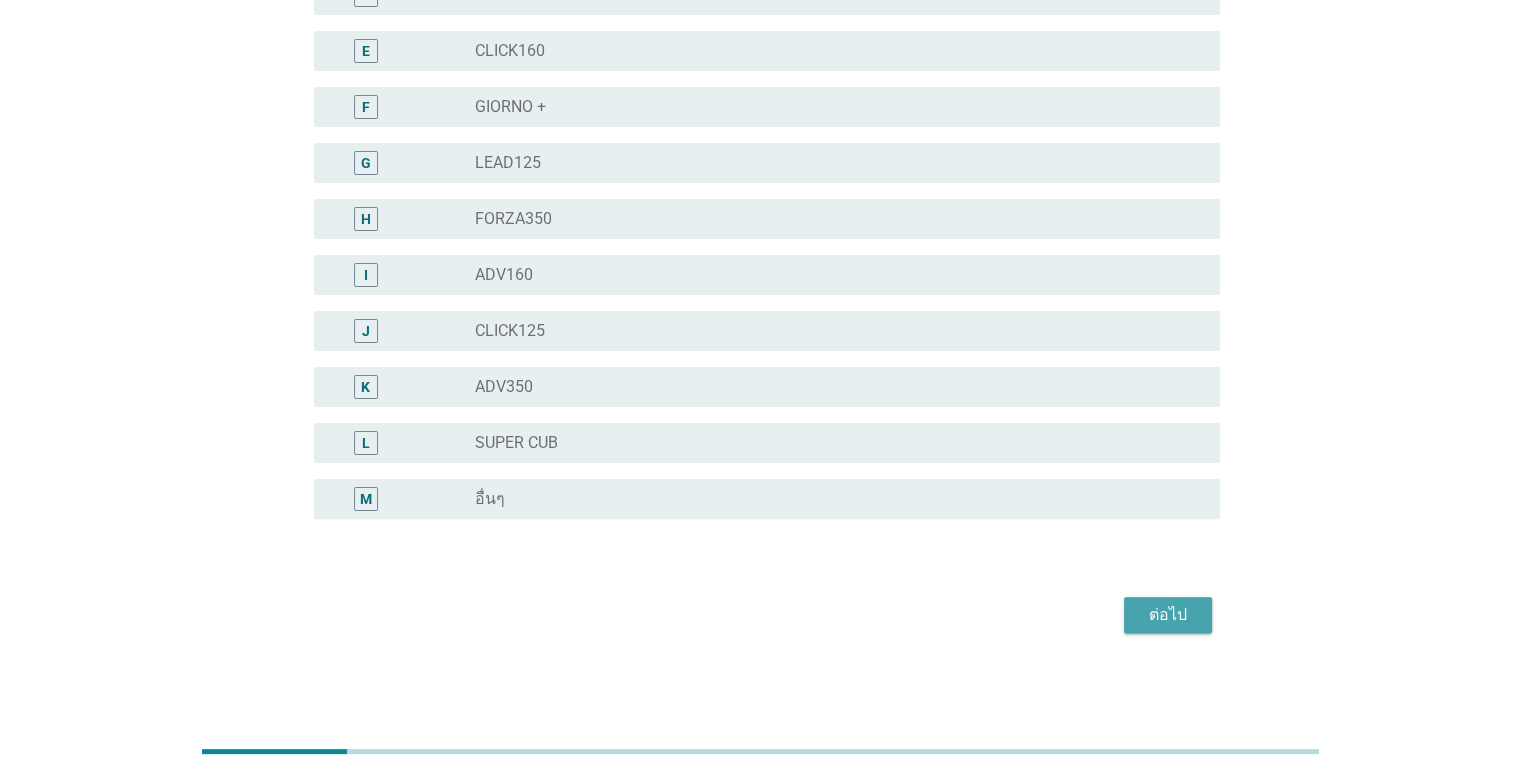 click on "ต่อไป" at bounding box center [1168, 615] 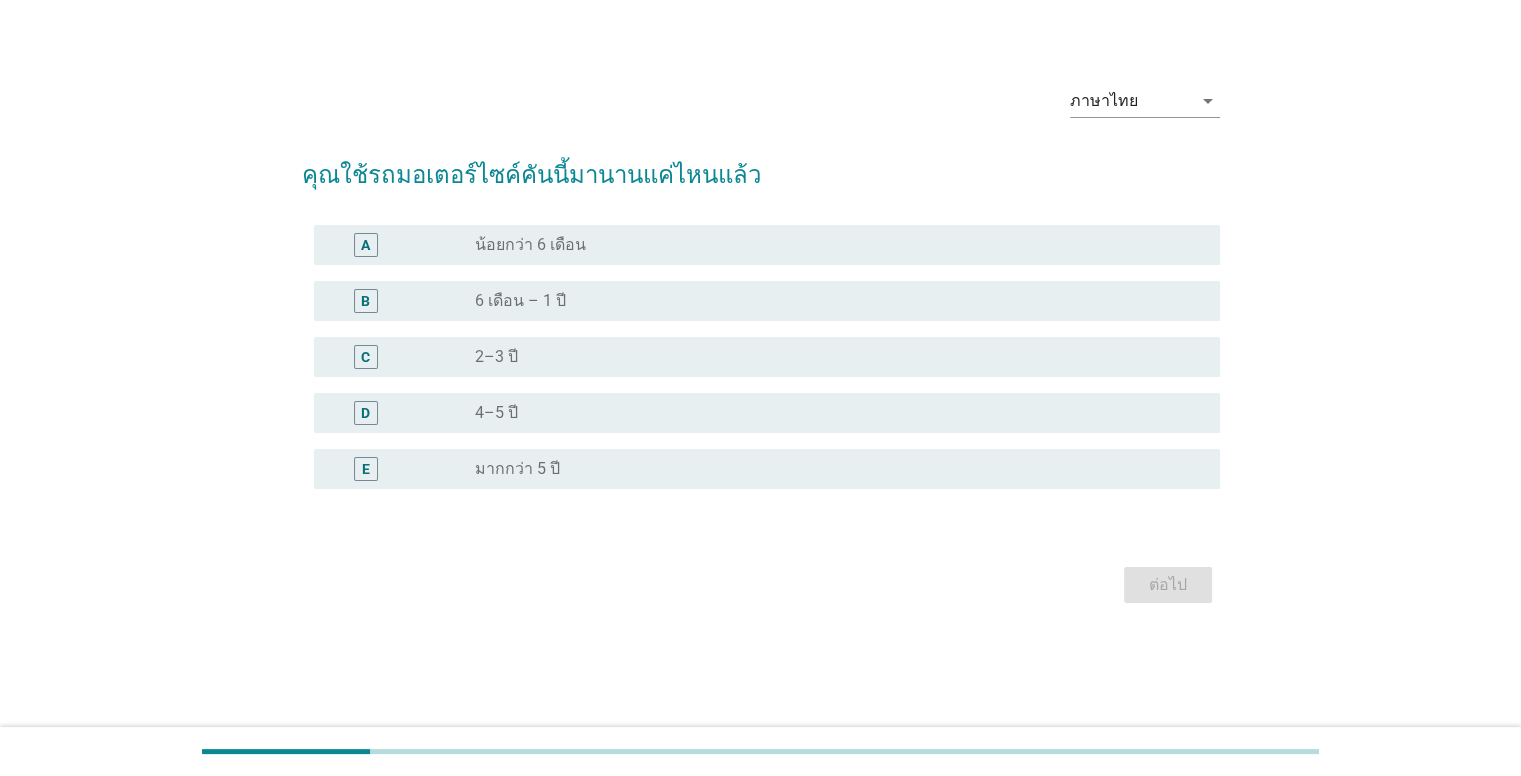 scroll, scrollTop: 0, scrollLeft: 0, axis: both 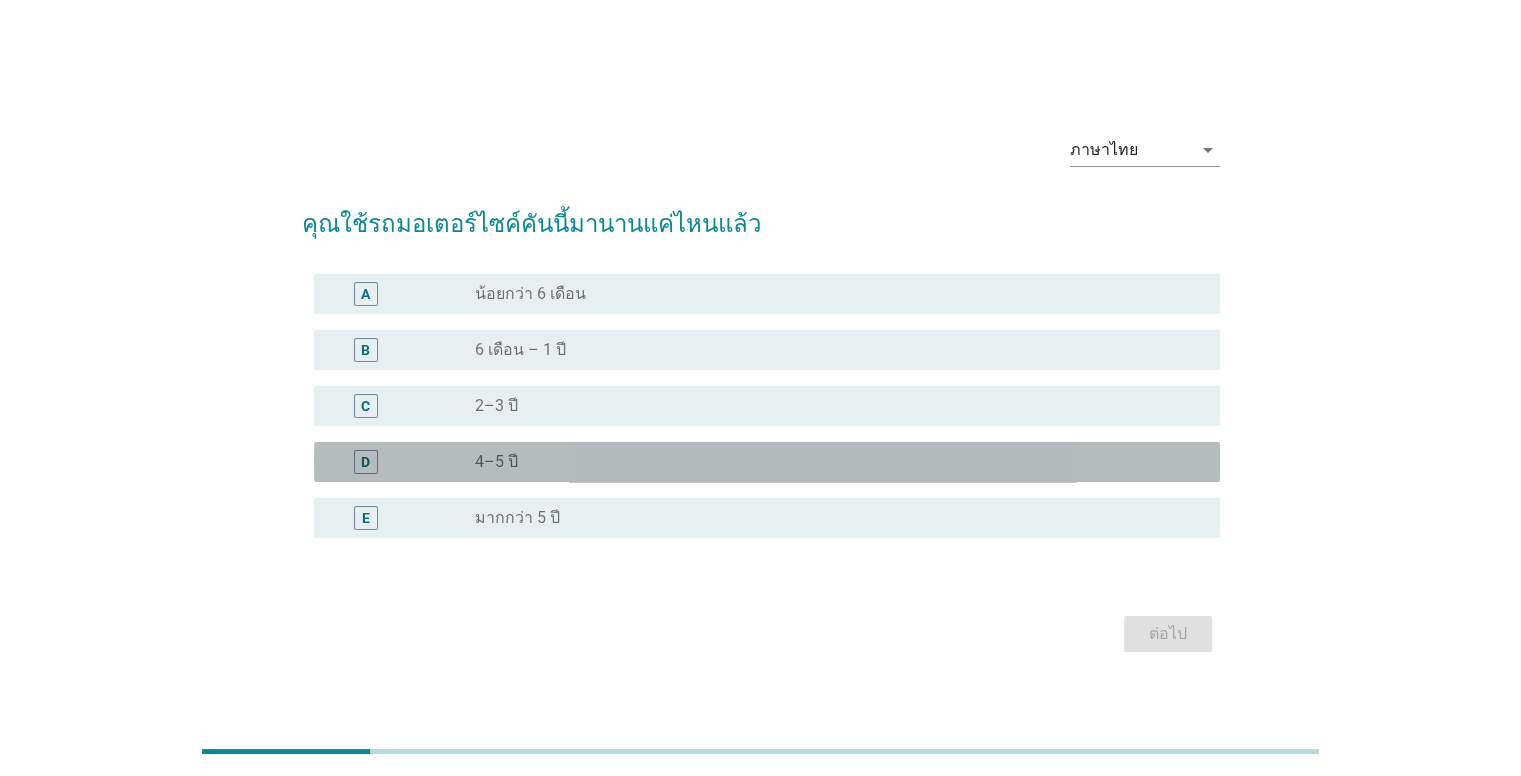 click on "radio_button_unchecked 4–5 ปี" at bounding box center [831, 462] 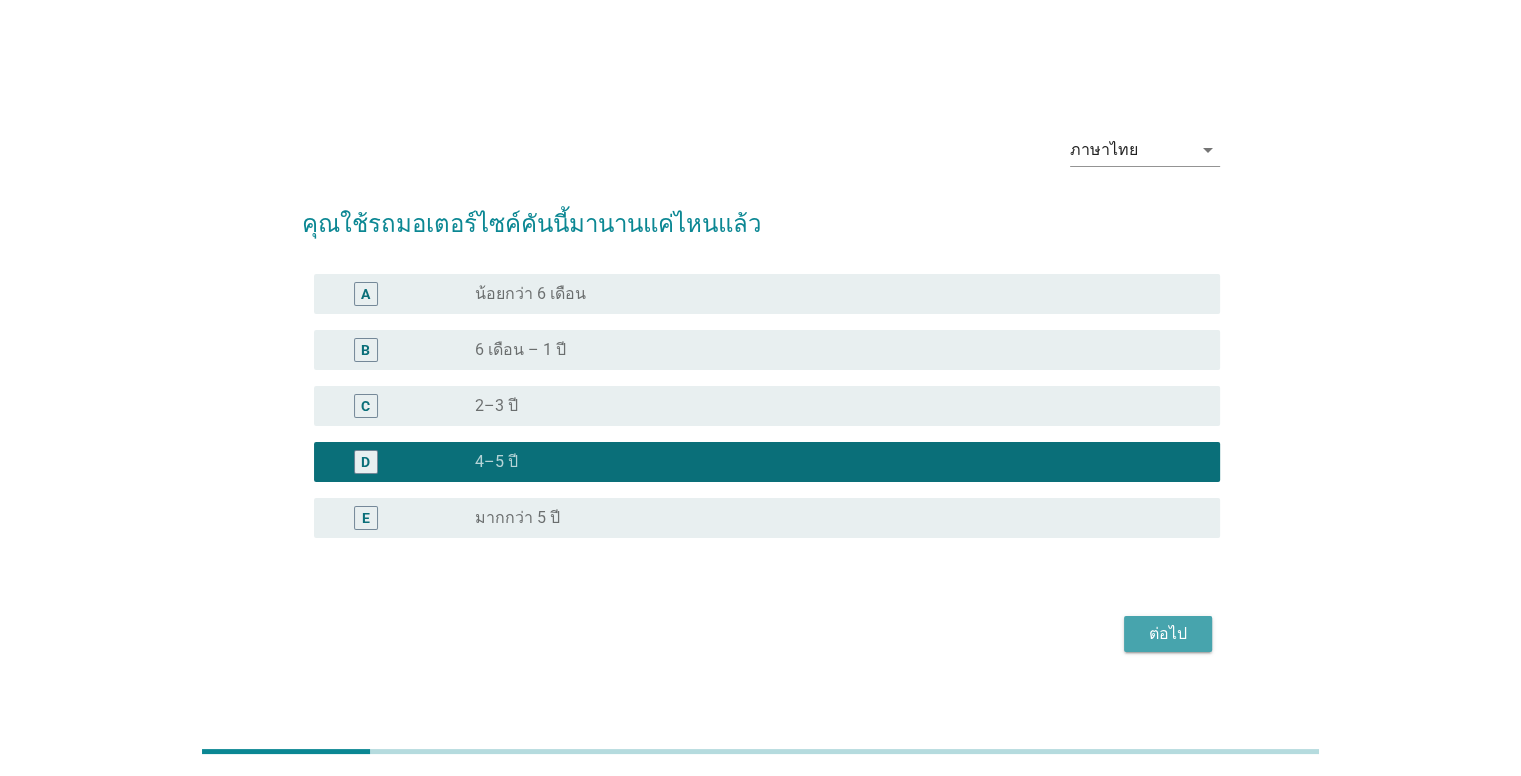 click on "ต่อไป" at bounding box center [1168, 634] 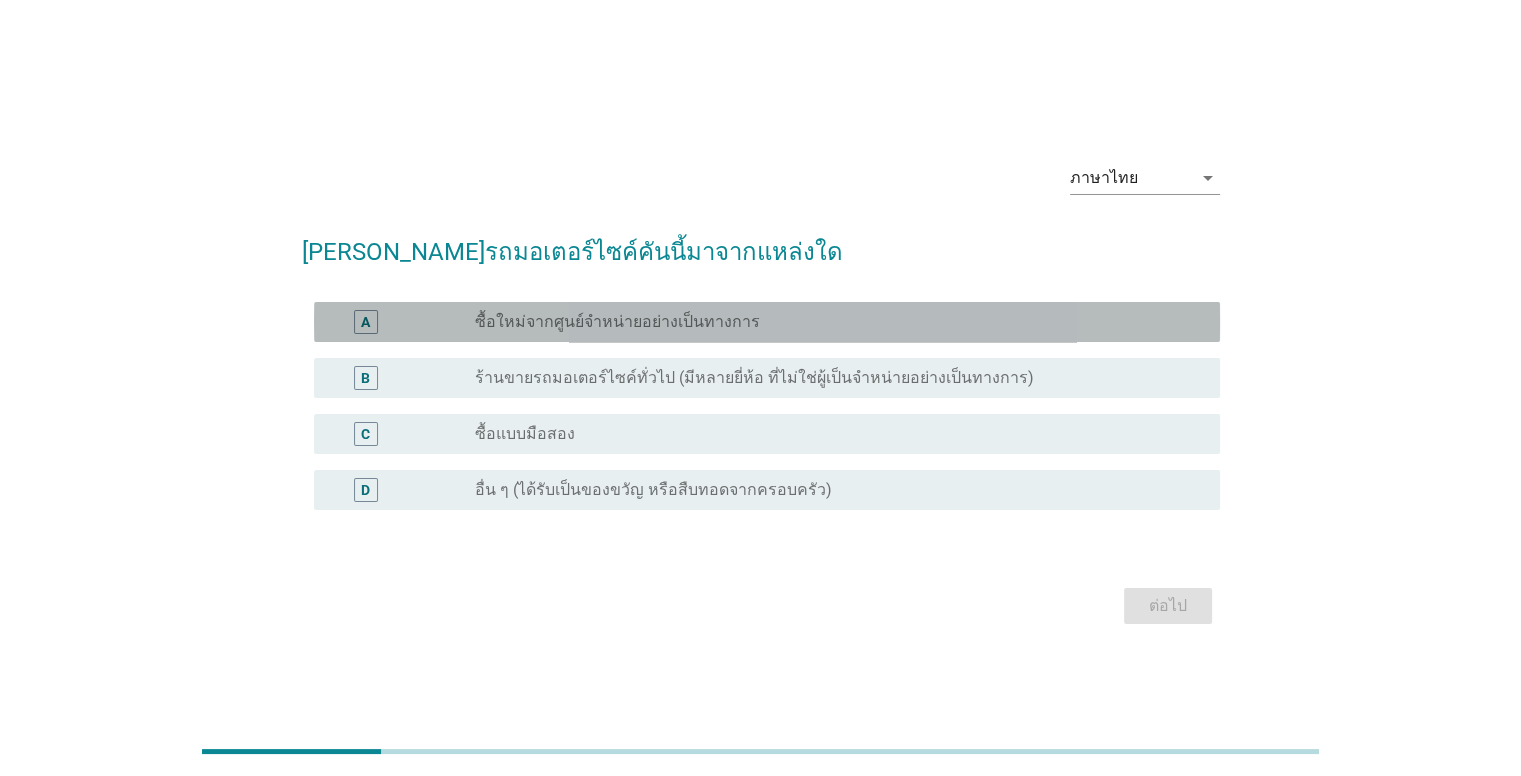 click on "radio_button_unchecked ซื้อใหม่จากศูนย์จำหน่ายอย่างเป็นทางการ" at bounding box center (831, 322) 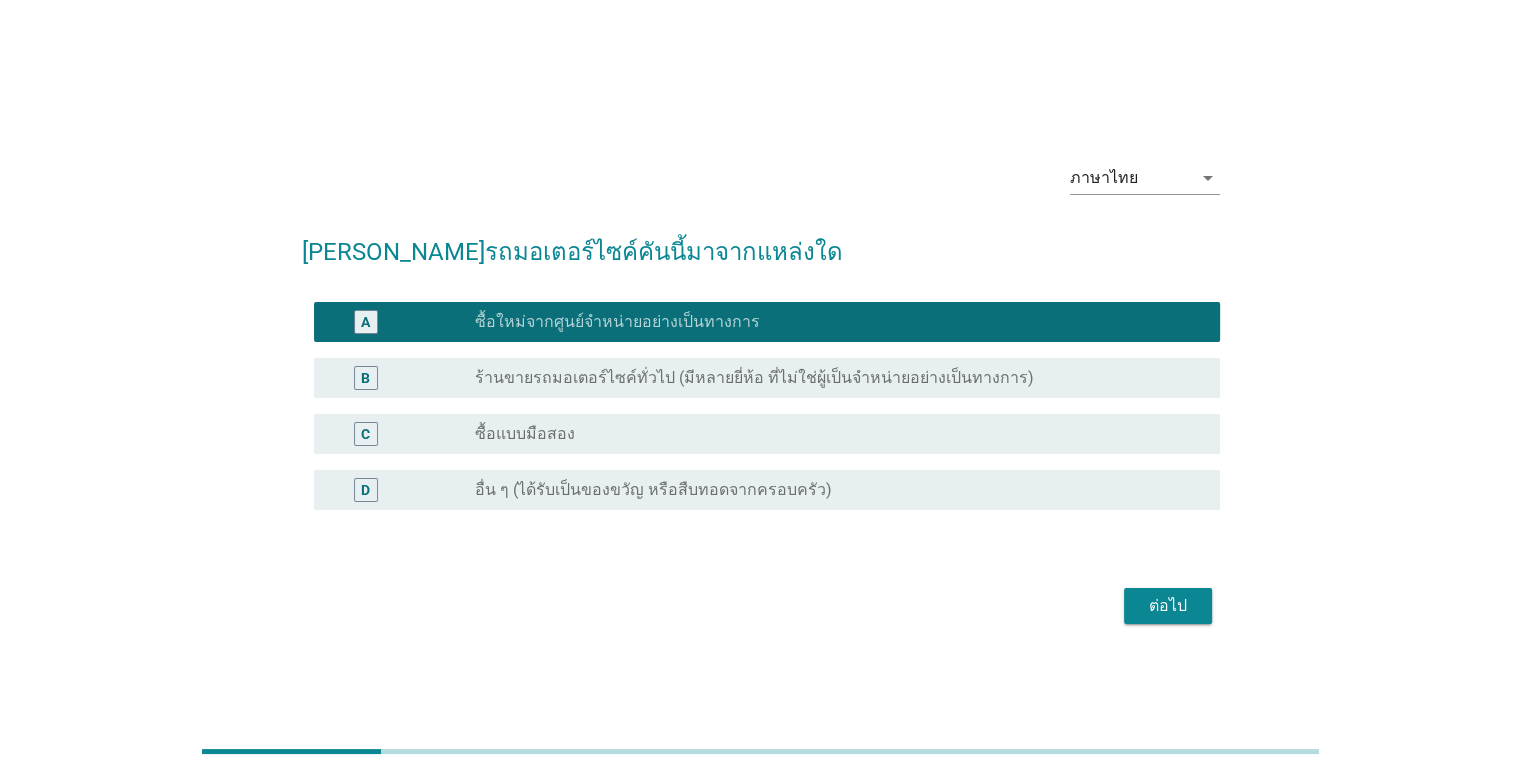 click on "ต่อไป" at bounding box center (1168, 606) 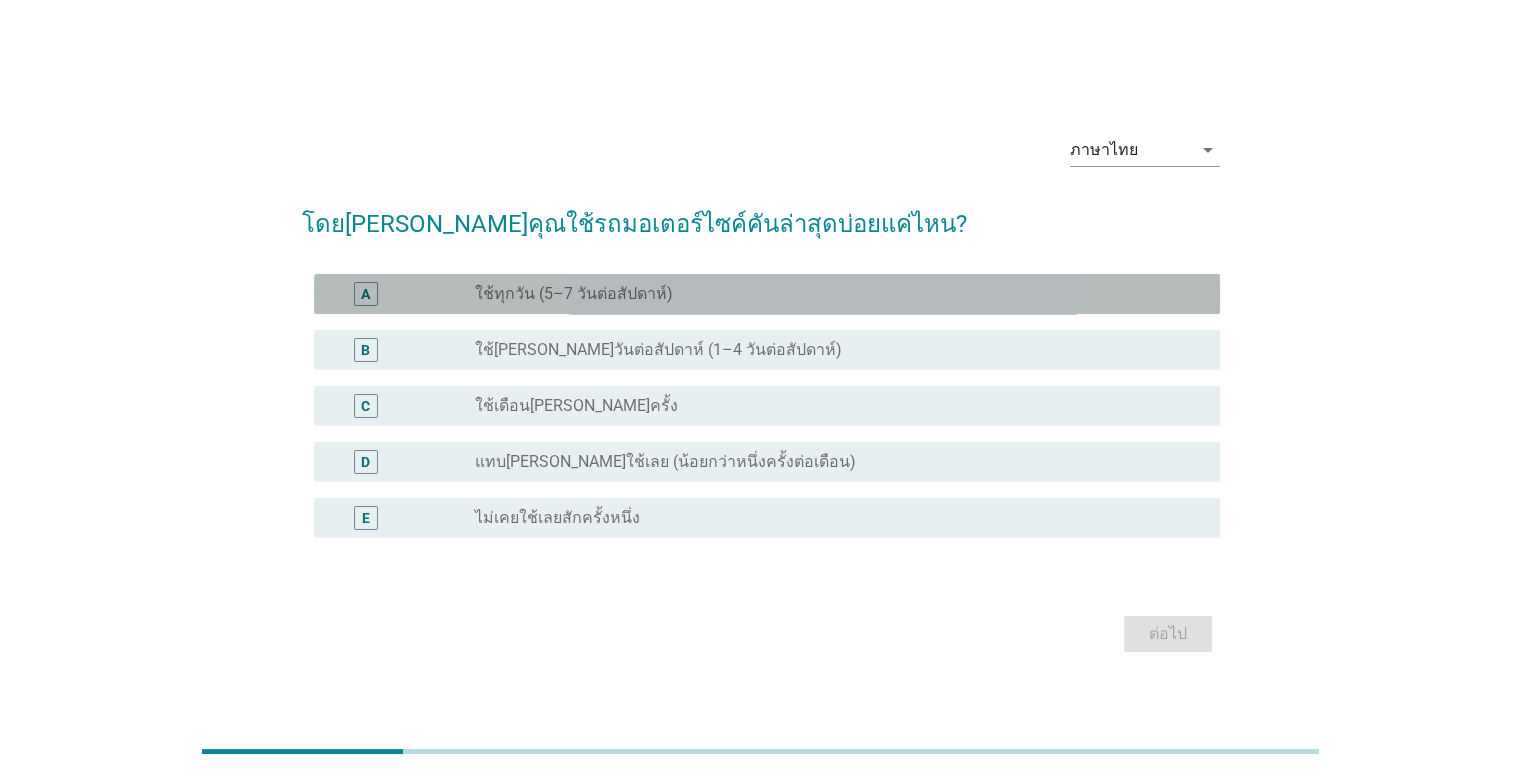 click on "radio_button_unchecked ใช้ทุกวัน (5–7 วันต่อสัปดาห์)" at bounding box center [831, 294] 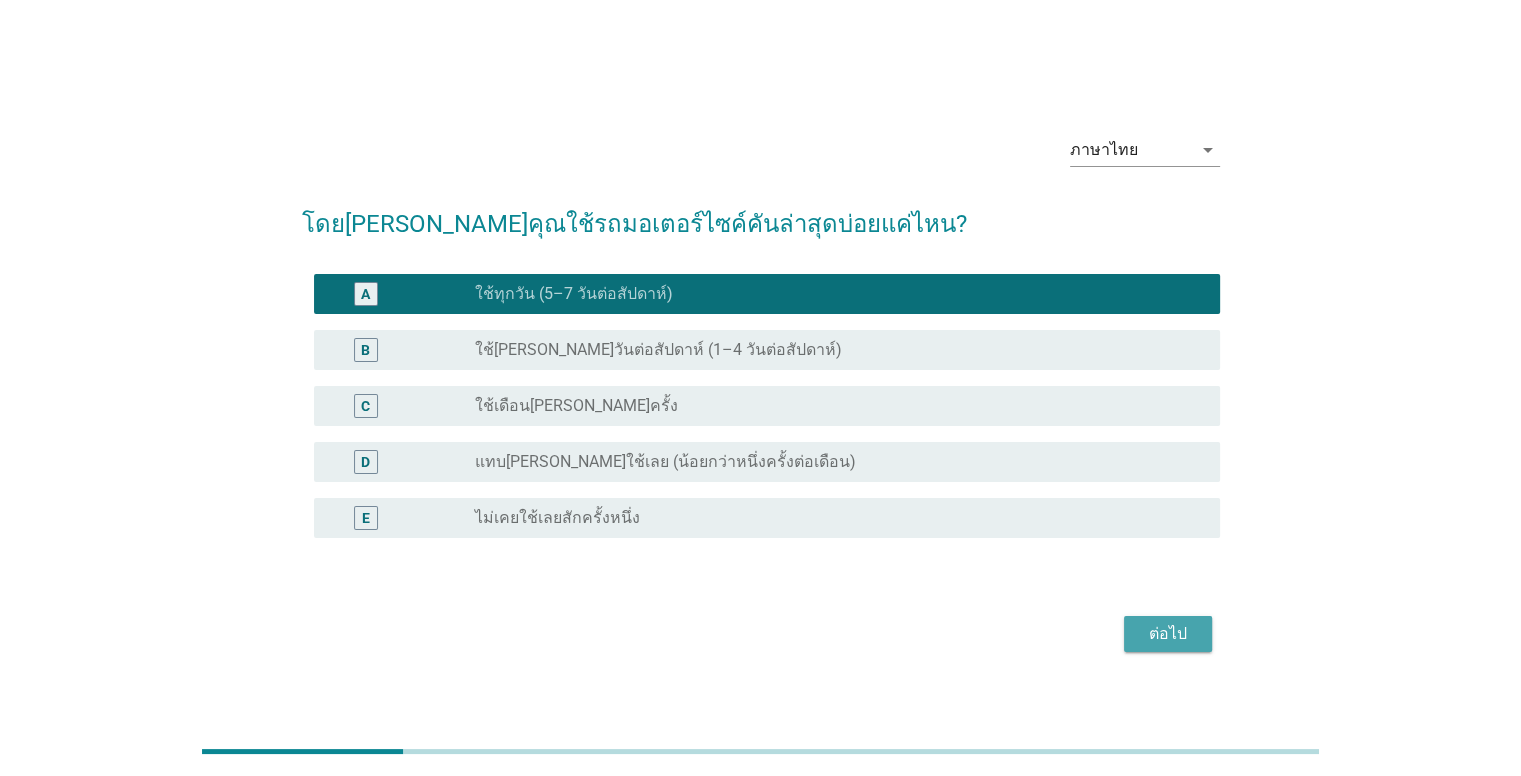 click on "ต่อไป" at bounding box center [1168, 634] 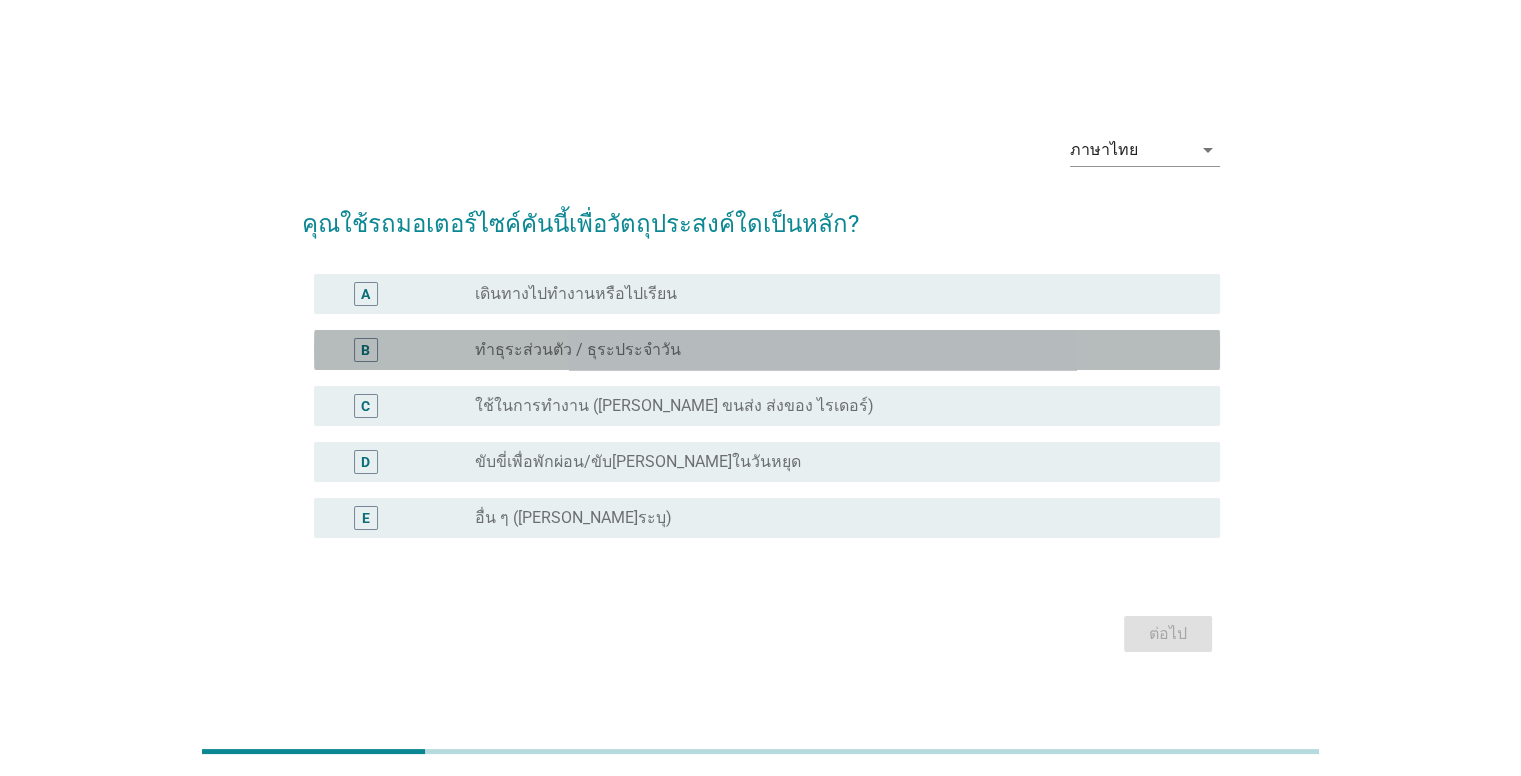 click on "radio_button_unchecked ทำธุระส่วนตัว / ธุระประจำวัน" at bounding box center [831, 350] 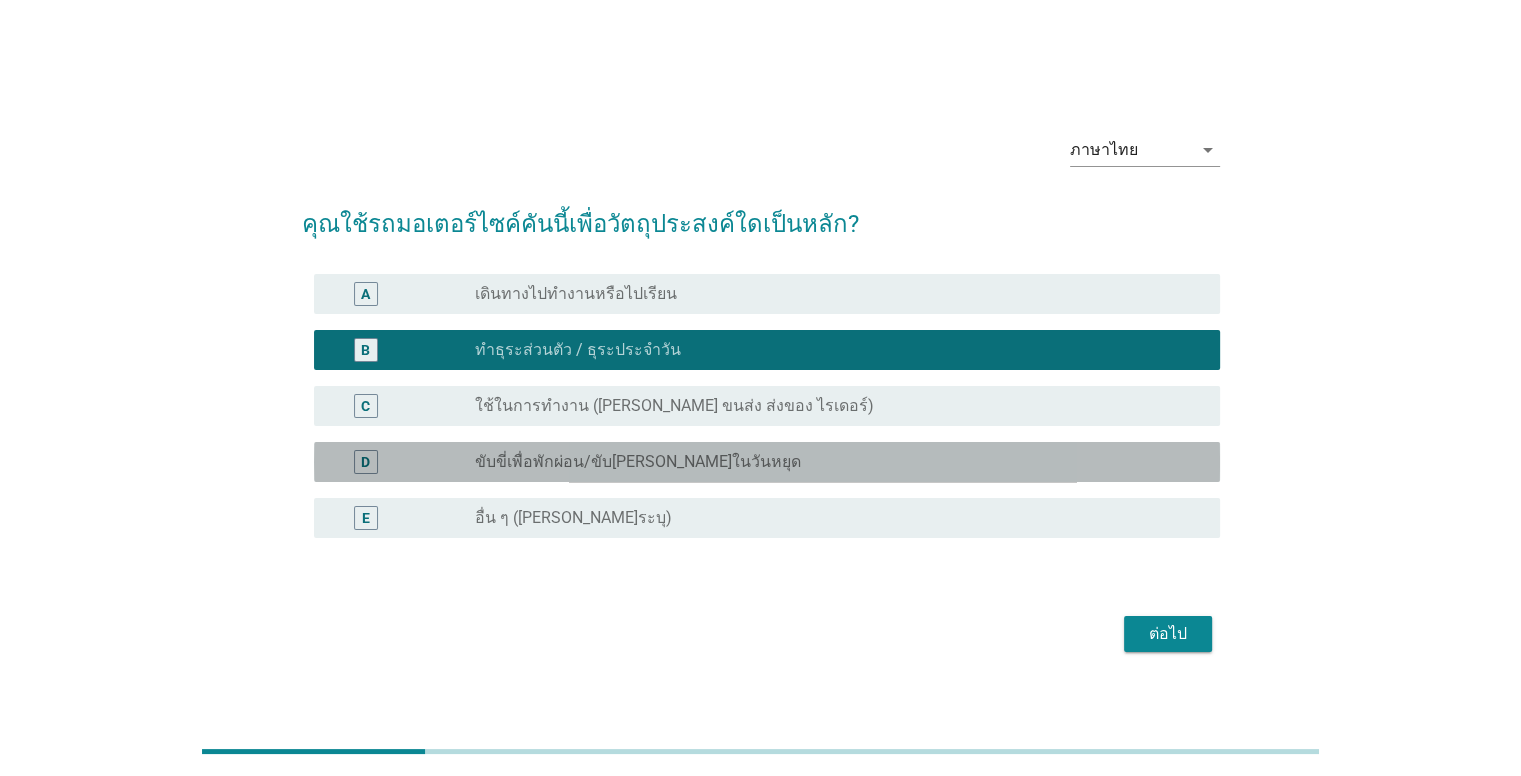 click on "radio_button_unchecked ขับขี่เพื่อพักผ่อน/ขับ[PERSON_NAME]ในวันหยุด" at bounding box center [831, 462] 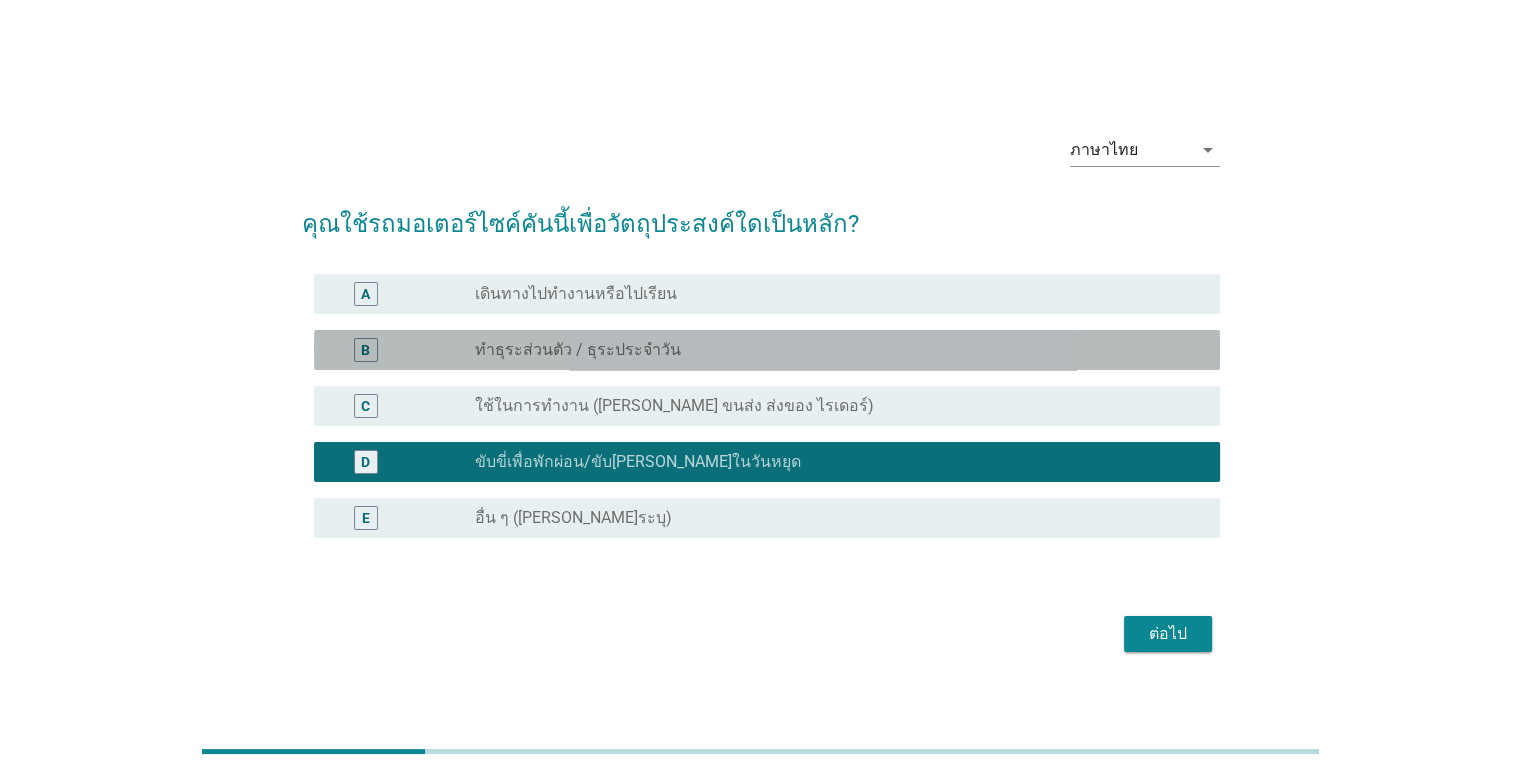 click on "radio_button_unchecked ทำธุระส่วนตัว / ธุระประจำวัน" at bounding box center (831, 350) 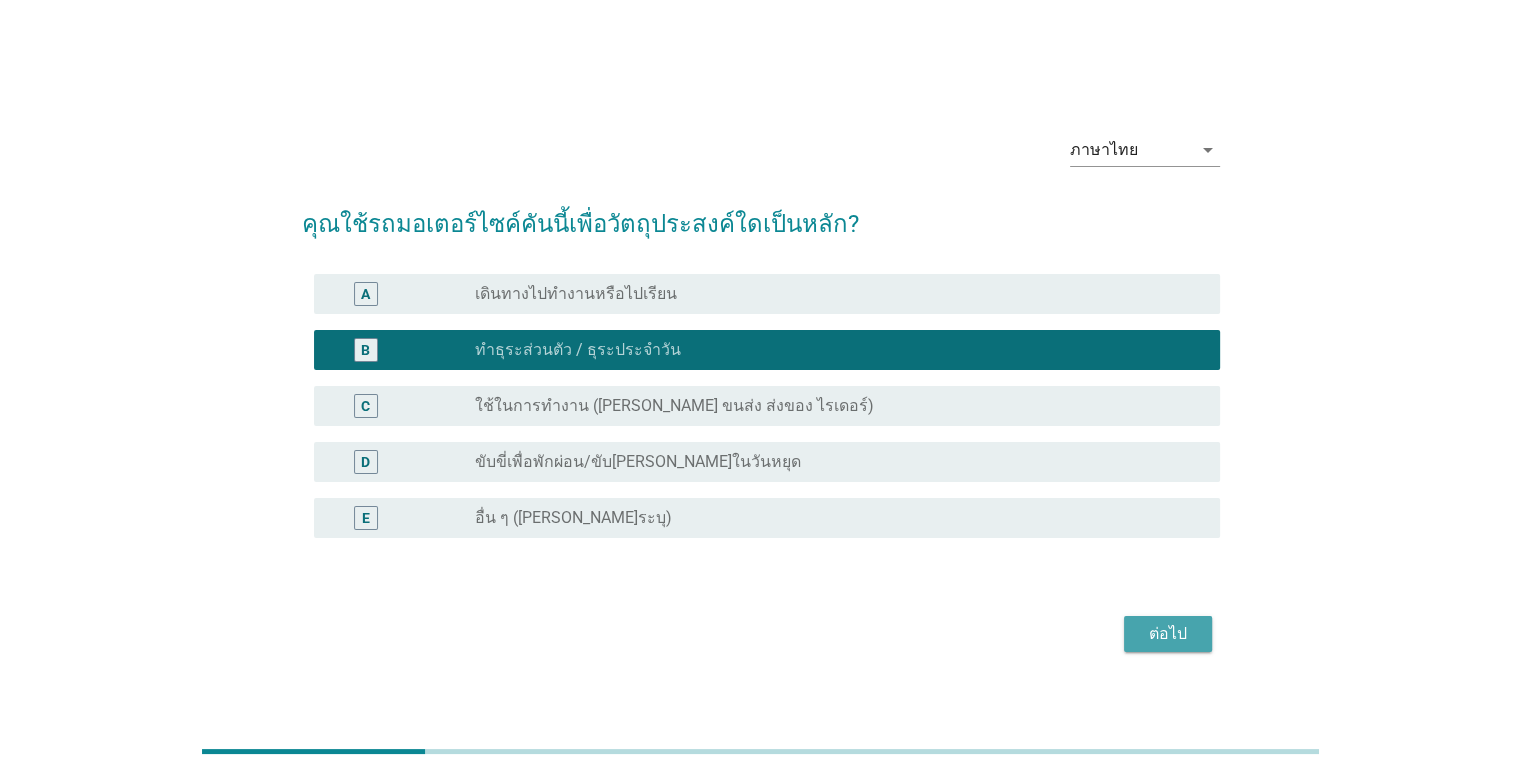 click on "ต่อไป" at bounding box center [1168, 634] 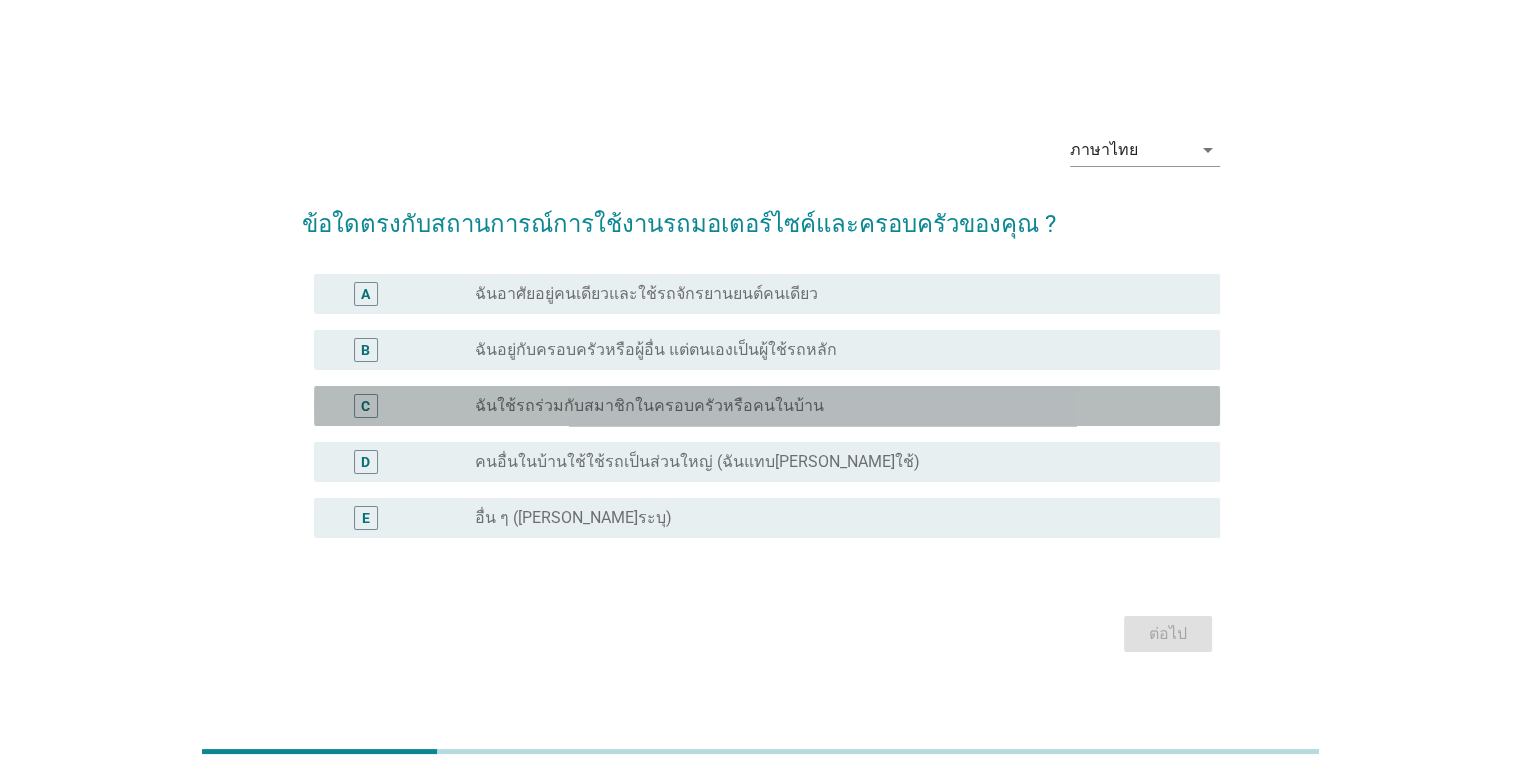 click on "radio_button_unchecked ฉันใช้รถร่วมกับสมาชิกในครอบครัวหรือคนในบ้าน" at bounding box center [831, 406] 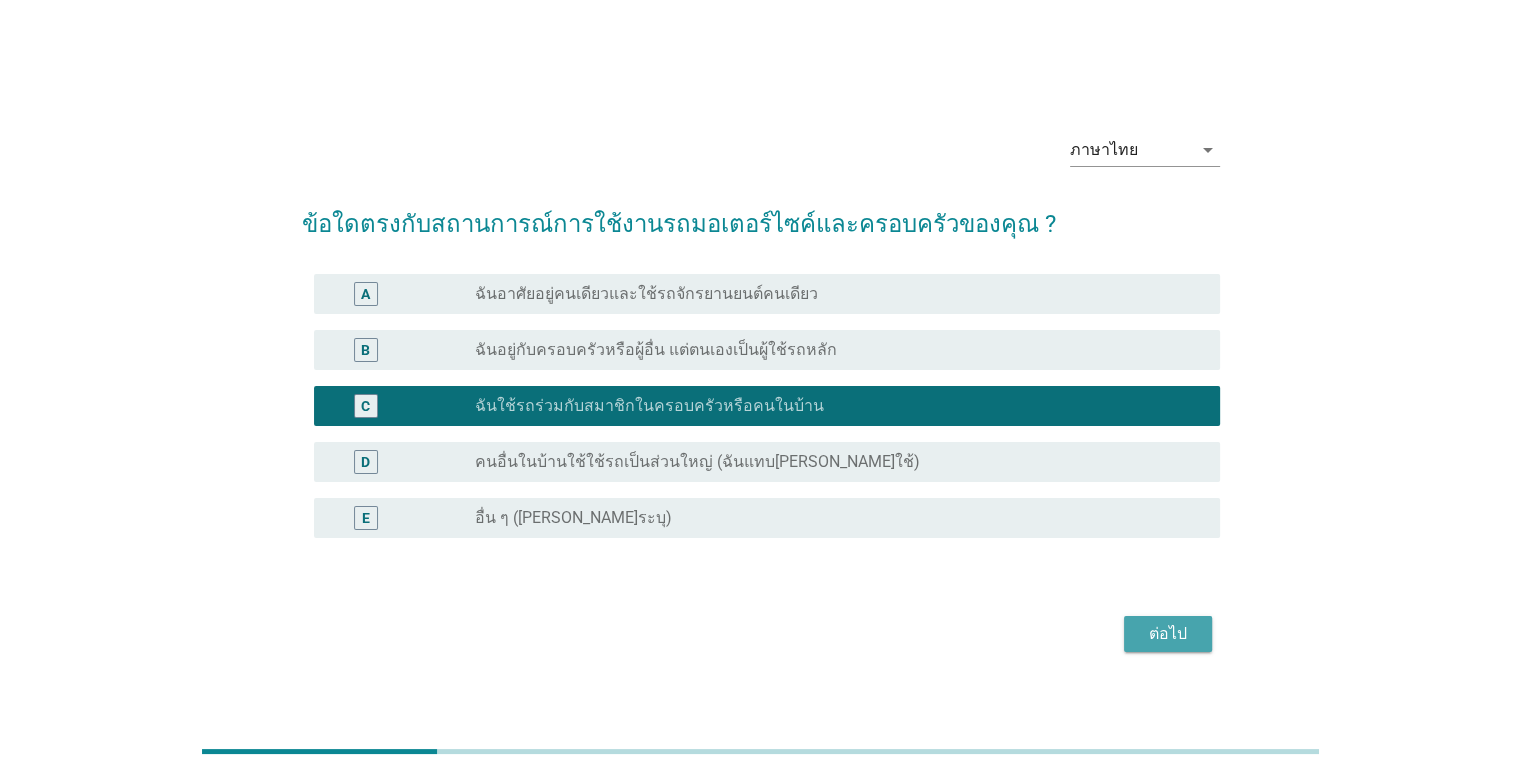 click on "ต่อไป" at bounding box center (1168, 634) 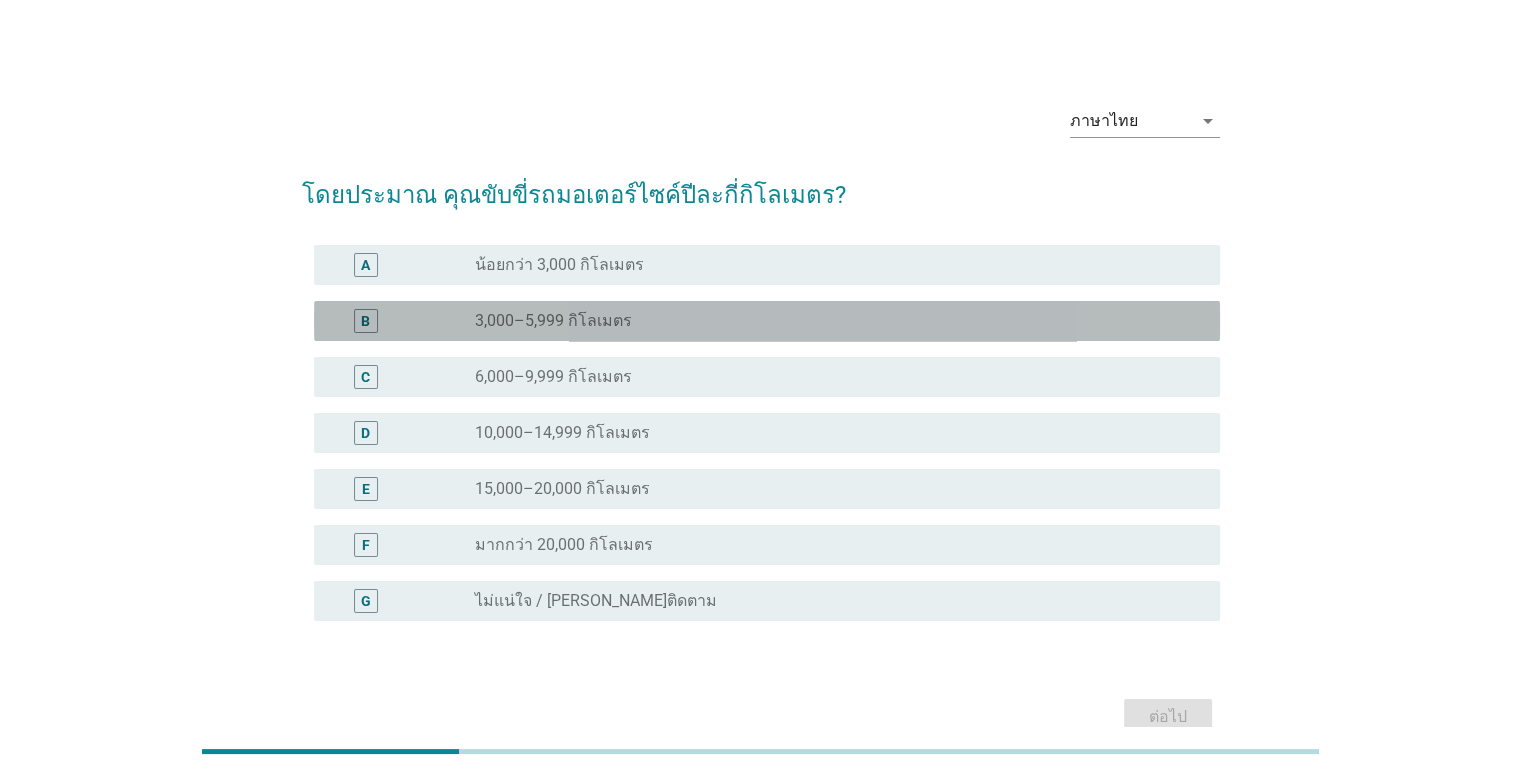 click on "radio_button_unchecked 3,000–5,999 กิโลเมตร" at bounding box center [831, 321] 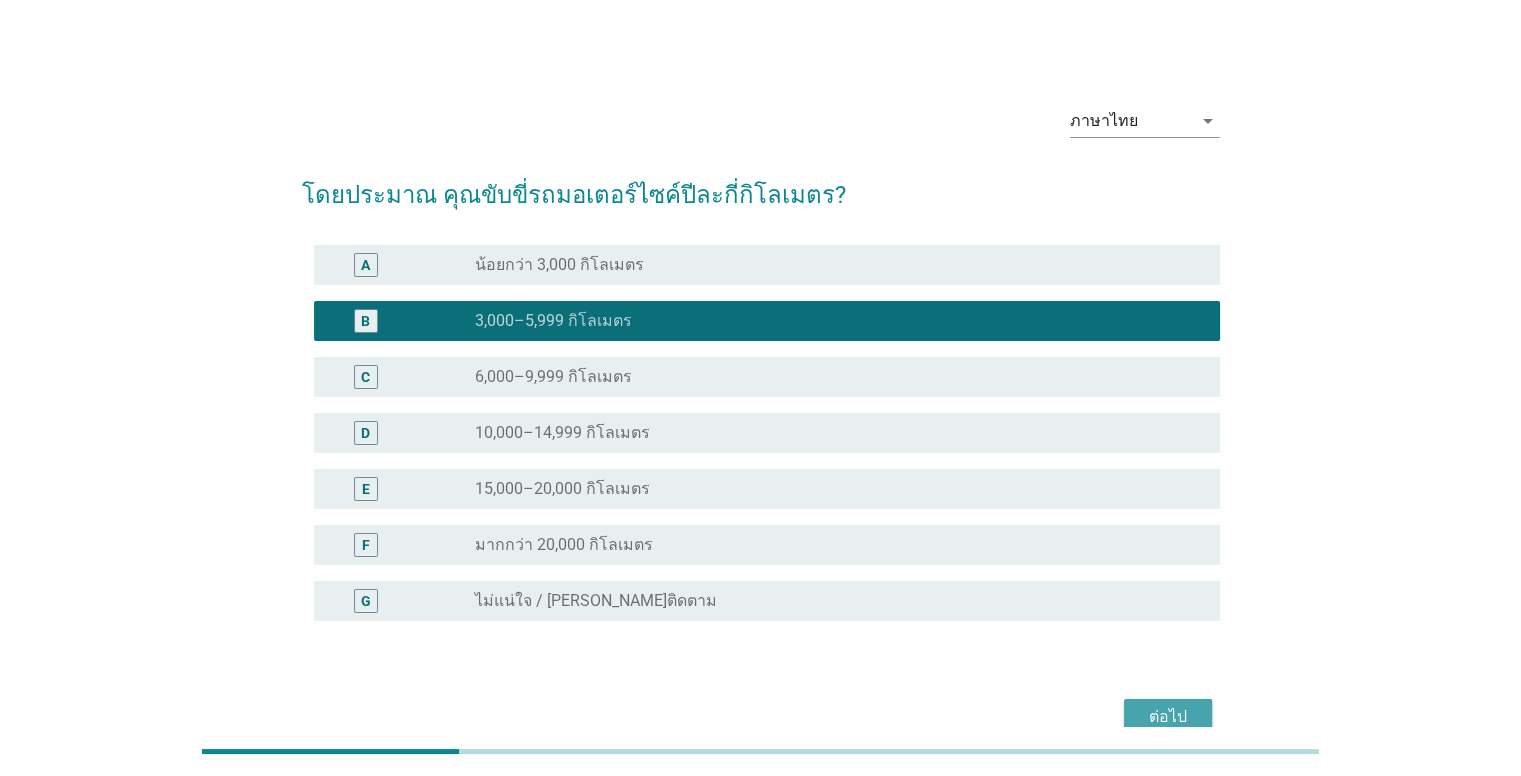 click on "ต่อไป" at bounding box center [1168, 717] 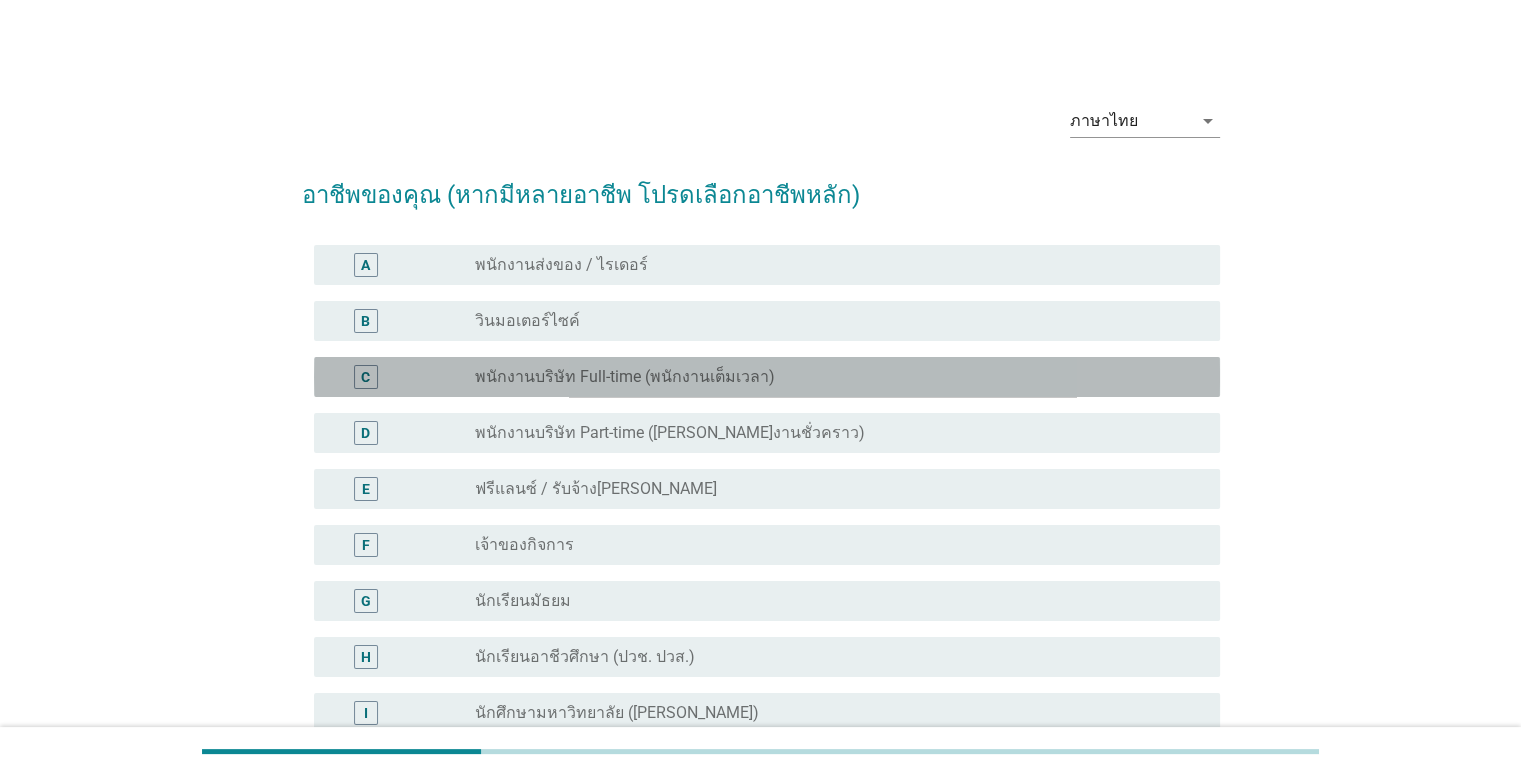 click on "C     radio_button_unchecked พนักงานบริษัท Full-time (พนักงานเต็มเวลา)" at bounding box center (767, 377) 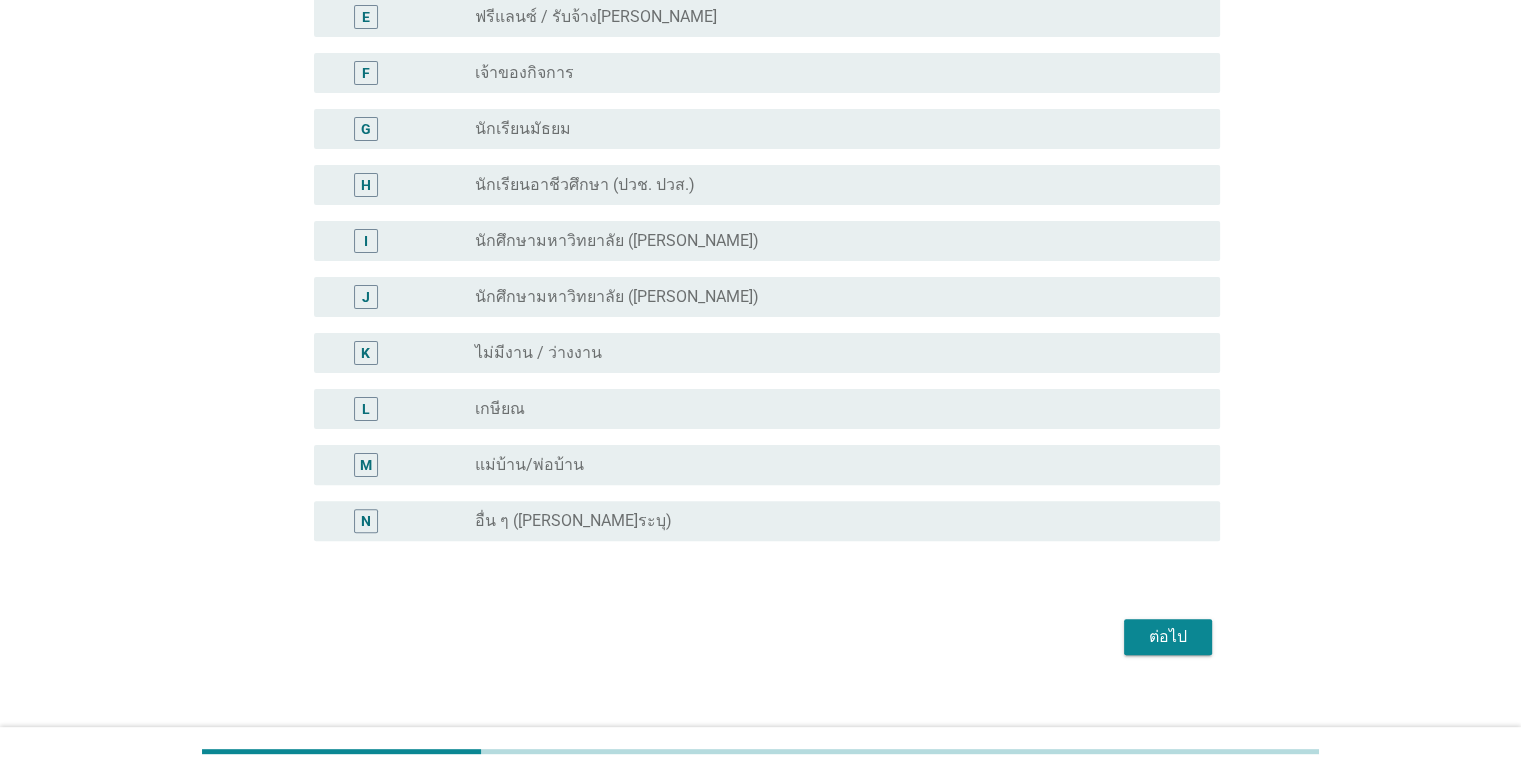scroll, scrollTop: 494, scrollLeft: 0, axis: vertical 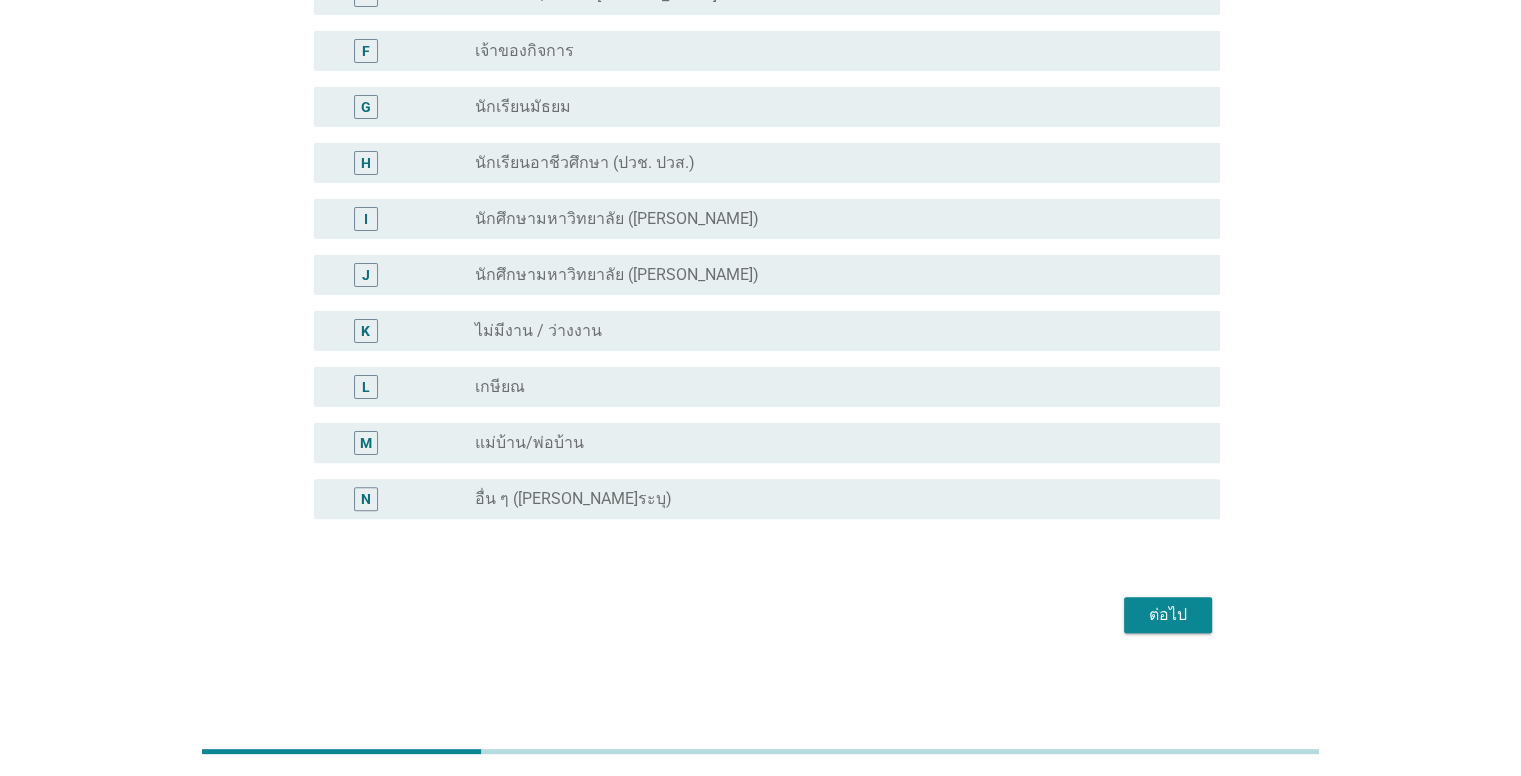 click on "ต่อไป" at bounding box center [1168, 615] 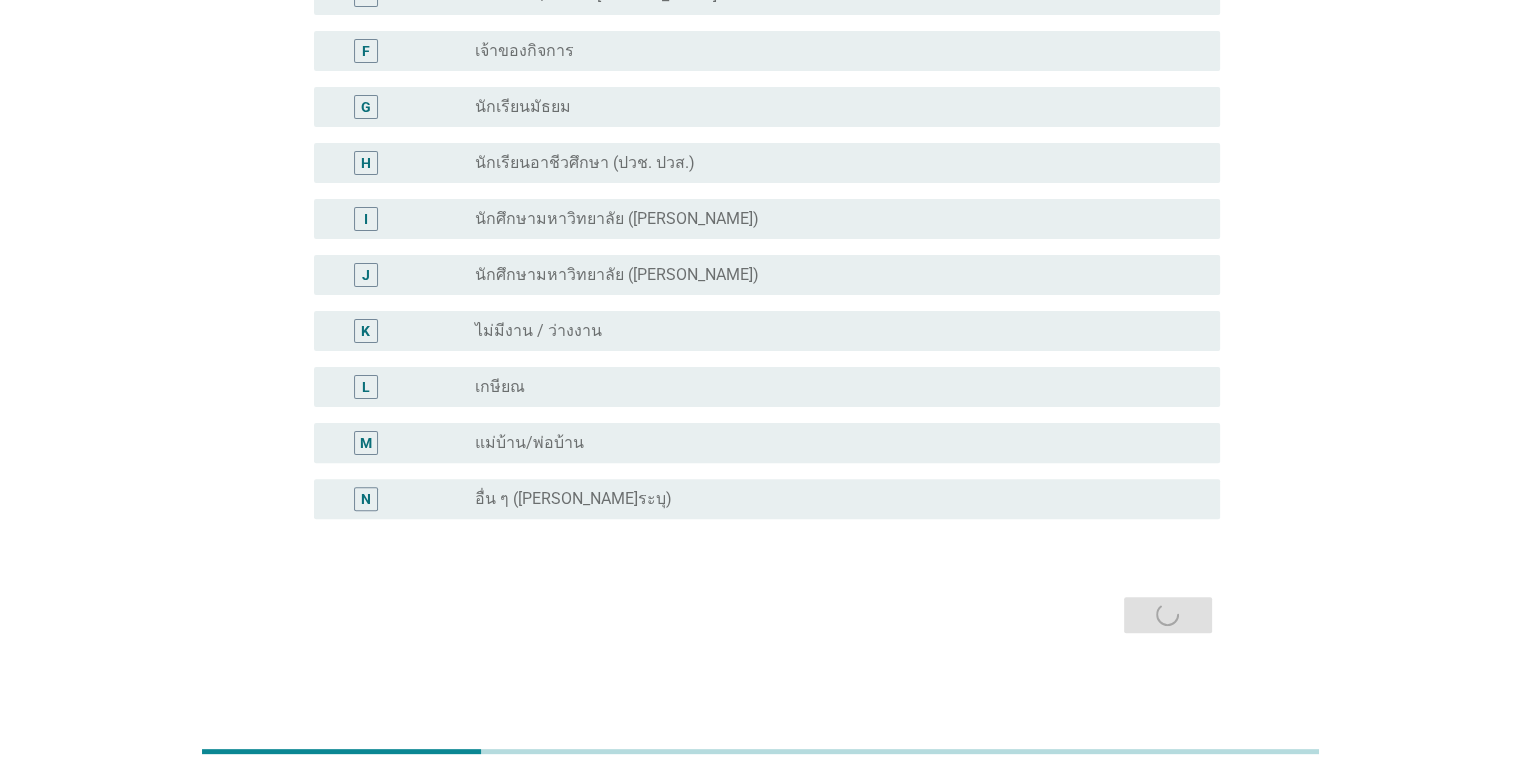 scroll, scrollTop: 0, scrollLeft: 0, axis: both 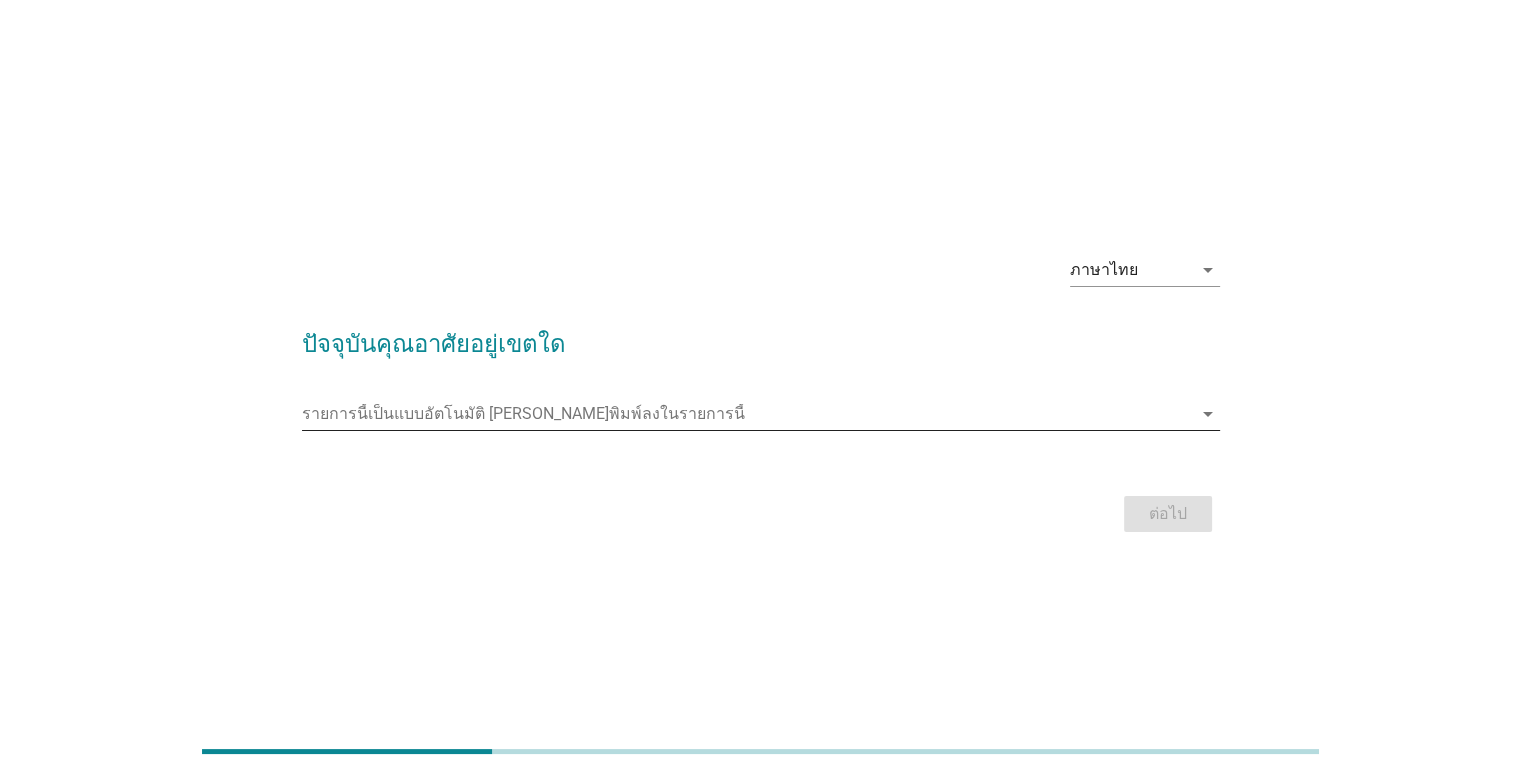 click on "arrow_drop_down" at bounding box center [1208, 414] 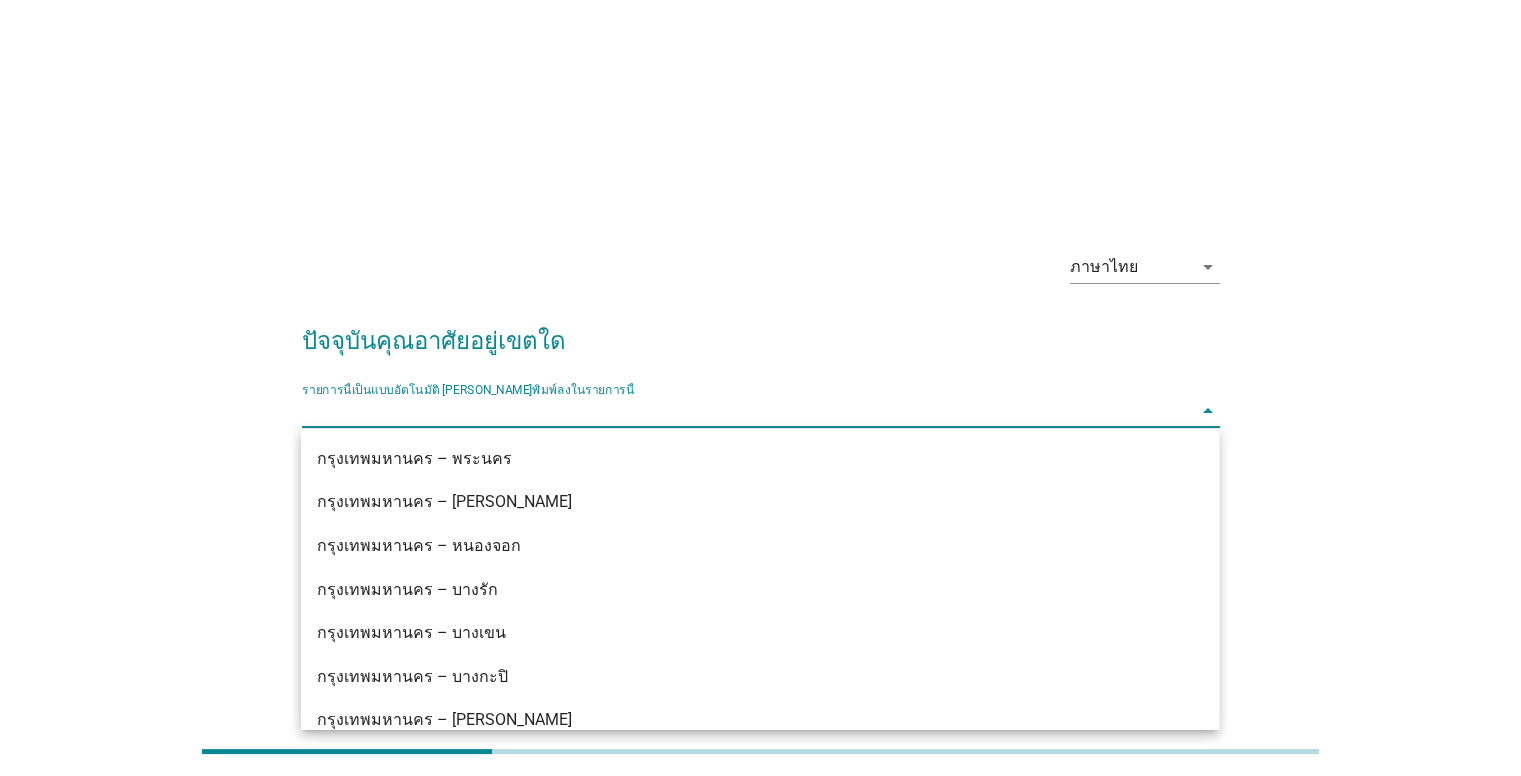 scroll, scrollTop: 262, scrollLeft: 0, axis: vertical 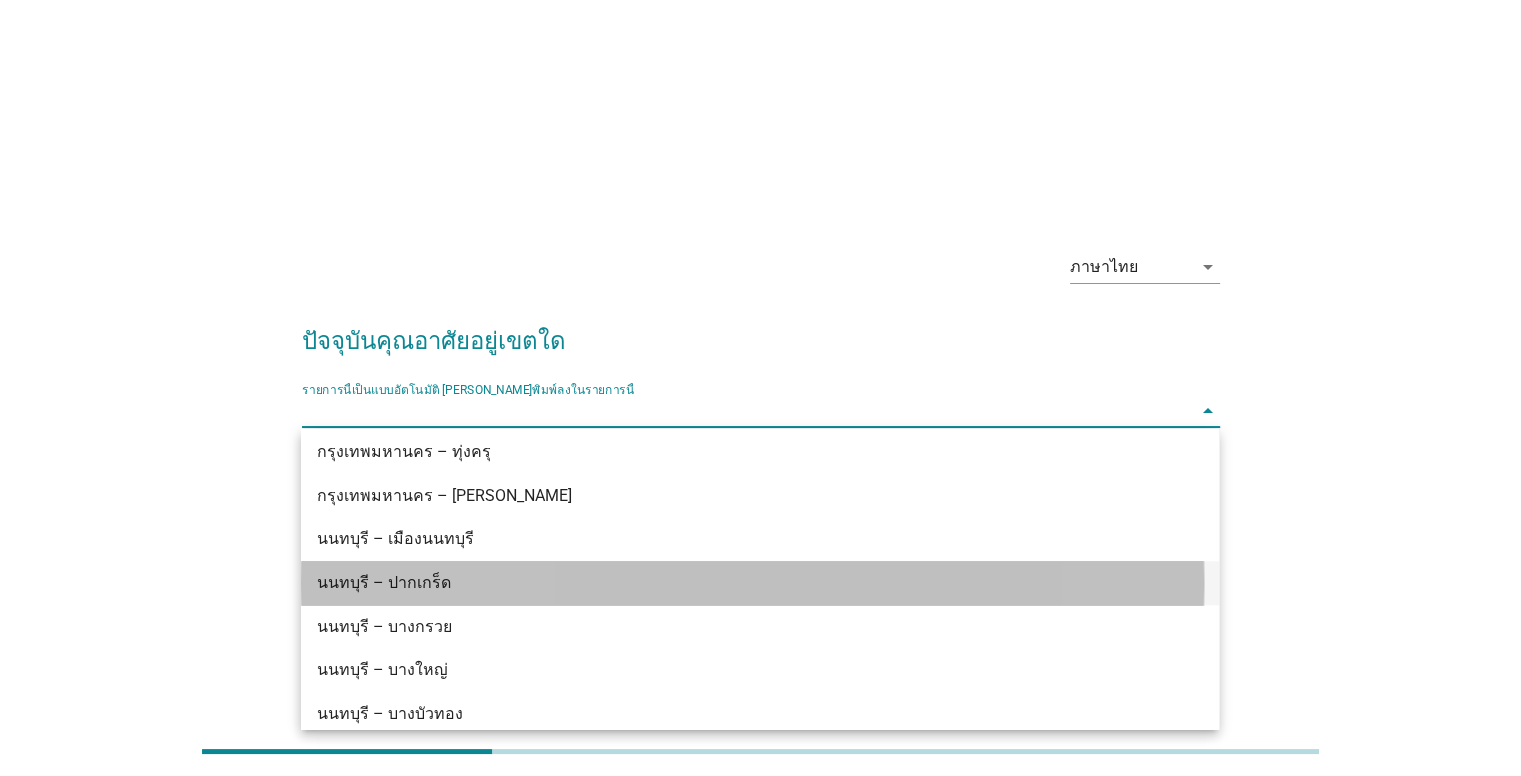 click on "นนทบุรี – ปากเกร็ด" at bounding box center (760, 583) 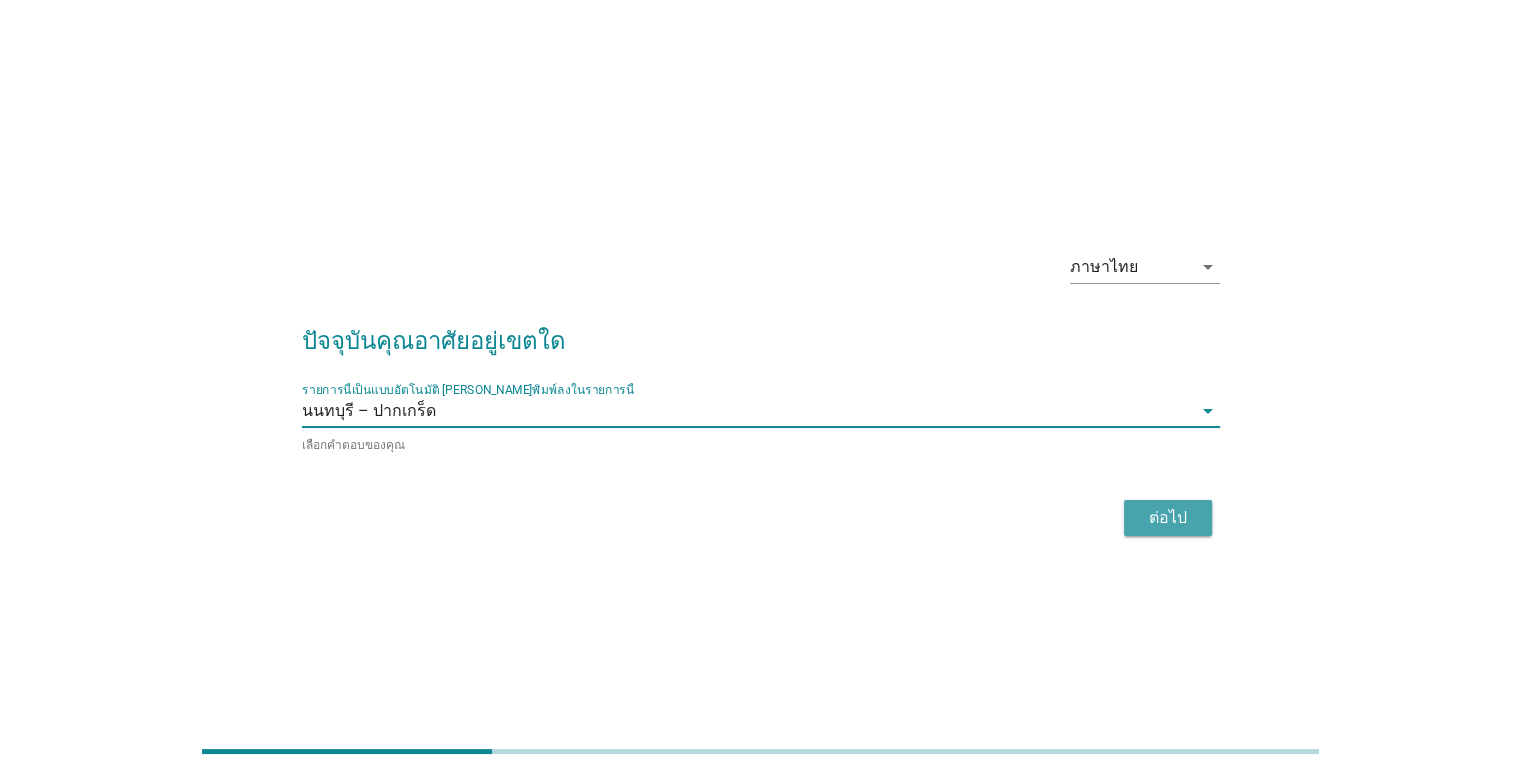 click on "ต่อไป" at bounding box center (1168, 518) 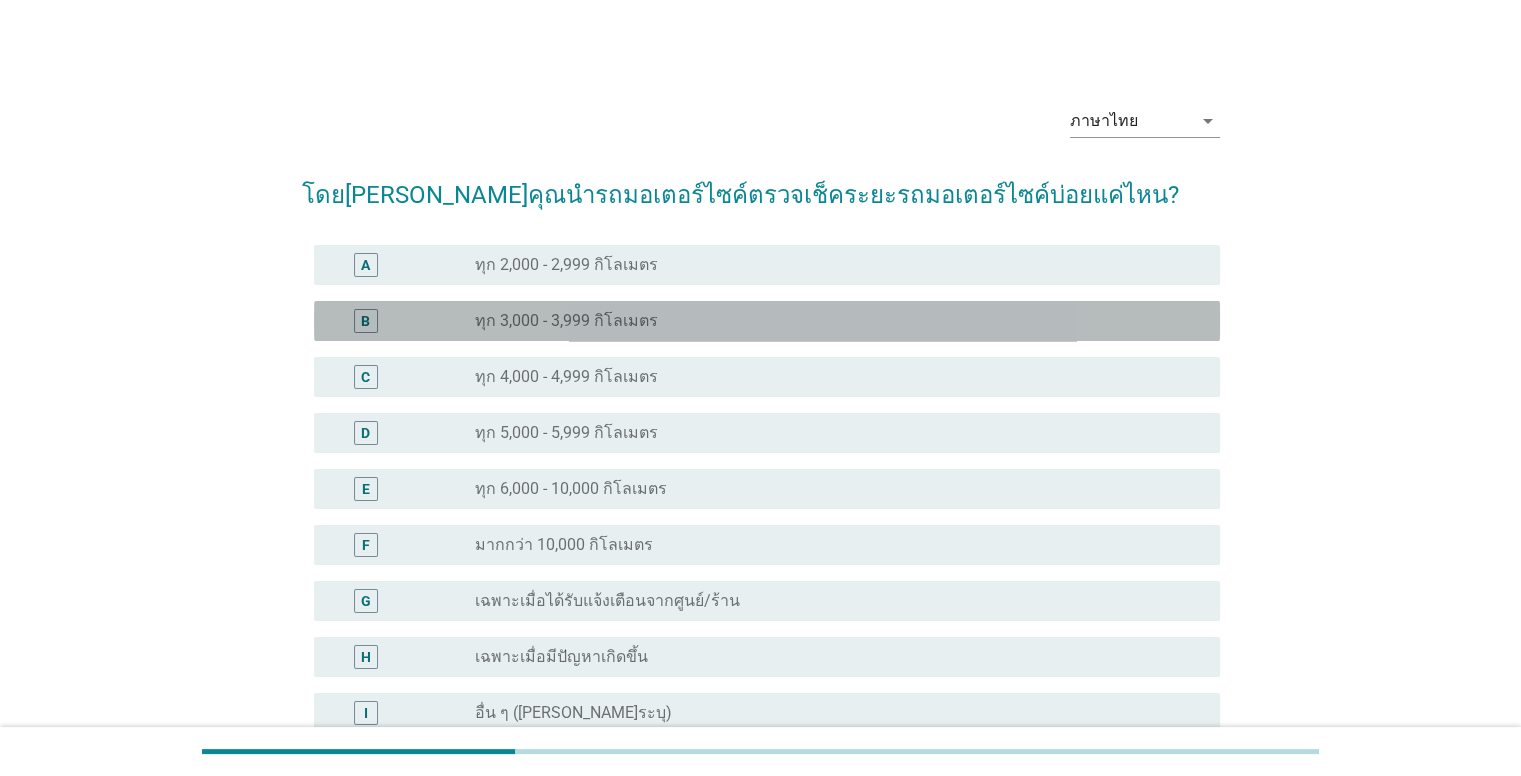 click on "radio_button_unchecked ทุก 3,000 - 3,999 กิโลเมตร" at bounding box center [831, 321] 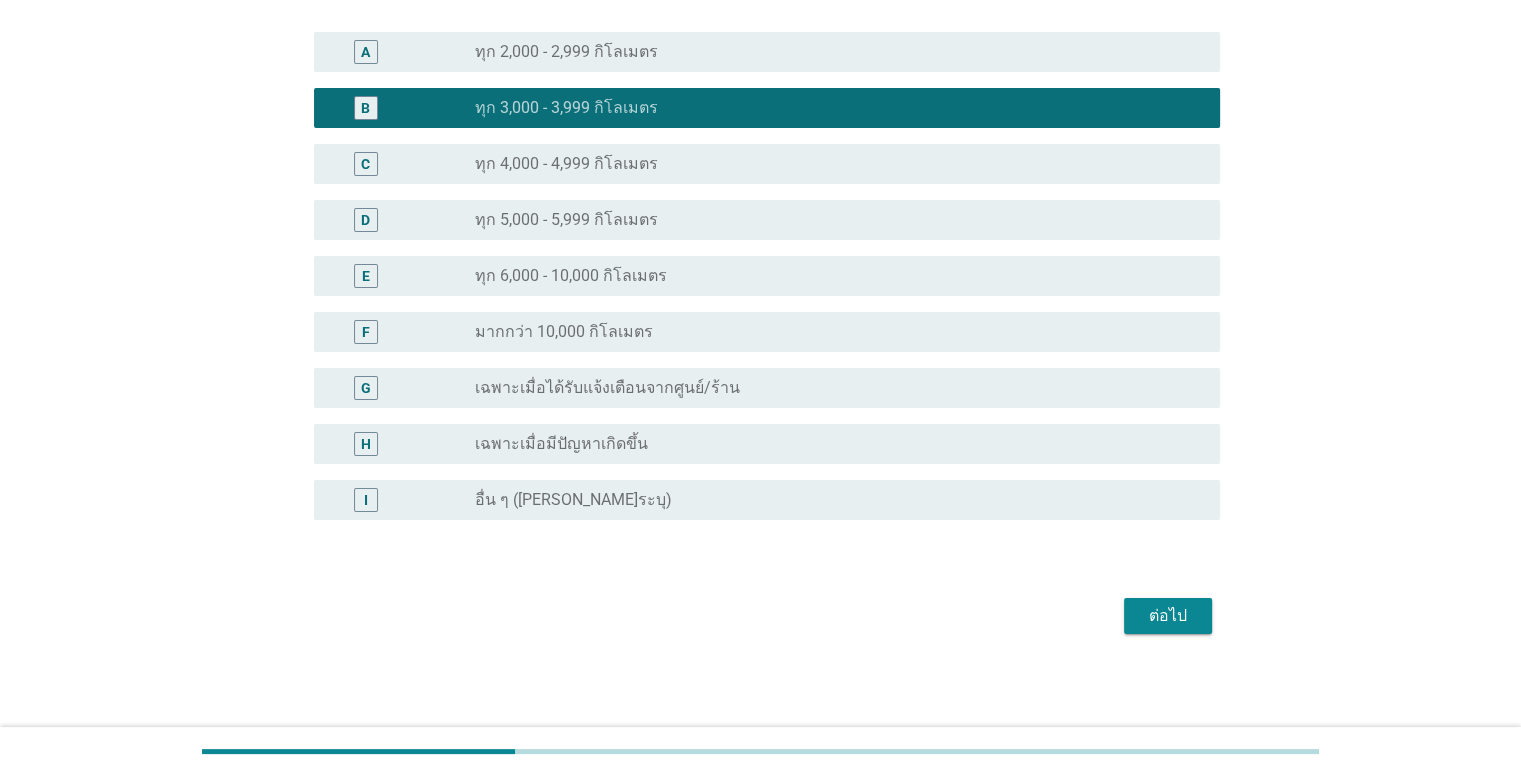 scroll, scrollTop: 214, scrollLeft: 0, axis: vertical 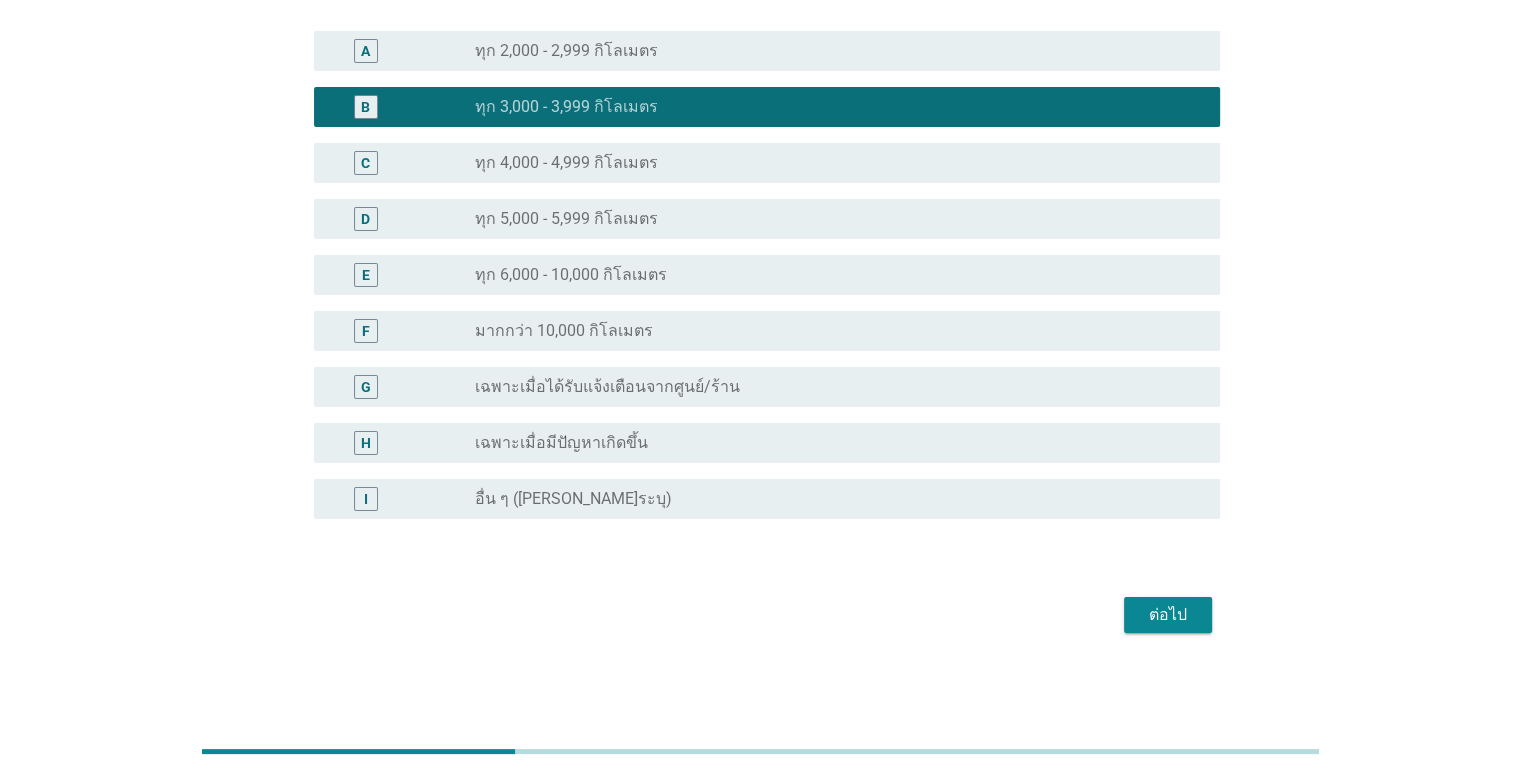 click on "ต่อไป" at bounding box center [1168, 615] 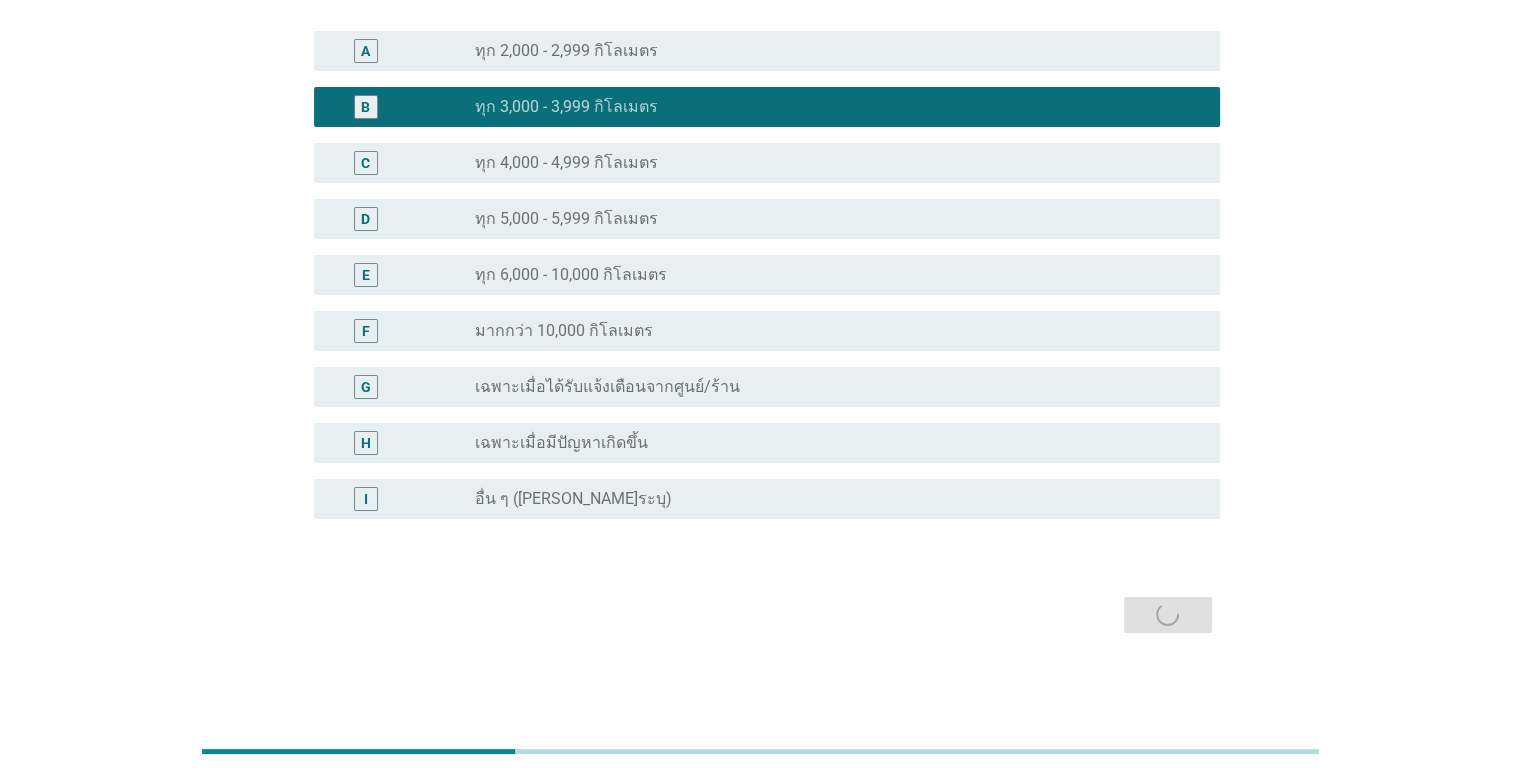 scroll, scrollTop: 0, scrollLeft: 0, axis: both 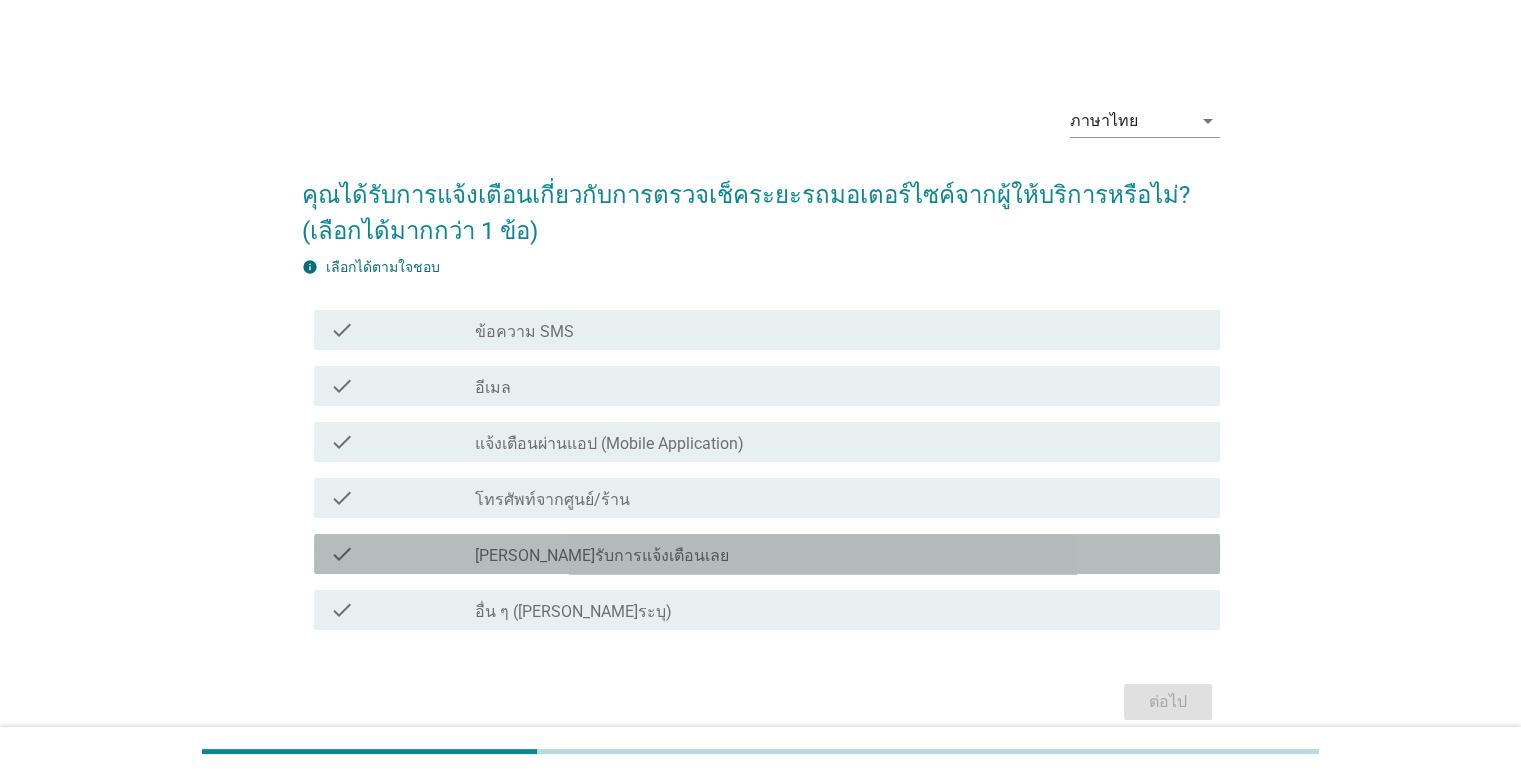 click on "check     check_box_outline_blank [PERSON_NAME]รับการแจ้งเตือนเลย" at bounding box center [767, 554] 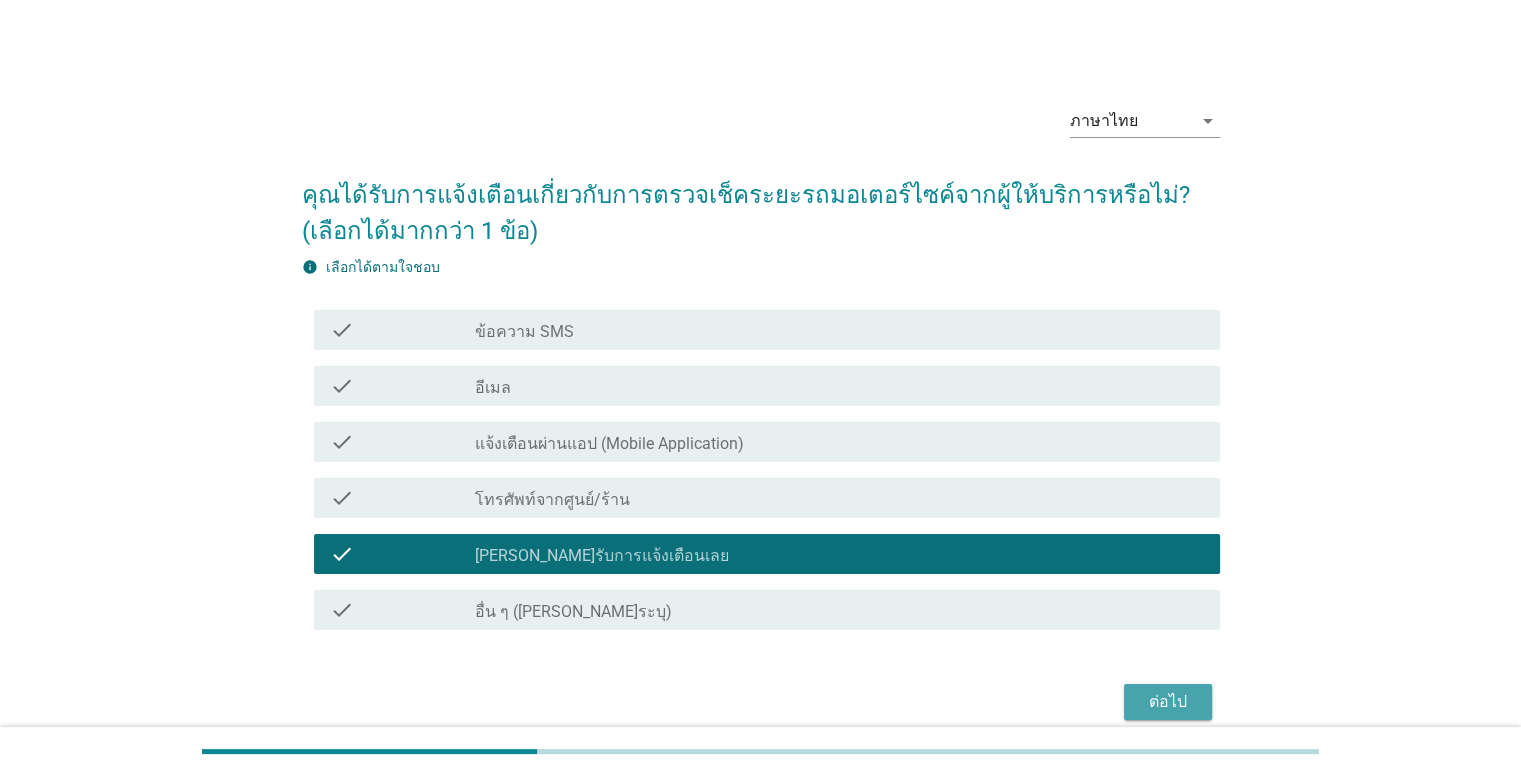 click on "ต่อไป" at bounding box center (1168, 702) 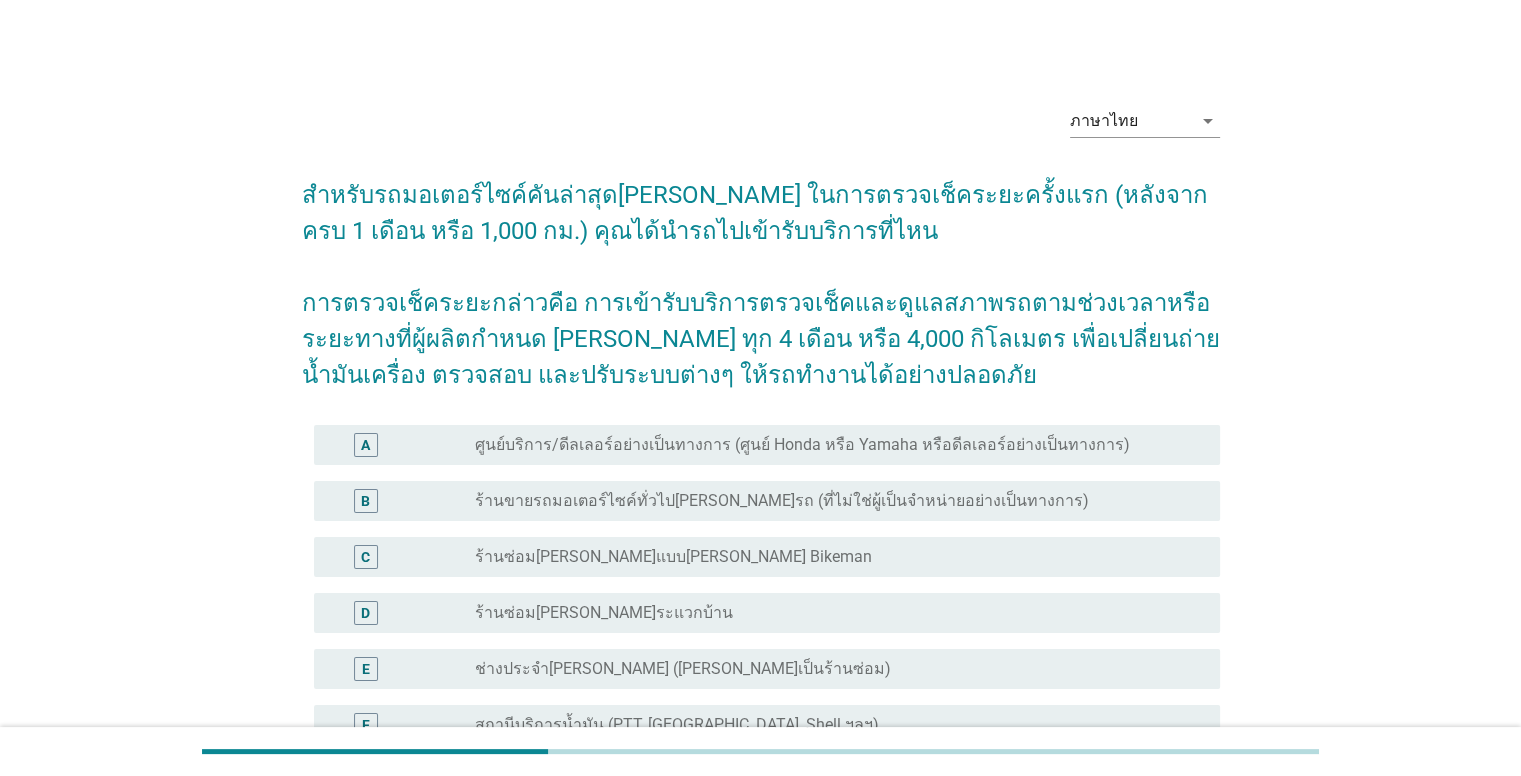 click on "radio_button_unchecked ร้านซ่อม[PERSON_NAME]แบบ[PERSON_NAME] Bikeman" at bounding box center (831, 557) 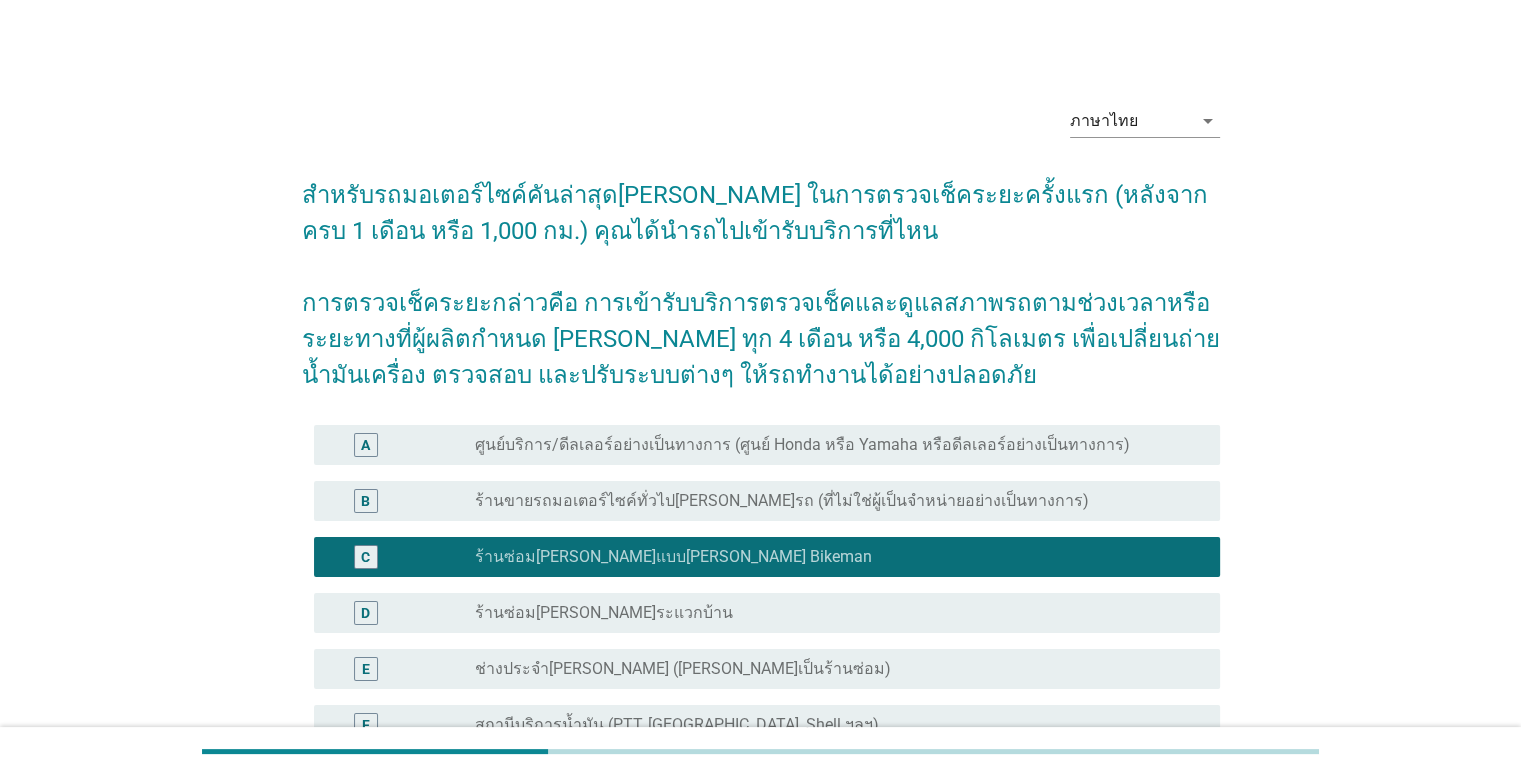 scroll, scrollTop: 394, scrollLeft: 0, axis: vertical 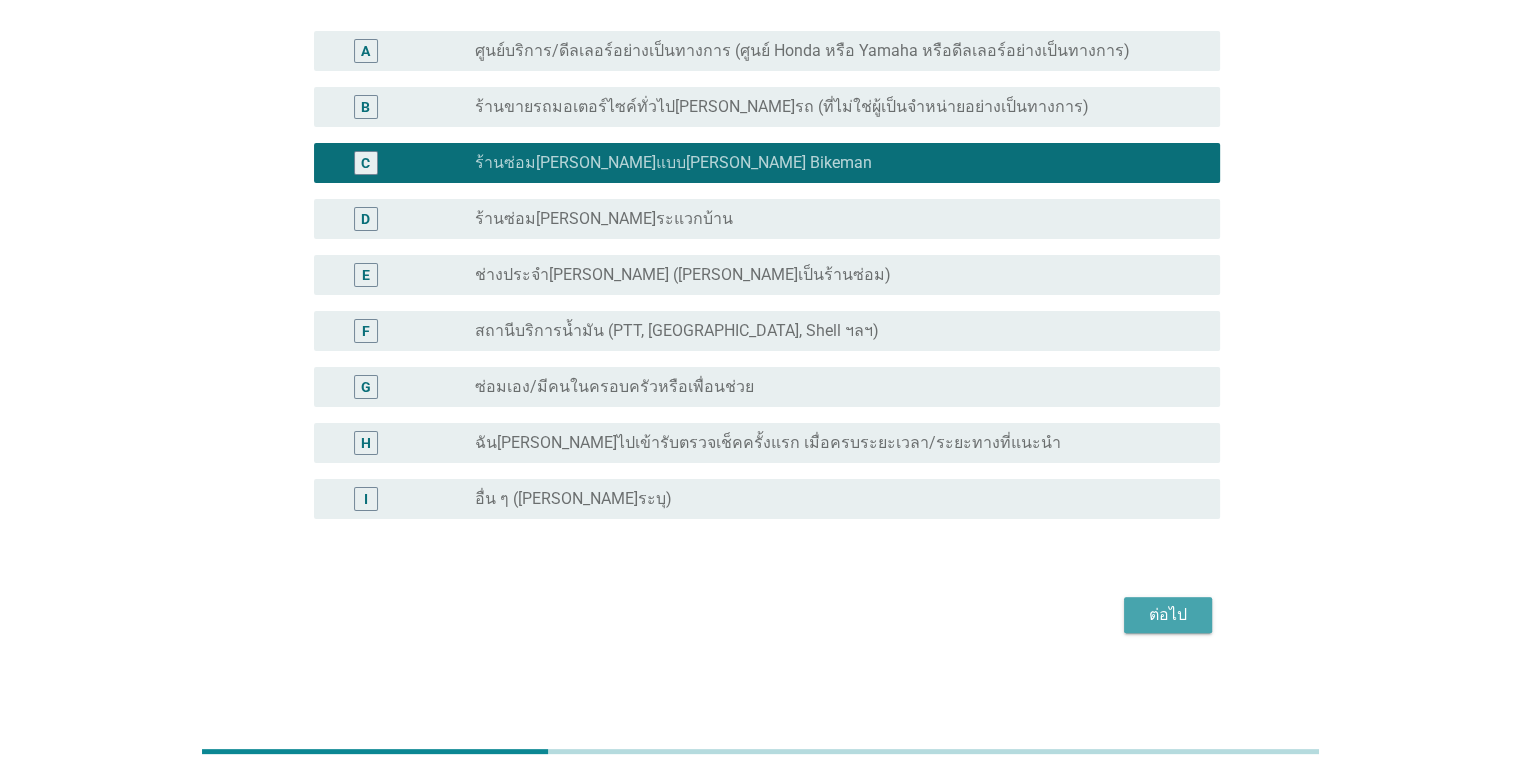 click on "ต่อไป" at bounding box center [1168, 615] 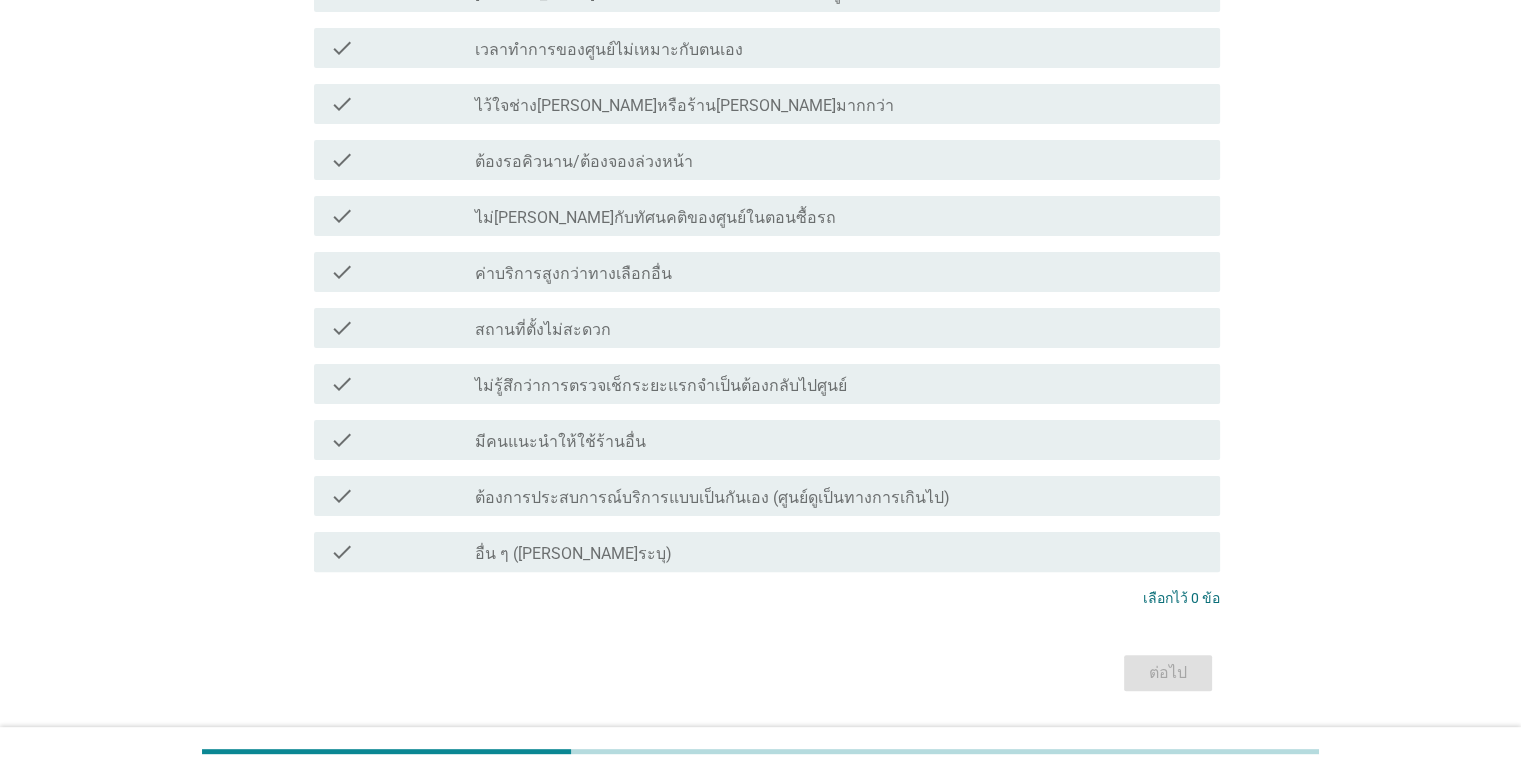 scroll, scrollTop: 0, scrollLeft: 0, axis: both 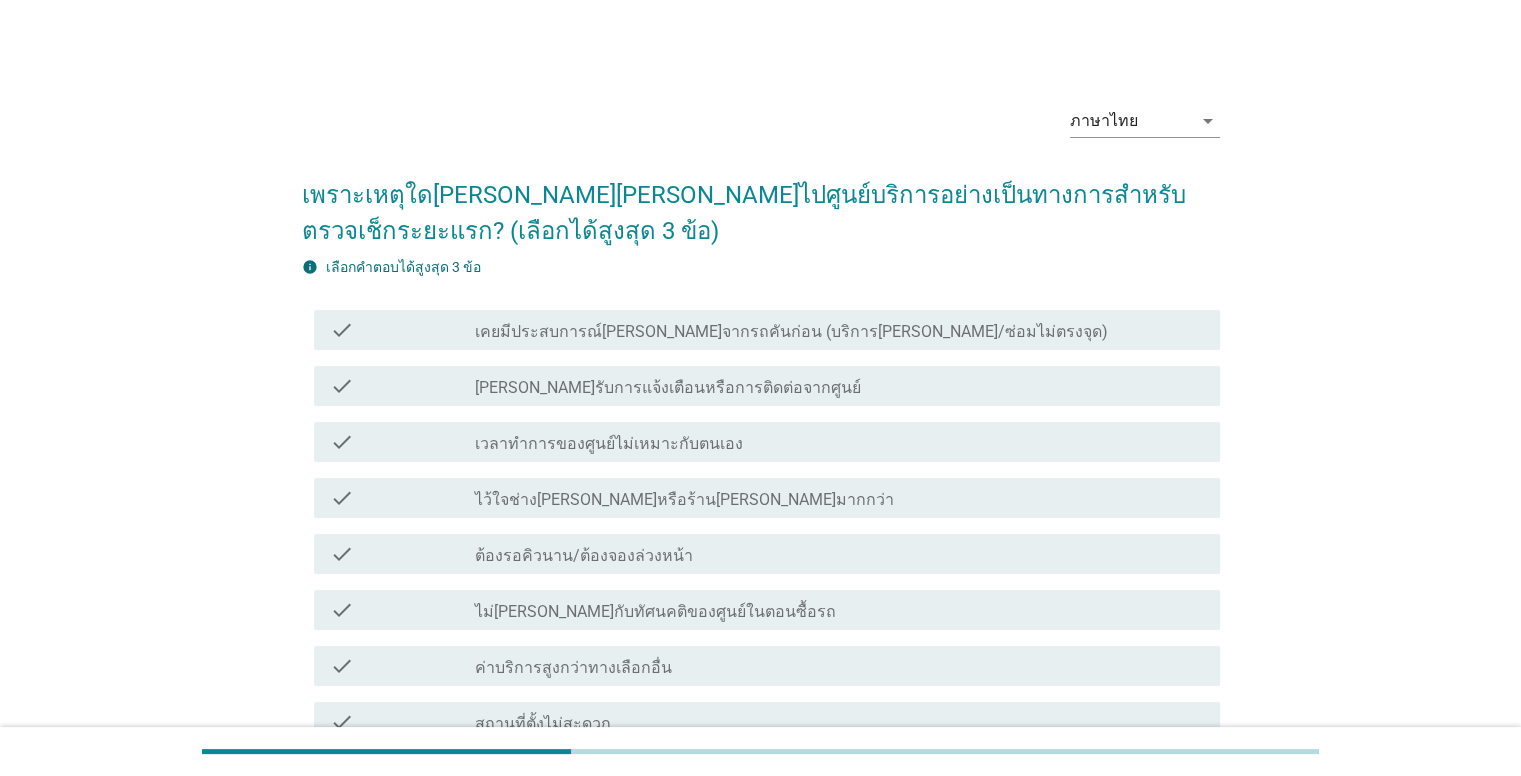 click on "check     check_box_outline_blank [PERSON_NAME]รับการแจ้งเตือนหรือการติดต่อจากศูนย์" at bounding box center [761, 386] 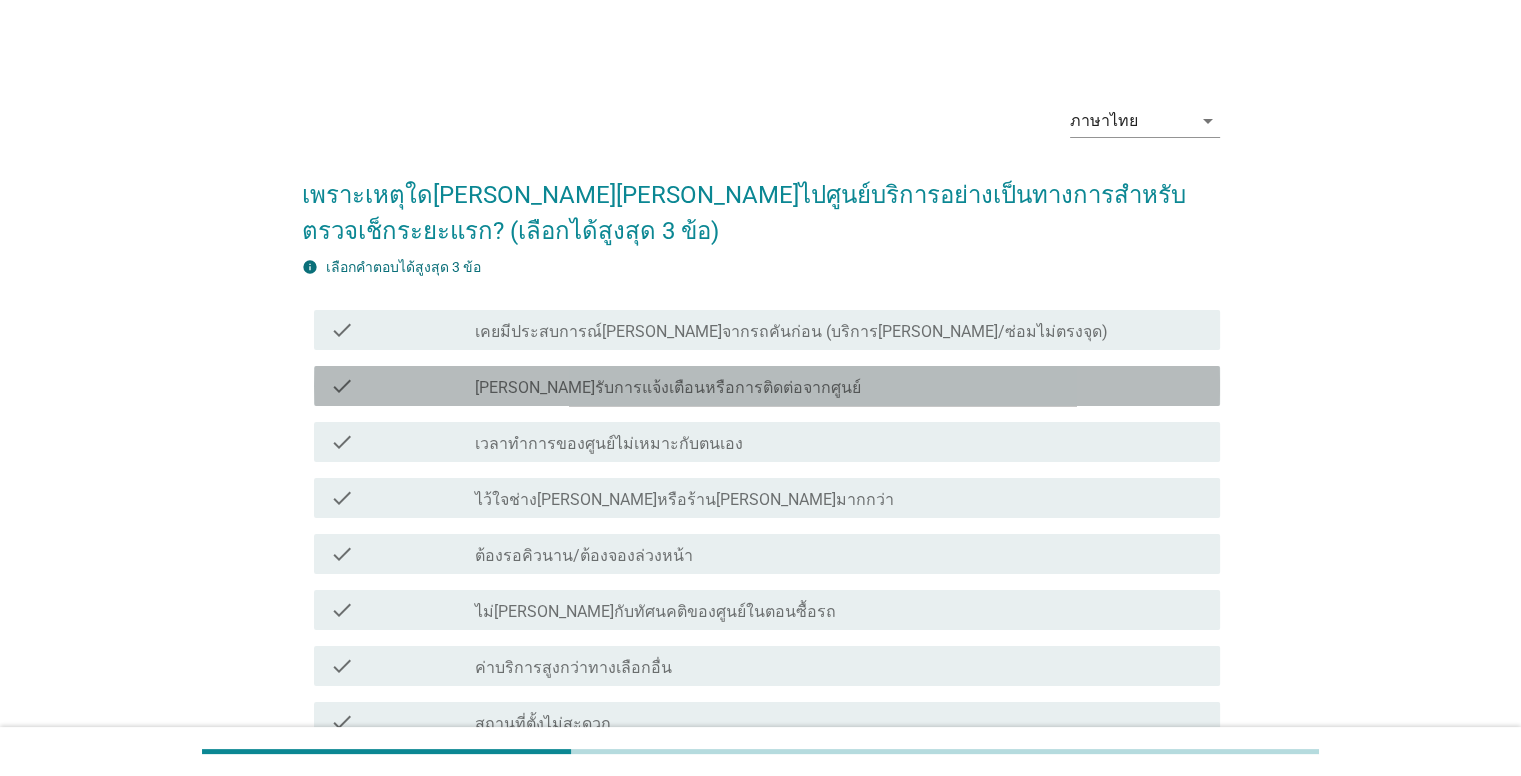 click on "[PERSON_NAME]รับการแจ้งเตือนหรือการติดต่อจากศูนย์" at bounding box center [668, 388] 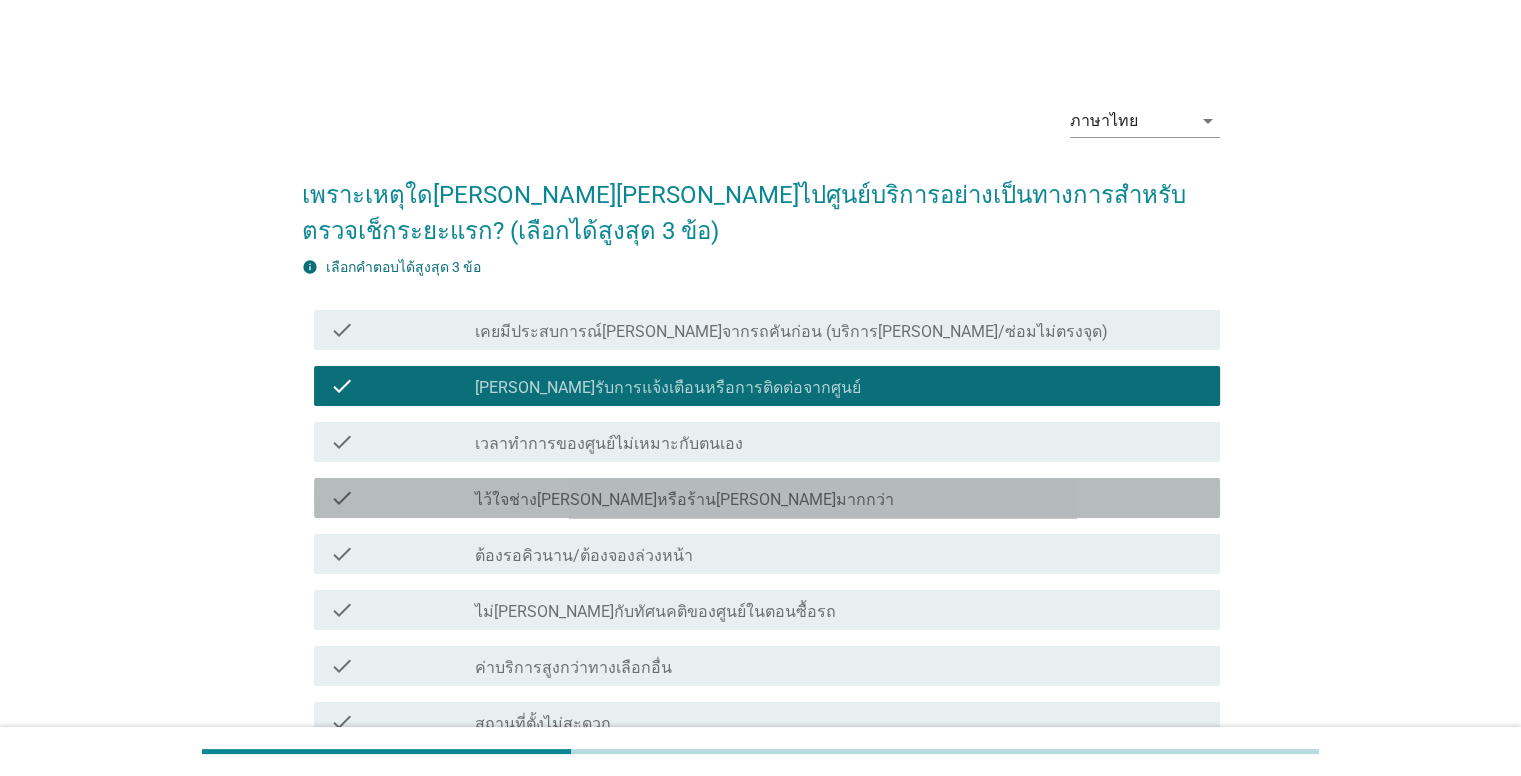 click on "ไว้ใจช่าง[PERSON_NAME]หรือร้าน[PERSON_NAME]มากกว่า" at bounding box center (684, 500) 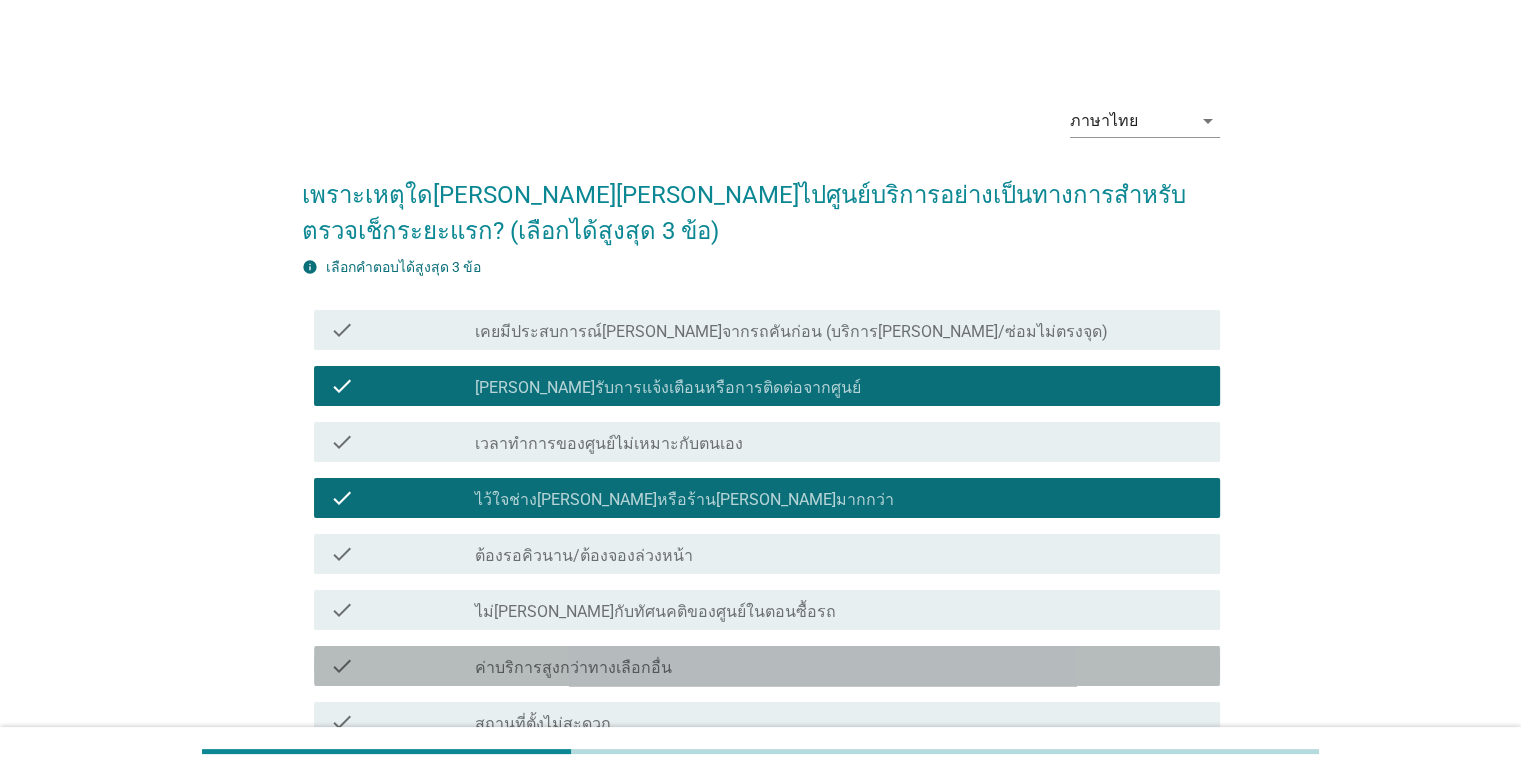 click on "check_box_outline_blank ค่าบริการสูงกว่าทางเลือกอื่น" at bounding box center [839, 666] 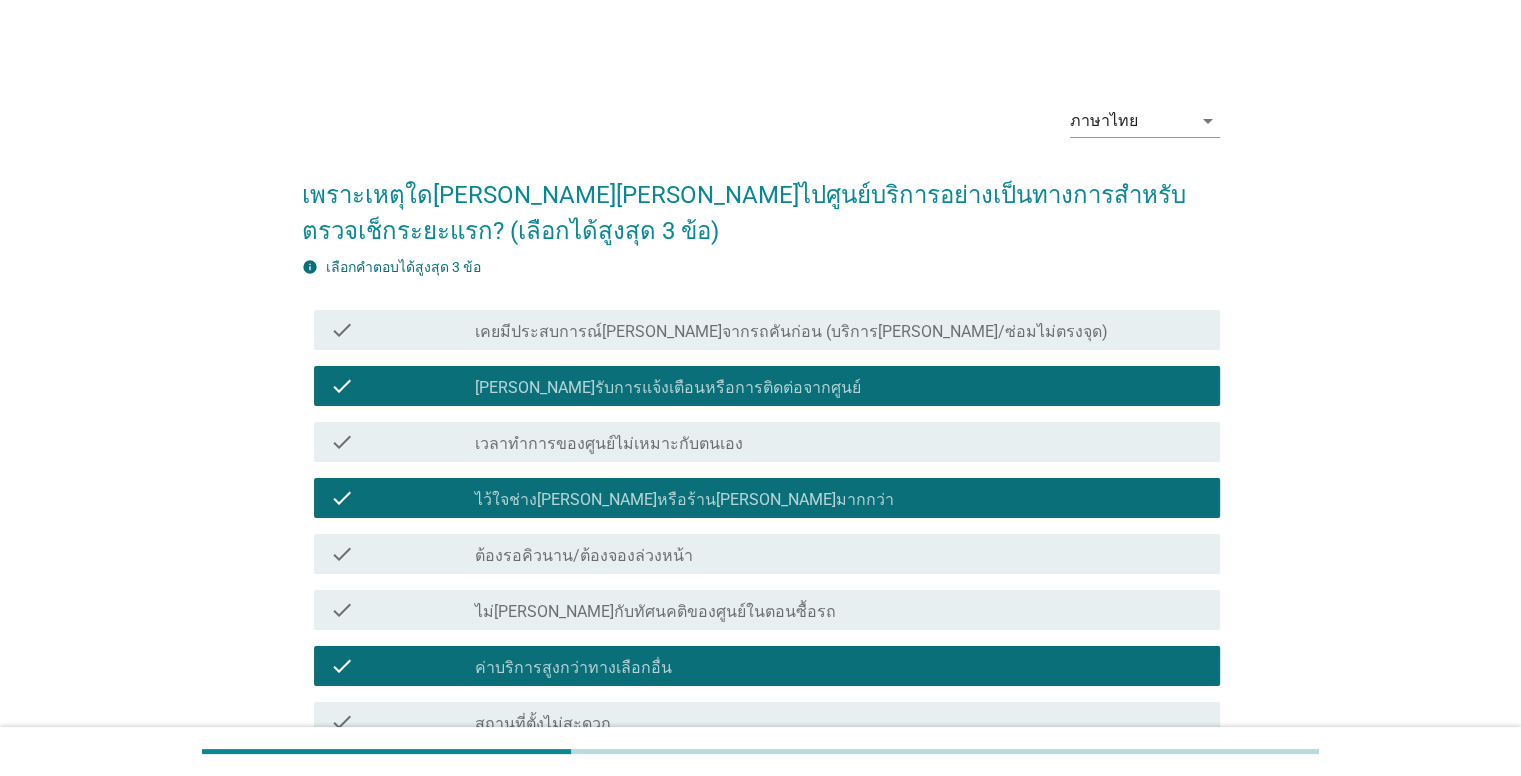 scroll, scrollTop: 452, scrollLeft: 0, axis: vertical 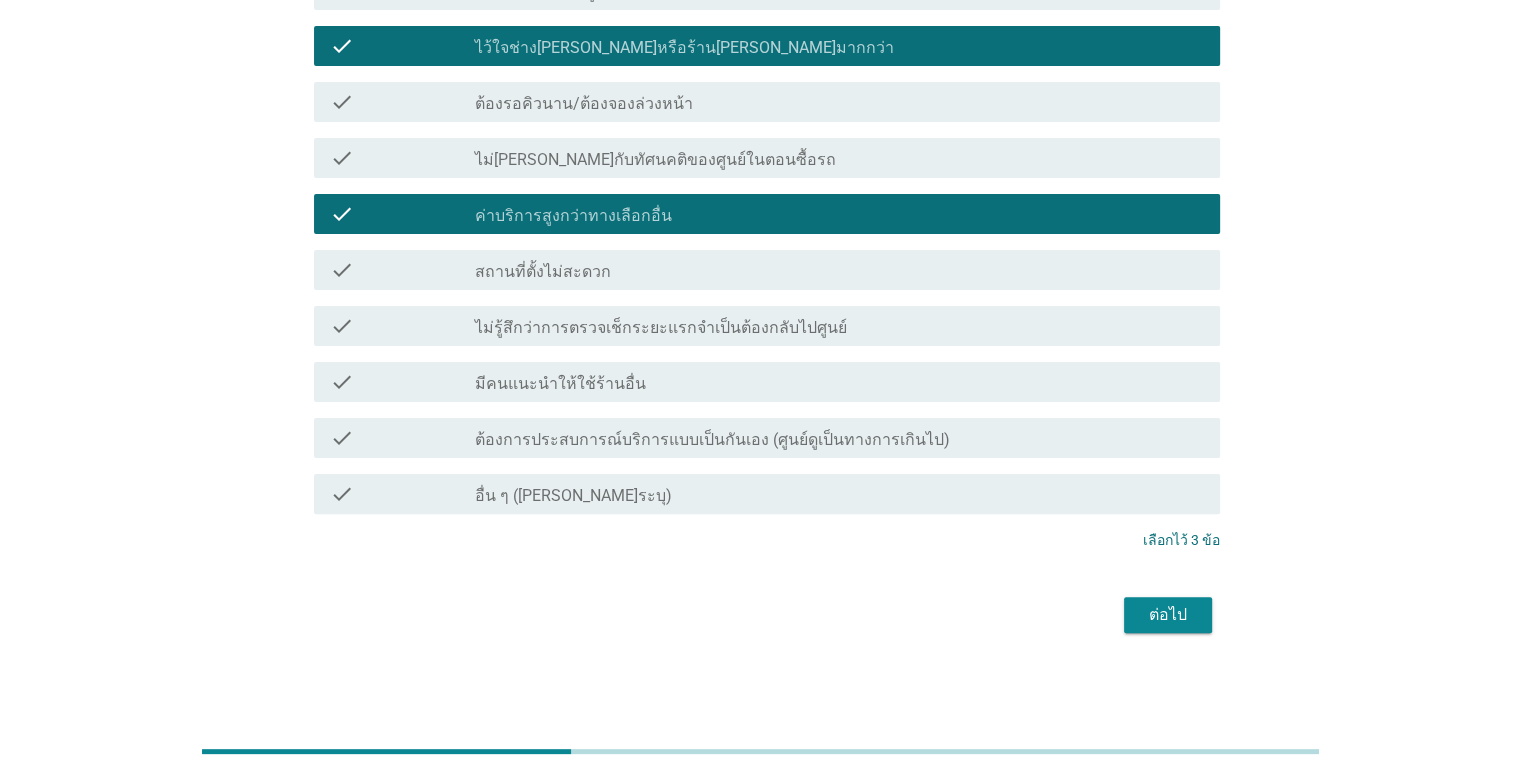 click on "ต่อไป" at bounding box center [1168, 615] 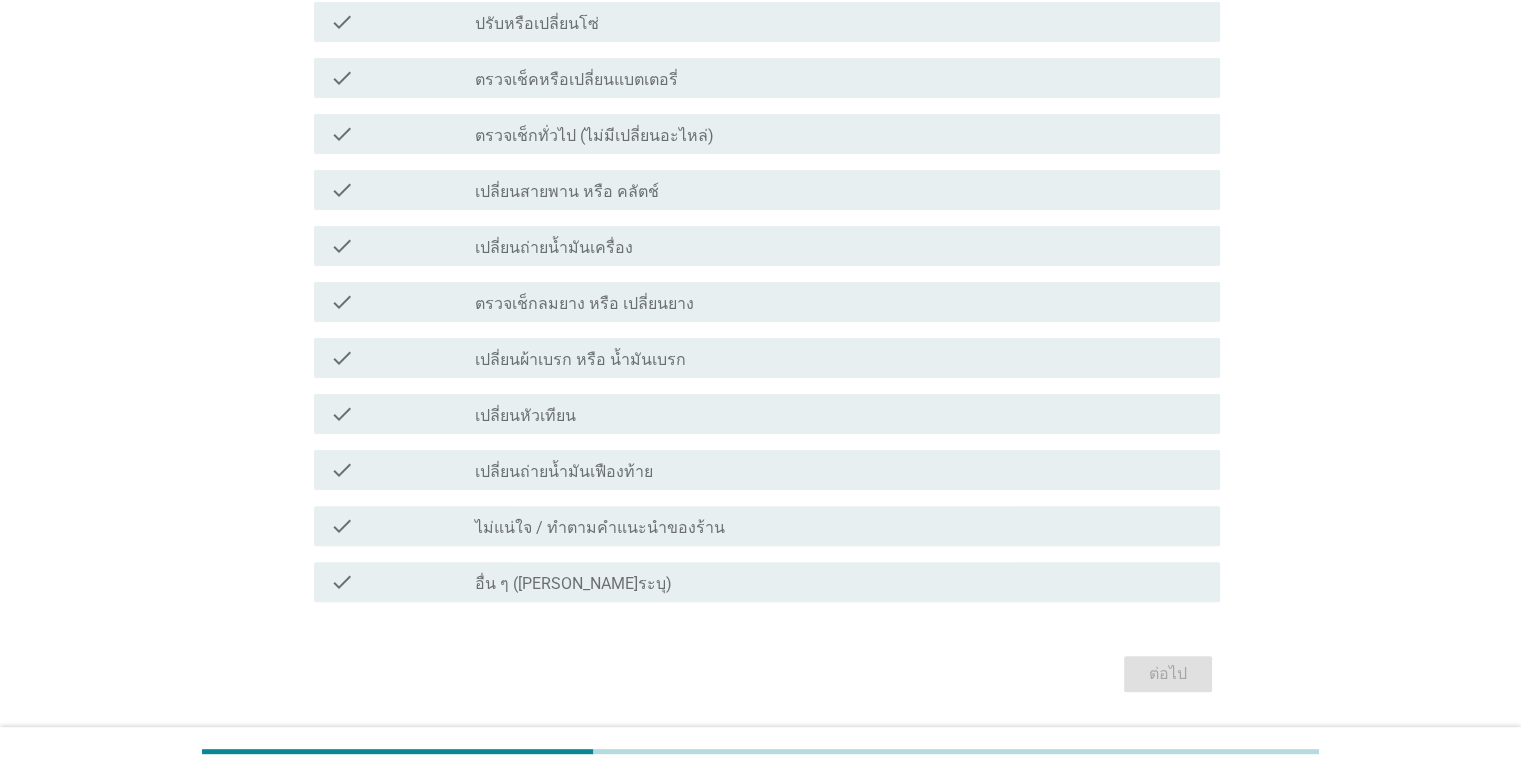 scroll, scrollTop: 0, scrollLeft: 0, axis: both 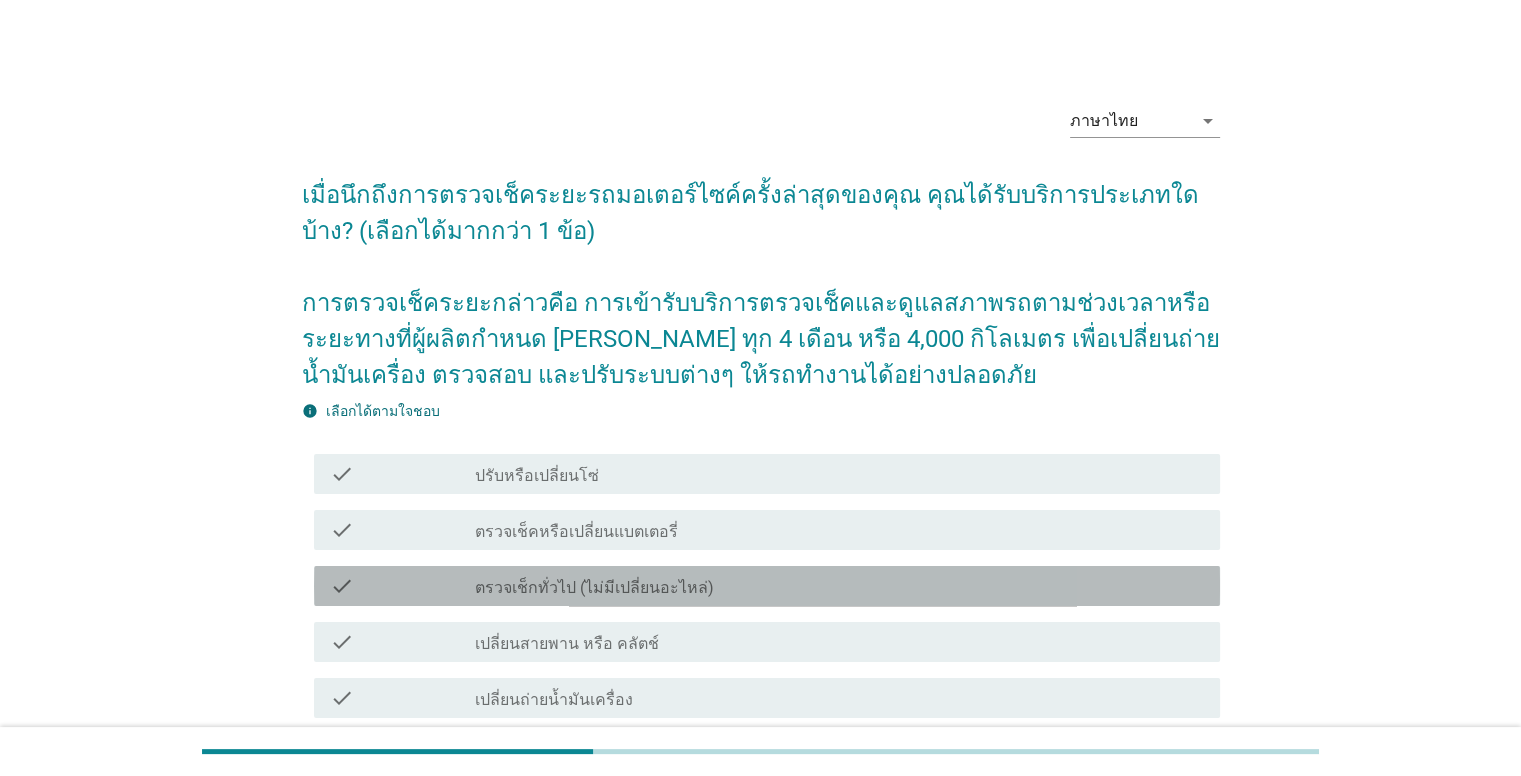 click on "check_box_outline_blank ตรวจเช็กทั่วไป (ไม่มีเปลี่ยนอะไหล่)" at bounding box center [839, 586] 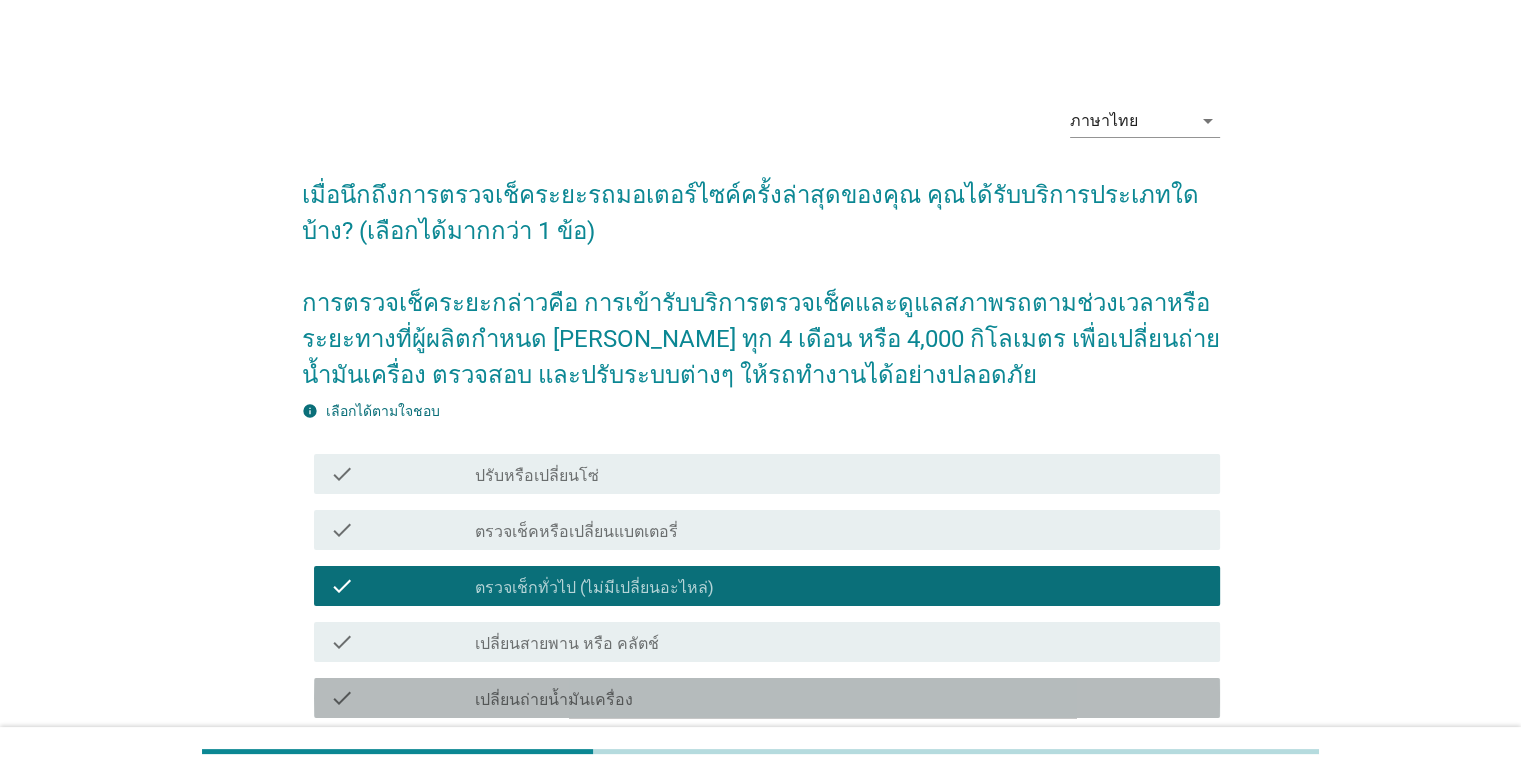 click on "check_box_outline_blank เปลี่ยนถ่ายน้ำมันเครื่อง" at bounding box center [839, 698] 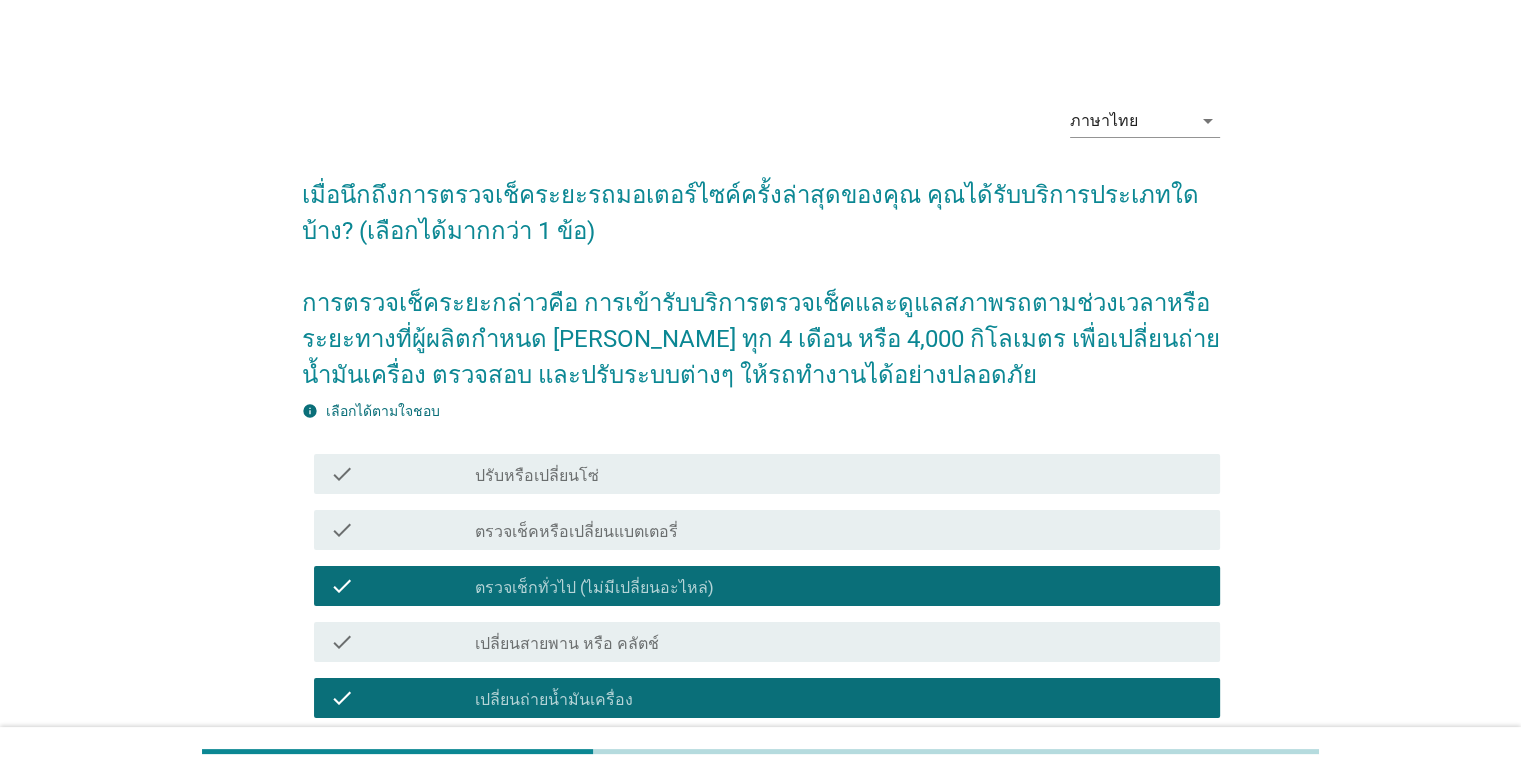 scroll, scrollTop: 511, scrollLeft: 0, axis: vertical 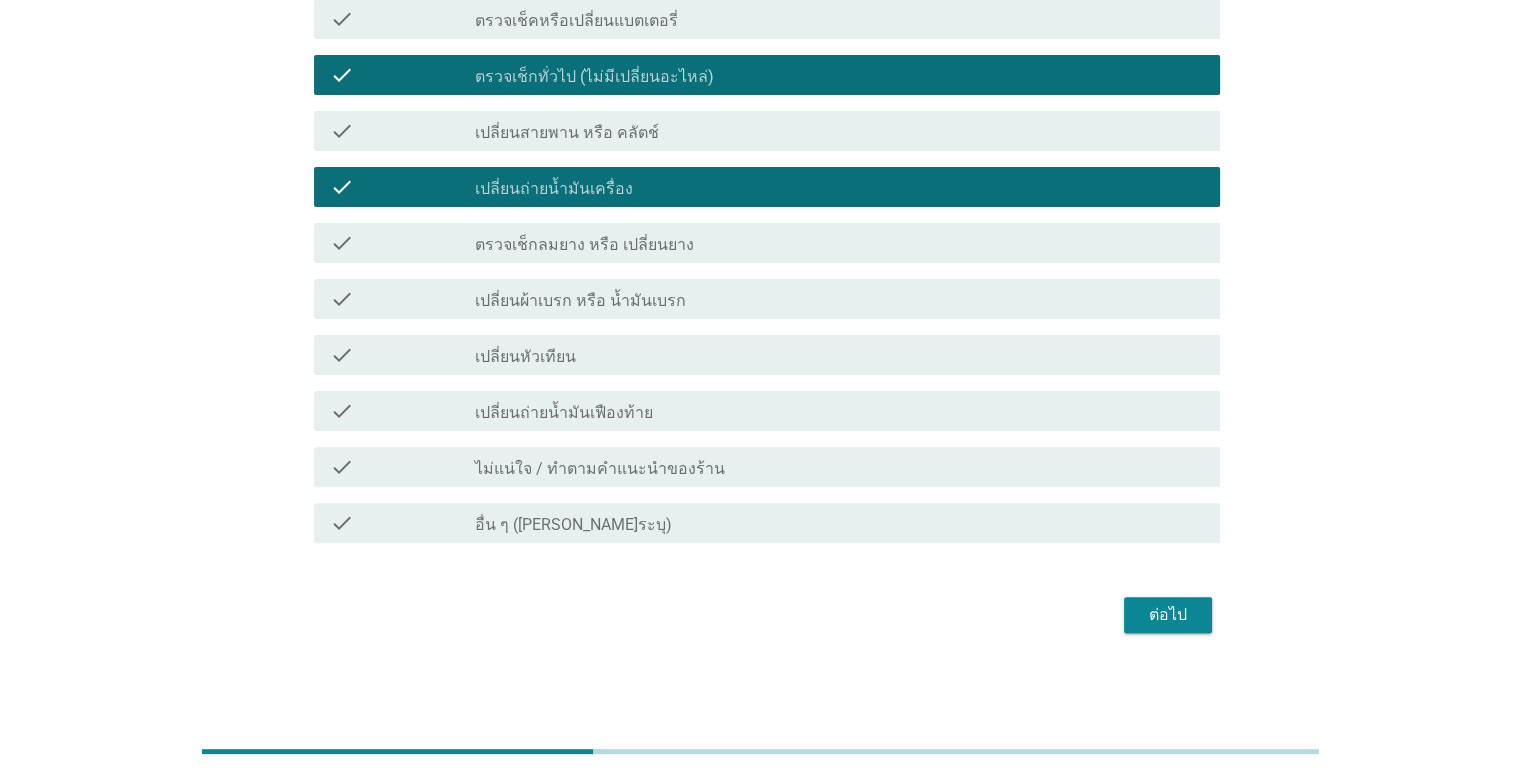 click on "ตรวจเช็กลมยาง หรือ เปลี่ยนยาง" at bounding box center (584, 245) 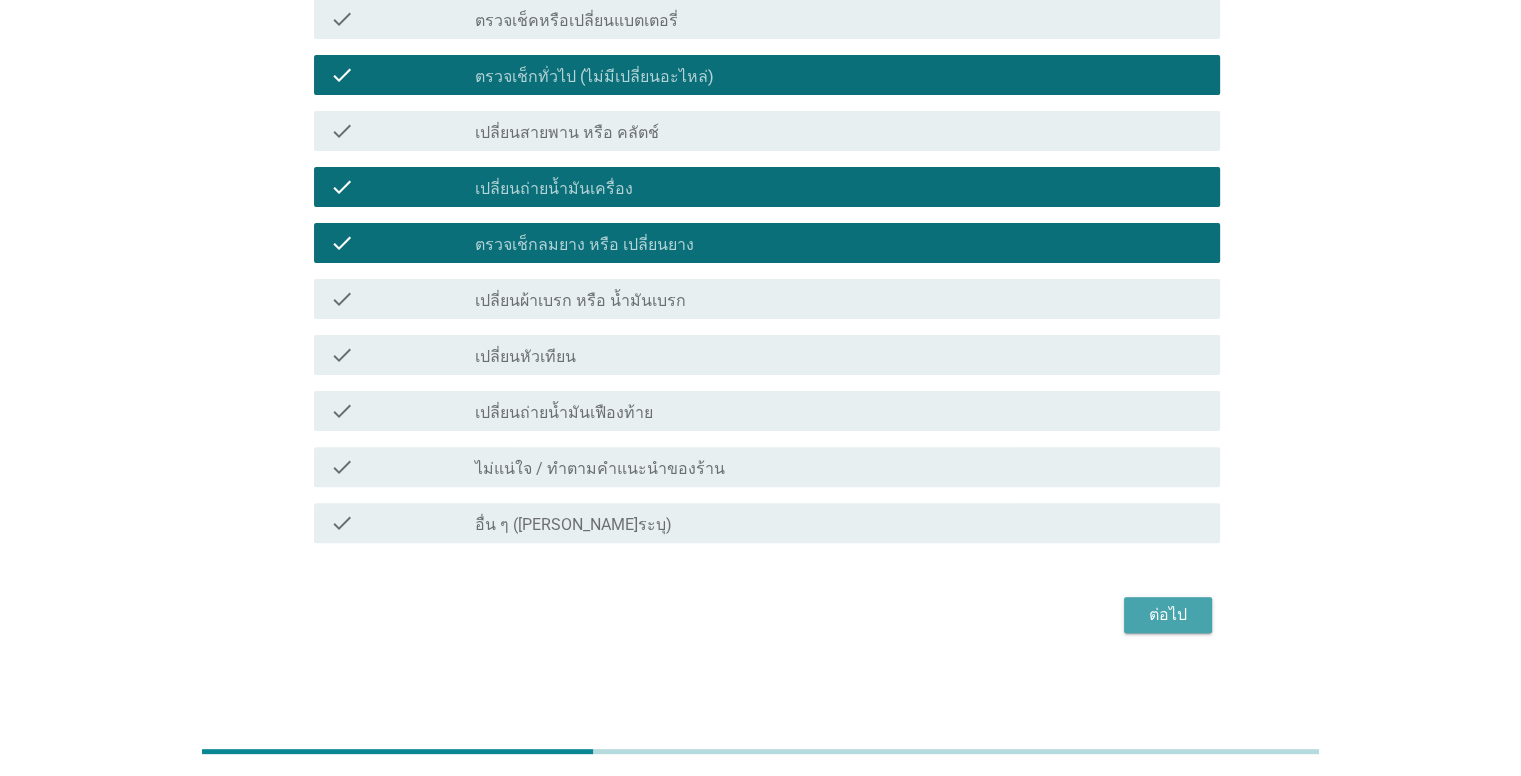 click on "ต่อไป" at bounding box center (1168, 615) 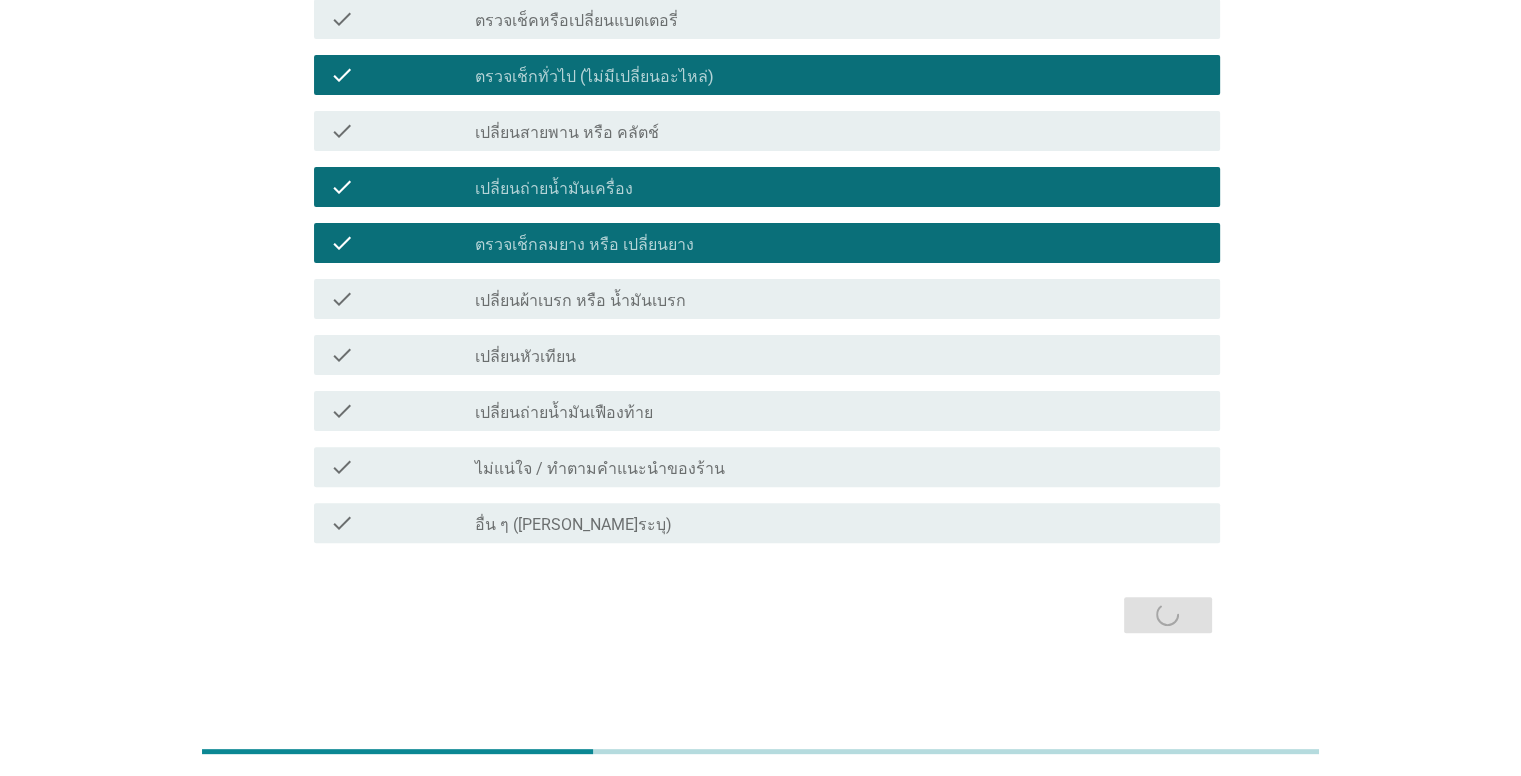 scroll, scrollTop: 0, scrollLeft: 0, axis: both 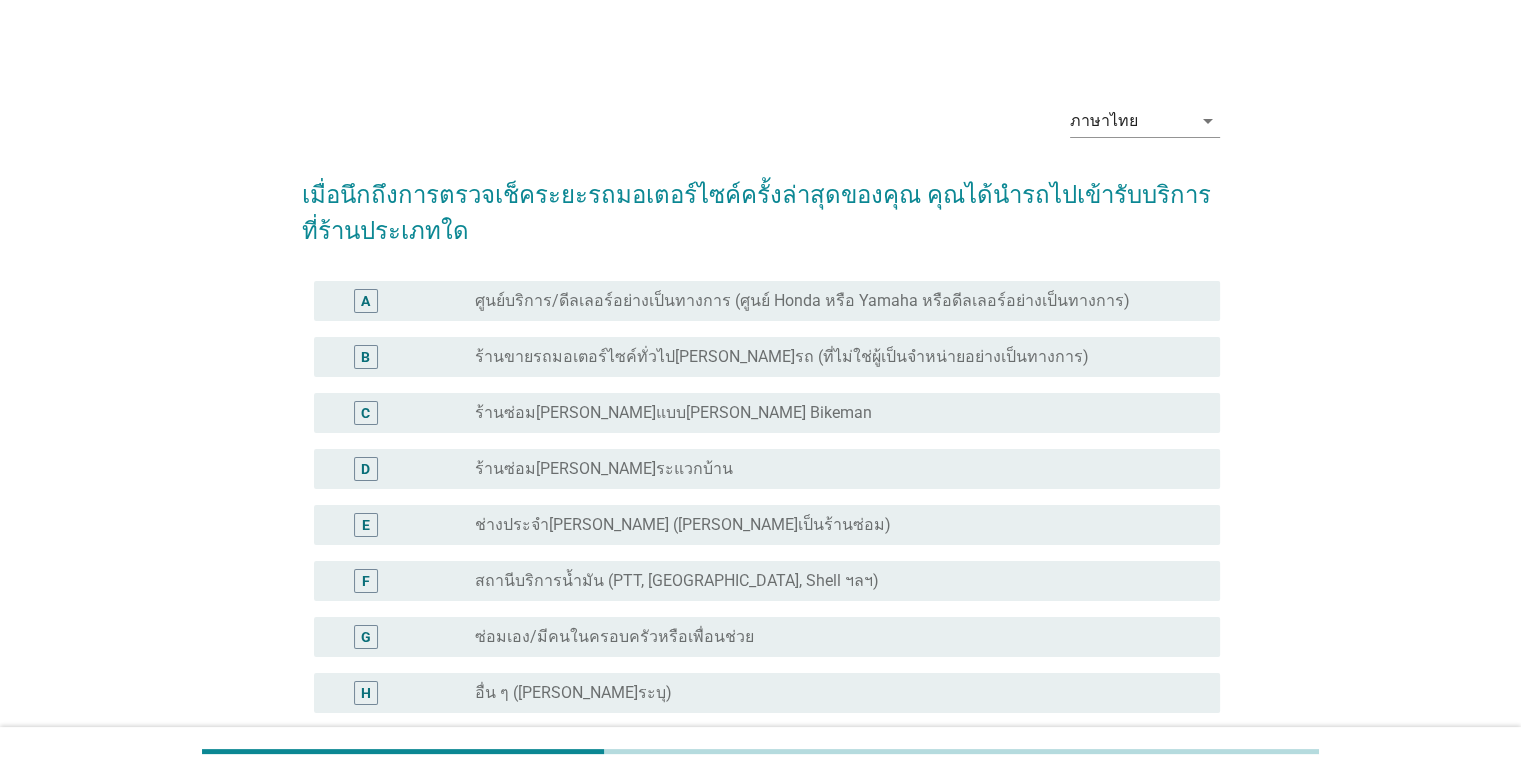 click on "C     radio_button_unchecked ร้านซ่อม[PERSON_NAME]แบบ[PERSON_NAME] Bikeman" at bounding box center [761, 413] 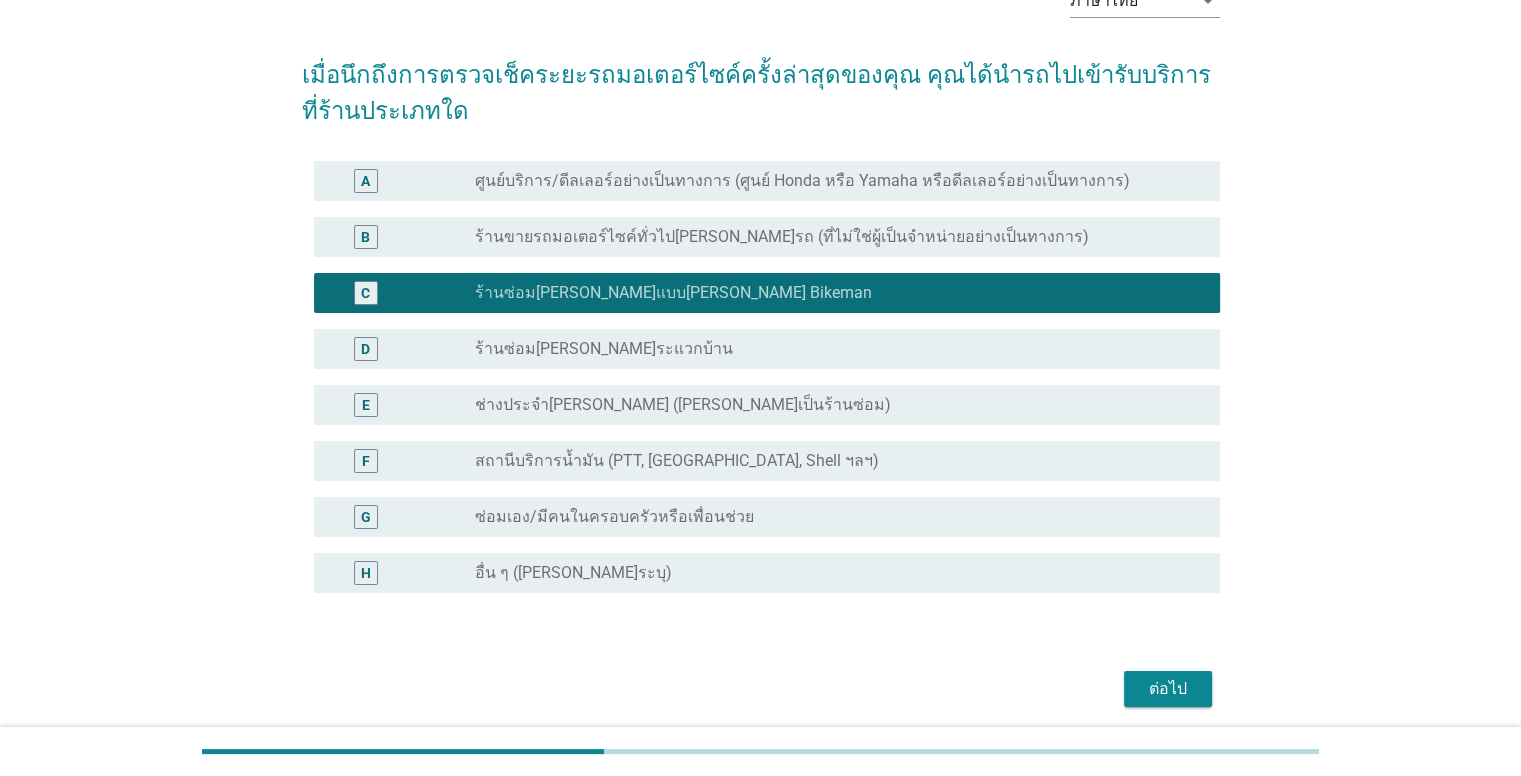 scroll, scrollTop: 194, scrollLeft: 0, axis: vertical 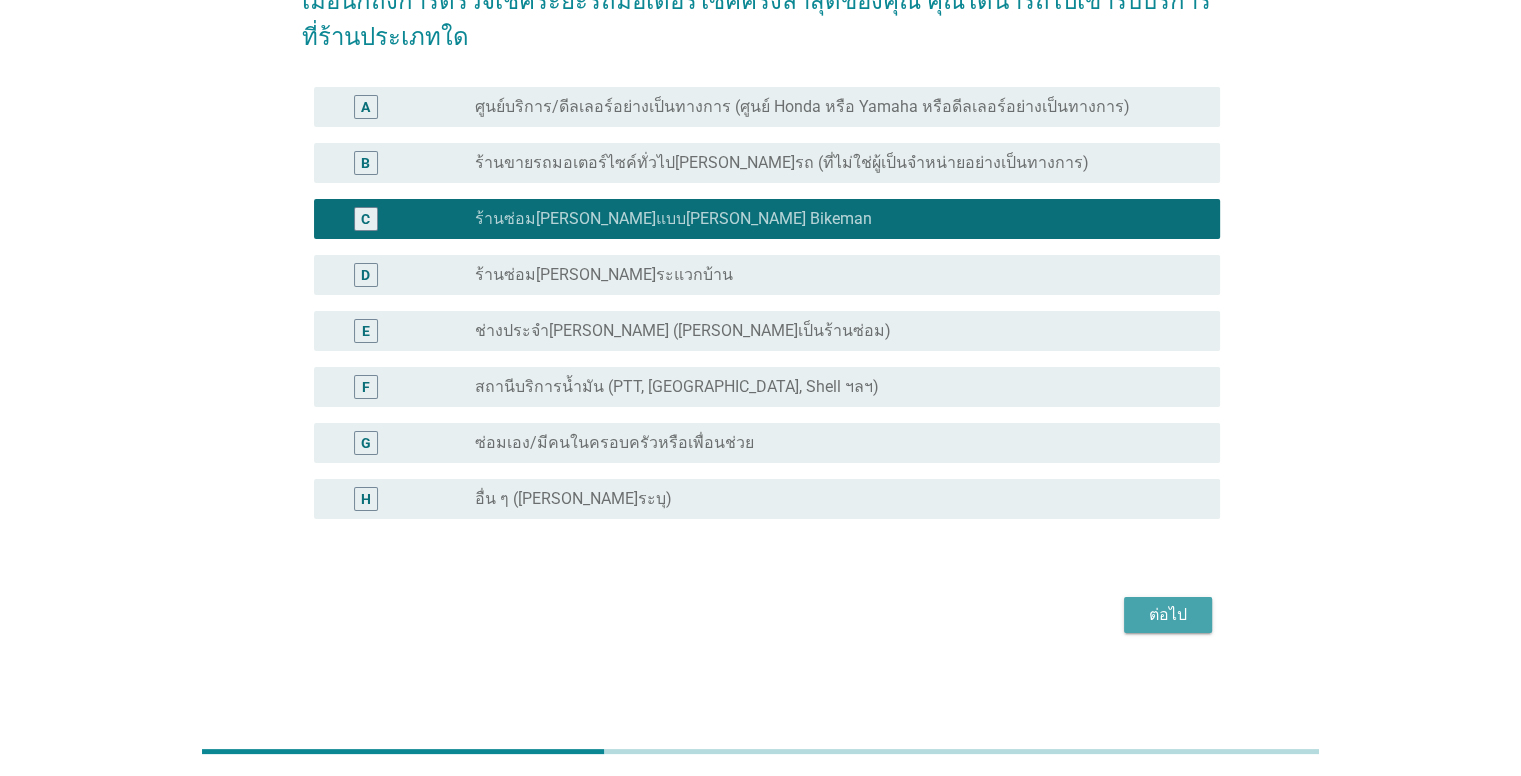 click on "ต่อไป" at bounding box center [1168, 615] 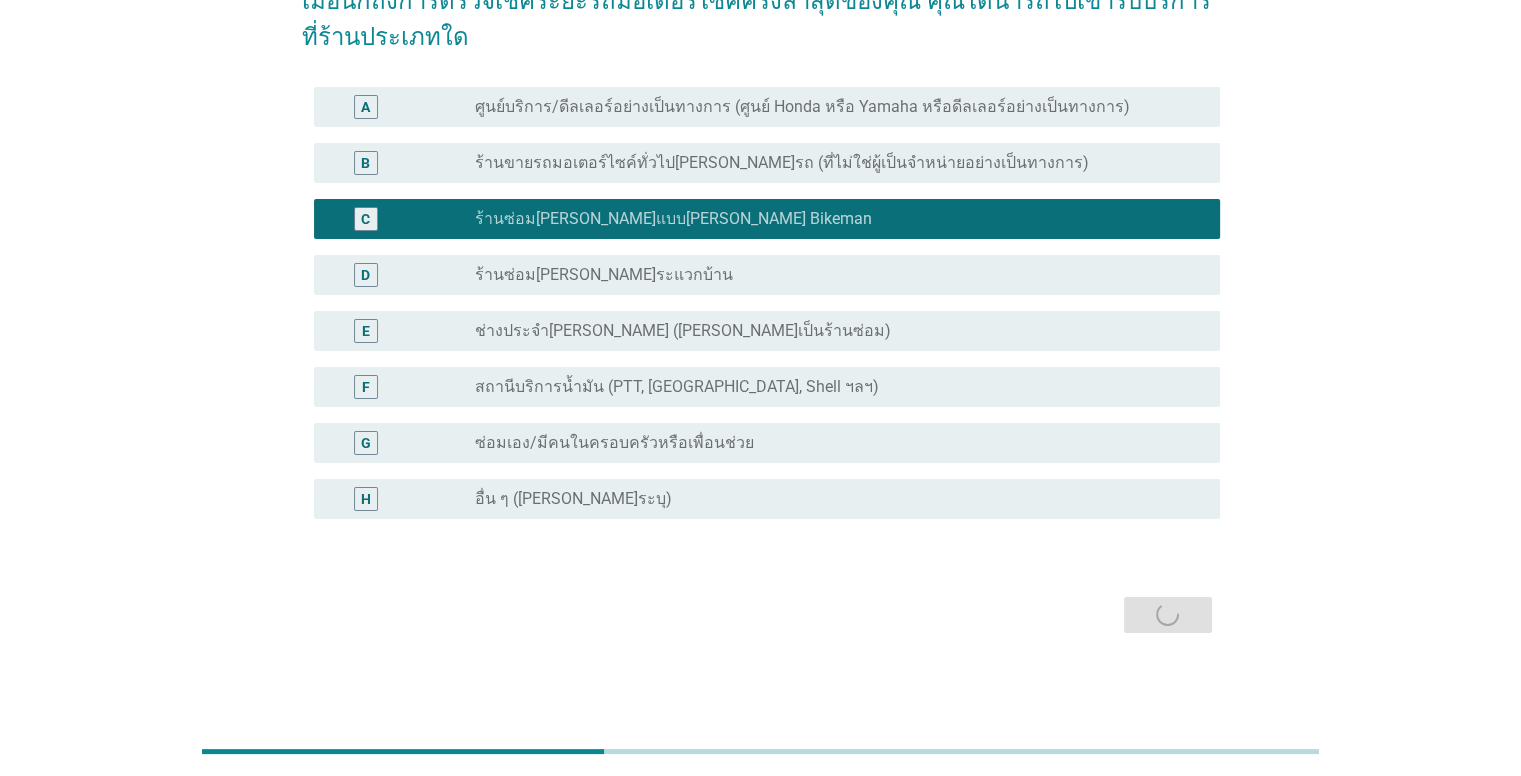 scroll, scrollTop: 0, scrollLeft: 0, axis: both 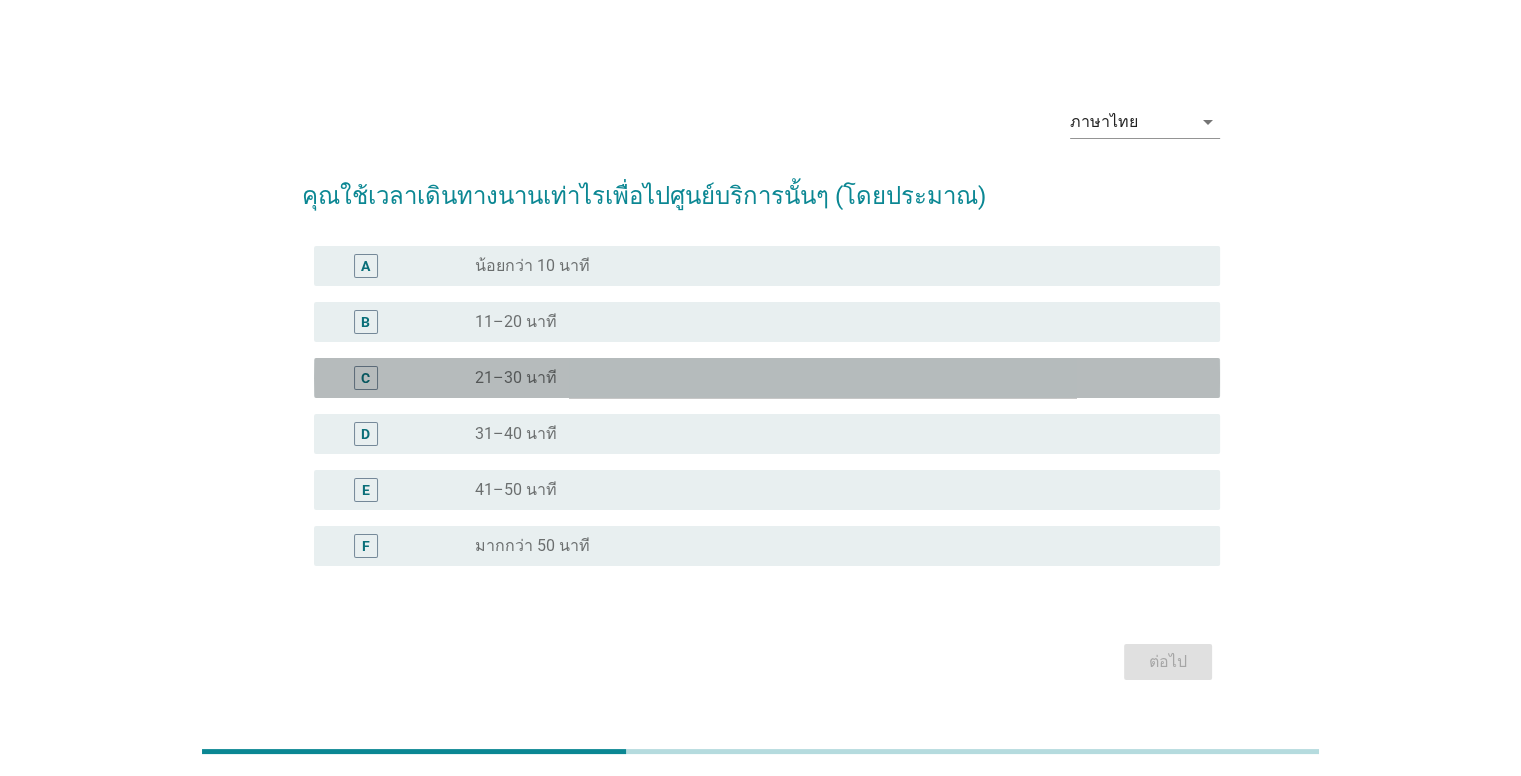 click on "radio_button_unchecked 21–30 นาที" at bounding box center (831, 378) 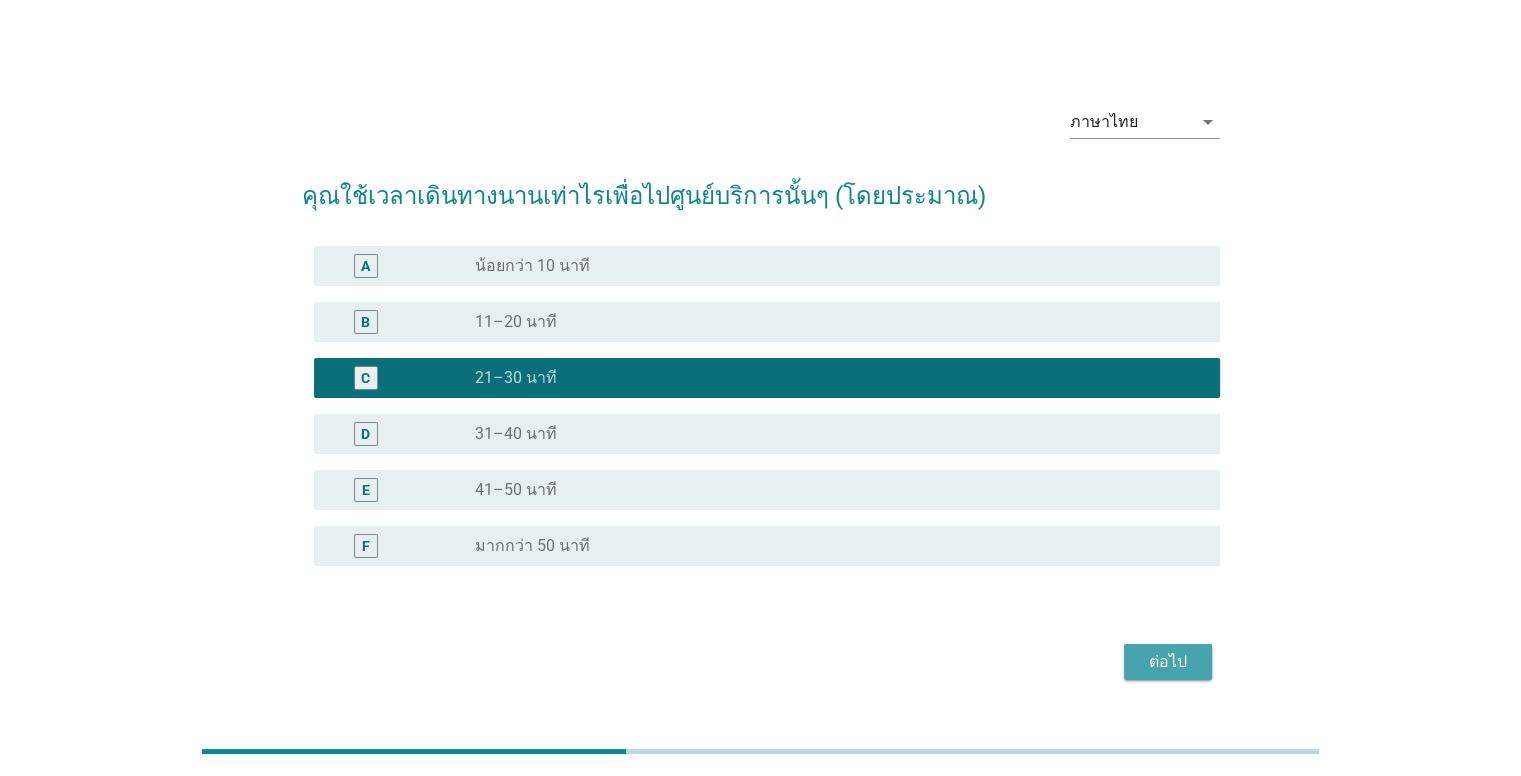 click on "ต่อไป" at bounding box center (1168, 662) 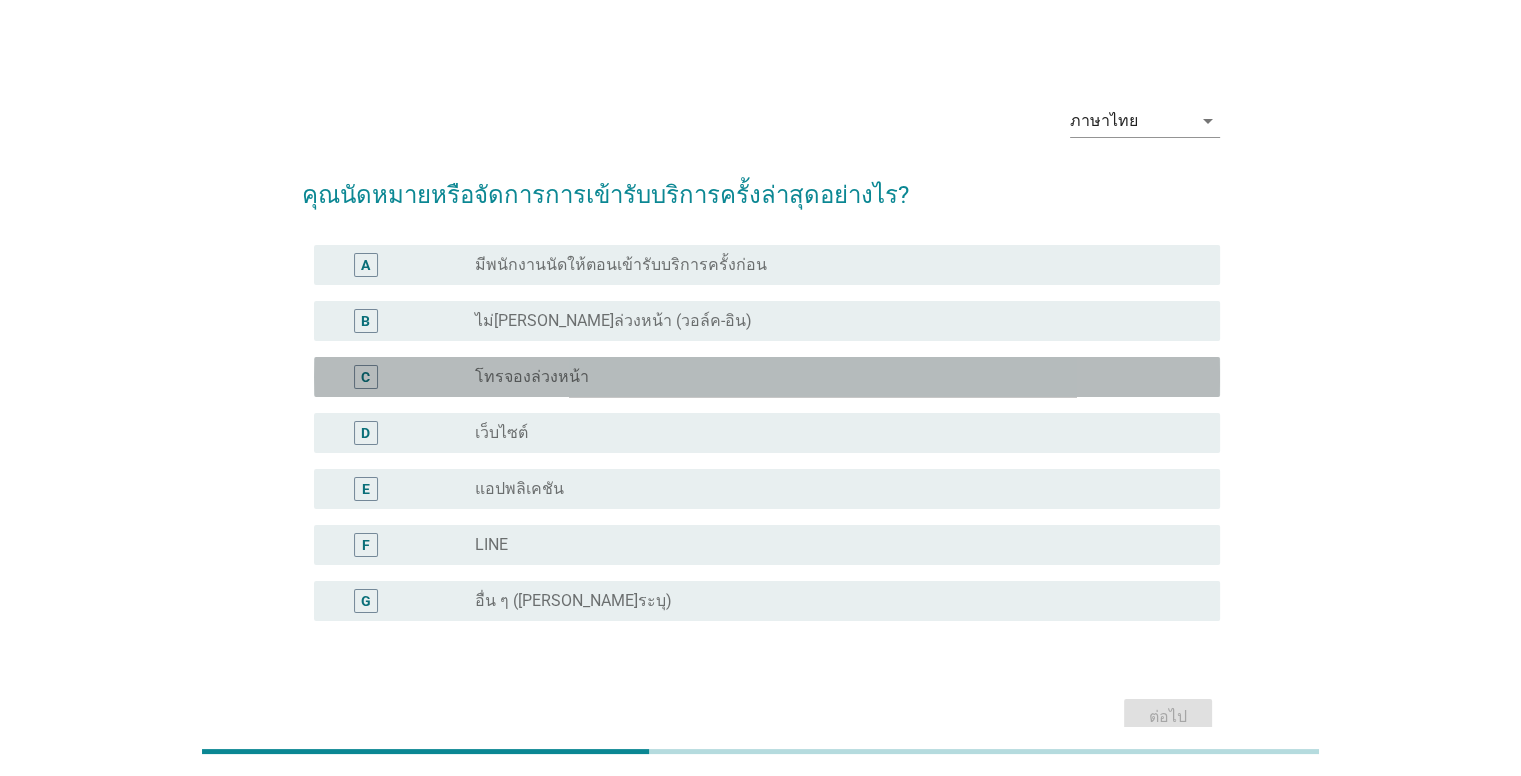 click on "radio_button_unchecked โทรจองล่วงหน้า" at bounding box center [831, 377] 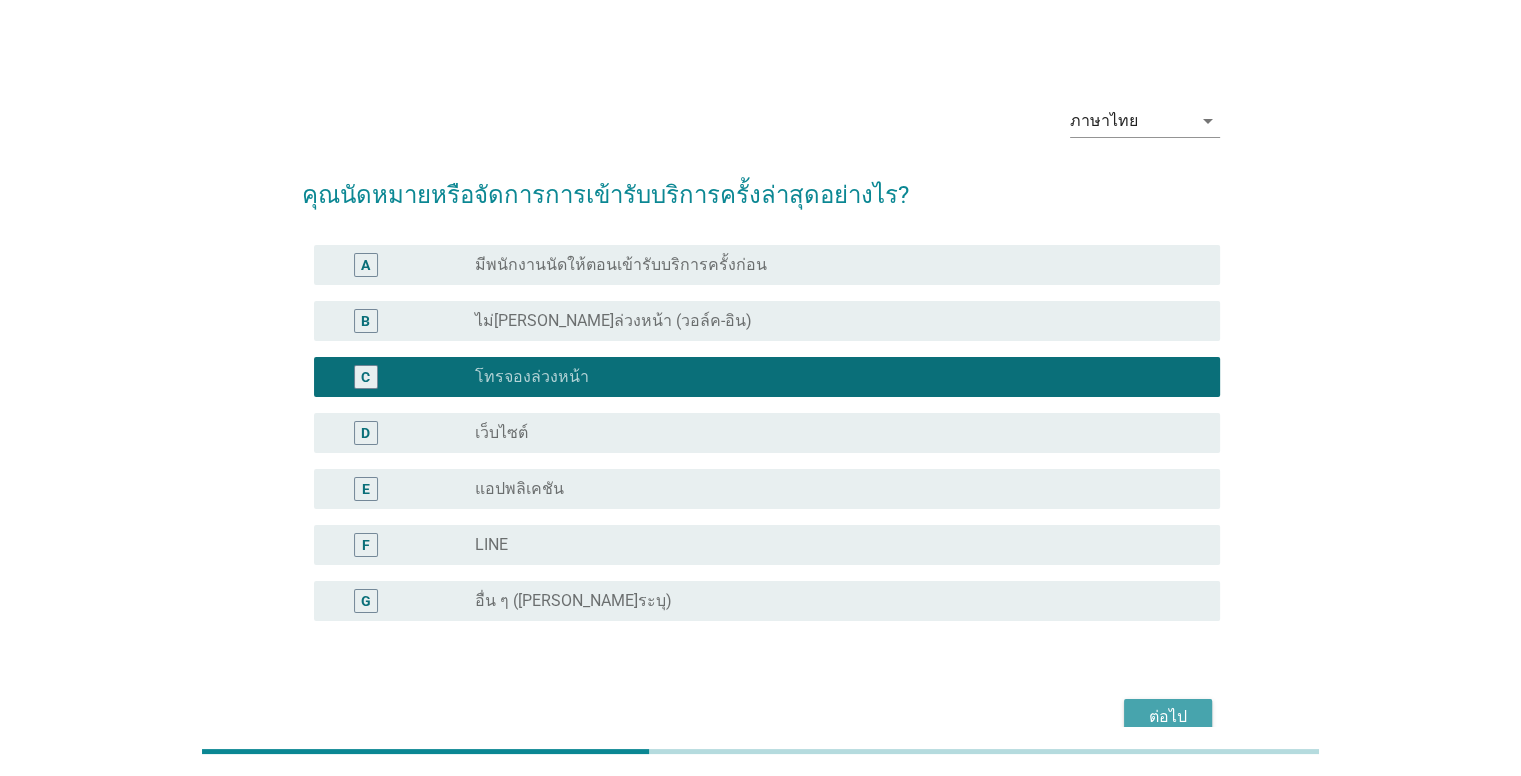 click on "ต่อไป" at bounding box center (1168, 717) 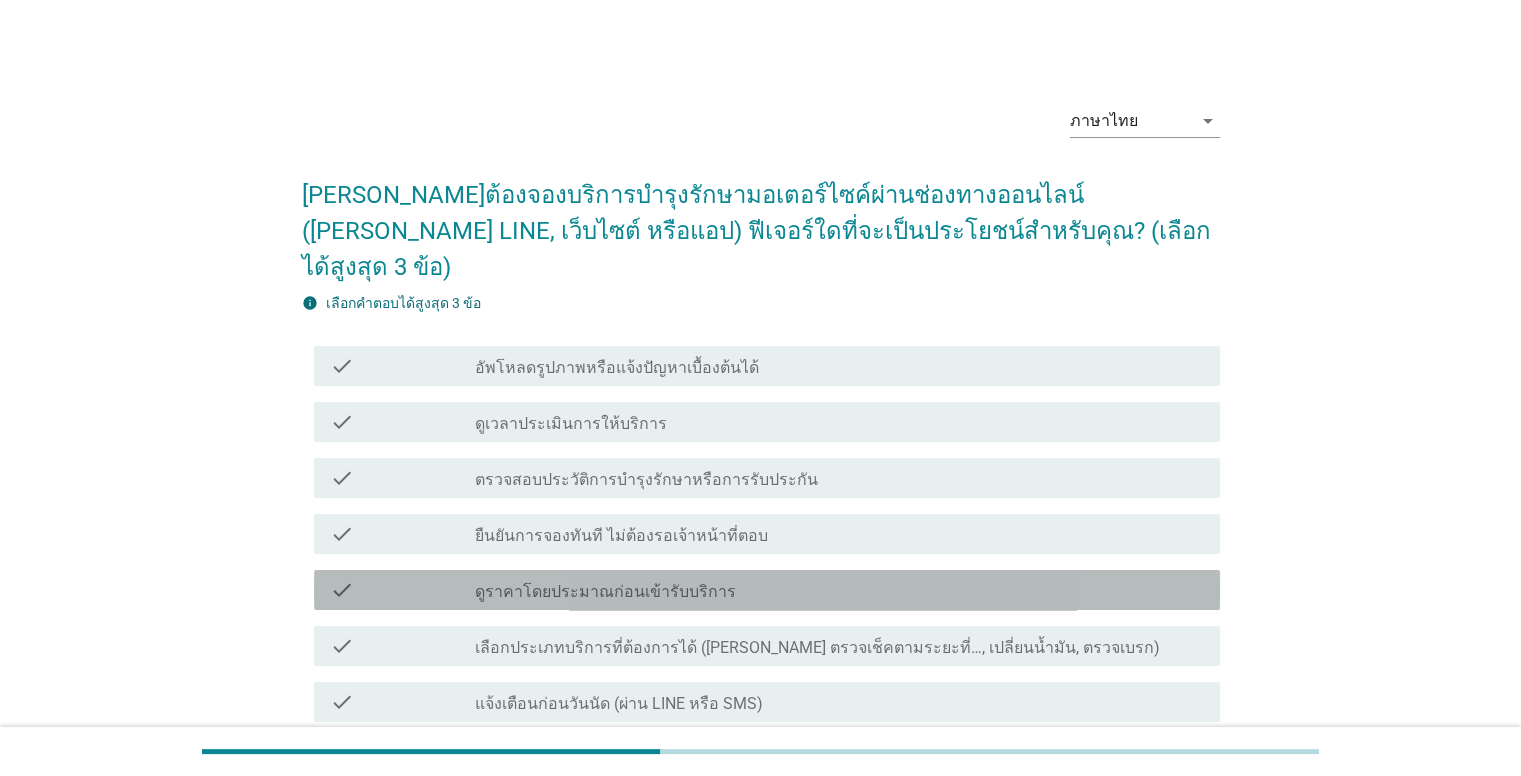click on "check_box_outline_blank ดูราคาโดยประมาณก่อนเข้ารับบริการ" at bounding box center (839, 590) 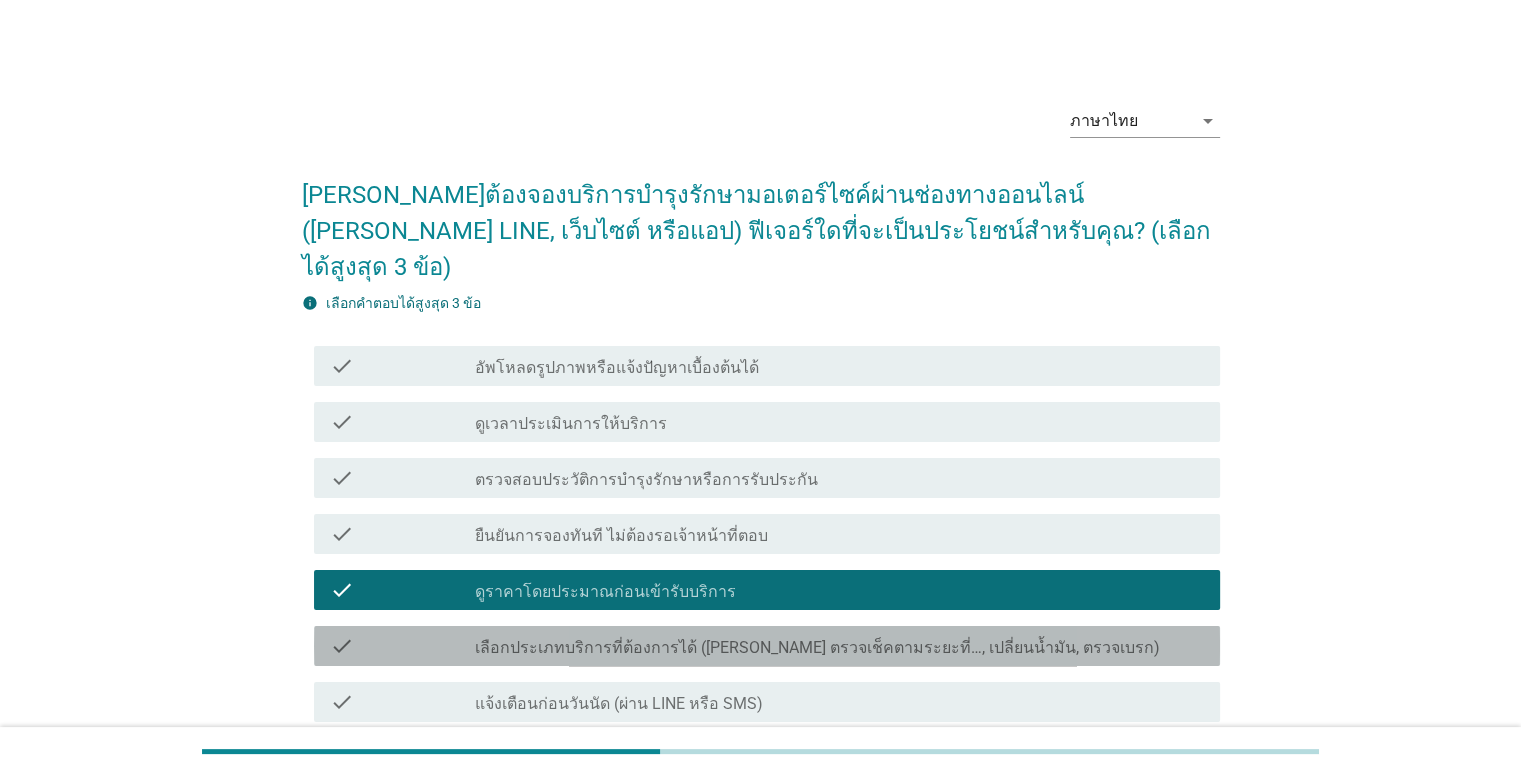 click on "เลือกประเภทบริการที่ต้องการได้ ([PERSON_NAME] ตรวจเช็คตามระยะที่…, เปลี่ยนน้ำมัน, ตรวจเบรก)" at bounding box center [817, 648] 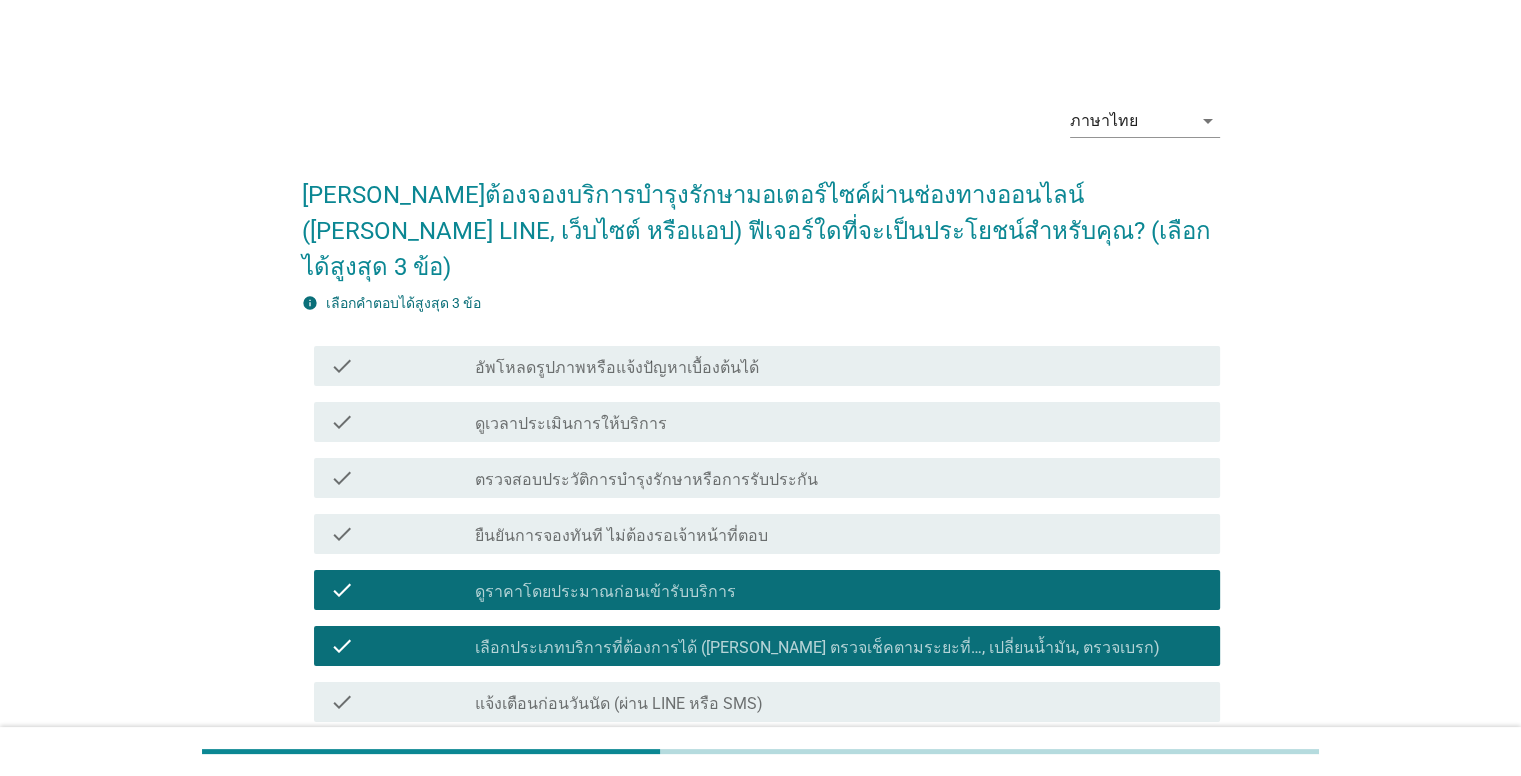 scroll, scrollTop: 508, scrollLeft: 0, axis: vertical 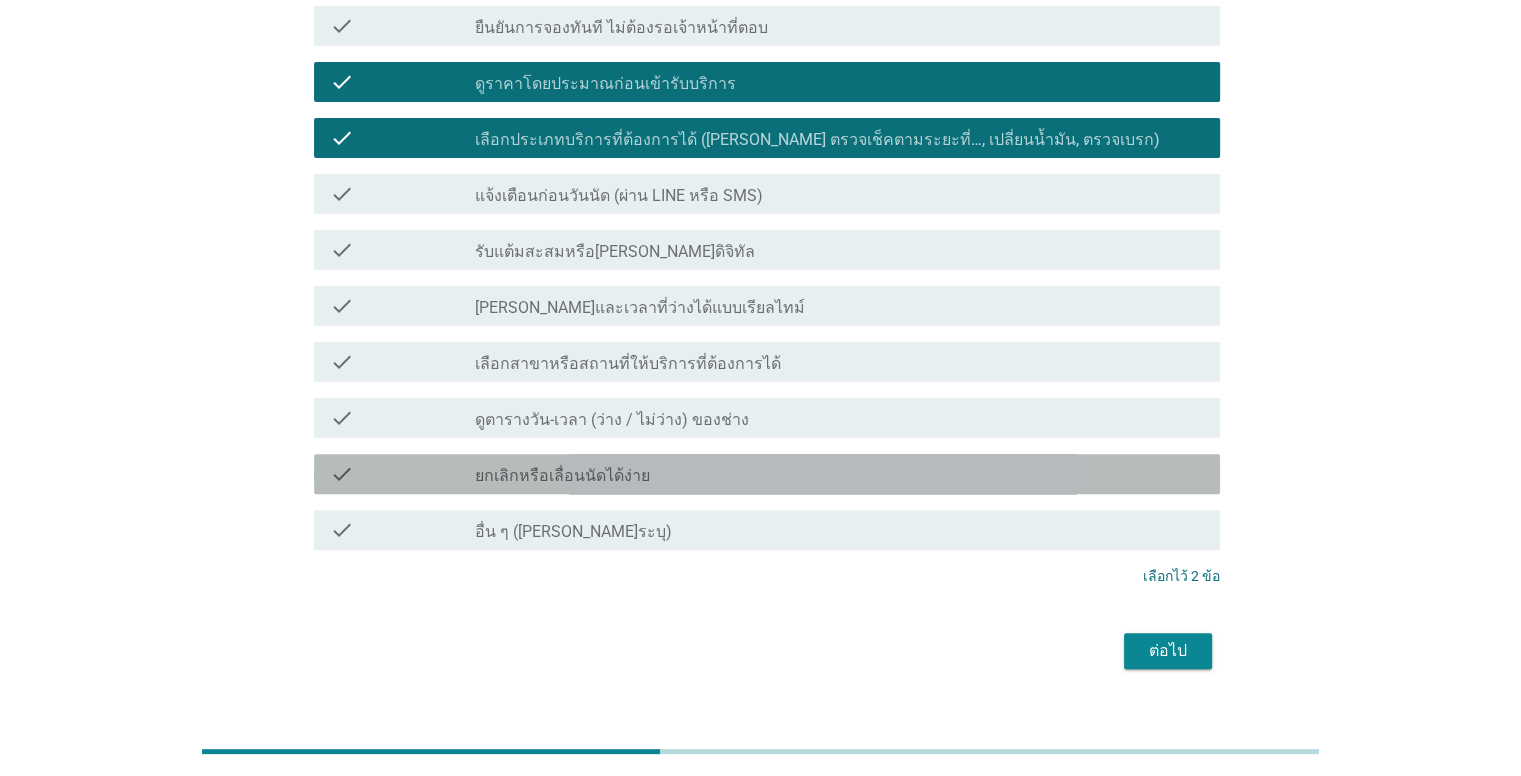 click on "check_box_outline_blank ยกเลิกหรือเลื่อนนัดได้ง่าย" at bounding box center (839, 474) 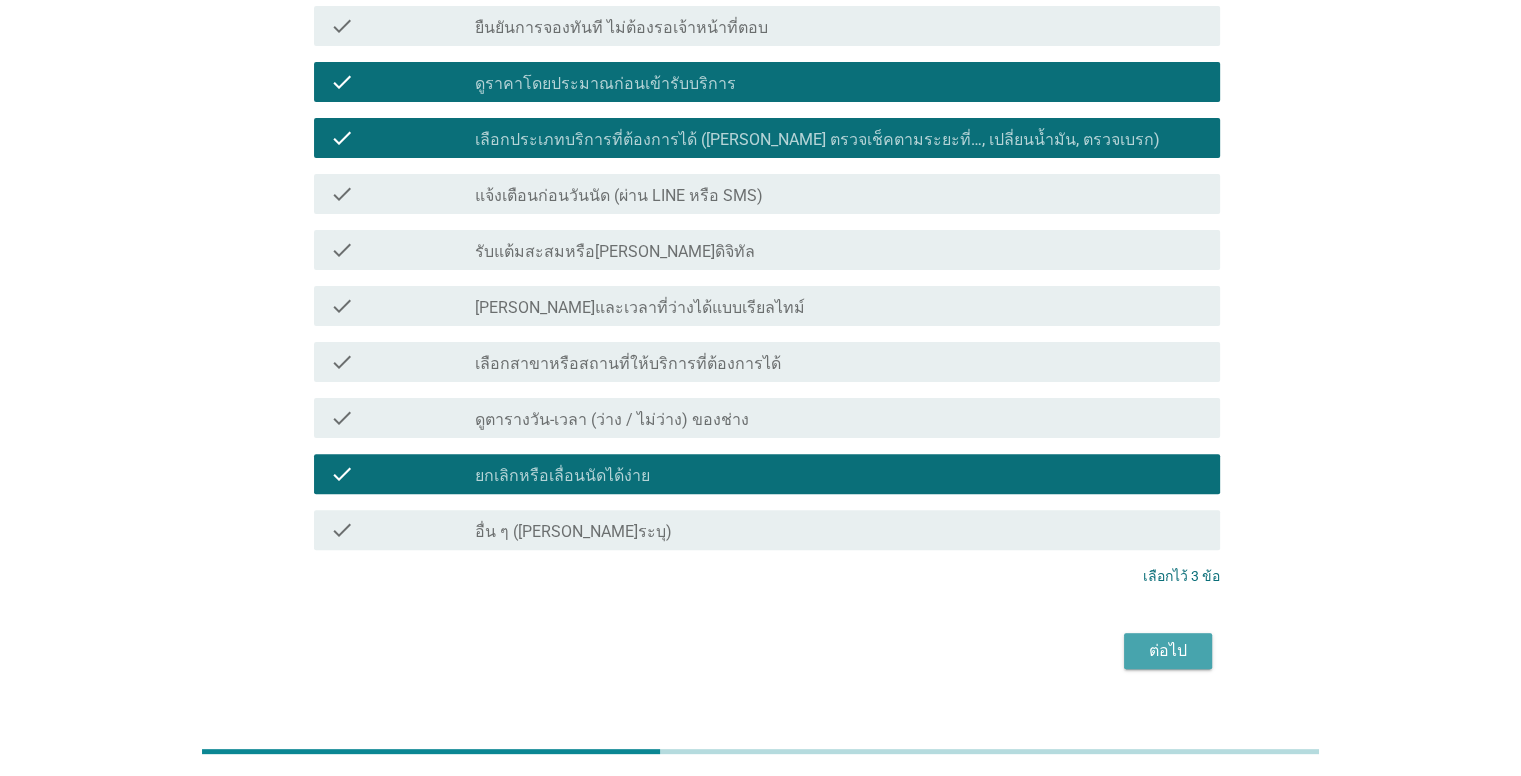 click on "ต่อไป" at bounding box center [1168, 651] 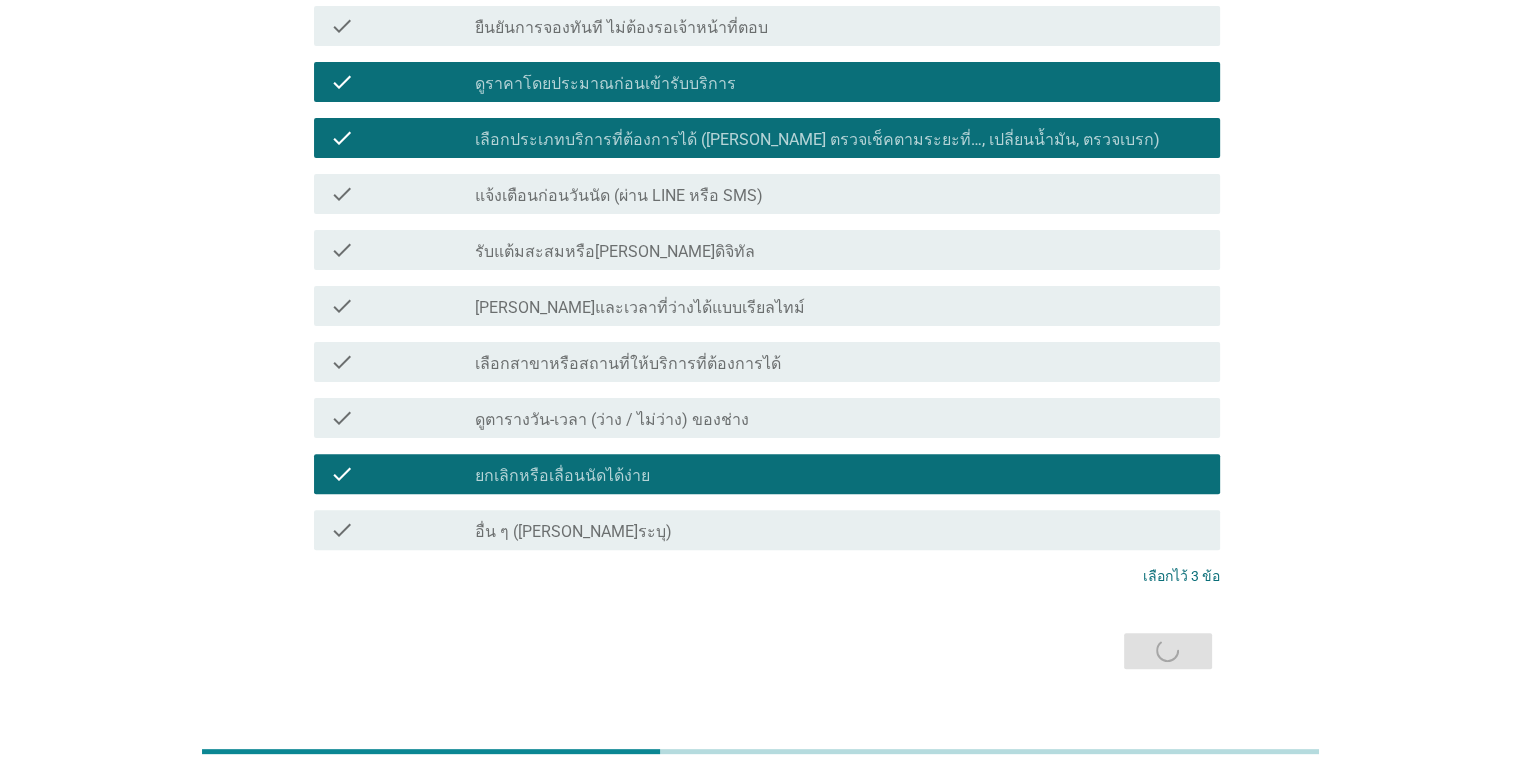 scroll, scrollTop: 0, scrollLeft: 0, axis: both 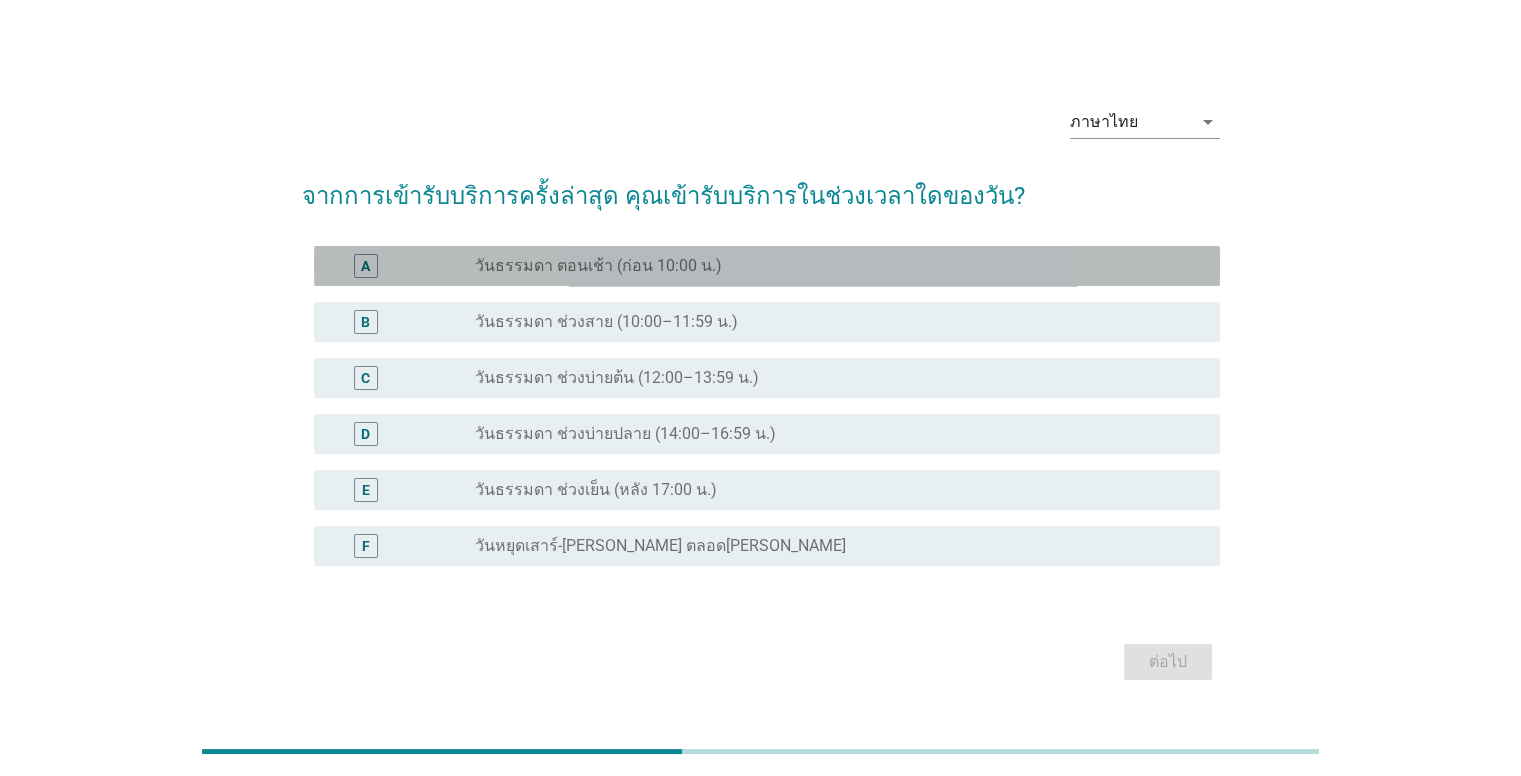 click on "วันธรรมดา ตอนเช้า (ก่อน 10:00 น.)" at bounding box center (598, 266) 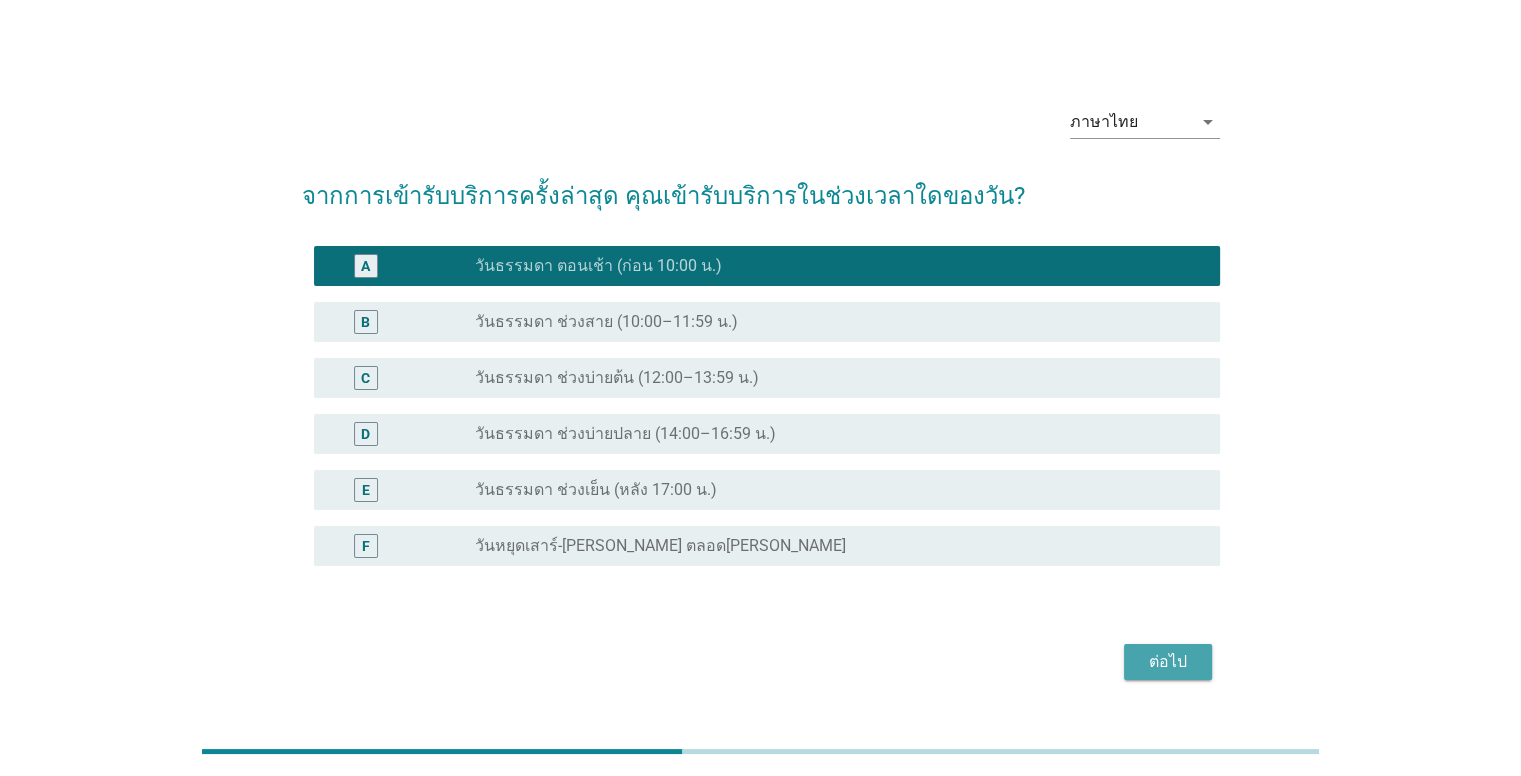 click on "ต่อไป" at bounding box center [1168, 662] 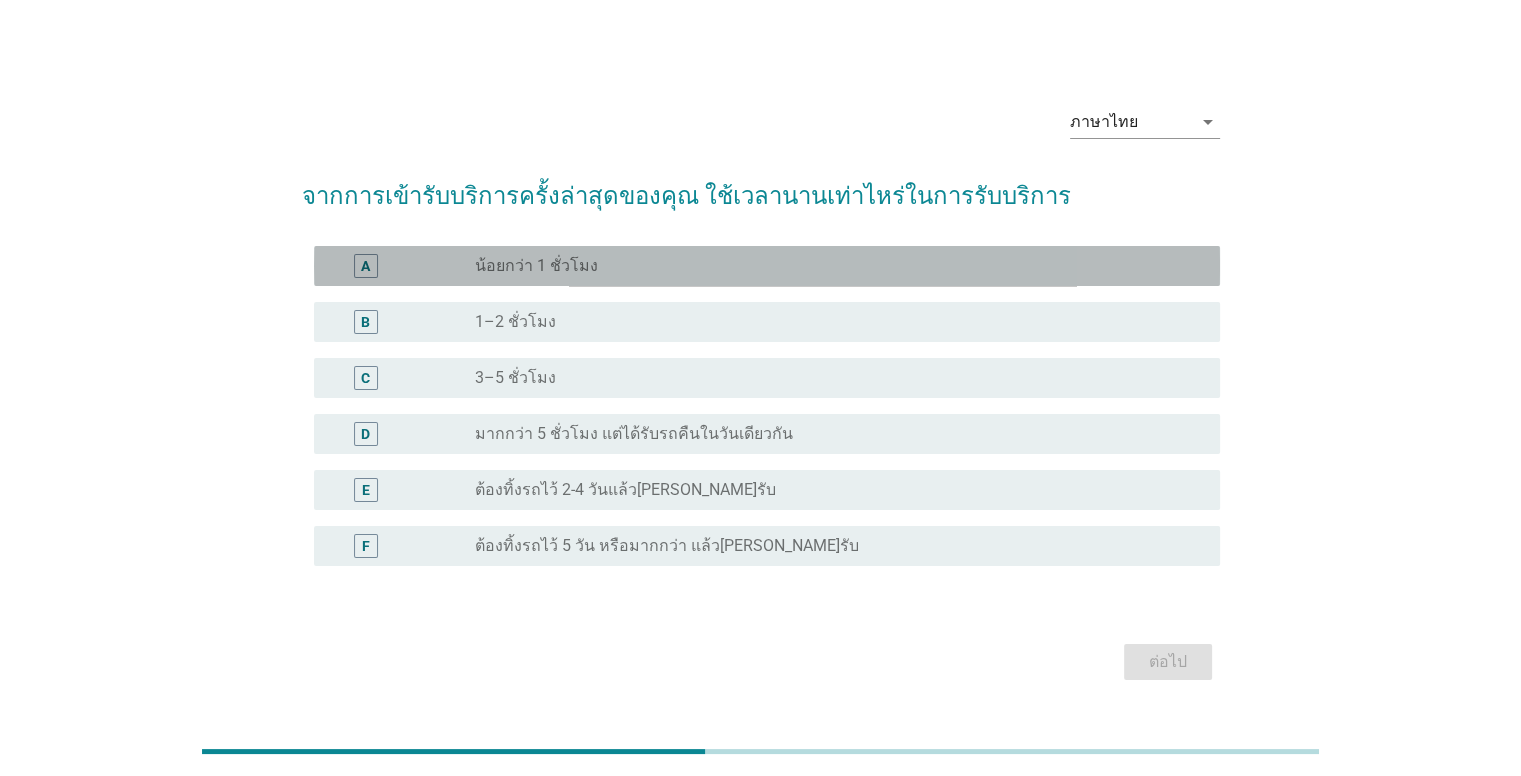 click on "radio_button_unchecked น้อยกว่า 1 ชั่วโมง" at bounding box center (831, 266) 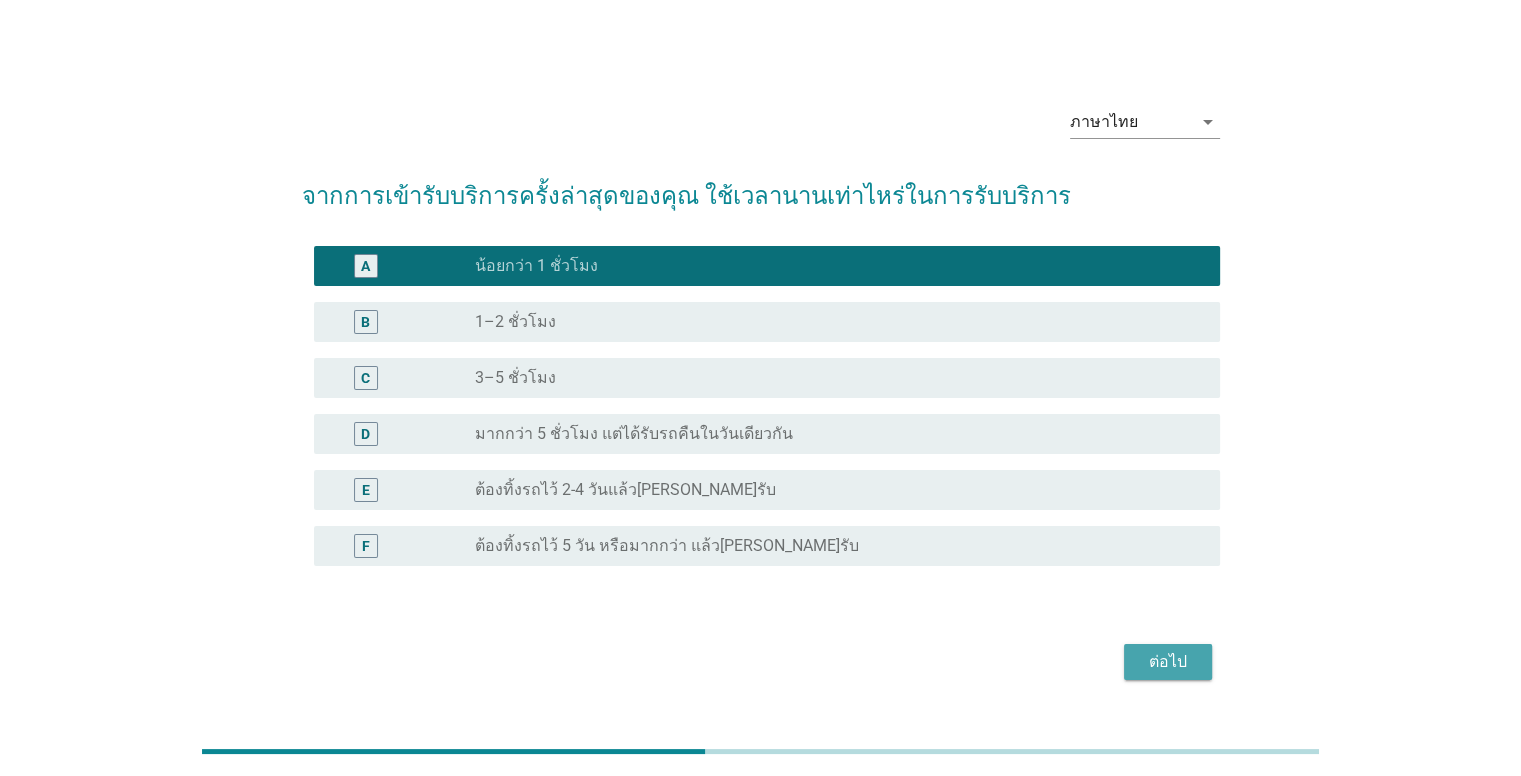 click on "ต่อไป" at bounding box center [1168, 662] 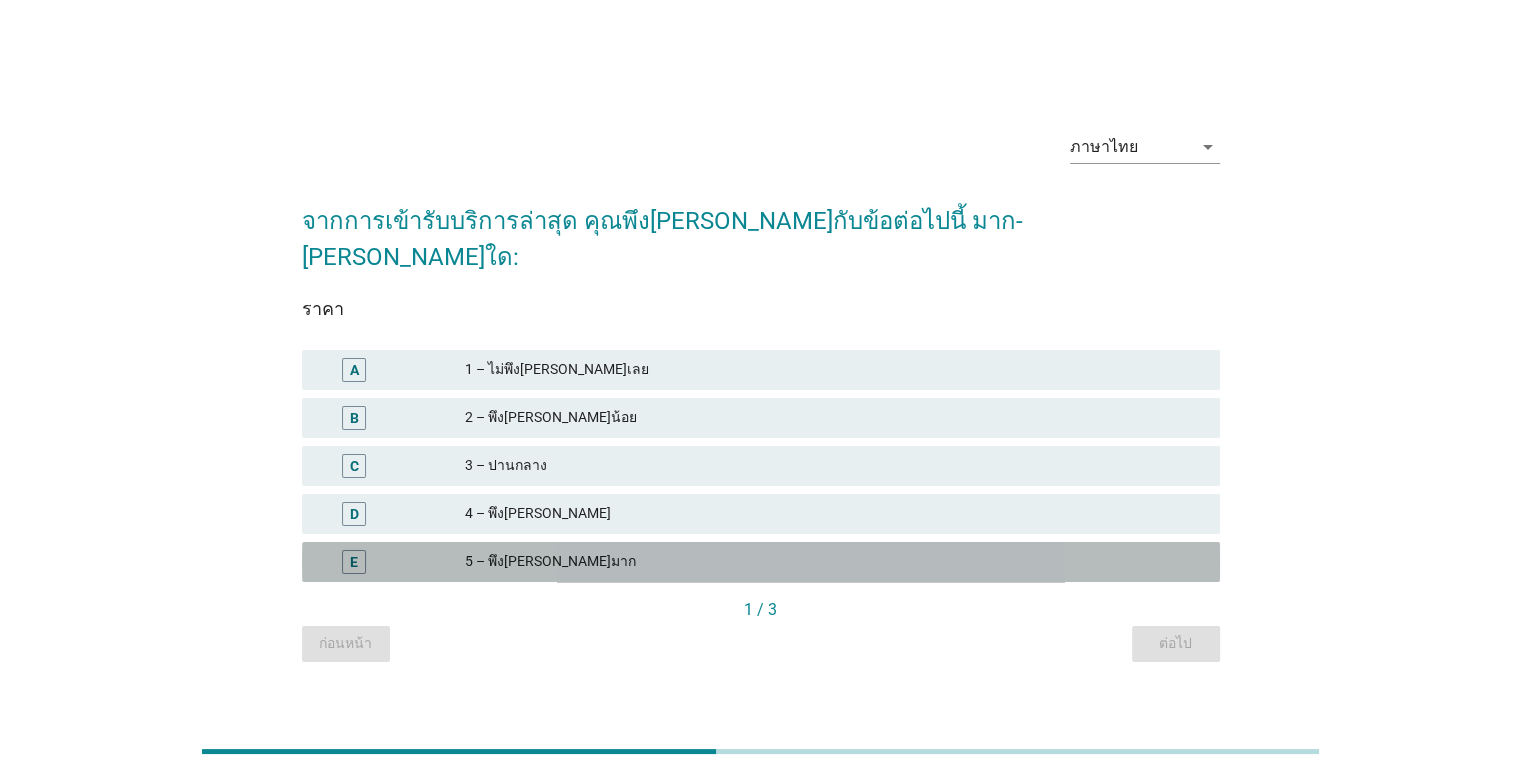 click on "5 – พึง[PERSON_NAME]มาก" at bounding box center [834, 562] 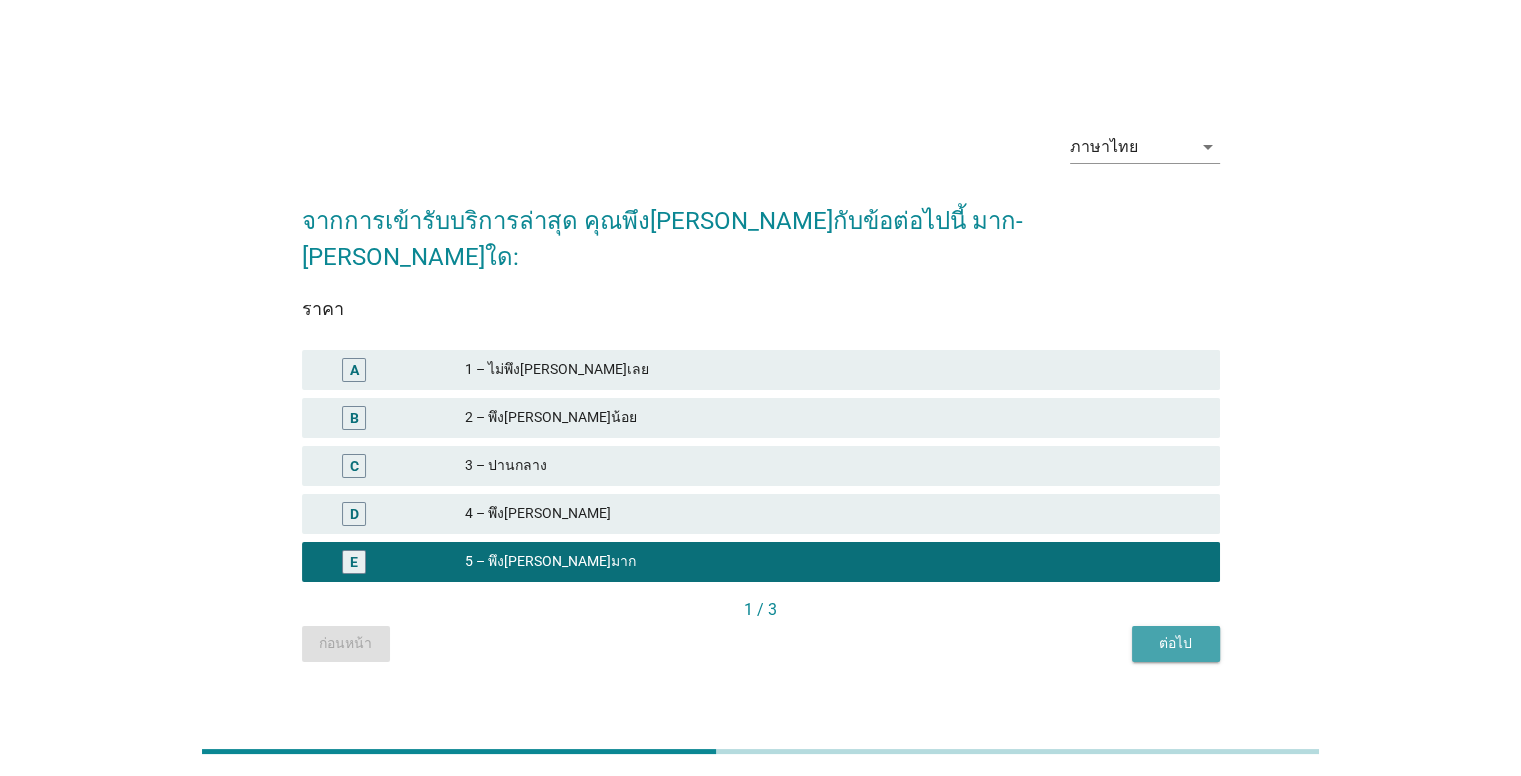 click on "ต่อไป" at bounding box center (1176, 643) 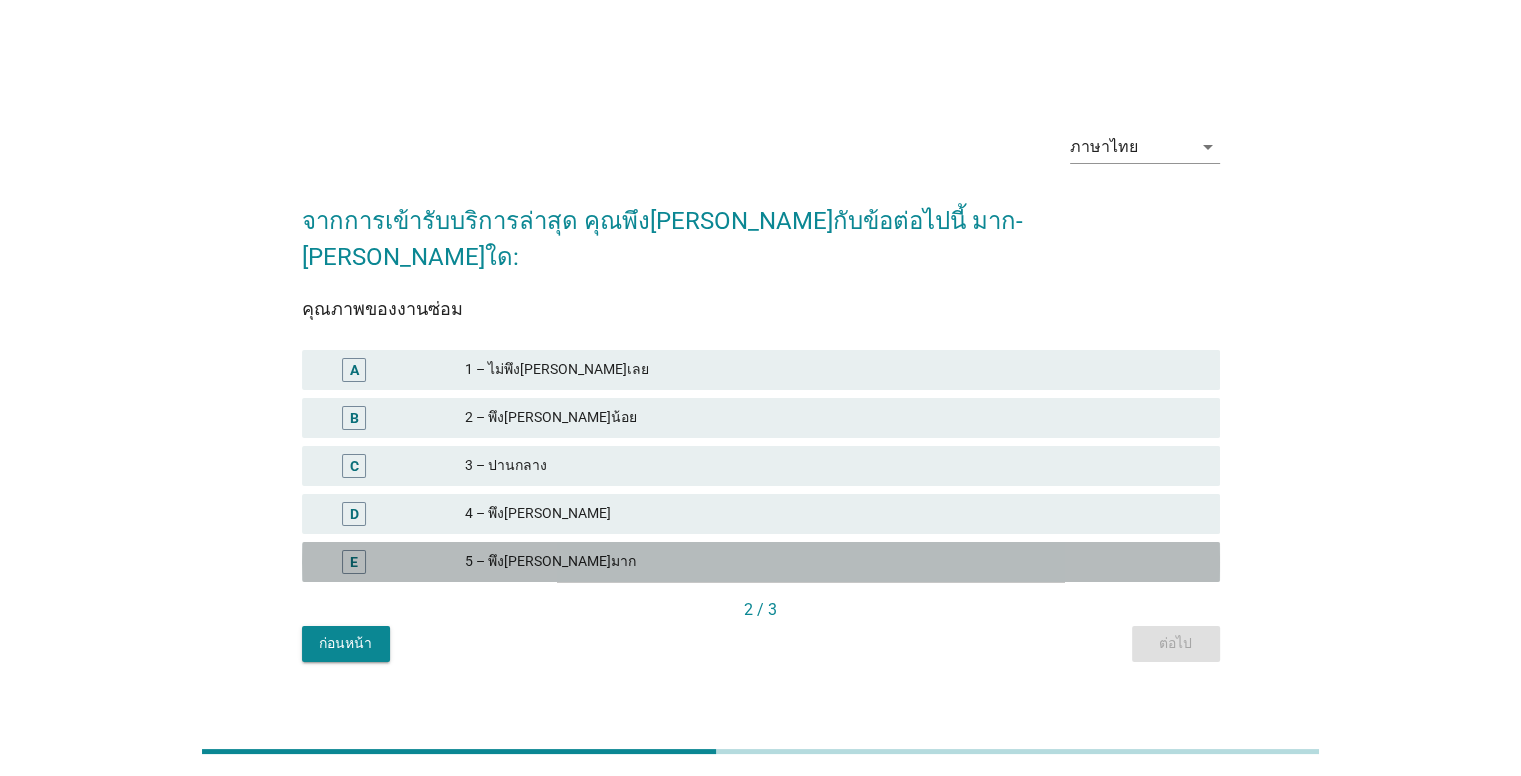 click on "5 – พึง[PERSON_NAME]มาก" at bounding box center [834, 562] 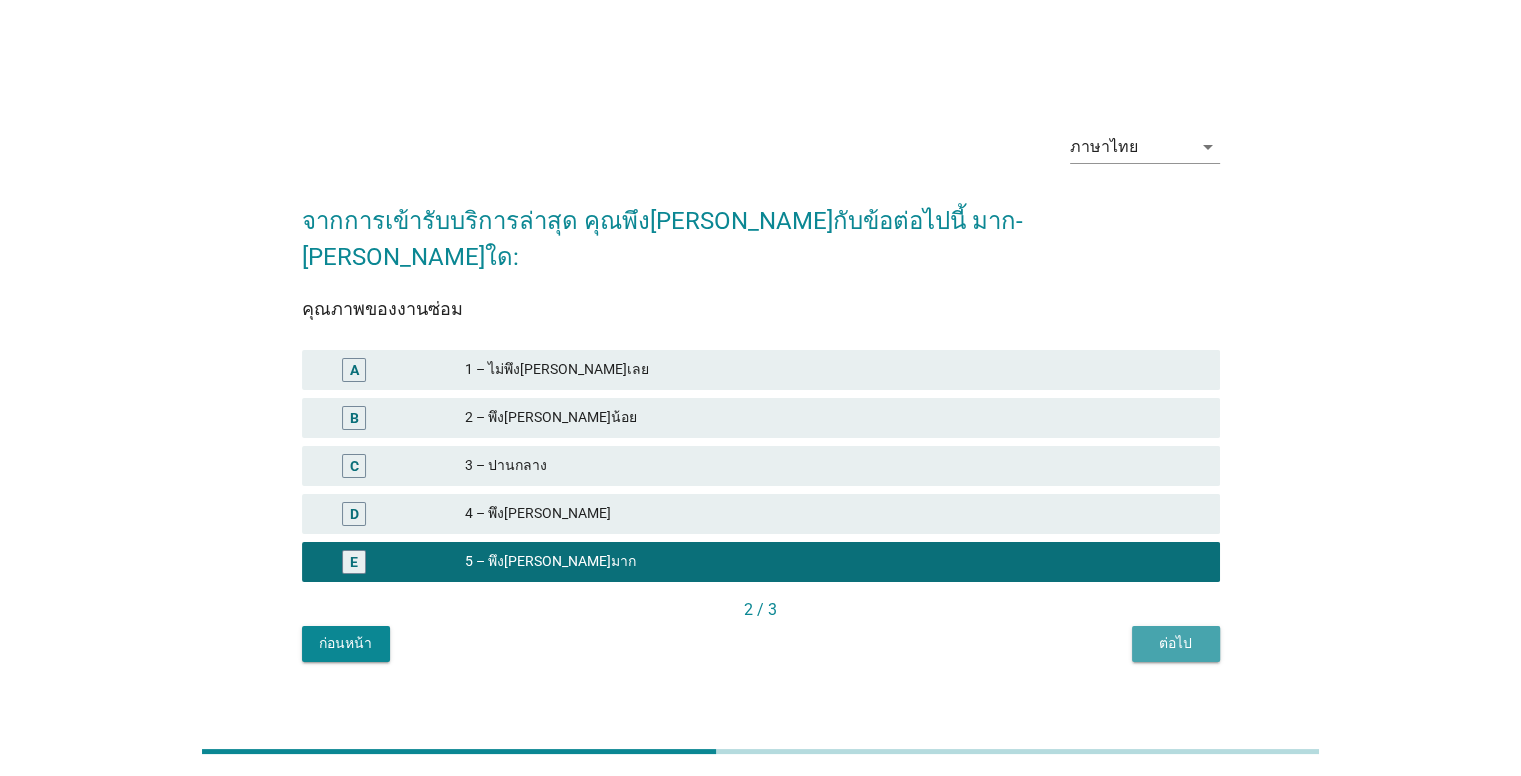 click on "ต่อไป" at bounding box center [1176, 643] 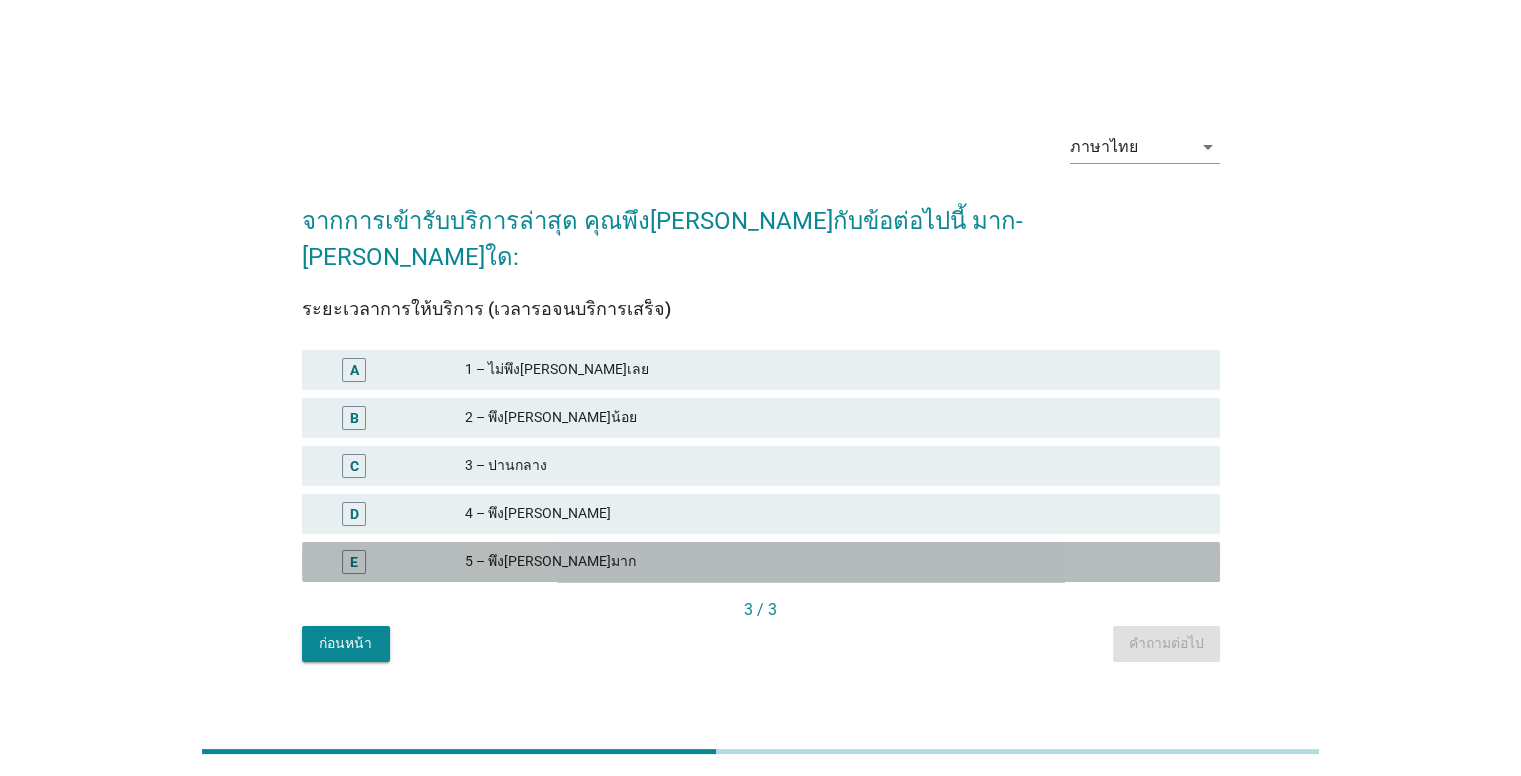 click on "5 – พึง[PERSON_NAME]มาก" at bounding box center (834, 562) 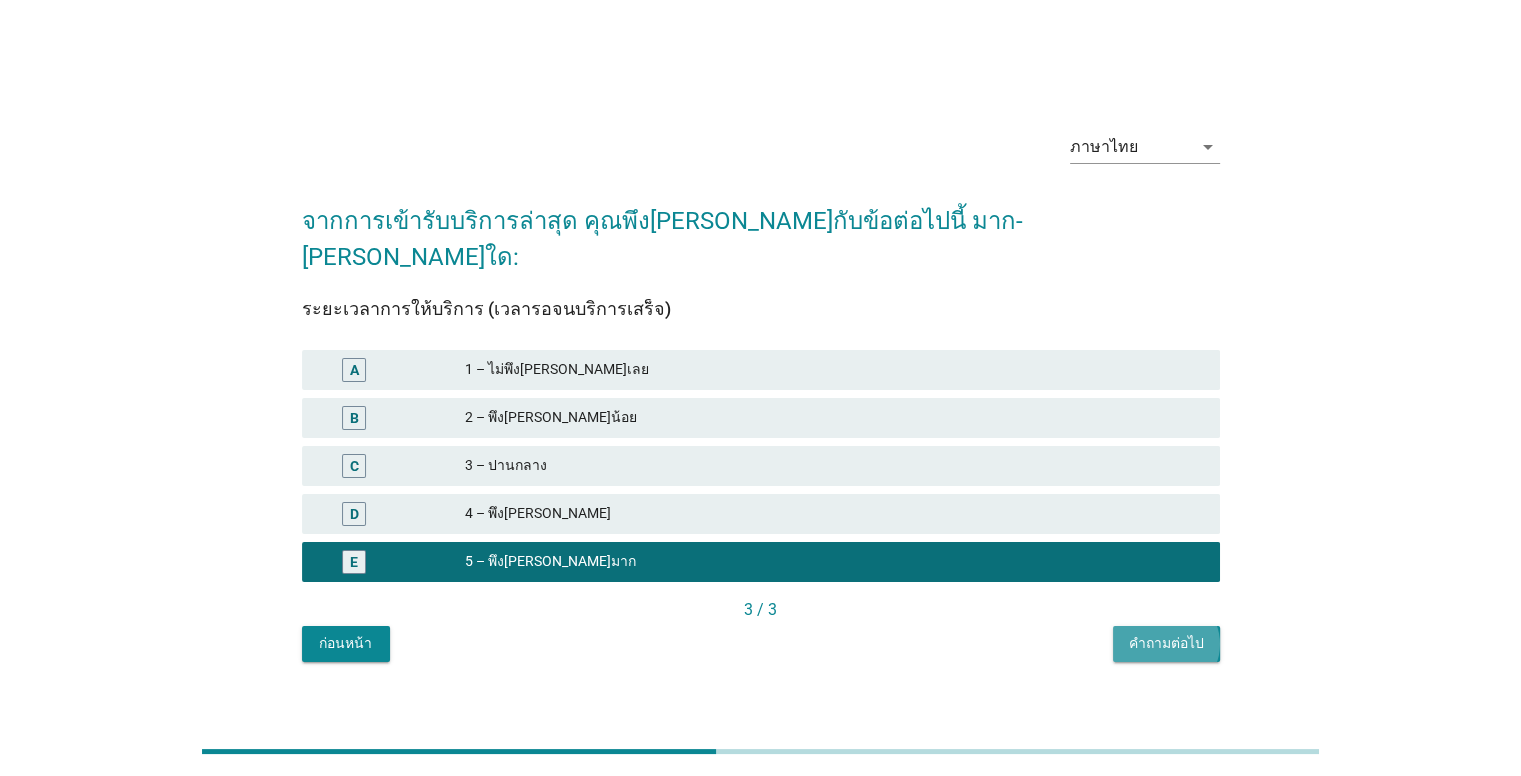 click on "คำถามต่อไป" at bounding box center (1166, 644) 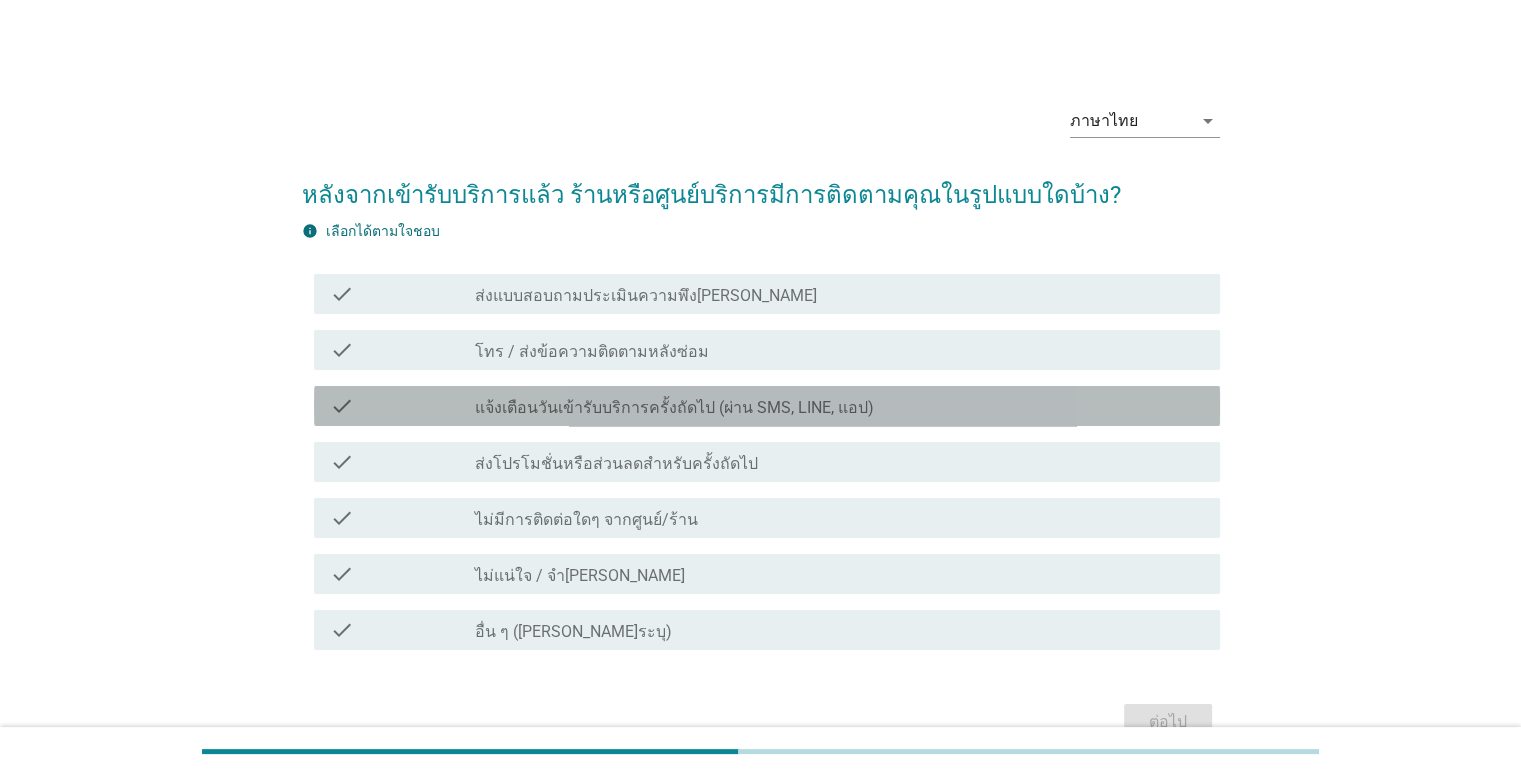 click on "check_box_outline_blank แจ้งเตือนวันเข้ารับบริการครั้งถัดไป (ผ่าน SMS, LINE, แอป)" at bounding box center (839, 406) 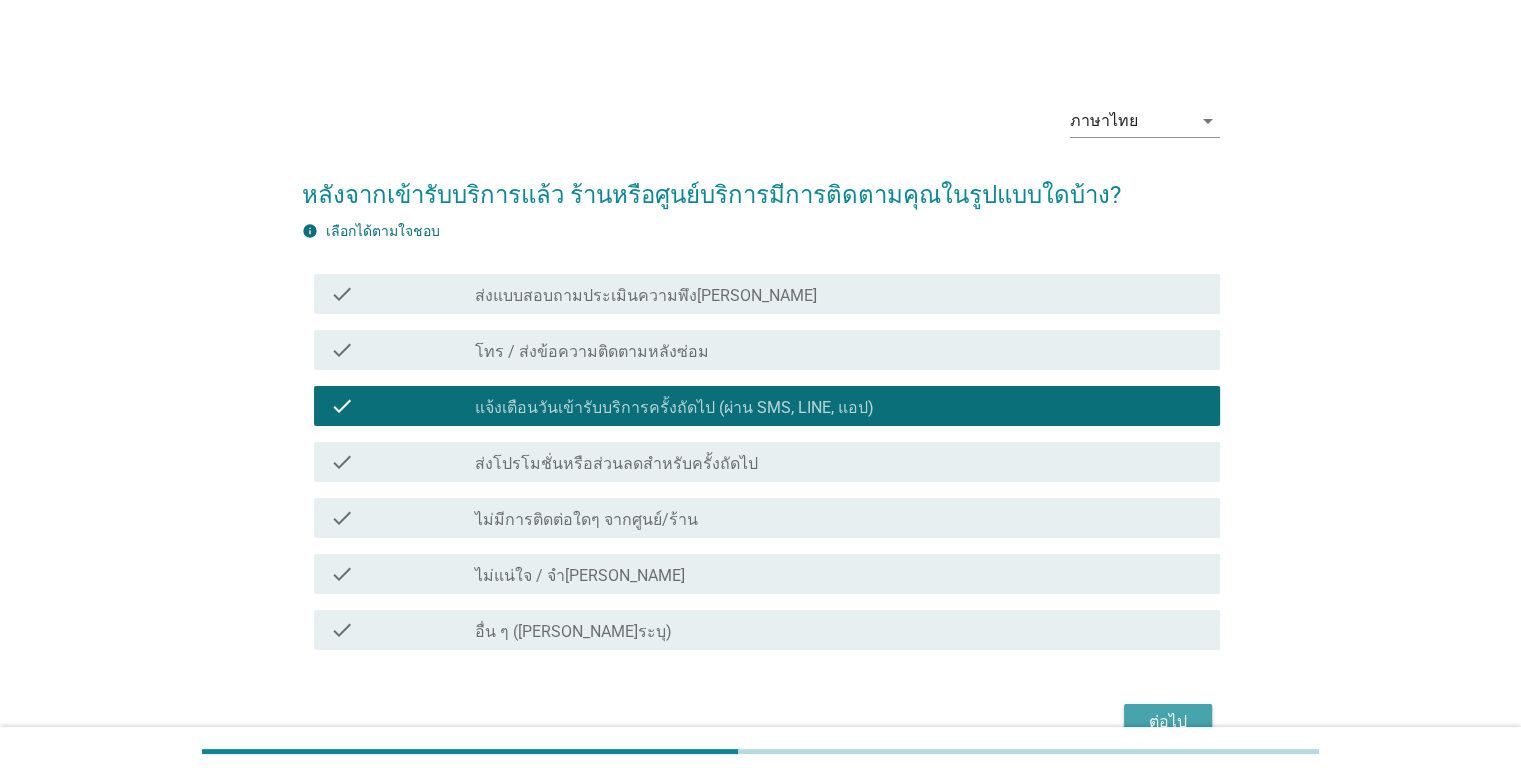 click on "ต่อไป" at bounding box center (1168, 722) 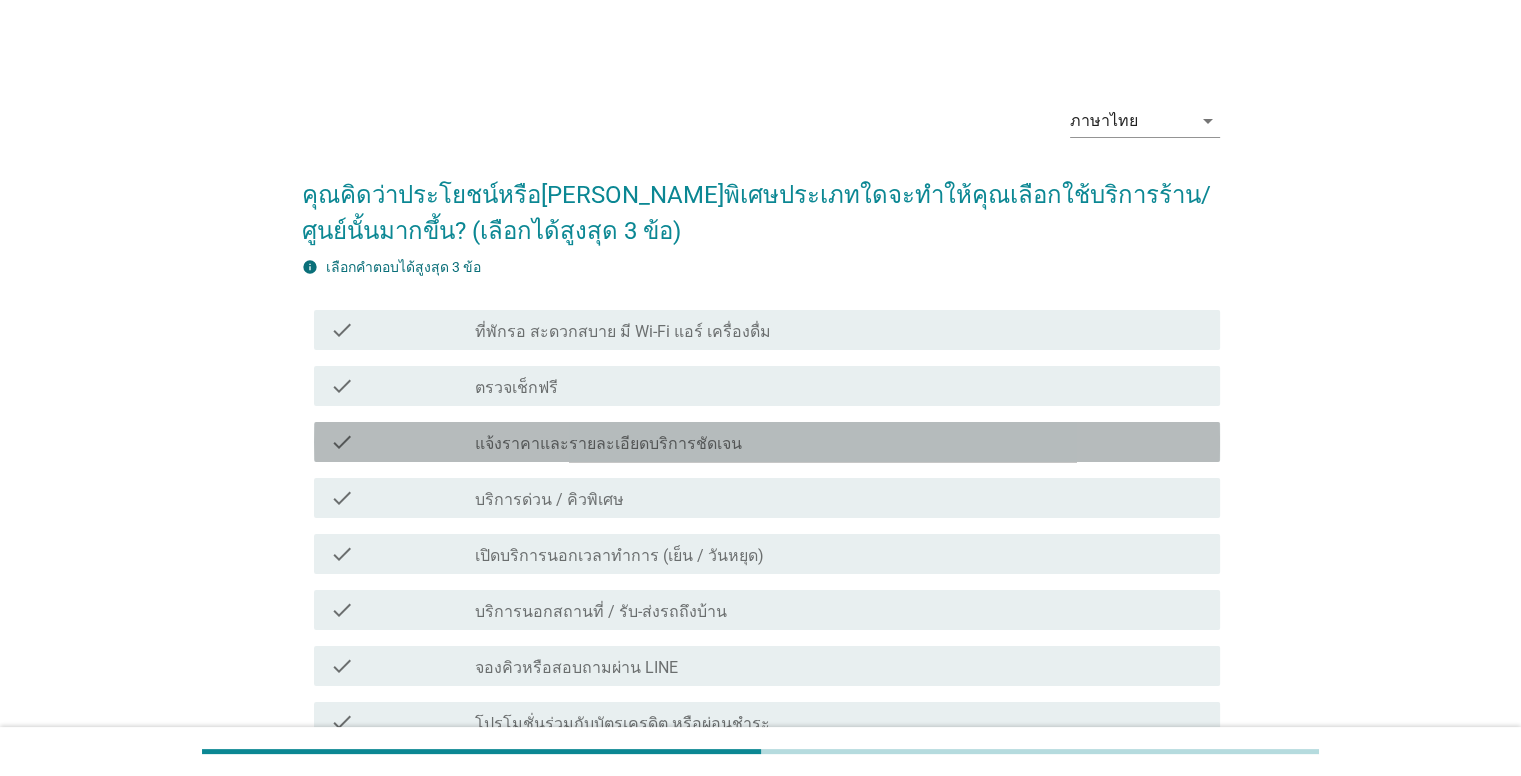 click on "check     check_box_outline_blank แจ้งราคาและรายละเอียดบริการชัดเจน" at bounding box center [767, 442] 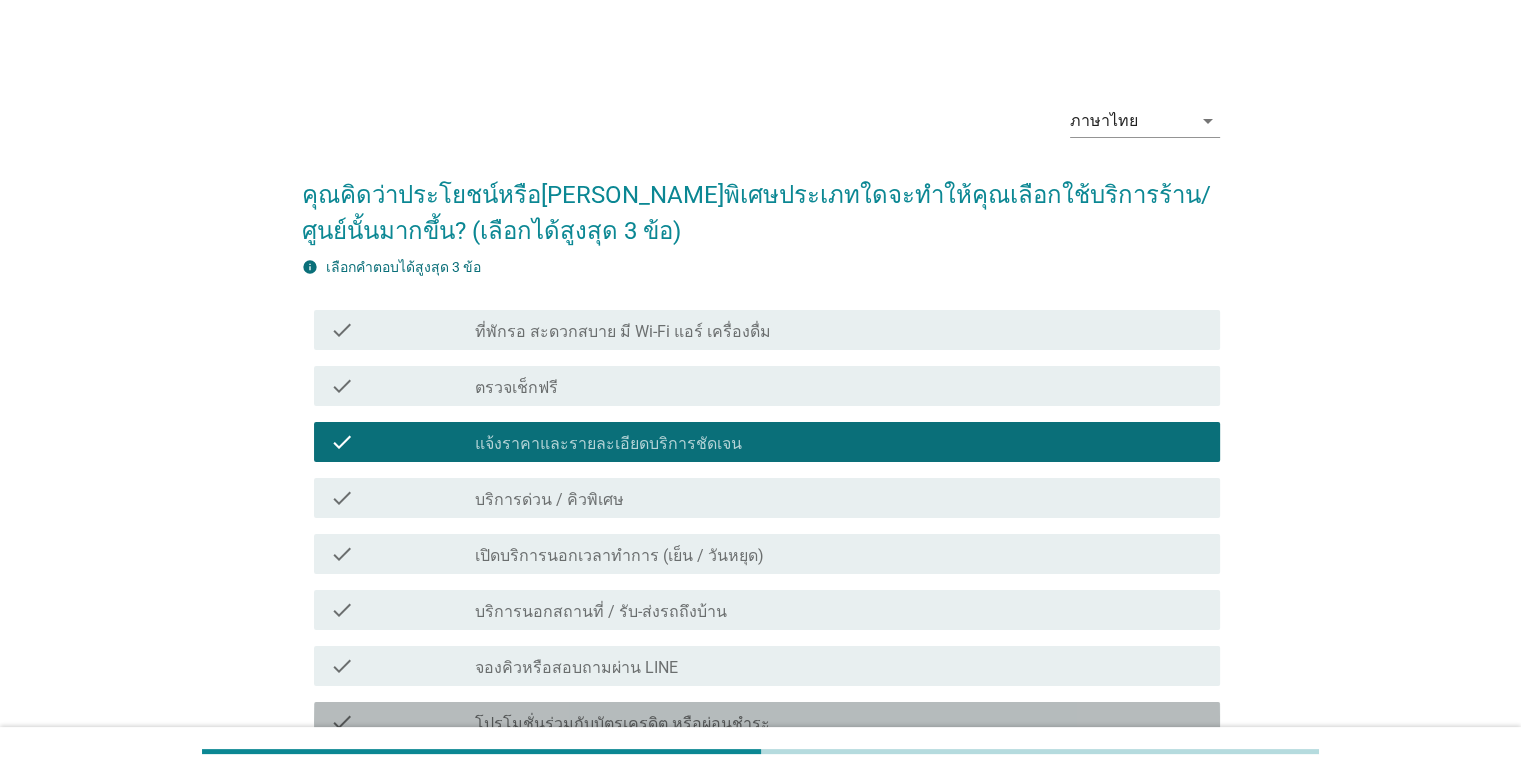 click on "check_box_outline_blank โปรโมชั่นร่วมกับบัตรเครดิต หรือผ่อนชำระ" at bounding box center (839, 722) 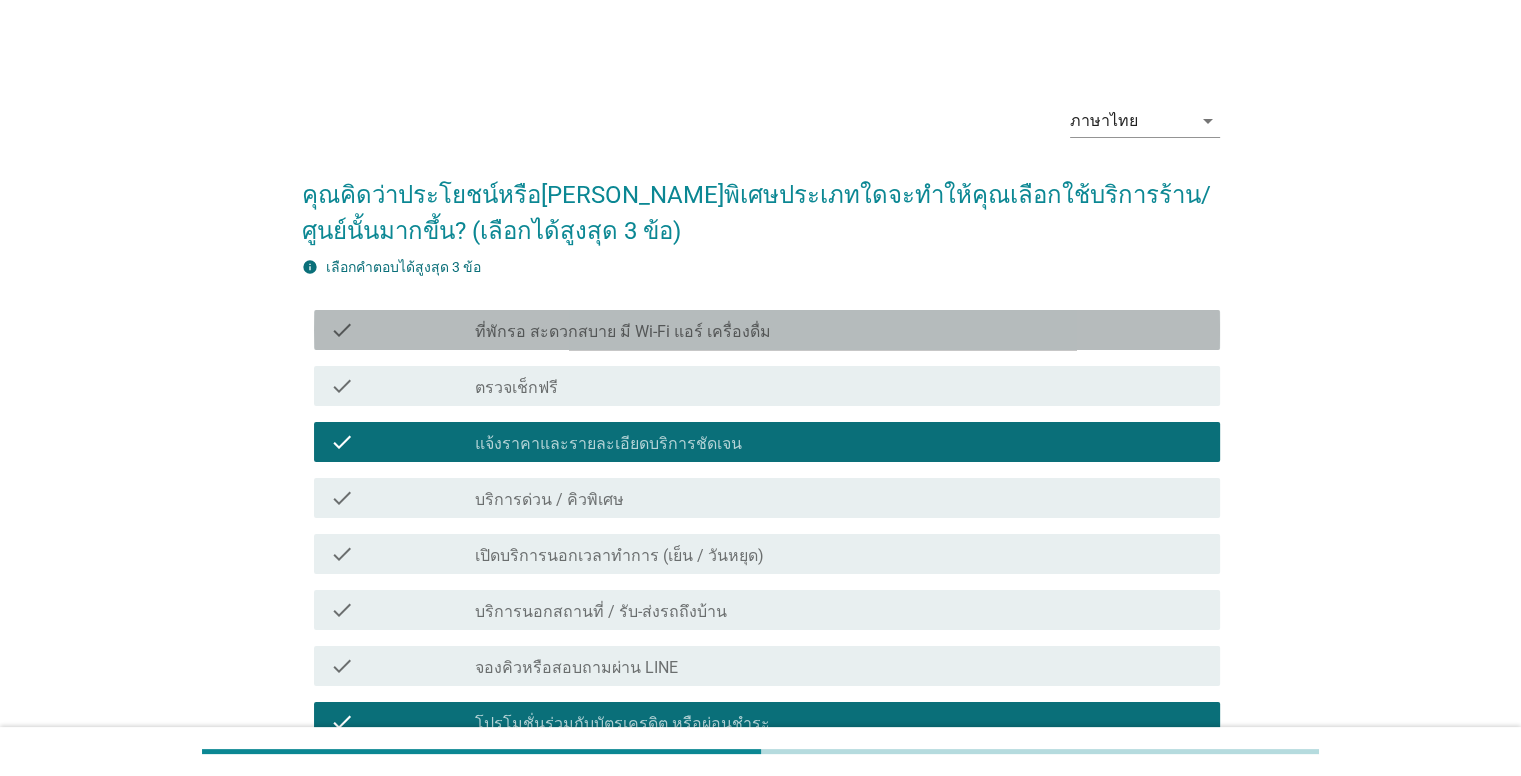 click on "check_box_outline_blank ที่พักรอ สะดวกสบาย มี Wi-Fi แอร์ เครื่องดื่ม" at bounding box center (839, 330) 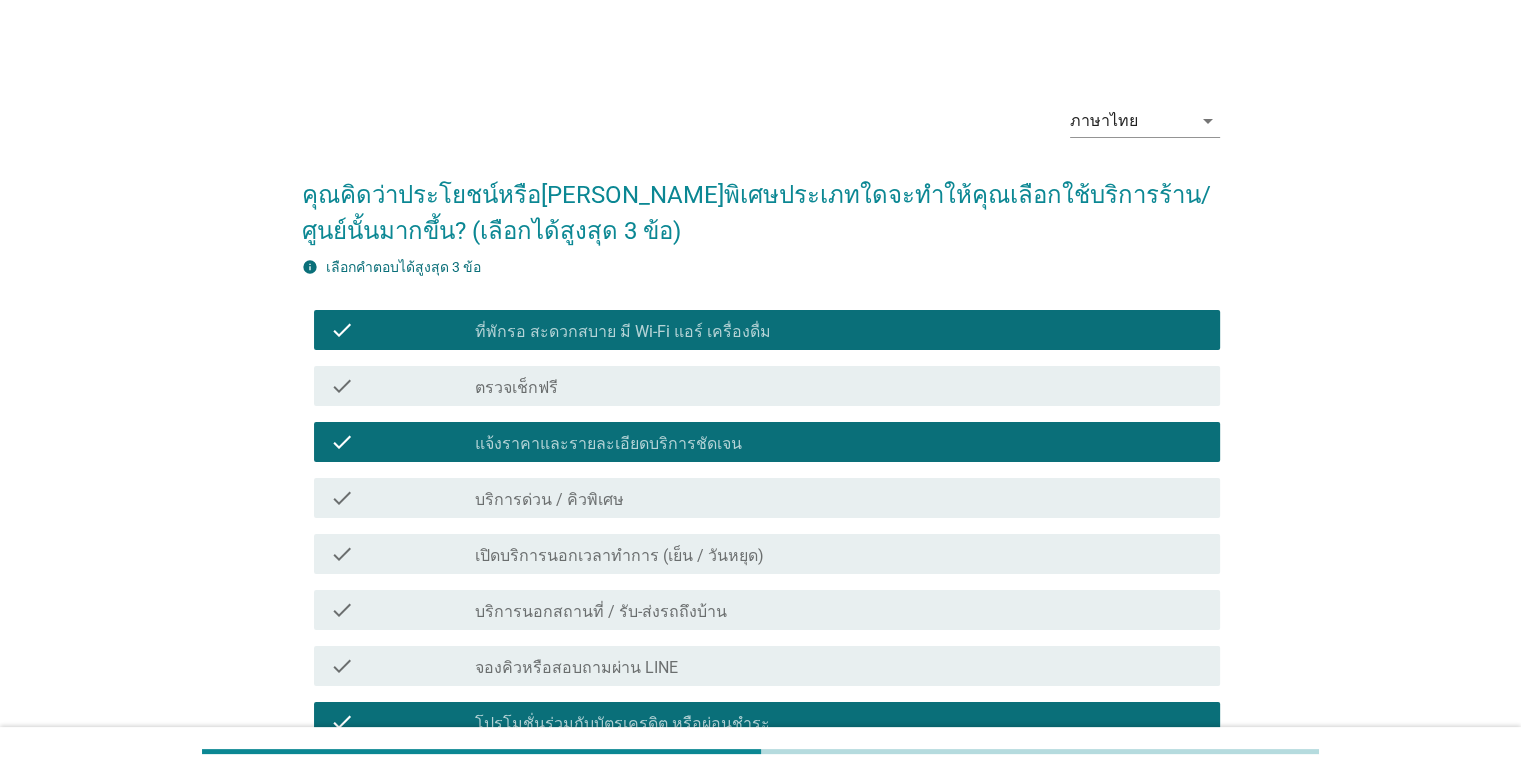 scroll, scrollTop: 676, scrollLeft: 0, axis: vertical 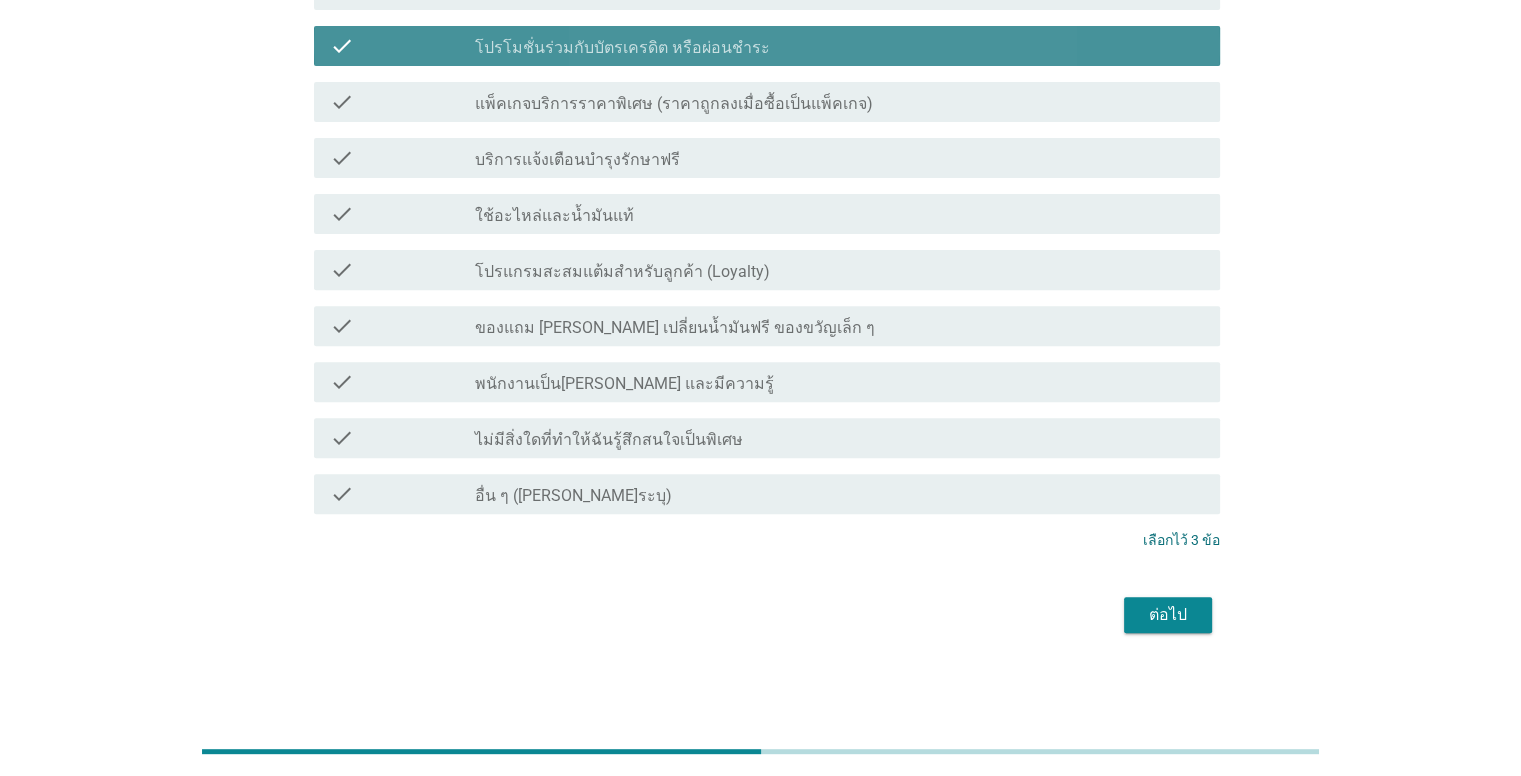 click on "check_box_outline_blank โปรโมชั่นร่วมกับบัตรเครดิต หรือผ่อนชำระ" at bounding box center [839, 46] 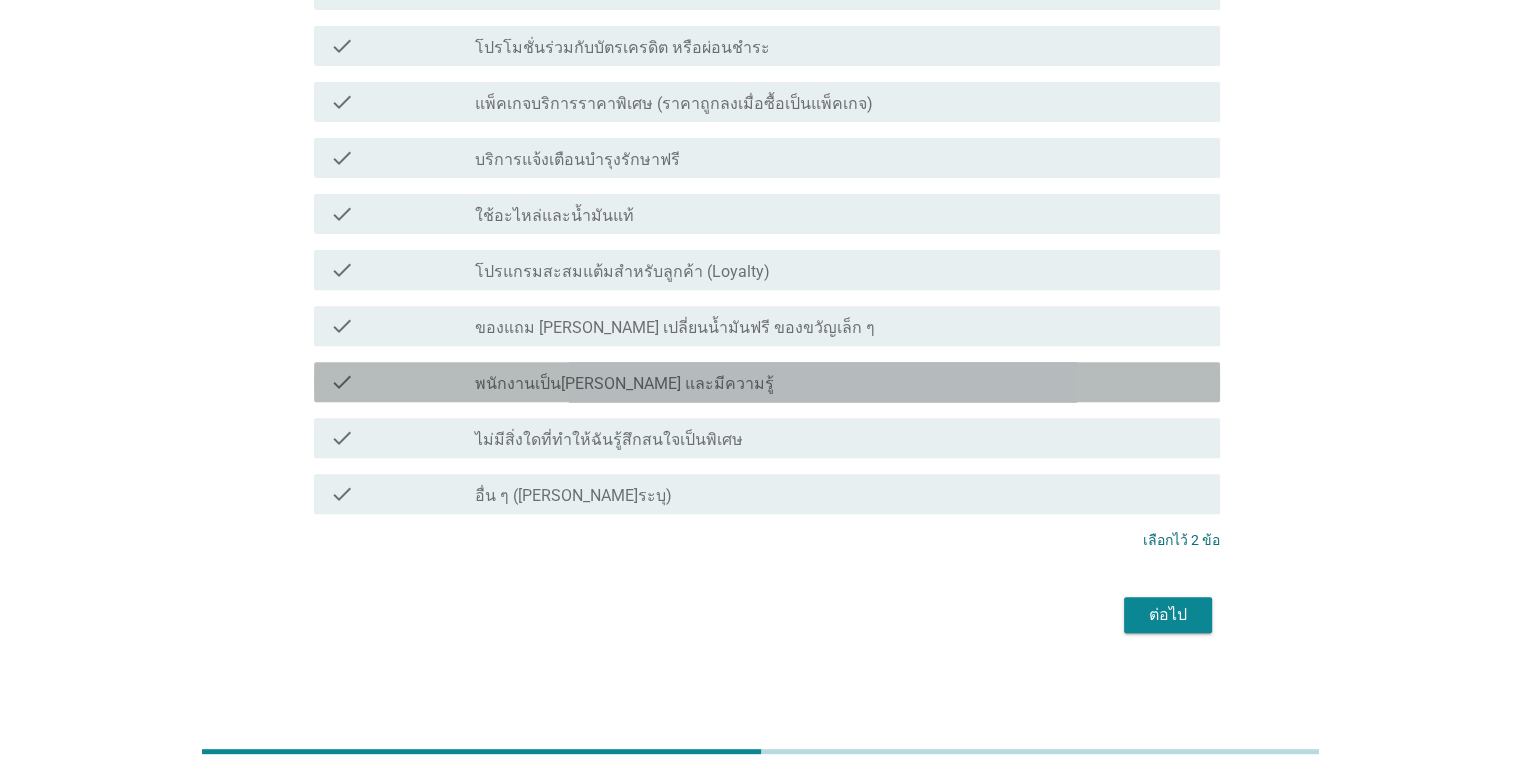 click on "check_box_outline_blank พนักงานเป็น[PERSON_NAME] และมีความรู้" at bounding box center (839, 382) 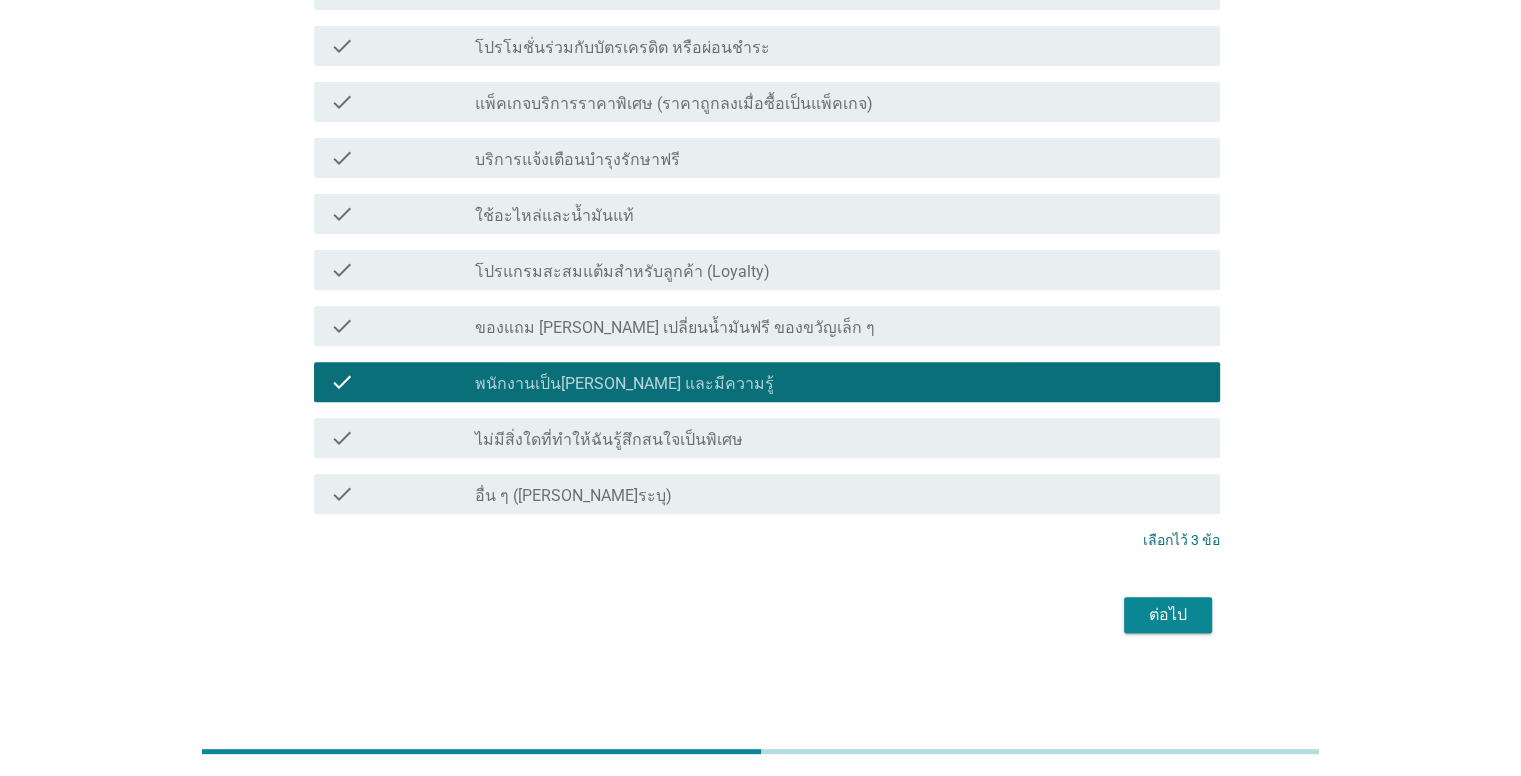 scroll, scrollTop: 0, scrollLeft: 0, axis: both 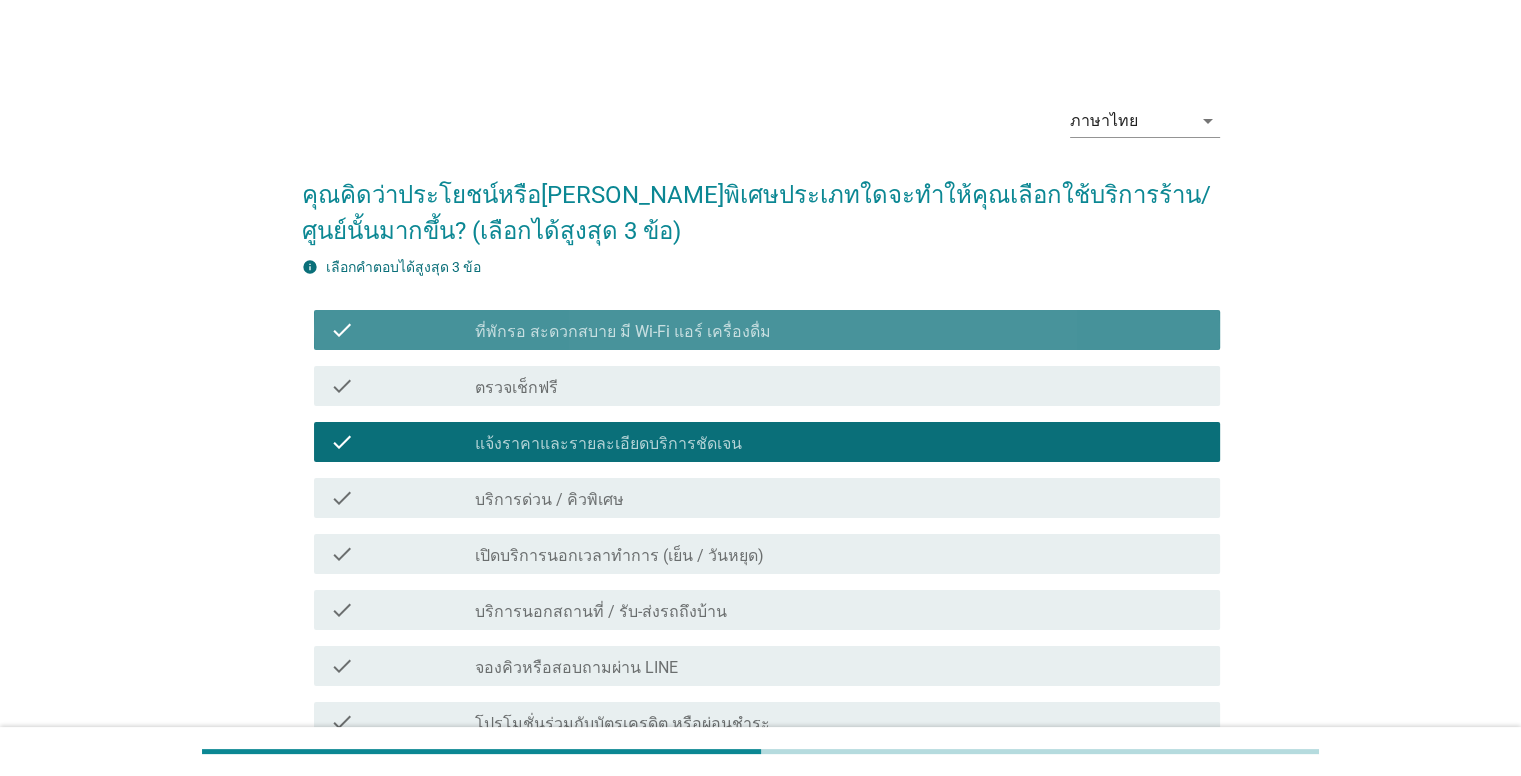 click on "check_box_outline_blank ที่พักรอ สะดวกสบาย มี Wi-Fi แอร์ เครื่องดื่ม" at bounding box center [839, 330] 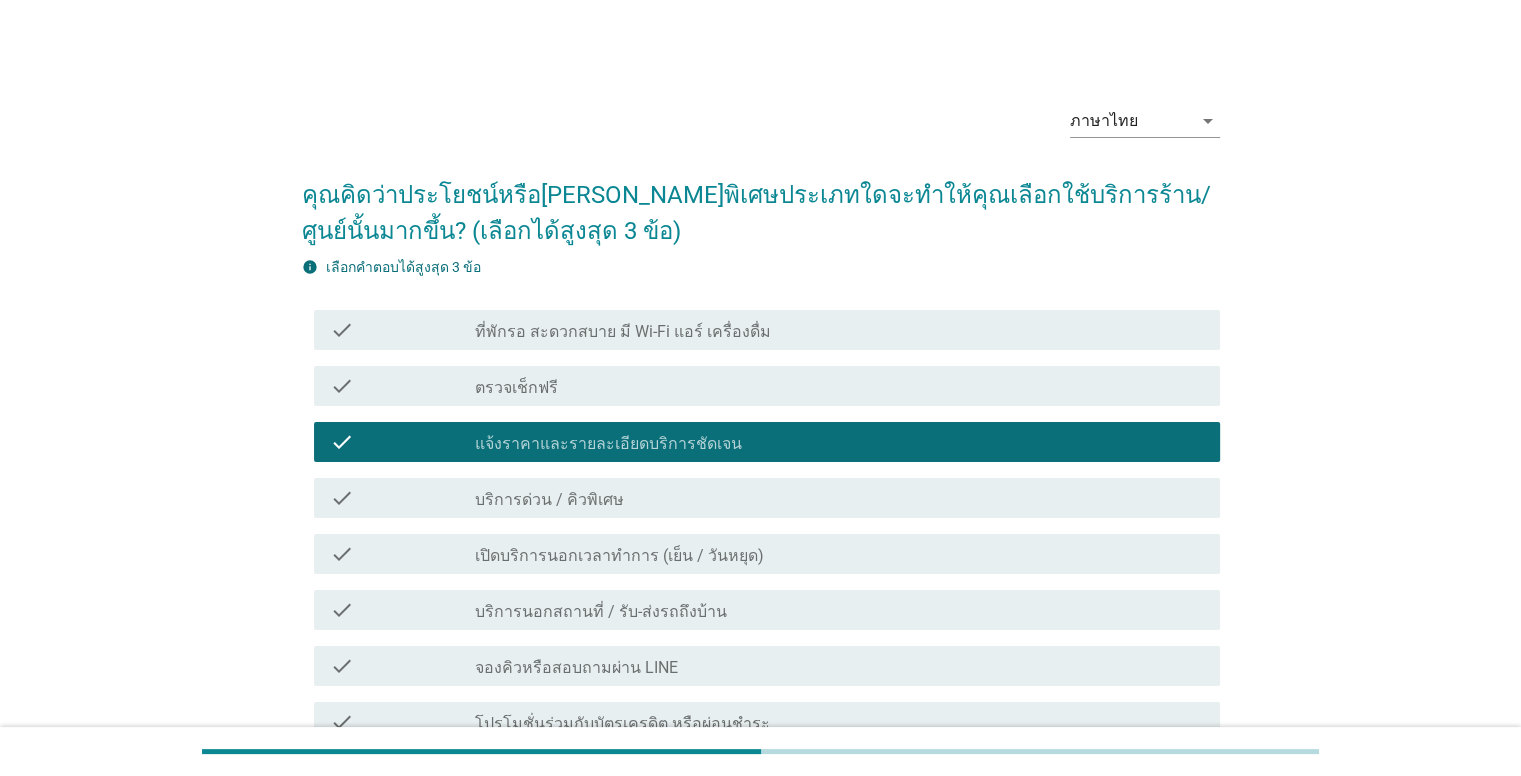 scroll, scrollTop: 676, scrollLeft: 0, axis: vertical 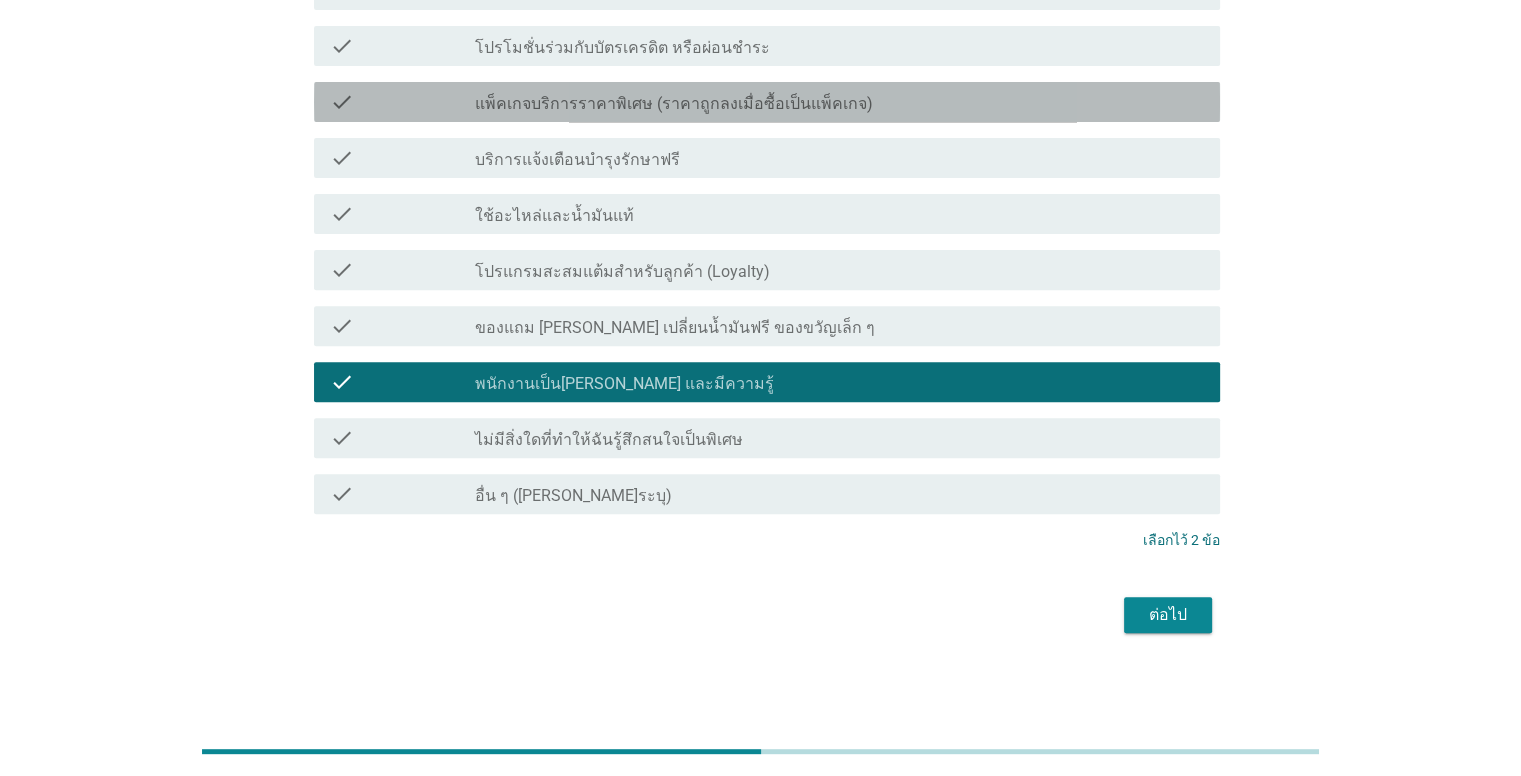 click on "check     check_box_outline_blank แพ็คเกจบริการราคาพิเศษ (ราคาถูกลงเมื่อซื้อเป็นแพ็คเกจ)" at bounding box center (767, 102) 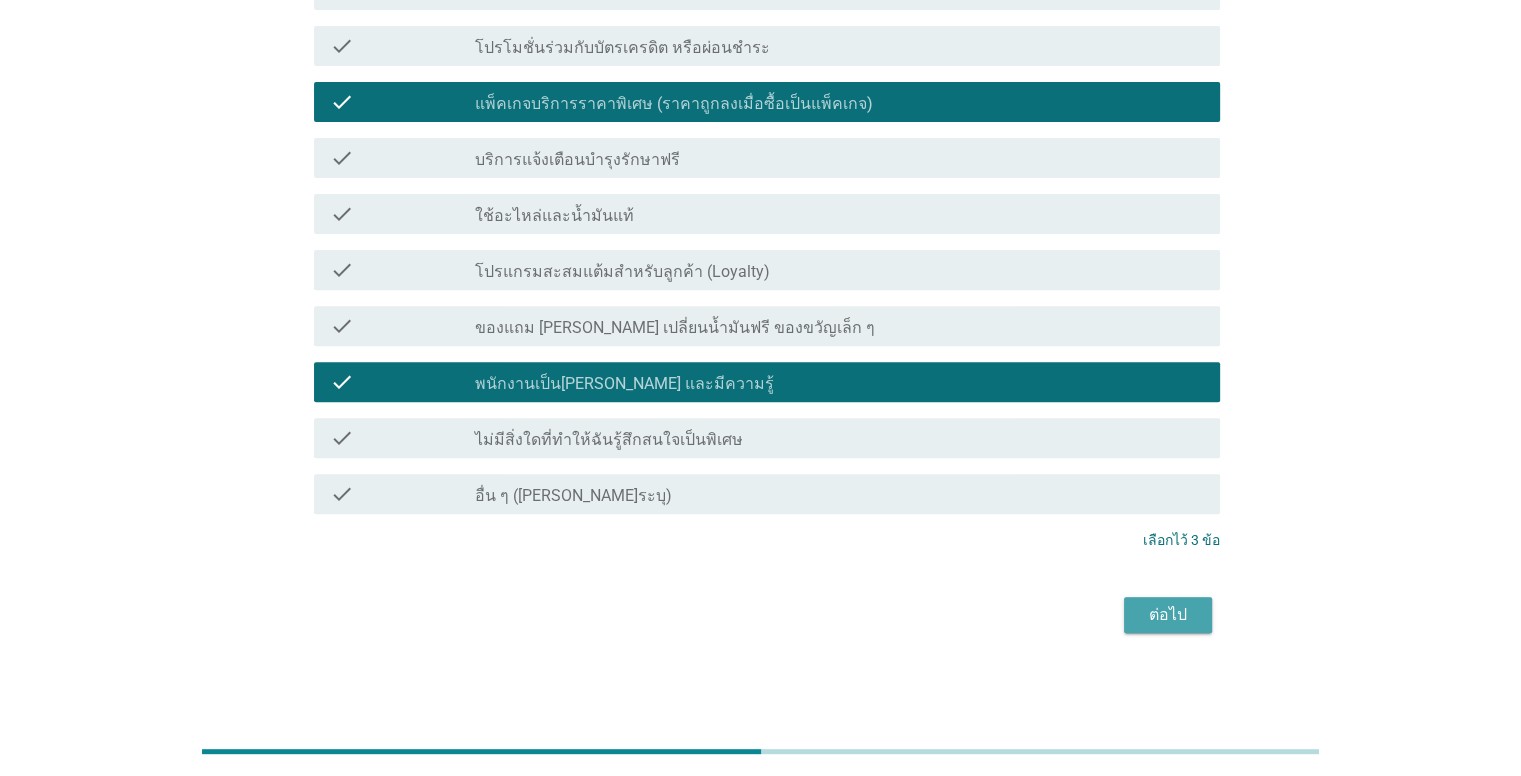 click on "ต่อไป" at bounding box center (1168, 615) 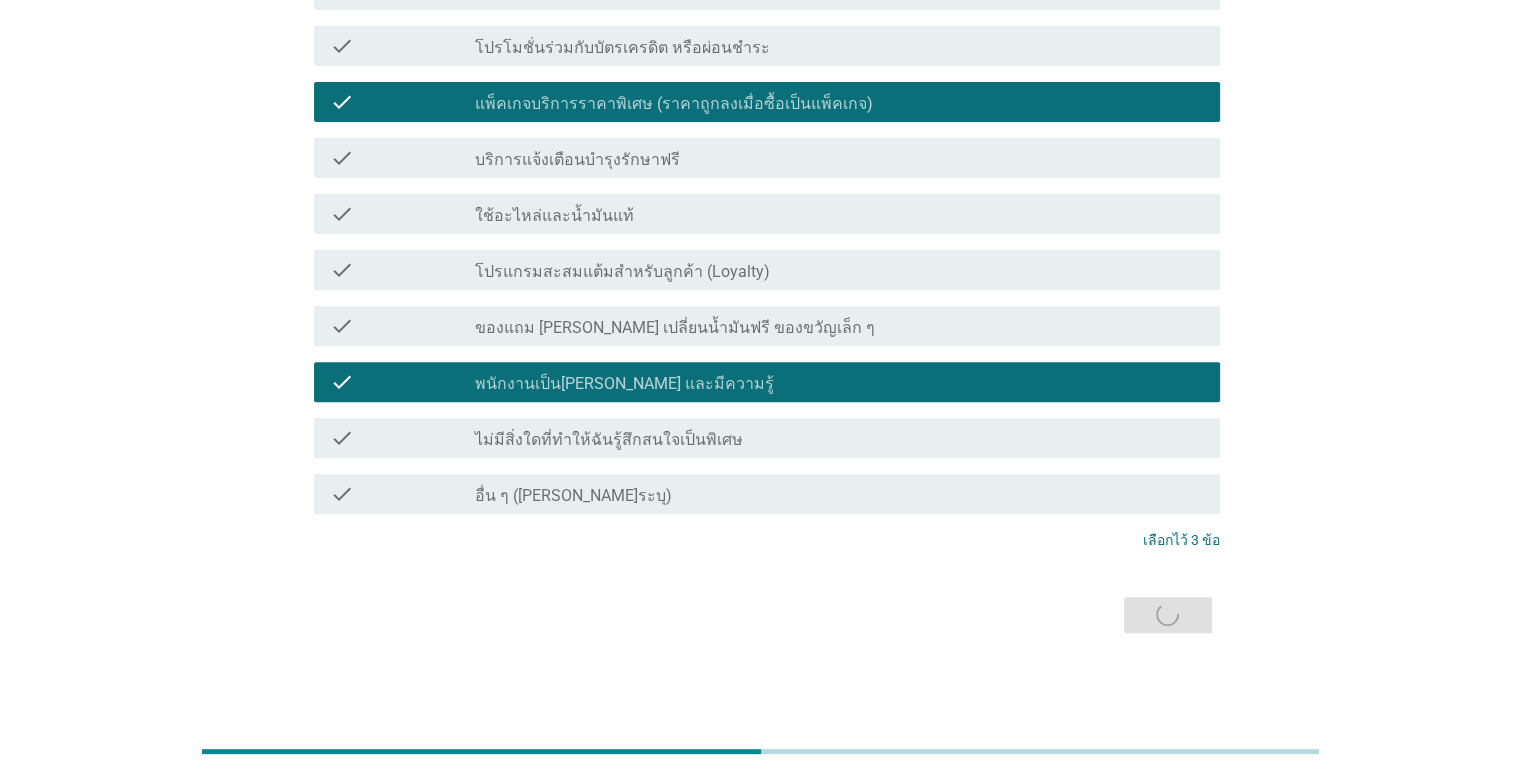 scroll, scrollTop: 0, scrollLeft: 0, axis: both 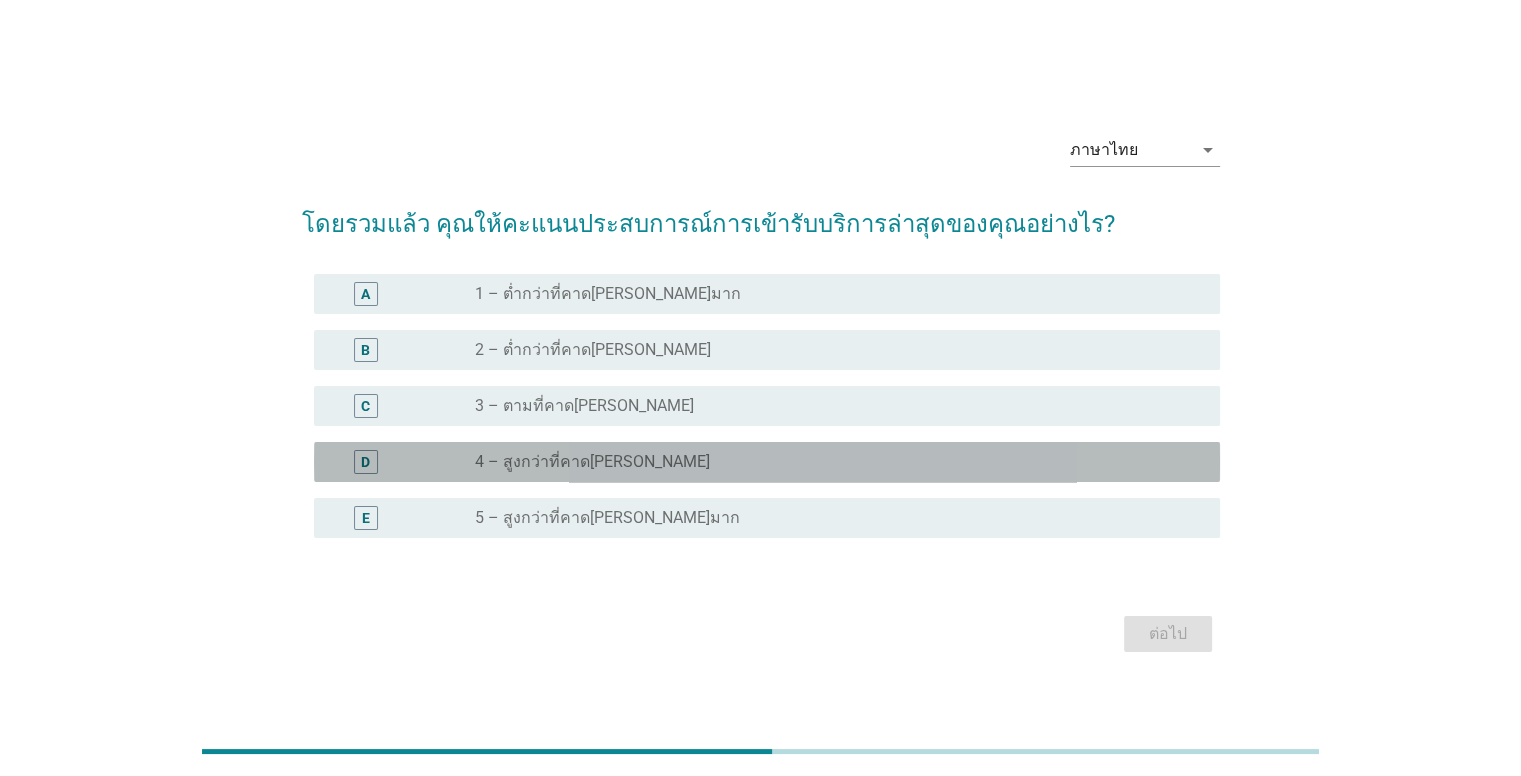 click on "radio_button_unchecked 4 – สูงกว่าที่คาด[PERSON_NAME]" at bounding box center (839, 462) 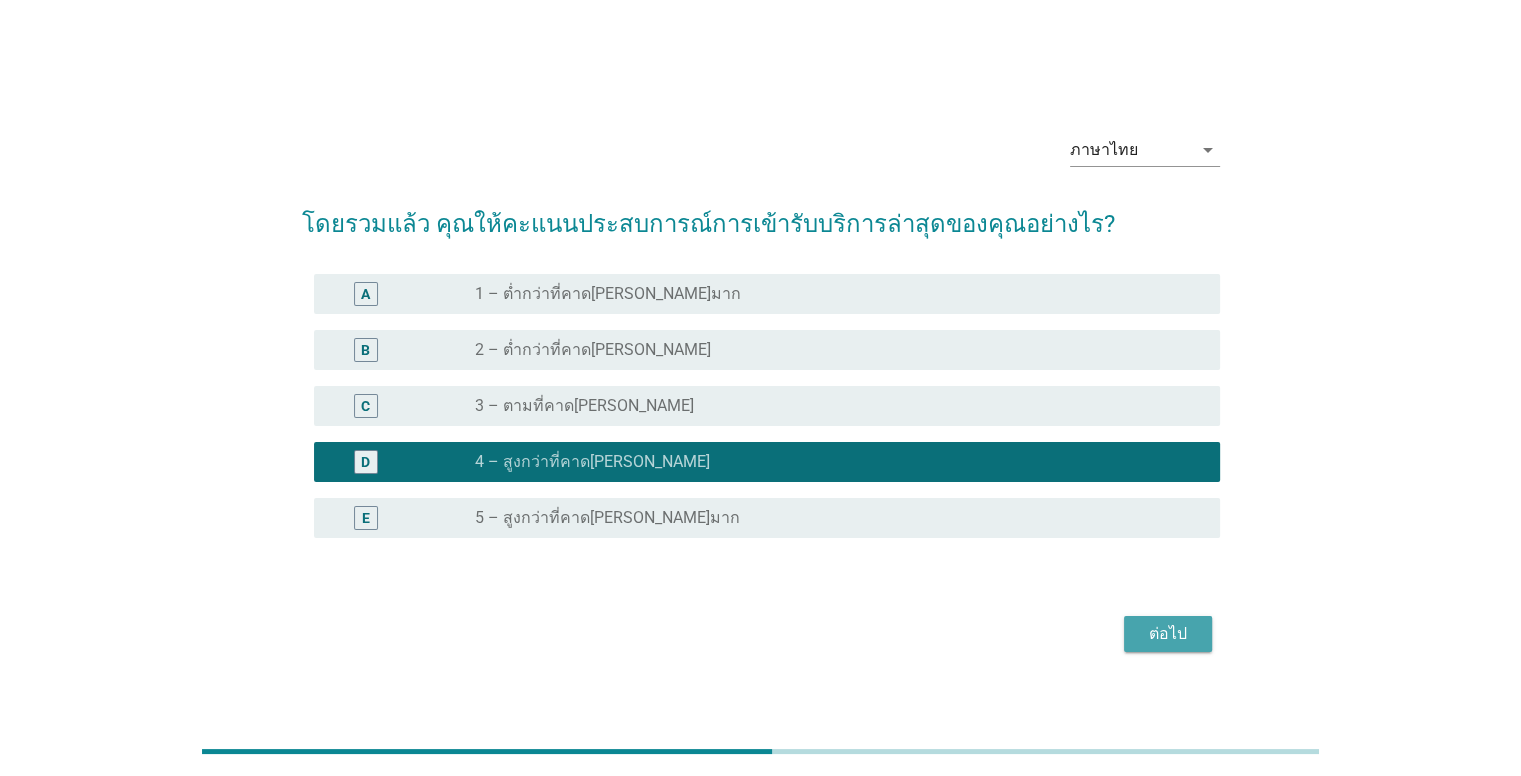 click on "ต่อไป" at bounding box center [1168, 634] 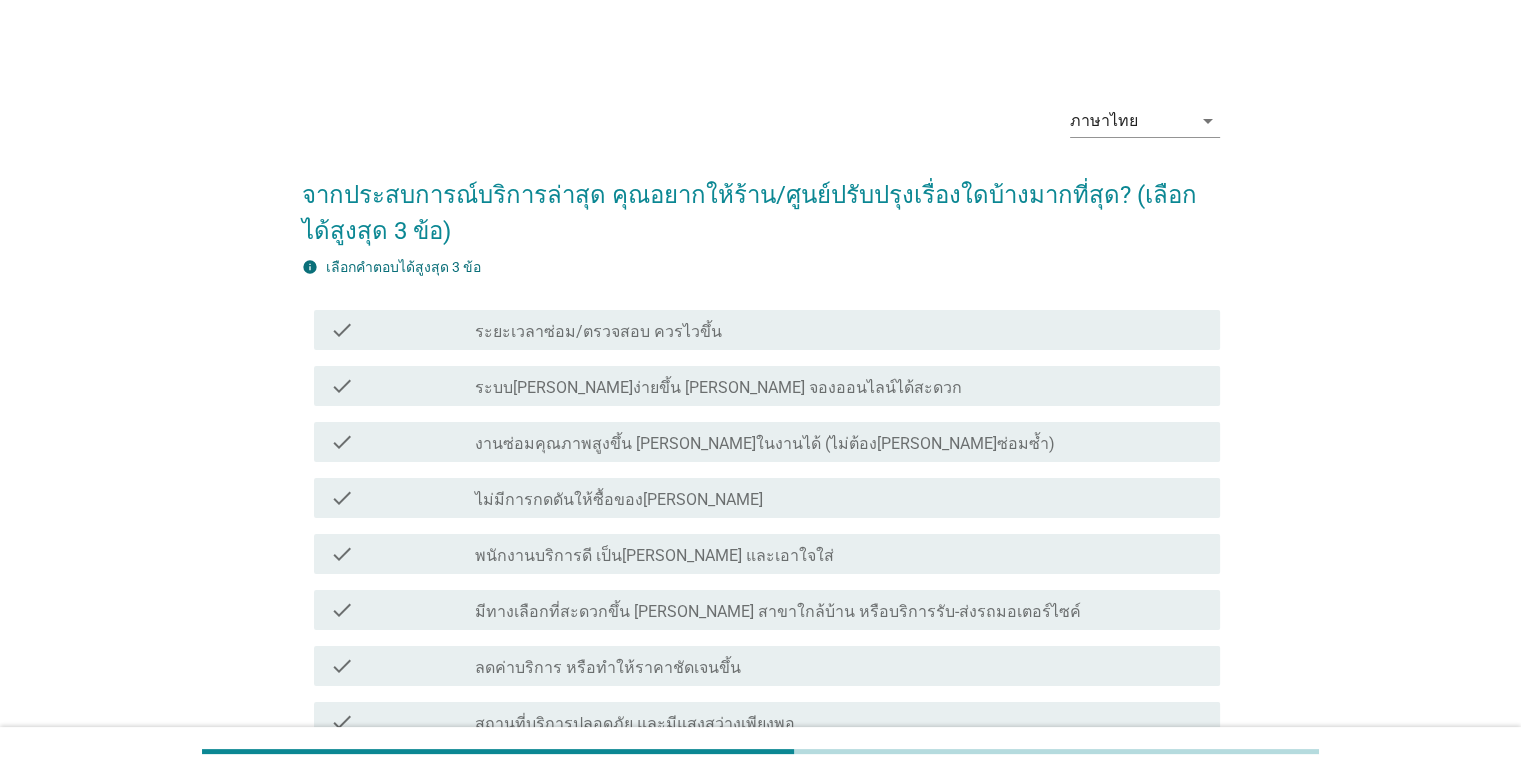 scroll, scrollTop: 676, scrollLeft: 0, axis: vertical 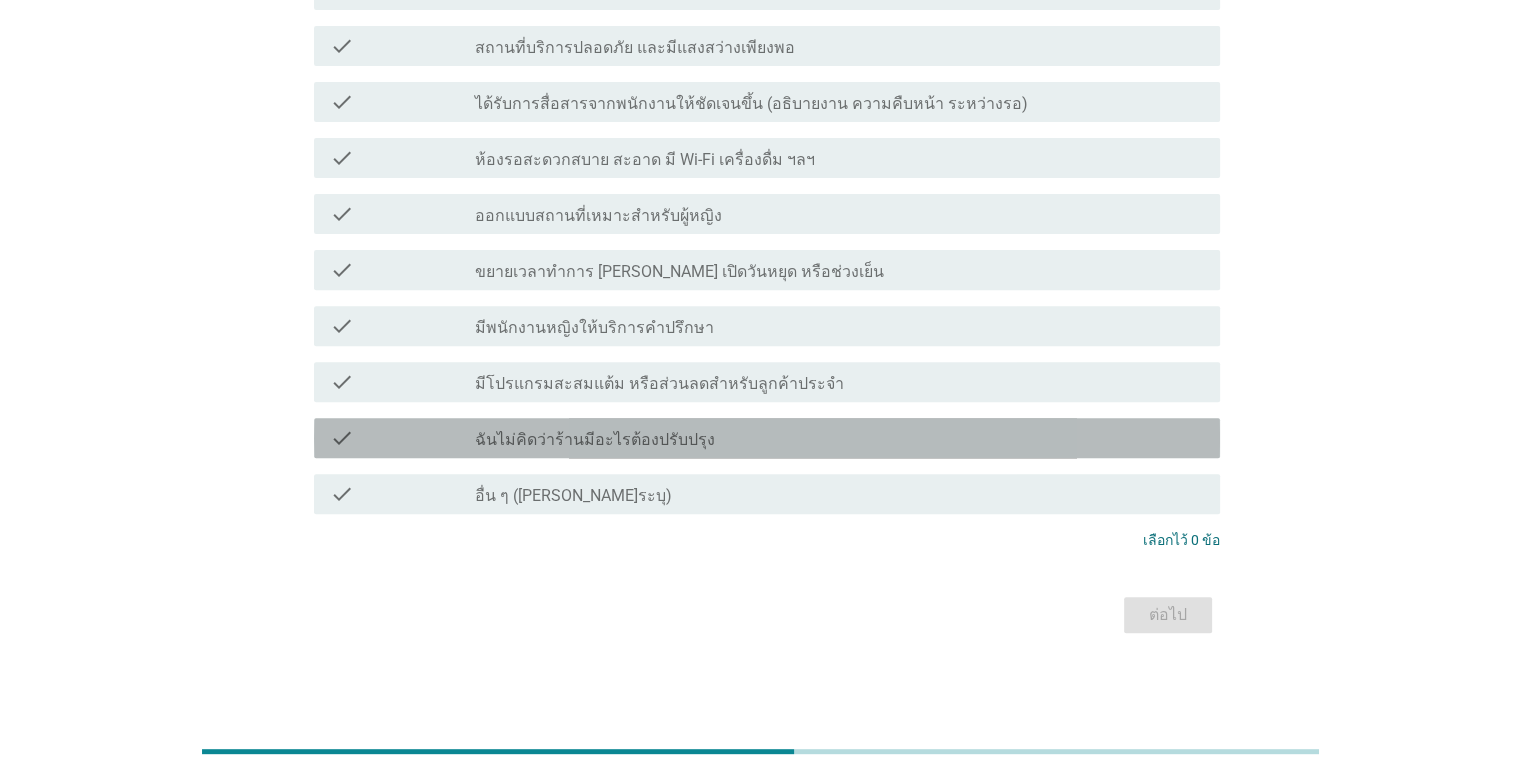 click on "ฉันไม่คิดว่าร้านมีอะไรต้องปรับปรุง" at bounding box center [595, 440] 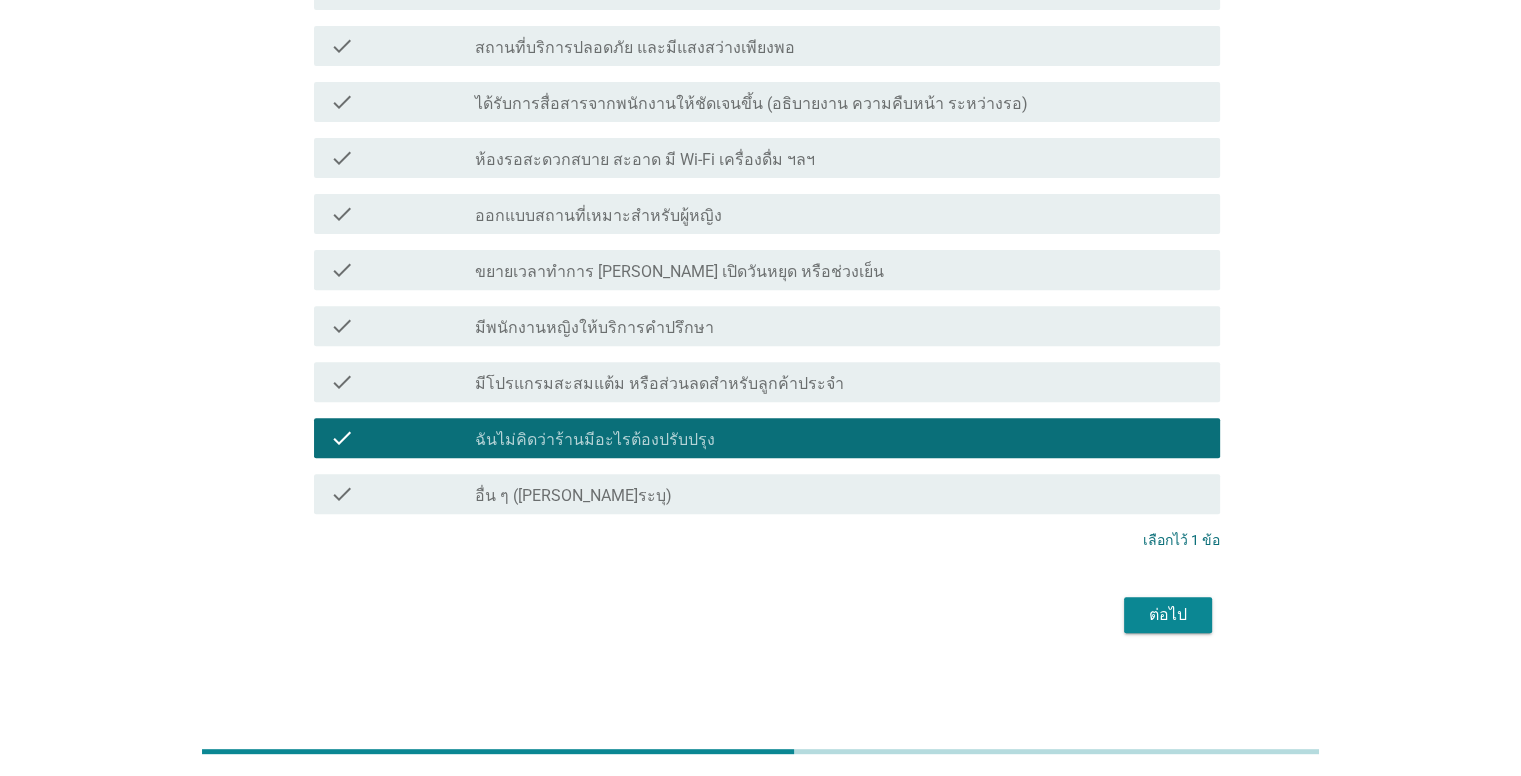 click on "ต่อไป" at bounding box center [1168, 615] 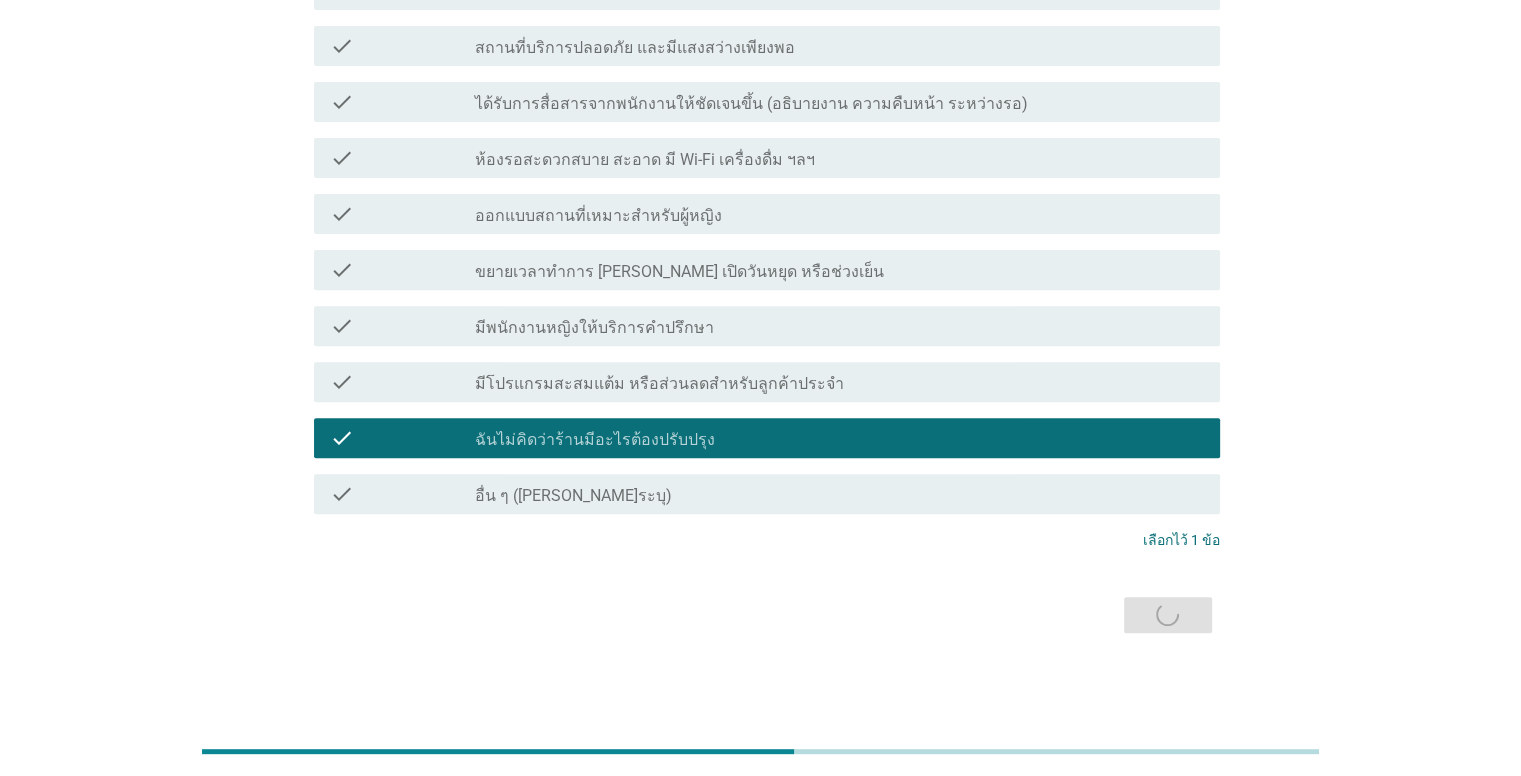 scroll, scrollTop: 0, scrollLeft: 0, axis: both 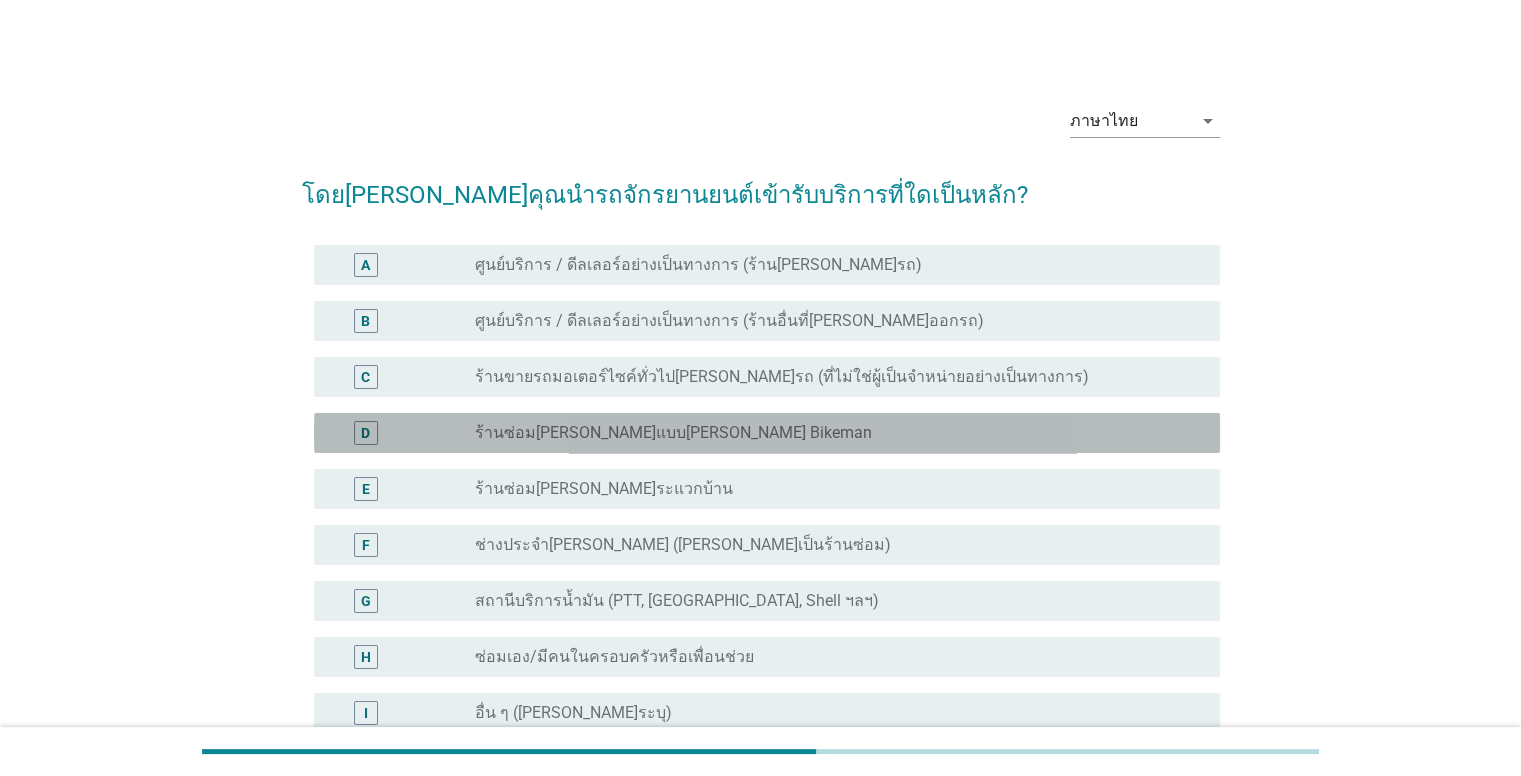 click on "radio_button_unchecked ร้านซ่อม[PERSON_NAME]แบบ[PERSON_NAME] Bikeman" at bounding box center (831, 433) 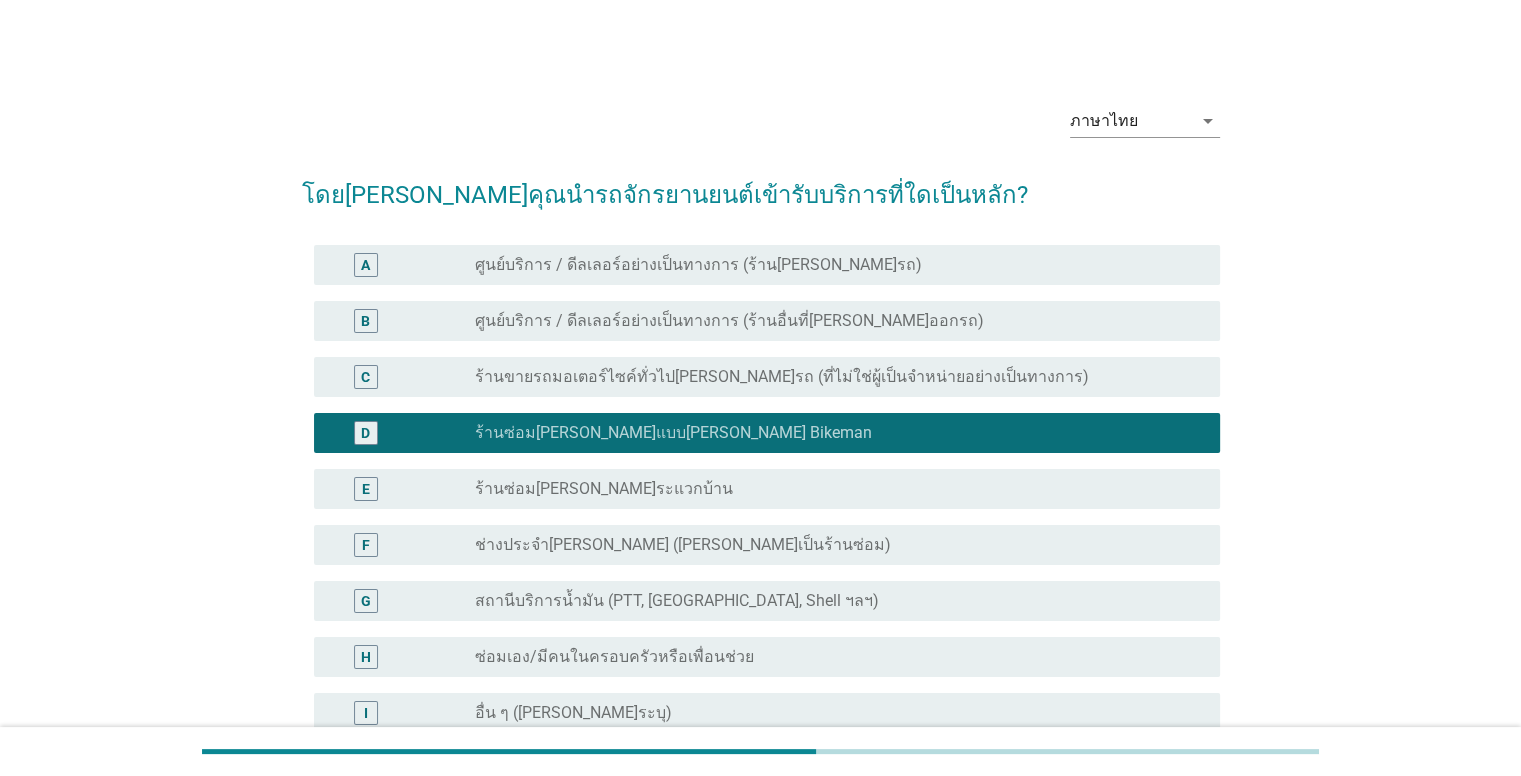 scroll, scrollTop: 214, scrollLeft: 0, axis: vertical 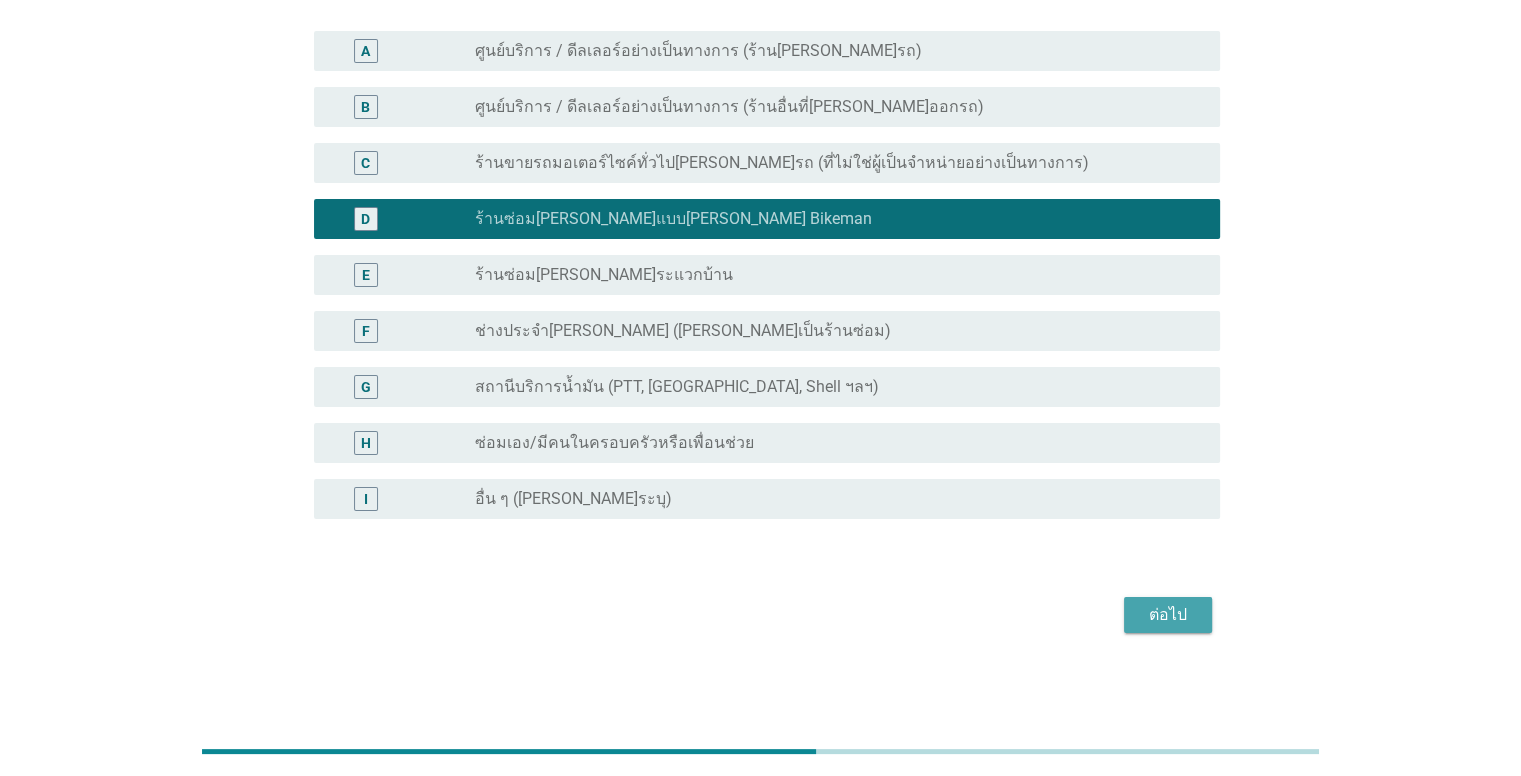 click on "ต่อไป" at bounding box center (1168, 615) 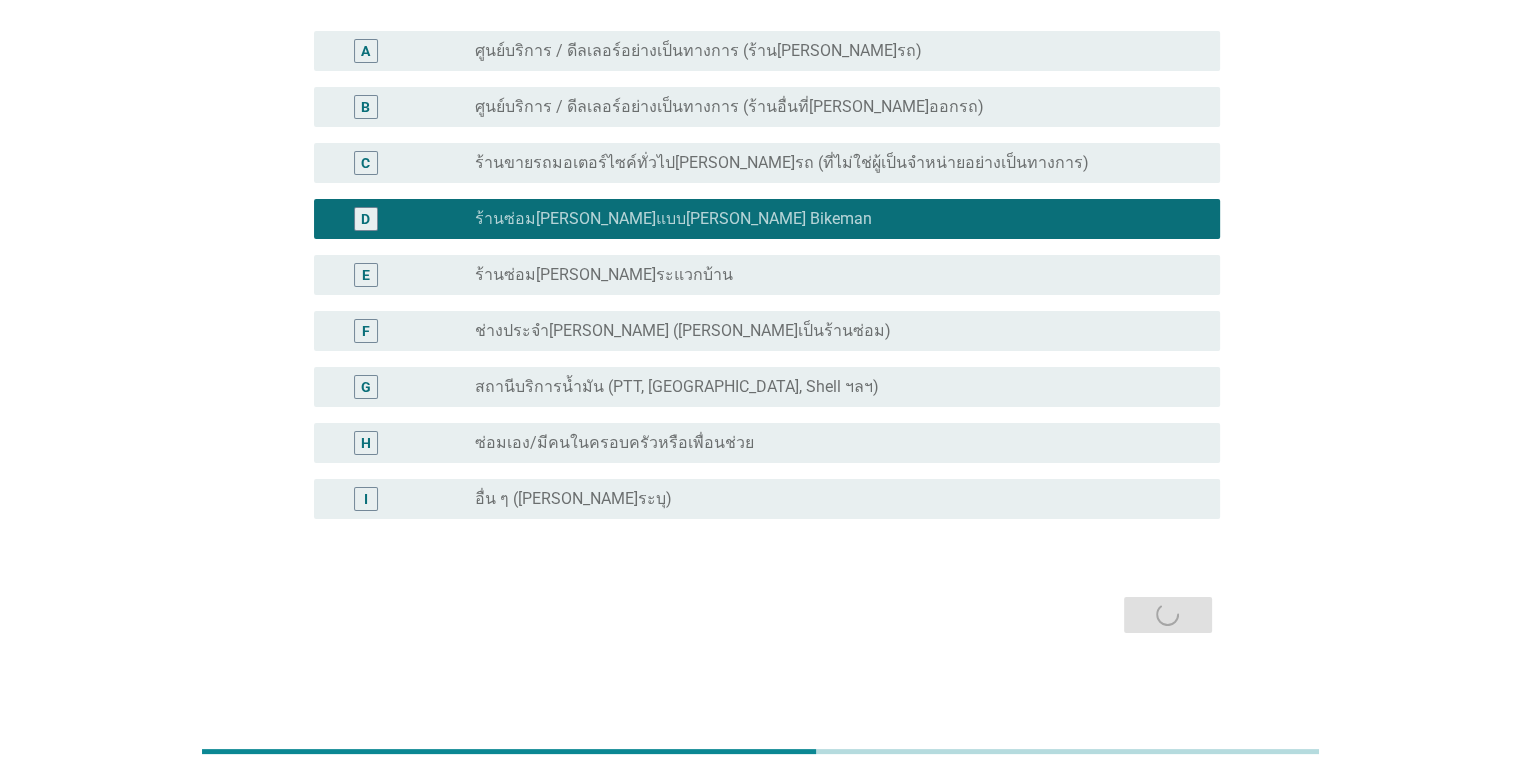scroll, scrollTop: 0, scrollLeft: 0, axis: both 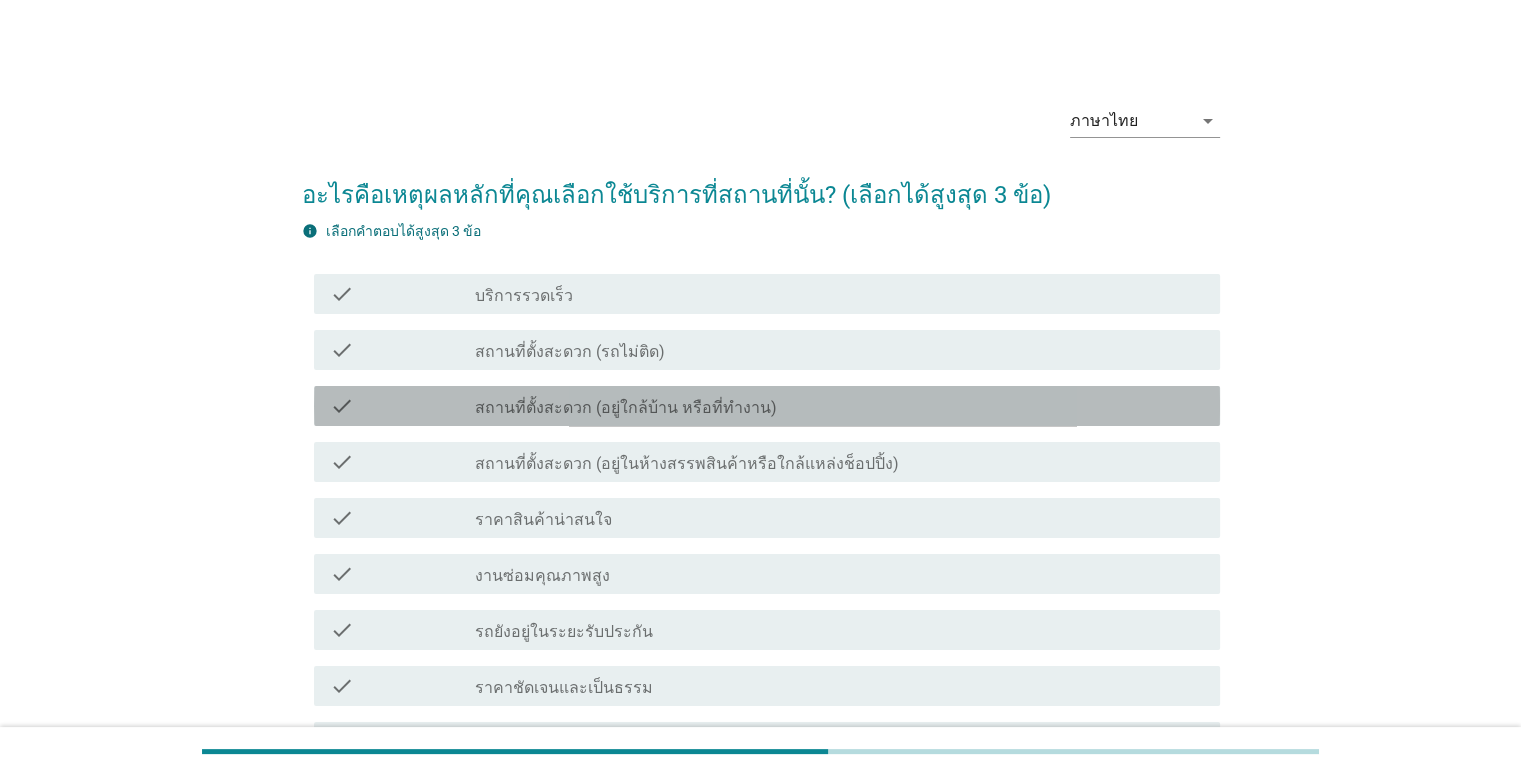 click on "สถานที่ตั้งสะดวก (อยู่ใกล้บ้าน หรือที่ทำงาน)" at bounding box center [626, 408] 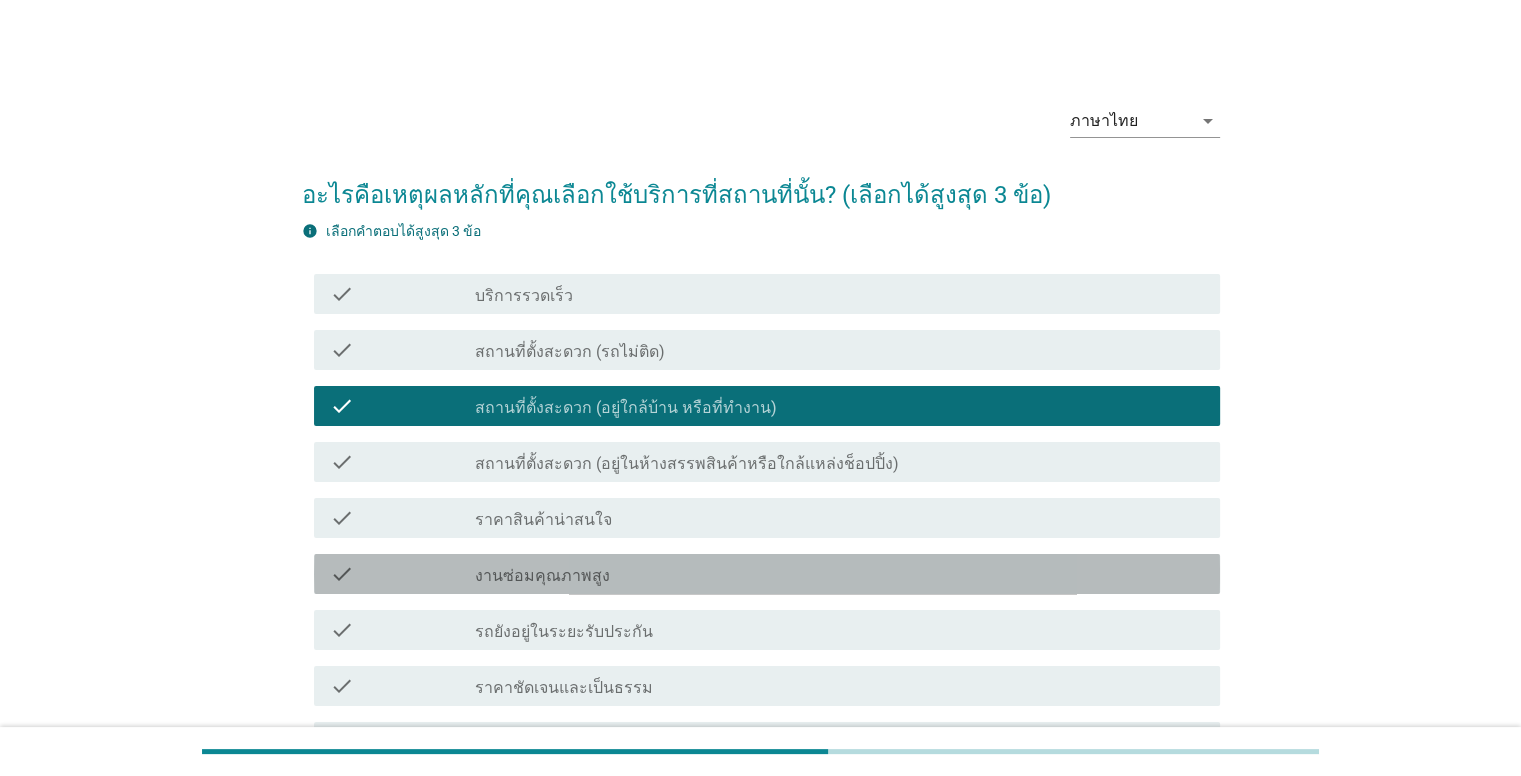 click on "check_box_outline_blank งานซ่อมคุณภาพสูง" at bounding box center [839, 574] 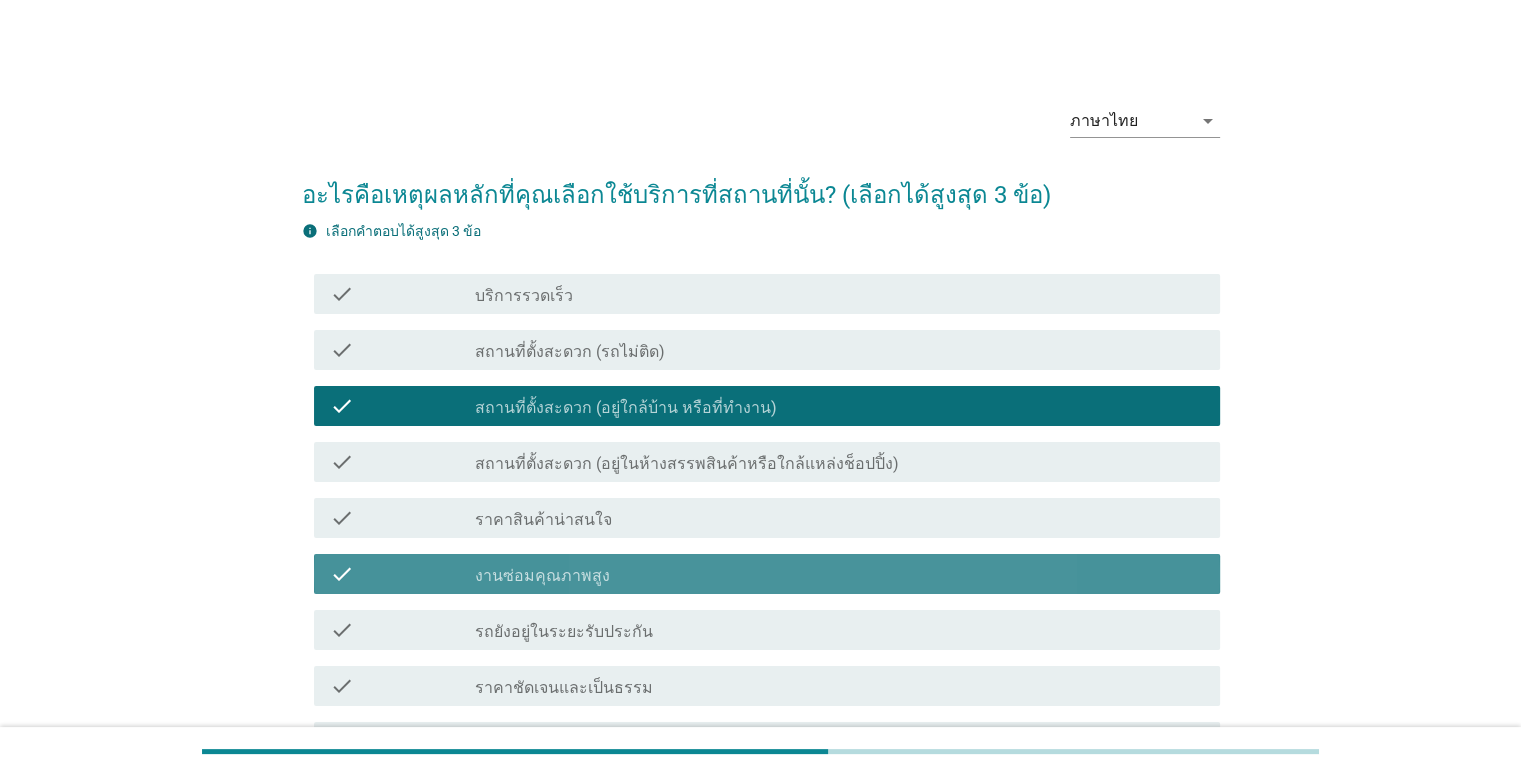 click on "check_box_outline_blank งานซ่อมคุณภาพสูง" at bounding box center (839, 574) 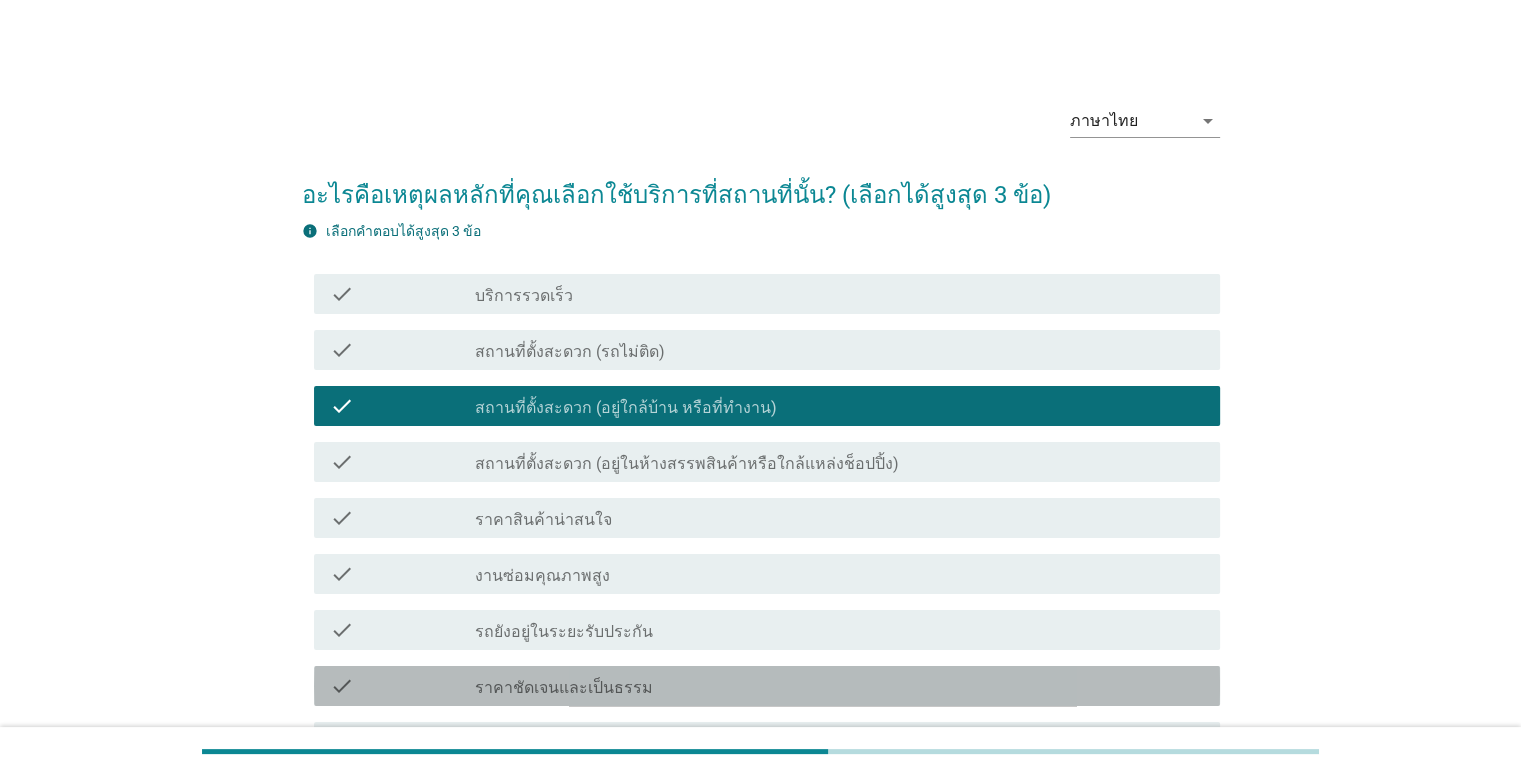 click on "check_box_outline_blank ราคาชัดเจนและเป็นธรรม" at bounding box center [839, 686] 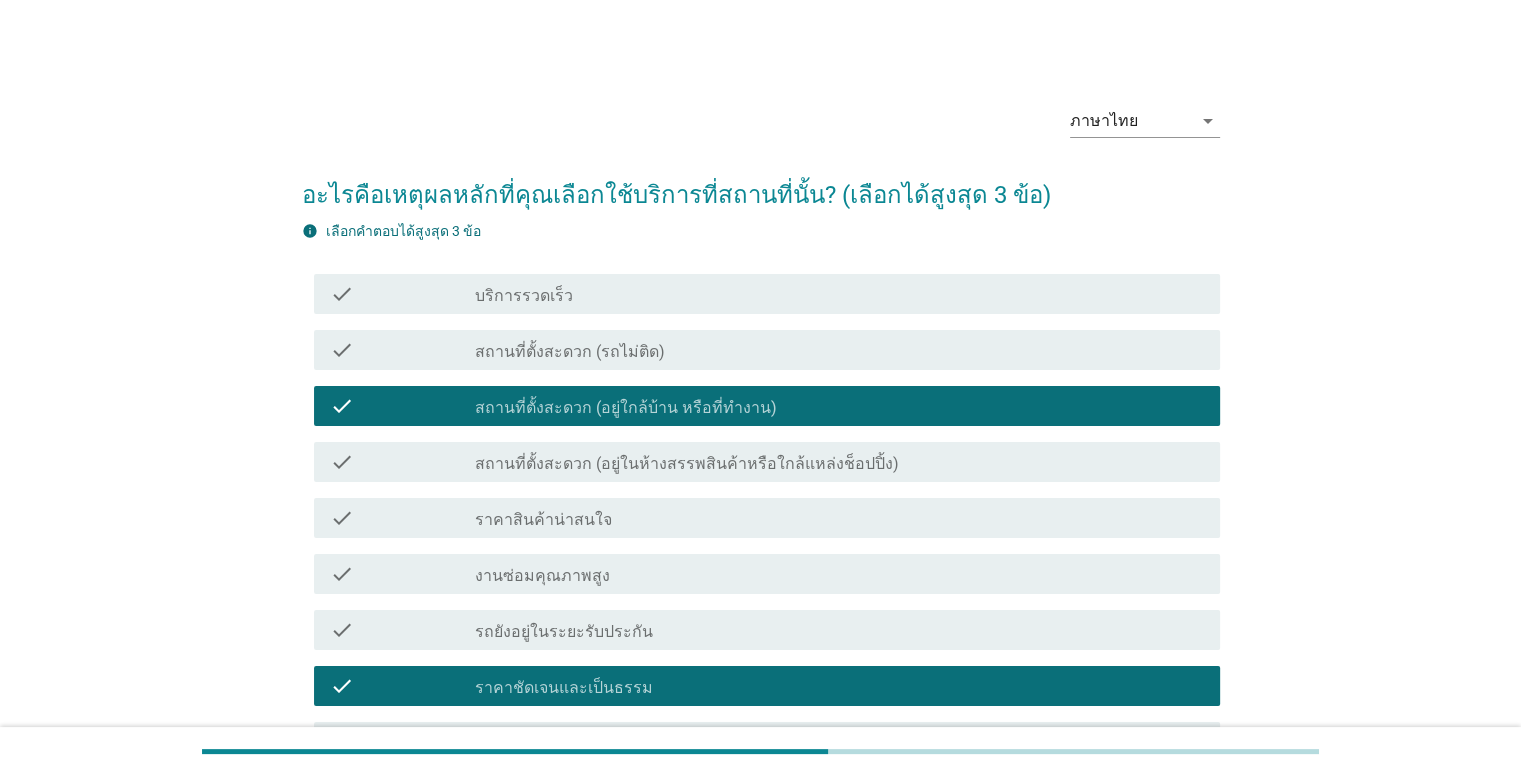 scroll, scrollTop: 678, scrollLeft: 0, axis: vertical 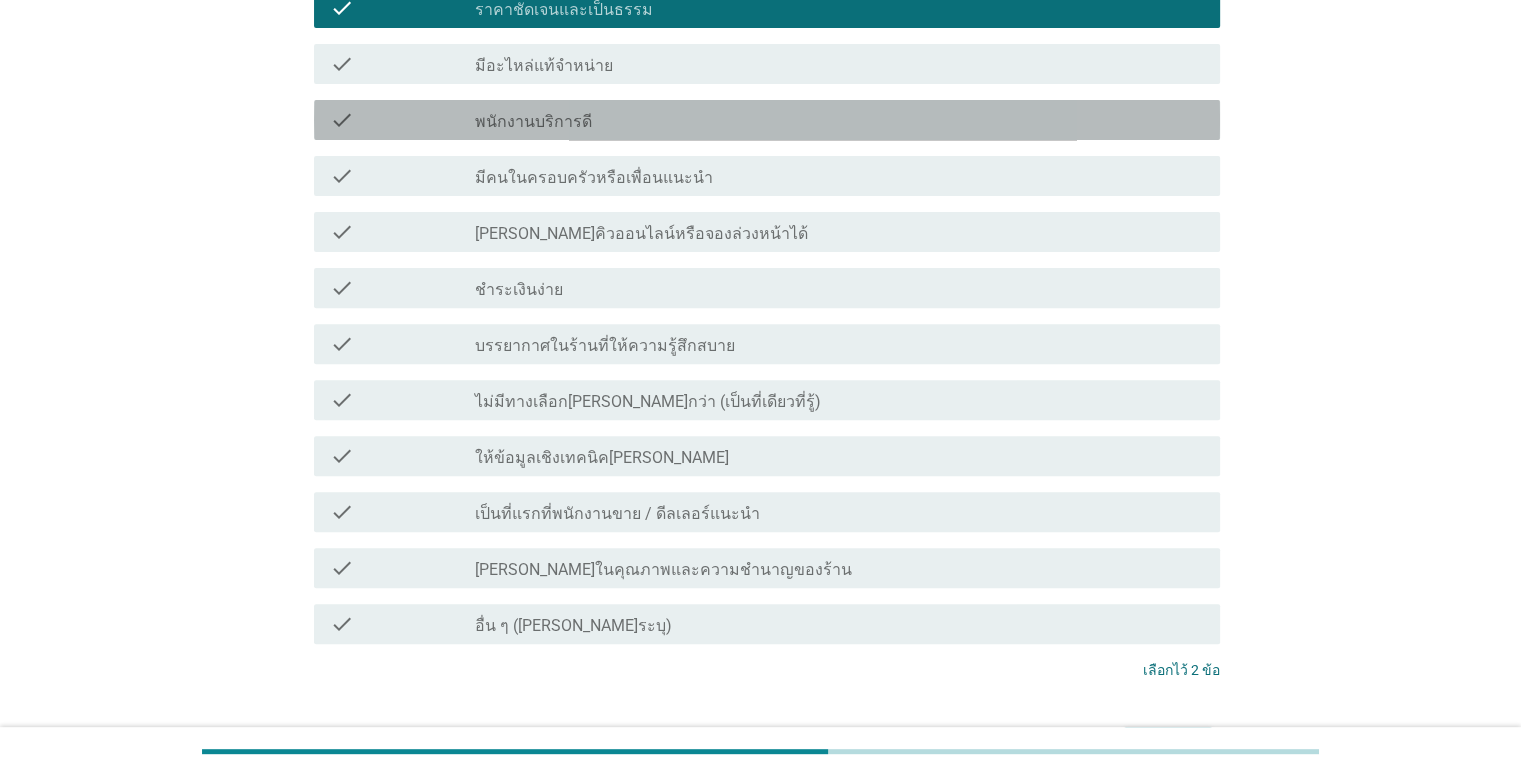 click on "check_box_outline_blank พนักงานบริการดี" at bounding box center [839, 120] 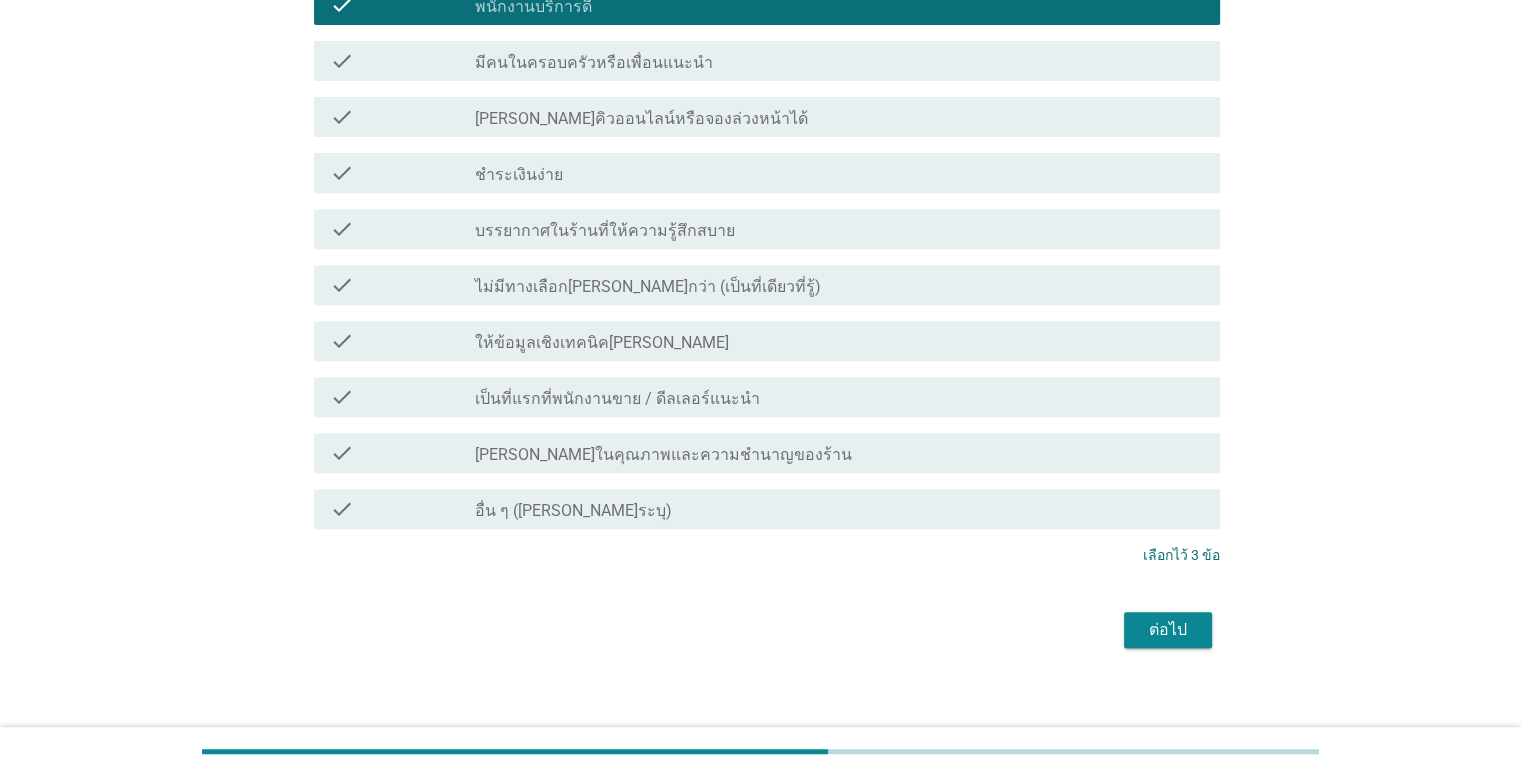 scroll, scrollTop: 808, scrollLeft: 0, axis: vertical 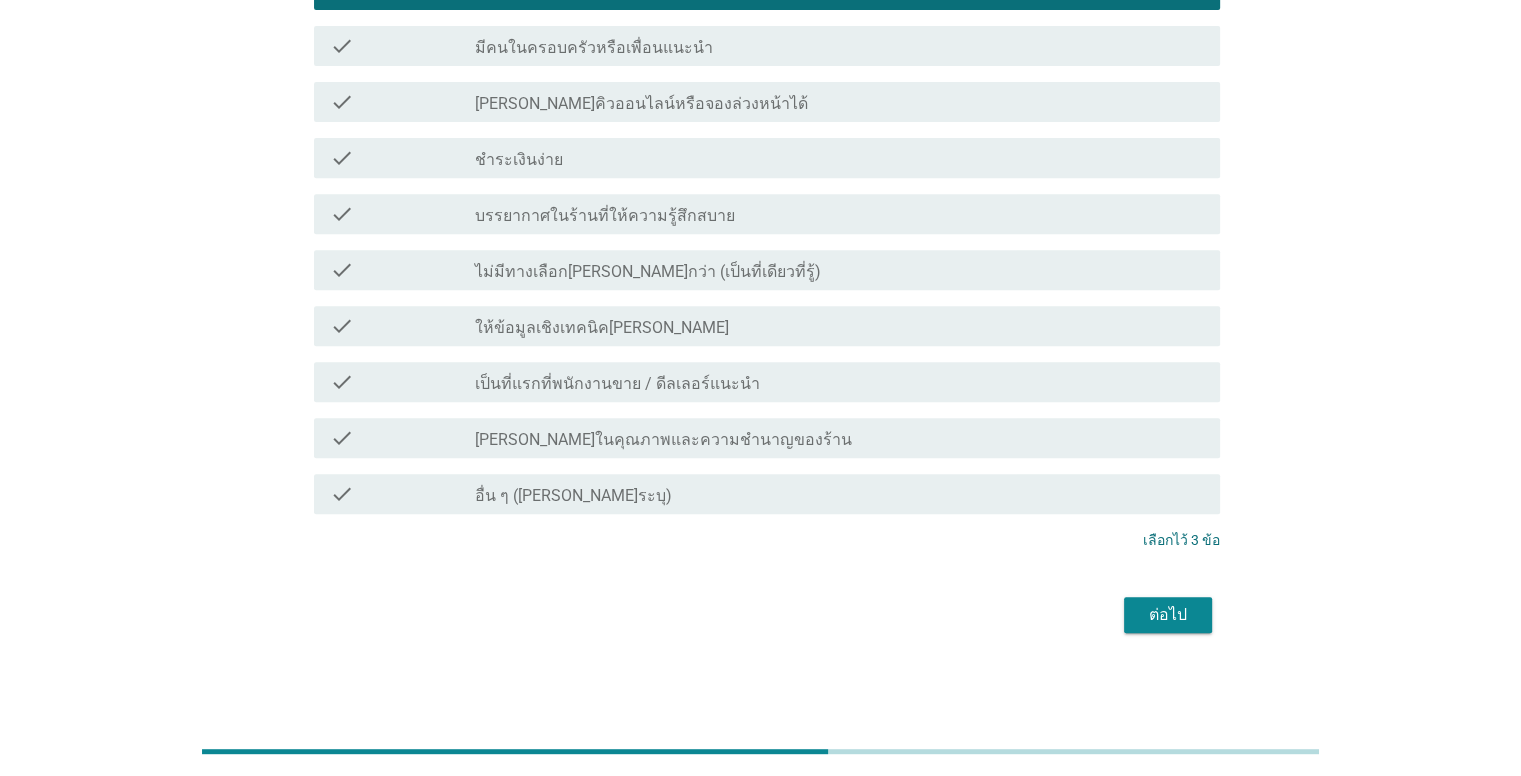 click on "ต่อไป" at bounding box center (1168, 615) 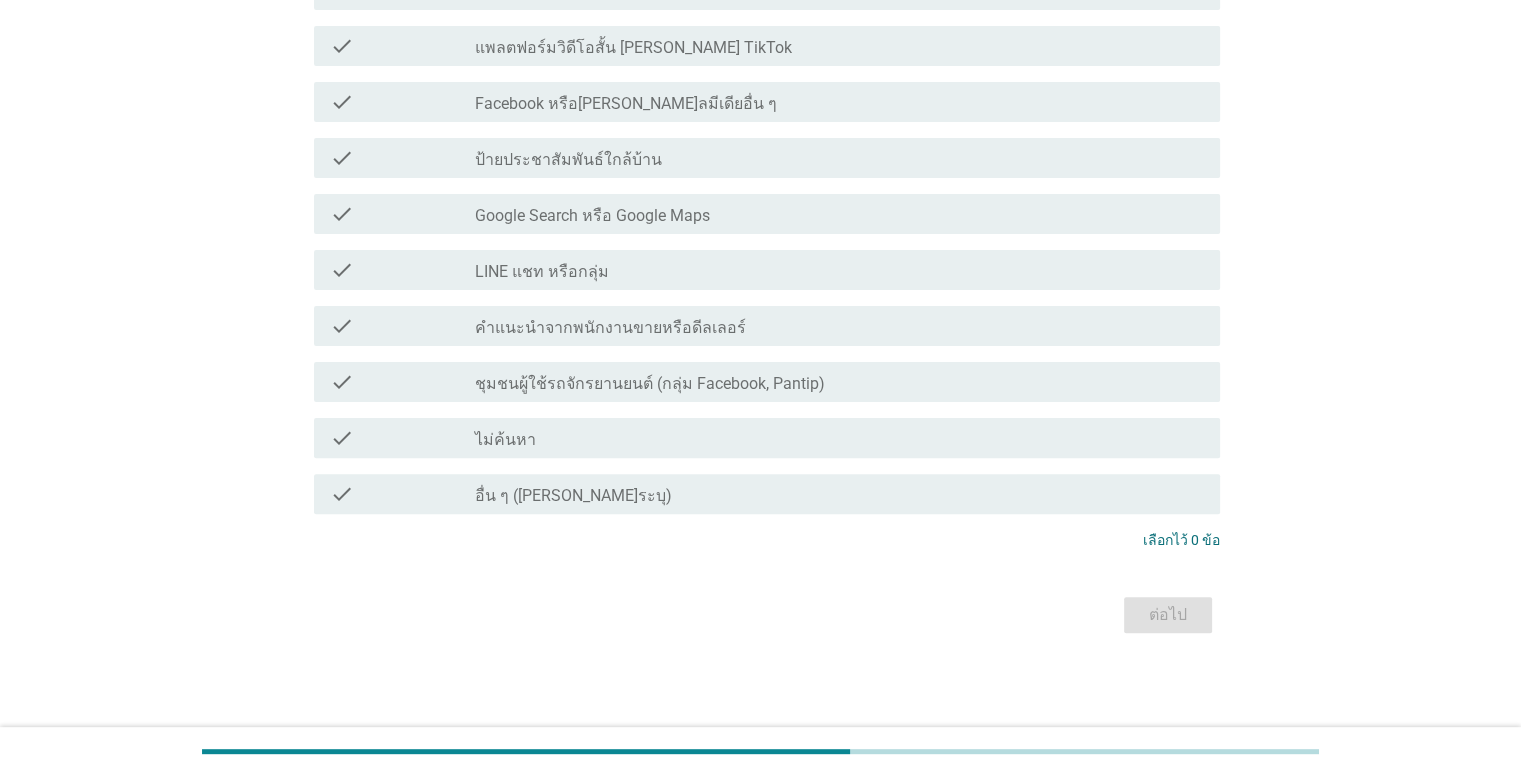 scroll, scrollTop: 0, scrollLeft: 0, axis: both 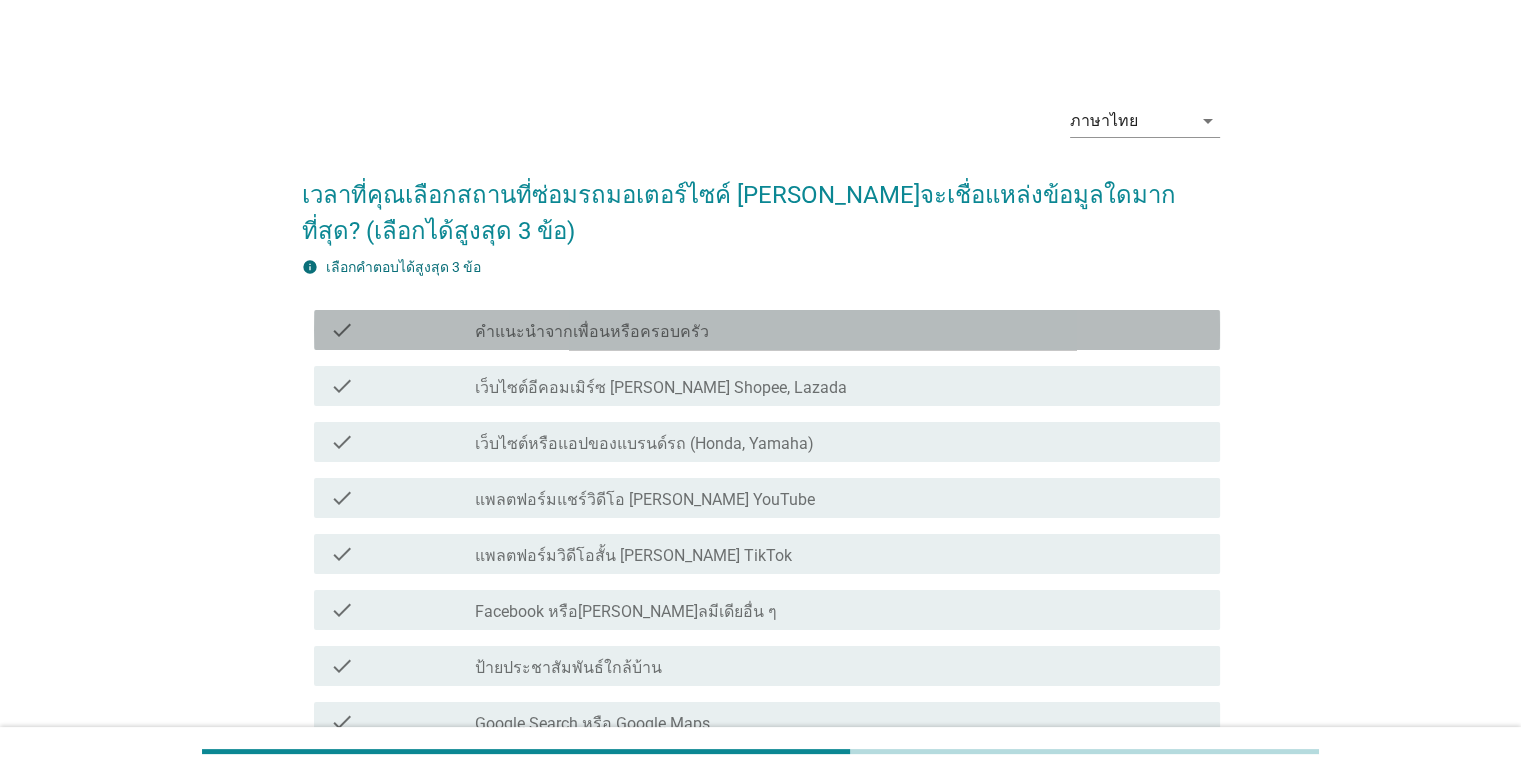 click on "คำแนะนำจากเพื่อนหรือครอบครัว" at bounding box center [592, 332] 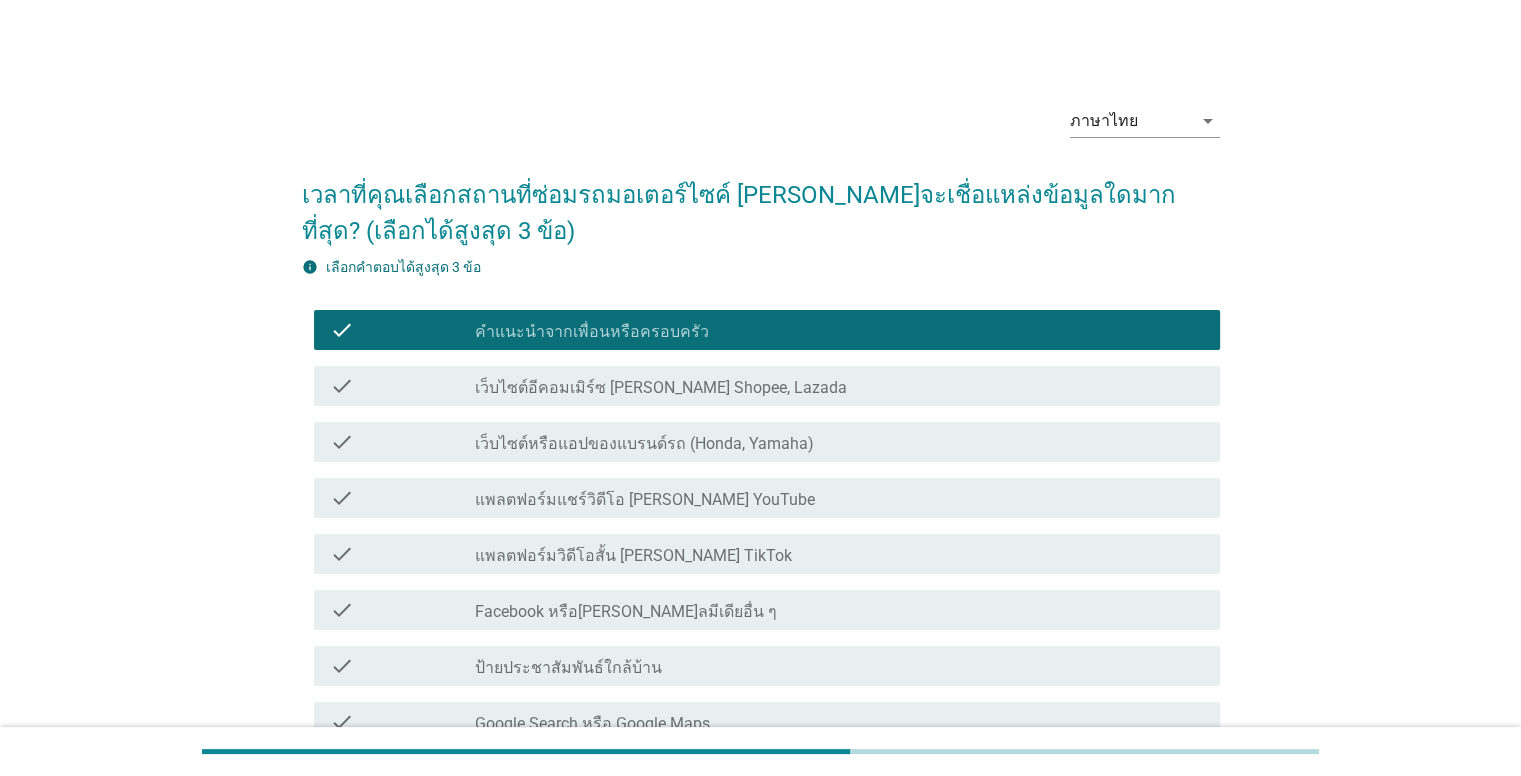 click on "check_box_outline_blank แพลตฟอร์มแชร์วิดีโอ [PERSON_NAME] YouTube" at bounding box center (839, 498) 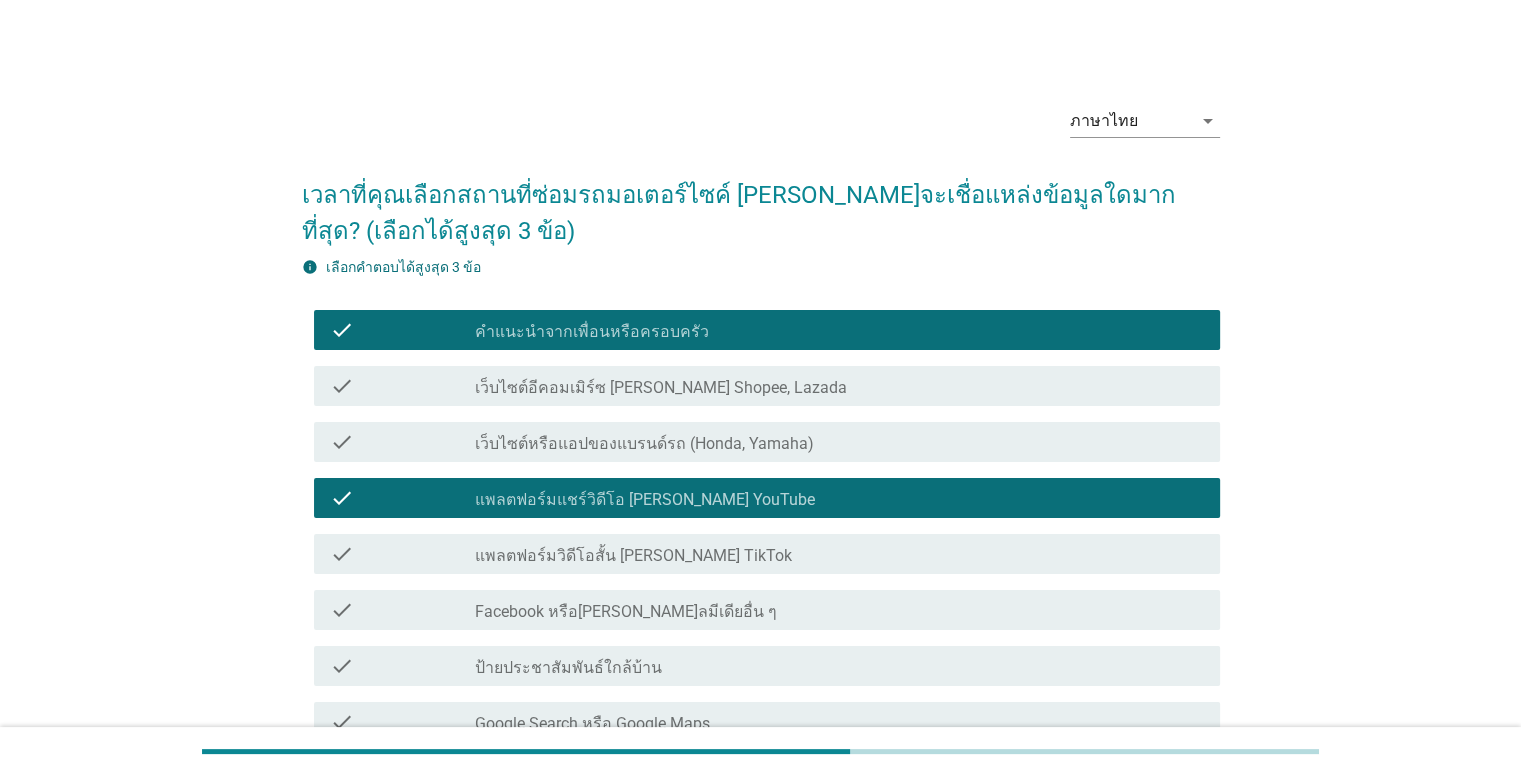 scroll, scrollTop: 508, scrollLeft: 0, axis: vertical 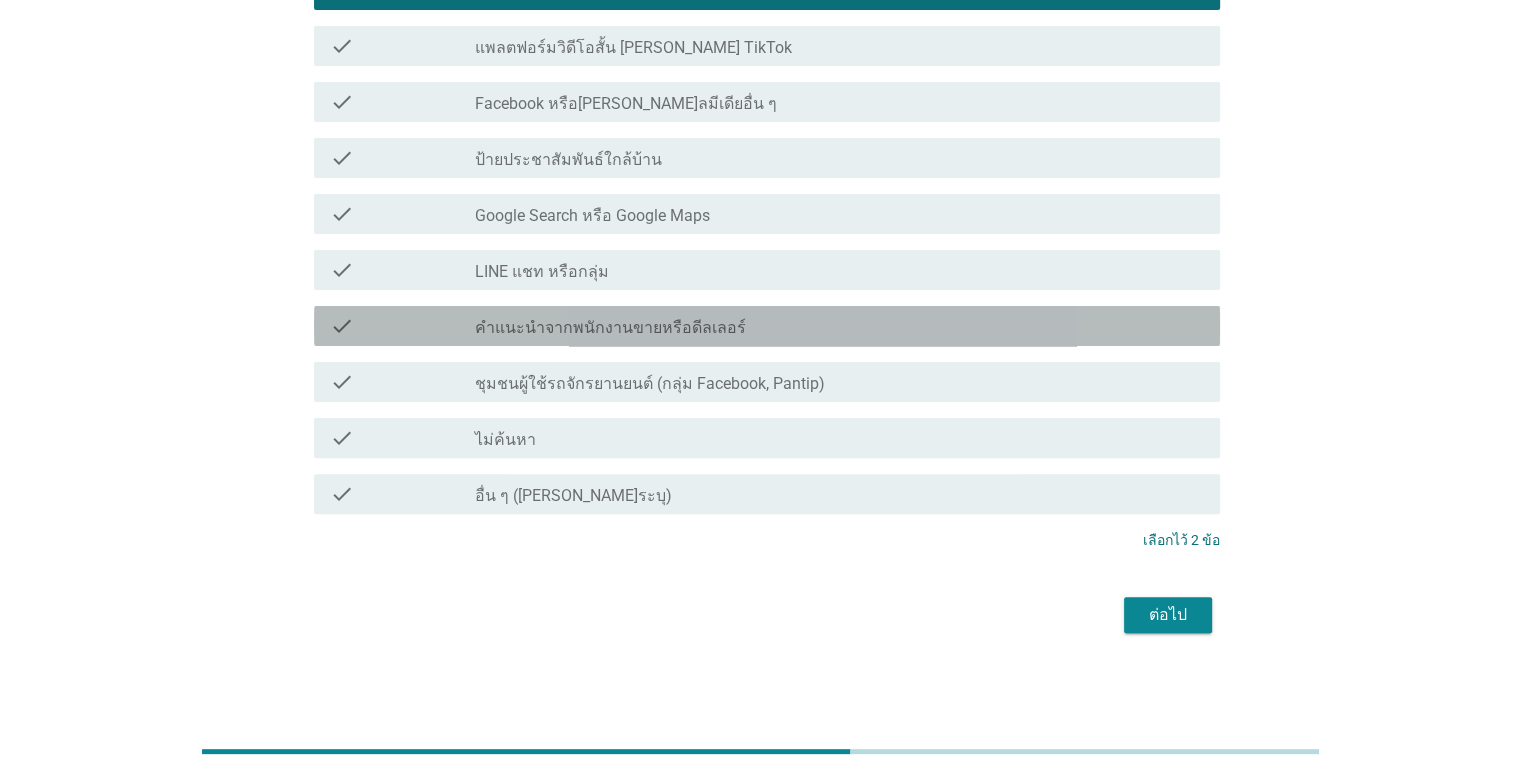 click on "คำแนะนำจากพนักงานขายหรือดีลเลอร์" at bounding box center [610, 328] 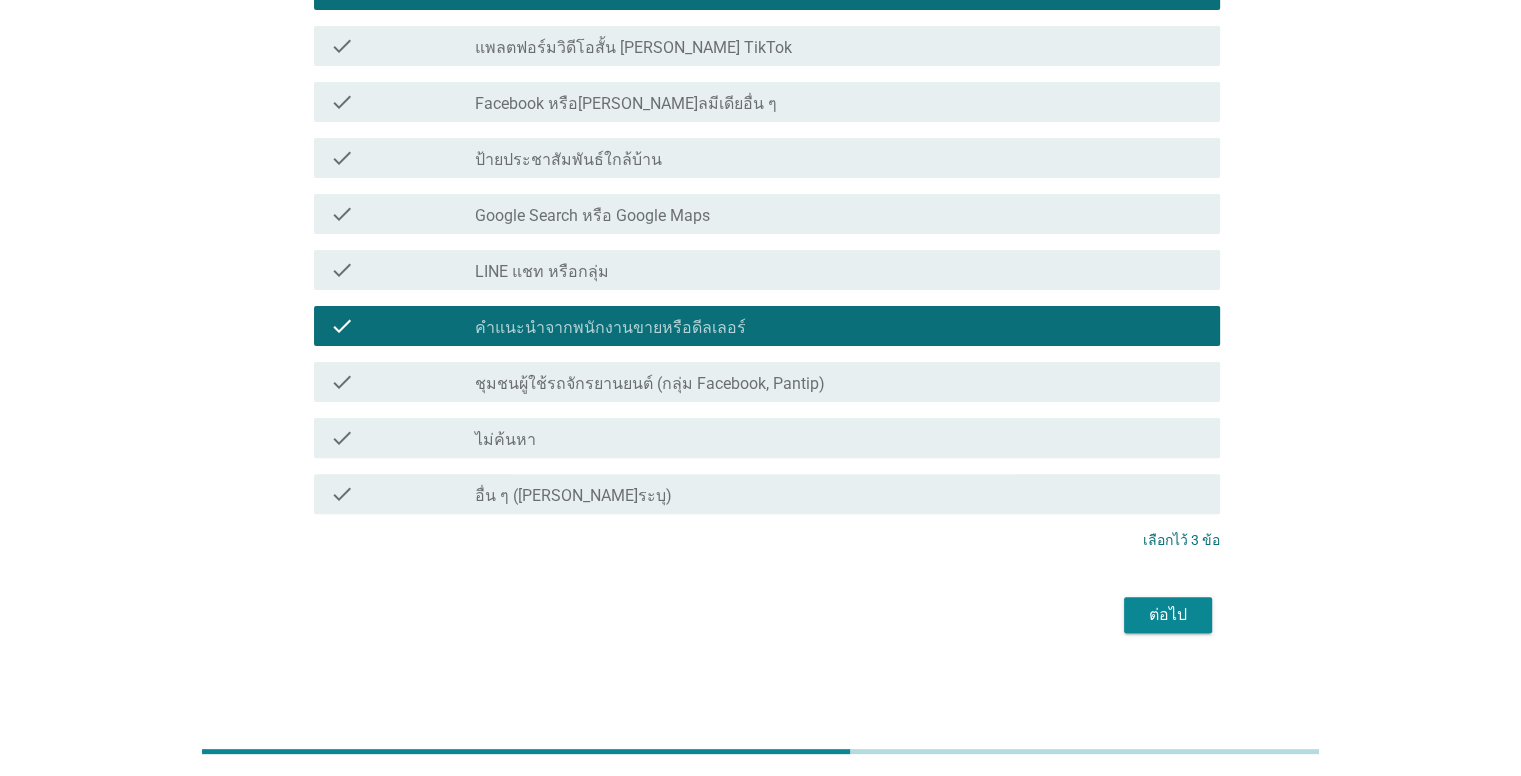 click on "ต่อไป" at bounding box center (1168, 615) 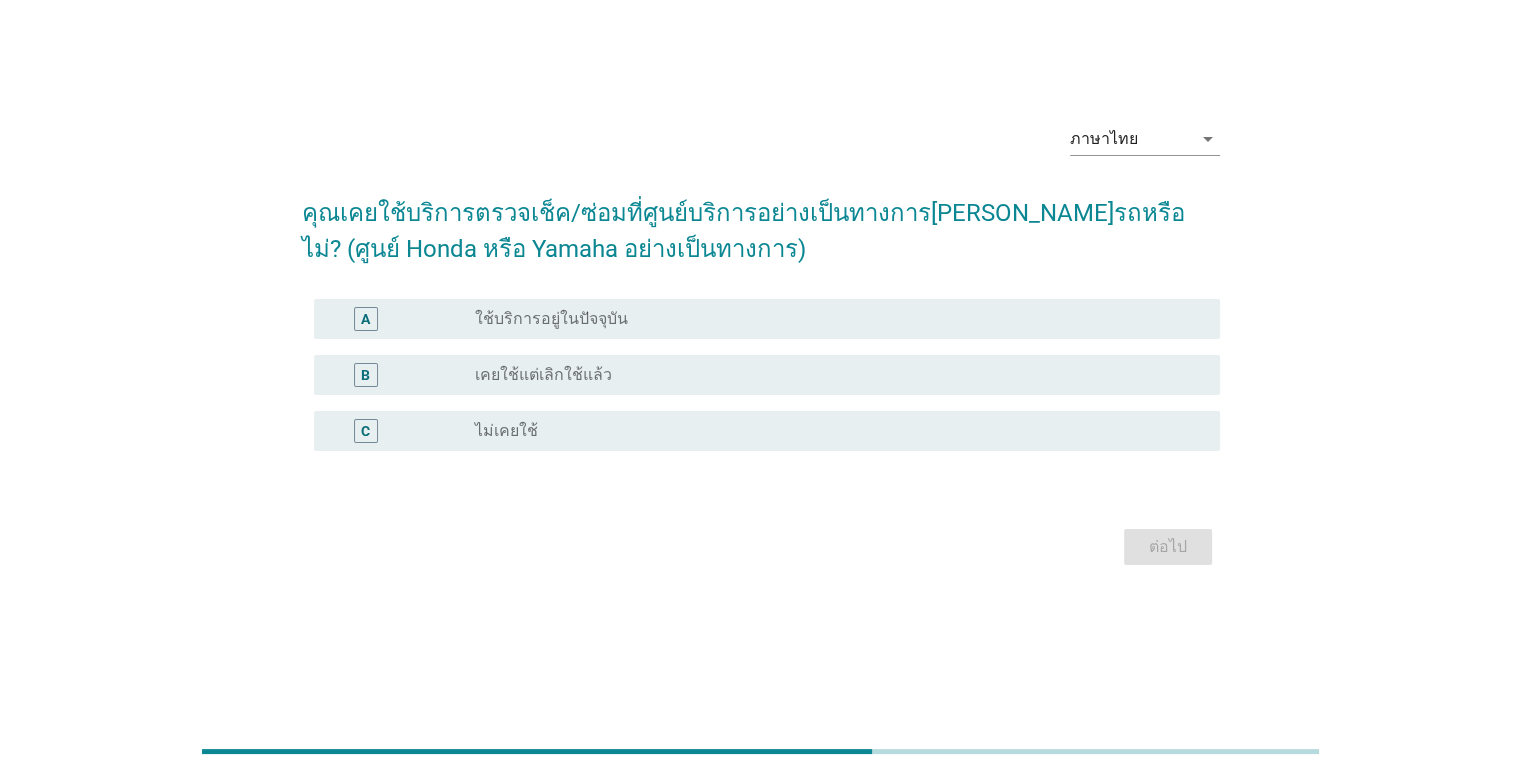 scroll, scrollTop: 0, scrollLeft: 0, axis: both 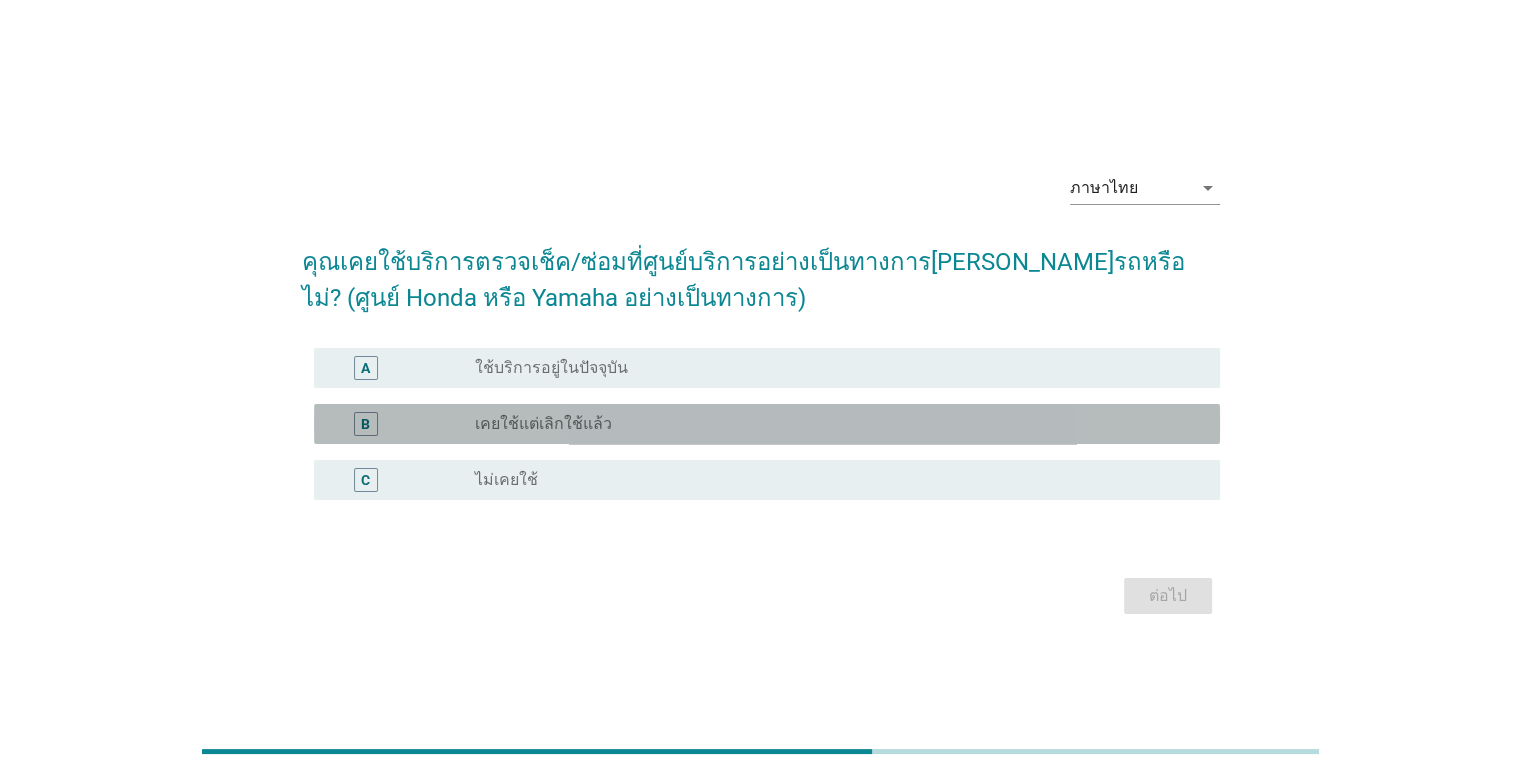 click on "B     radio_button_unchecked เคยใช้แต่เลิกใช้แล้ว" at bounding box center (767, 424) 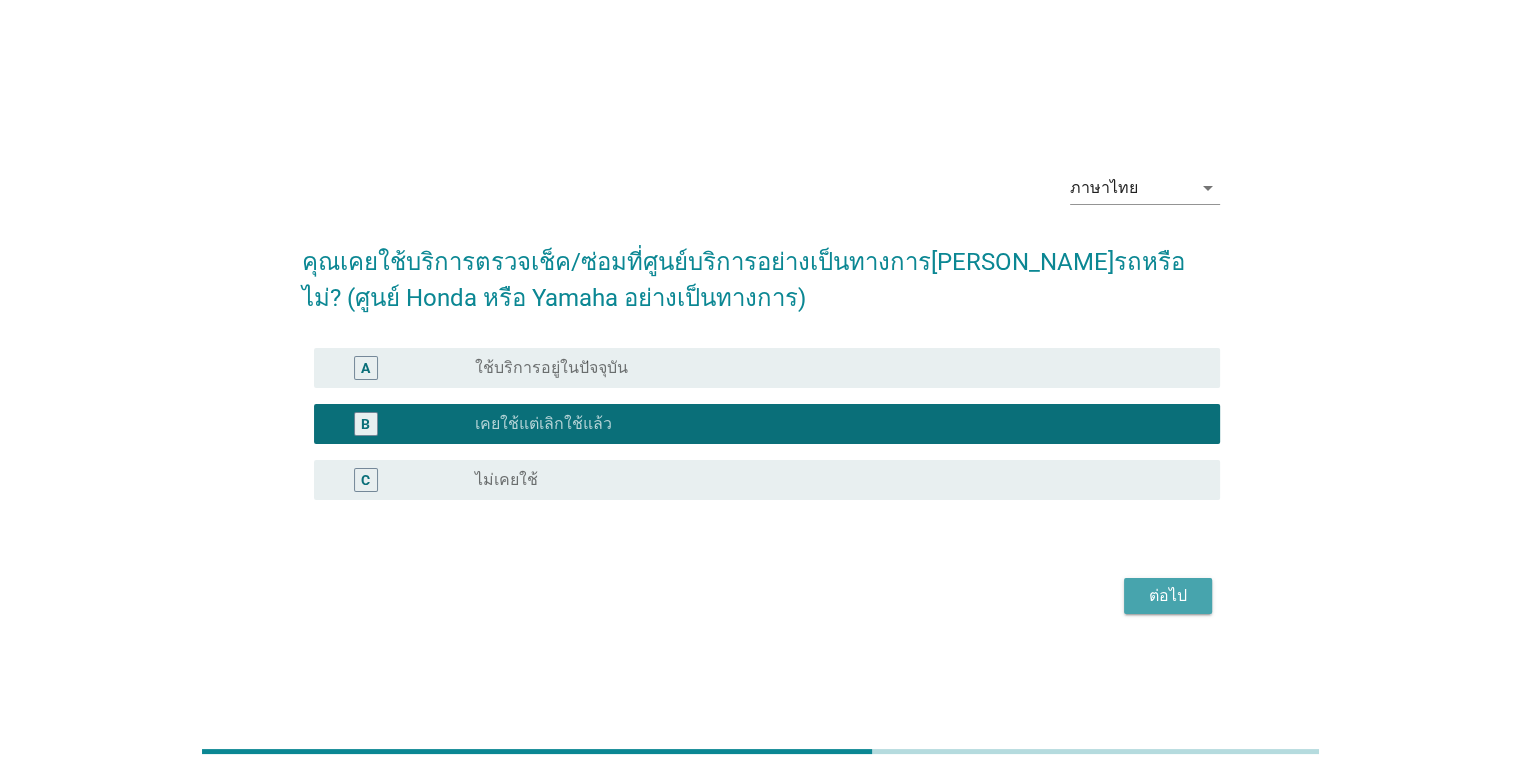 click on "ต่อไป" at bounding box center (1168, 596) 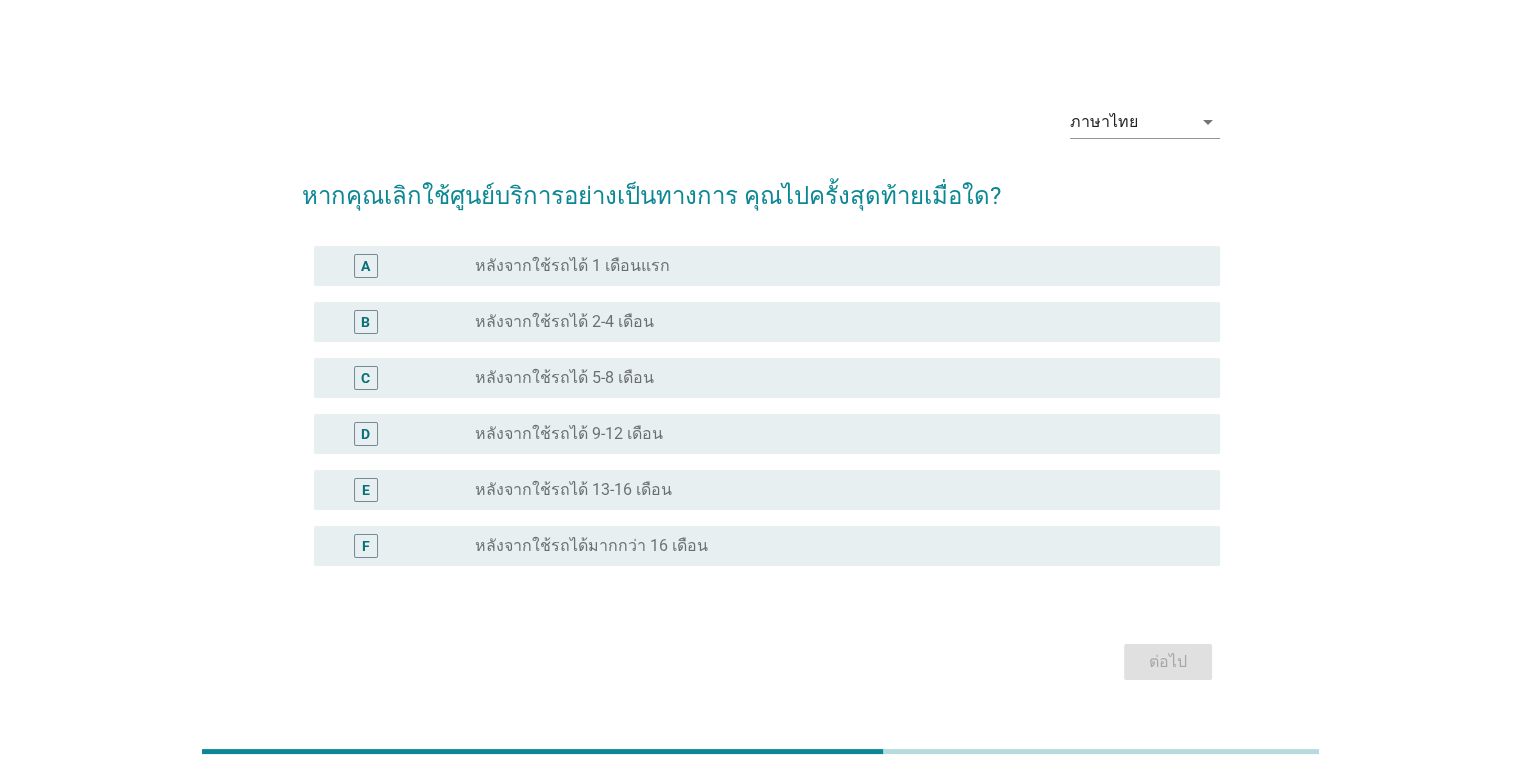 click on "หลังจากใช้รถได้ 9-12 เดือน" at bounding box center (569, 434) 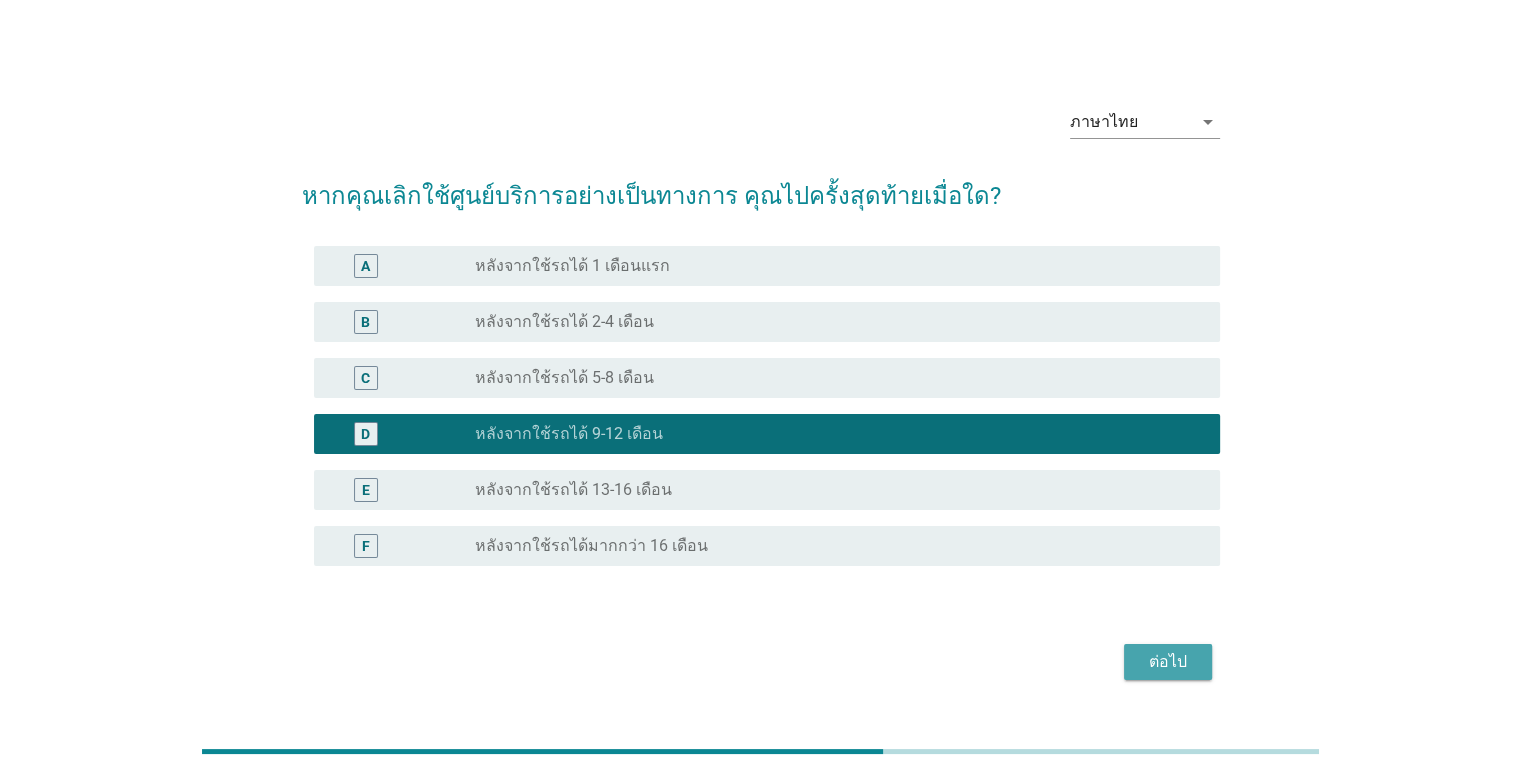 click on "ต่อไป" at bounding box center [1168, 662] 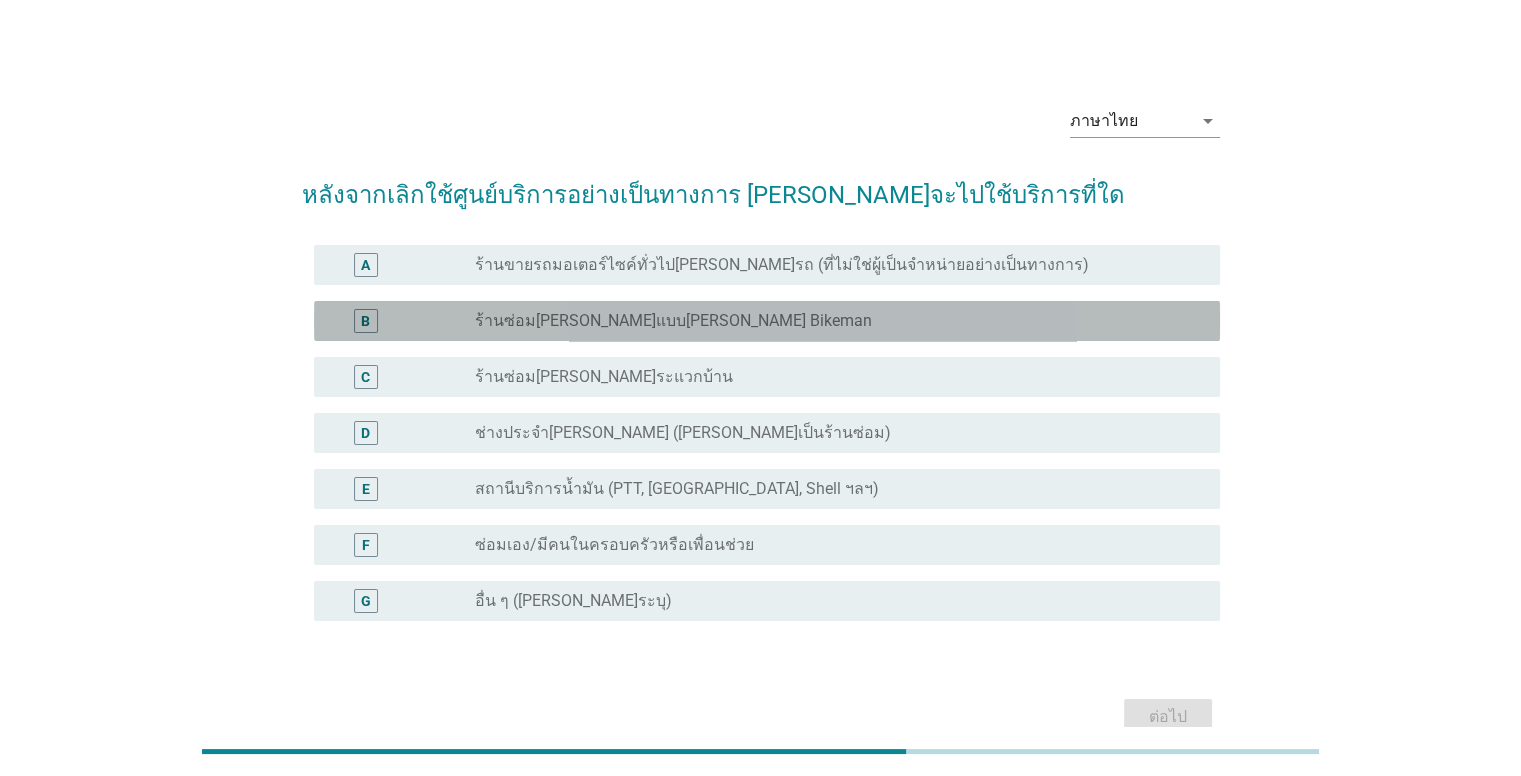 click on "ร้านซ่อม[PERSON_NAME]แบบ[PERSON_NAME] Bikeman" at bounding box center [673, 321] 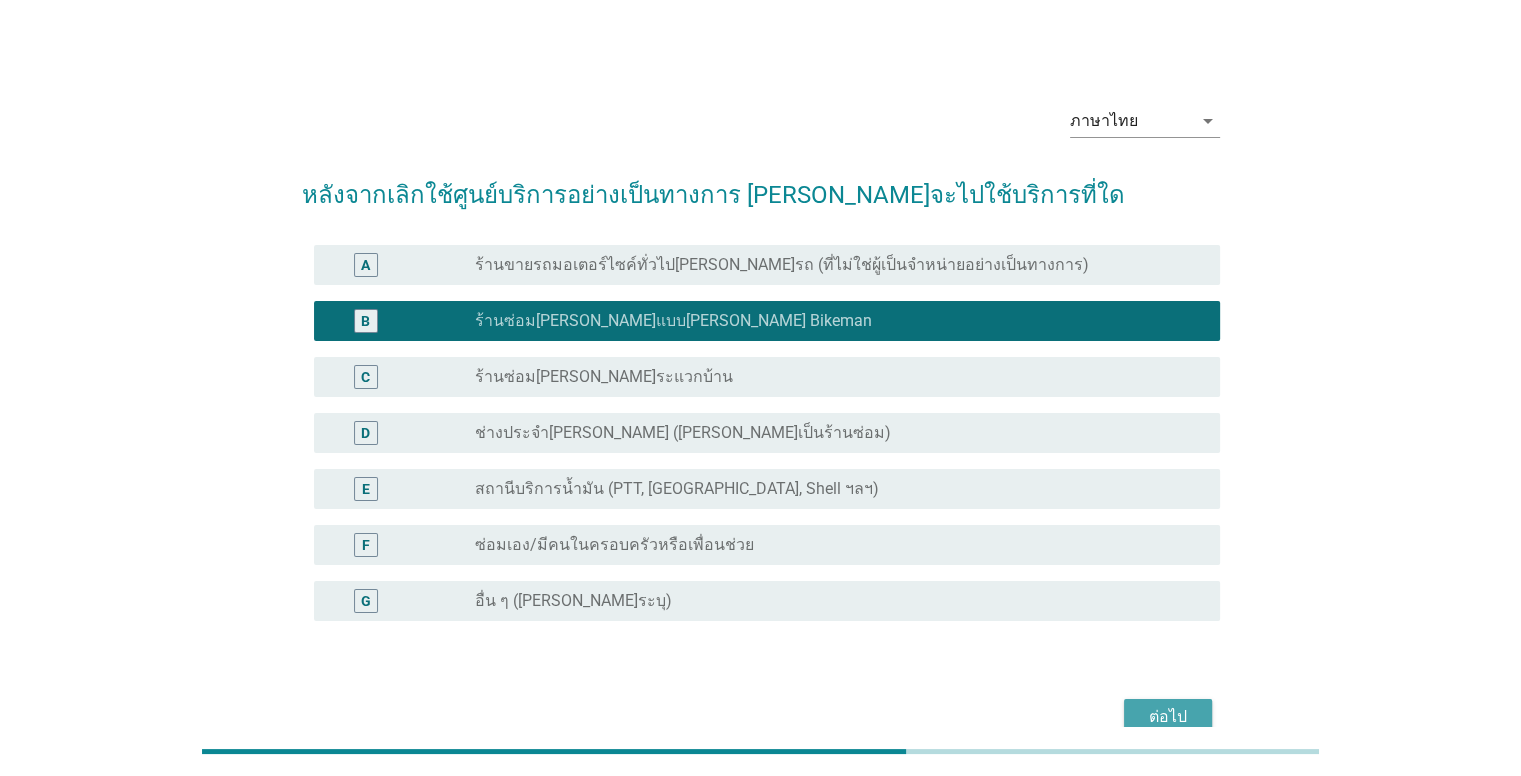 click on "ต่อไป" at bounding box center (1168, 717) 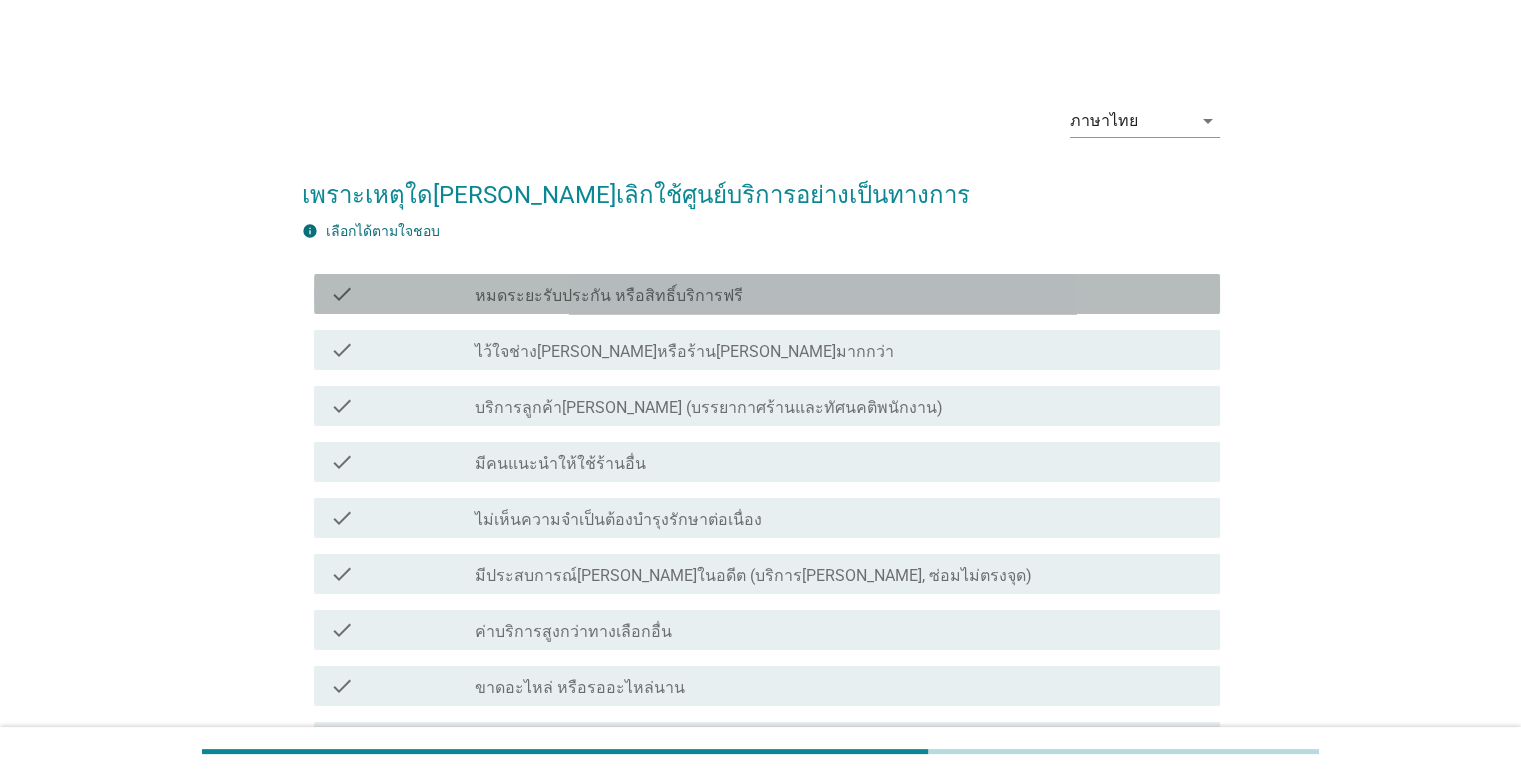 click on "check     check_box_outline_blank หมดระยะรับประกัน หรือสิทธิ์บริการฟรี" at bounding box center [767, 294] 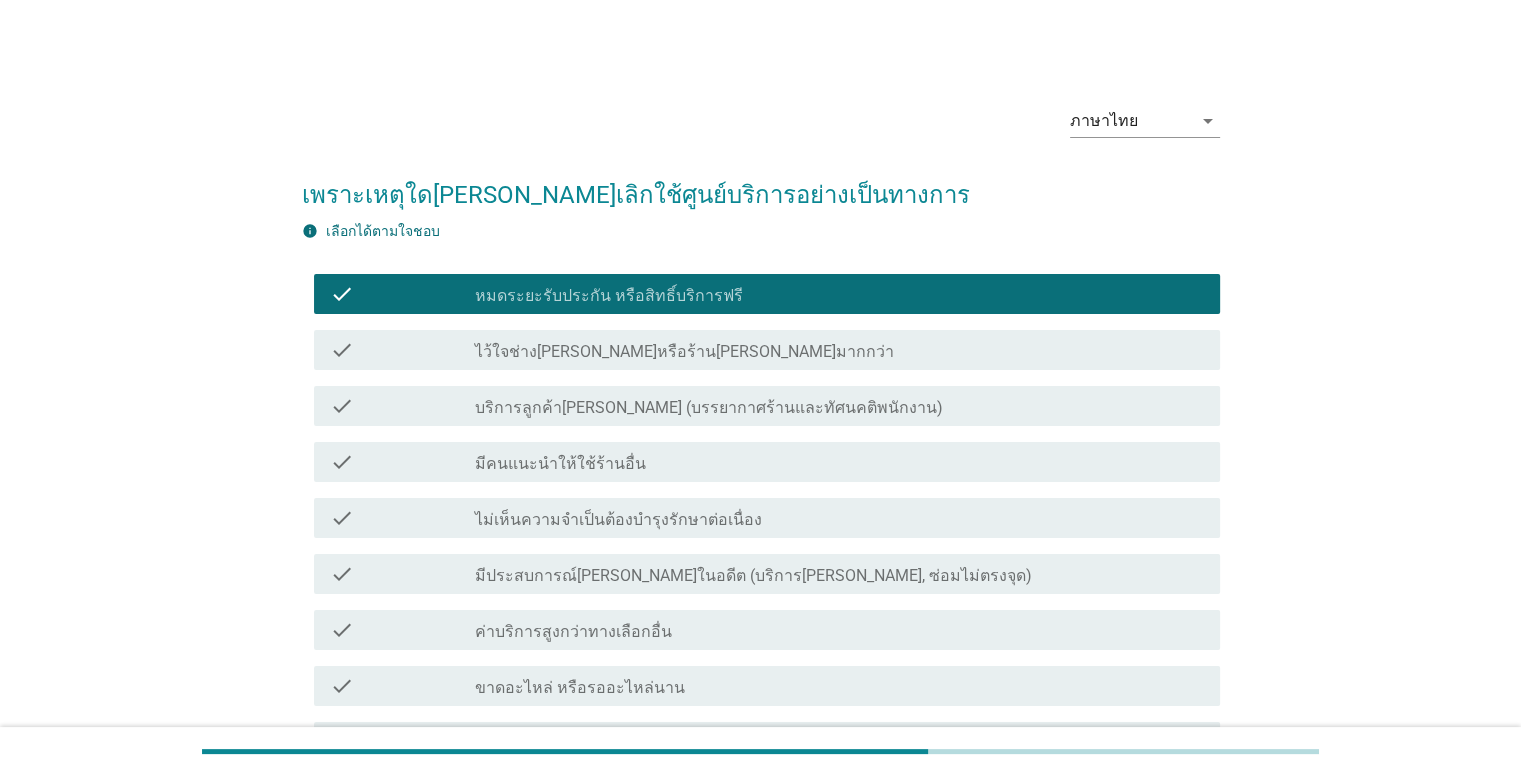 scroll, scrollTop: 443, scrollLeft: 0, axis: vertical 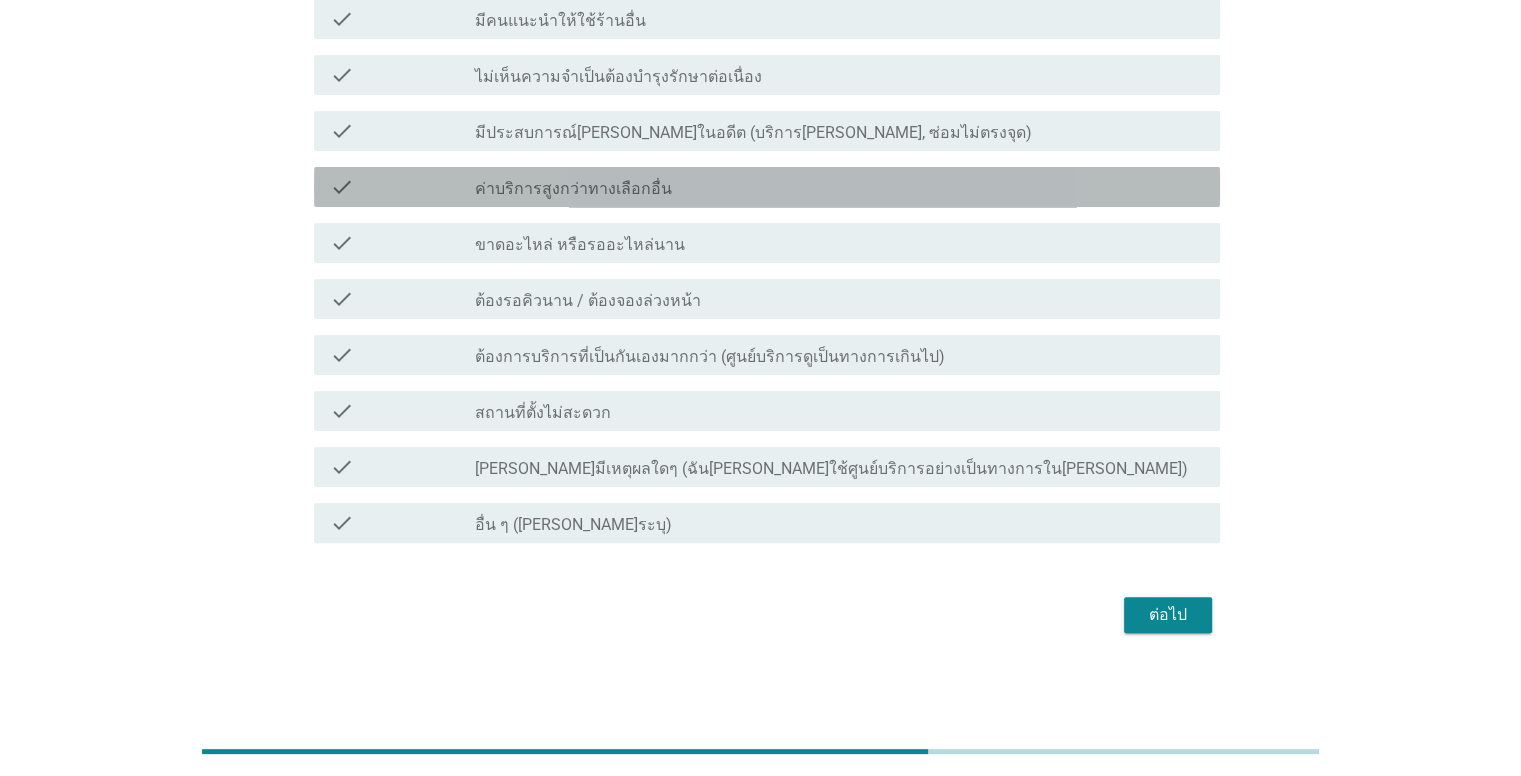 click on "ค่าบริการสูงกว่าทางเลือกอื่น" at bounding box center [573, 189] 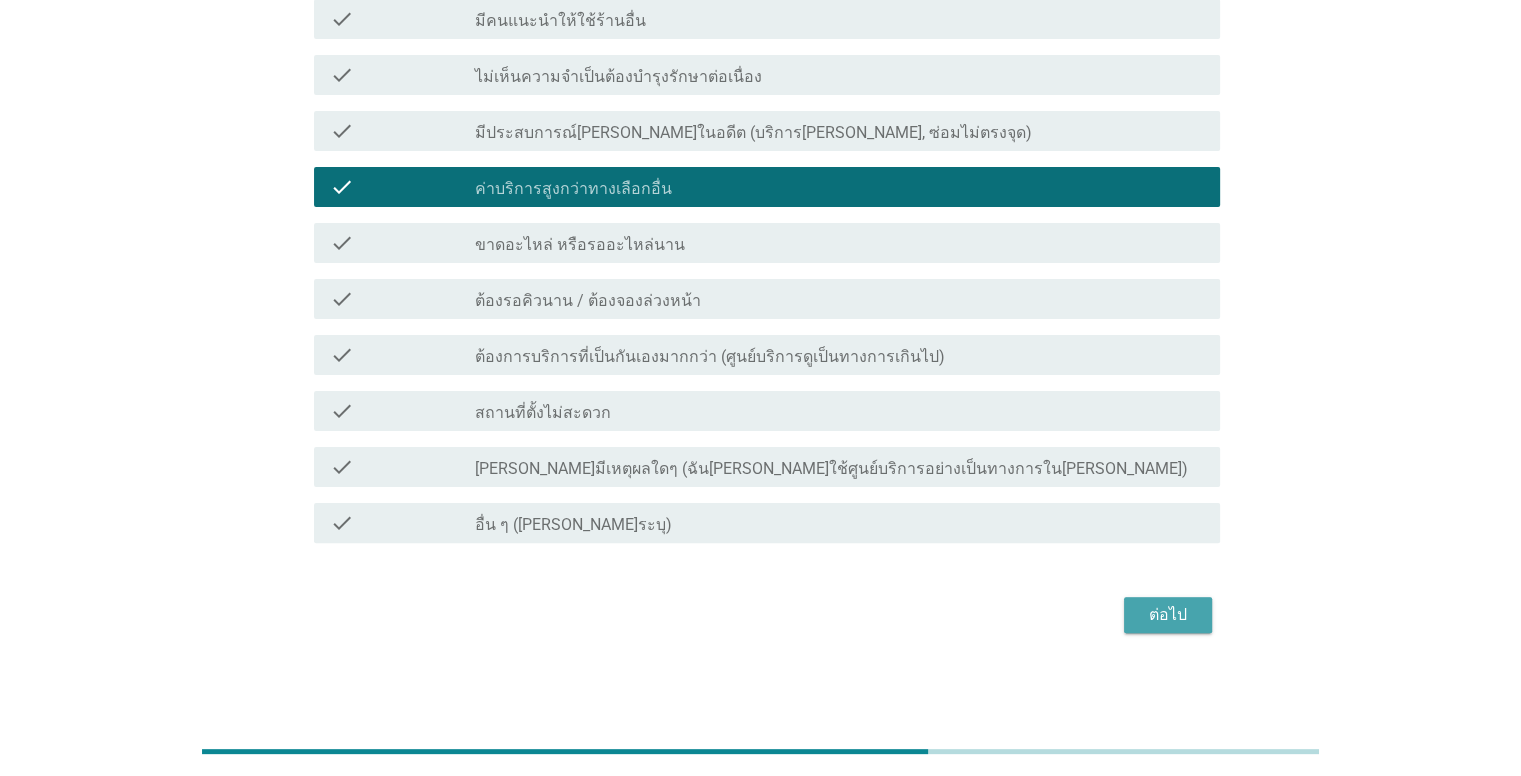 click on "ต่อไป" at bounding box center (1168, 615) 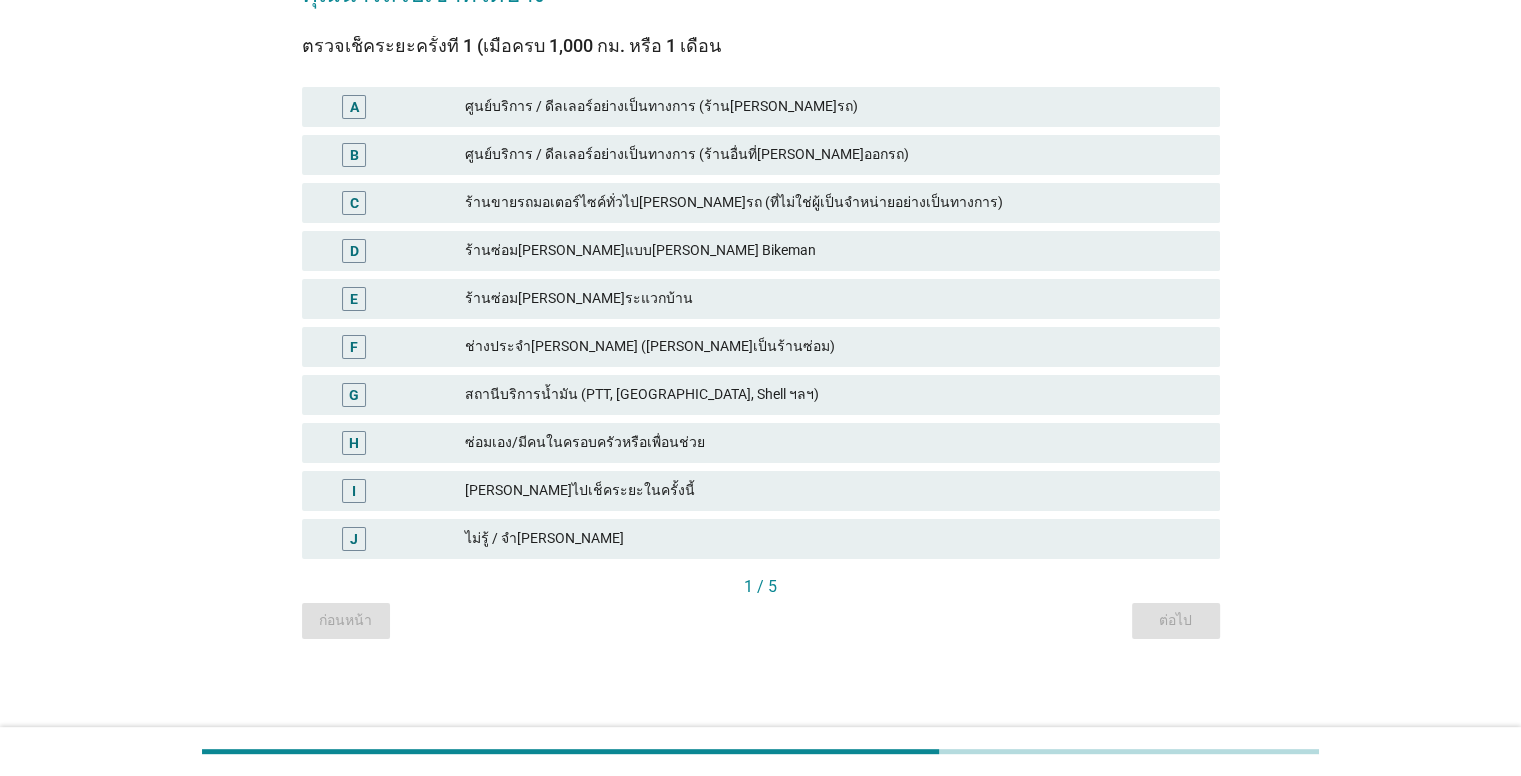 scroll, scrollTop: 0, scrollLeft: 0, axis: both 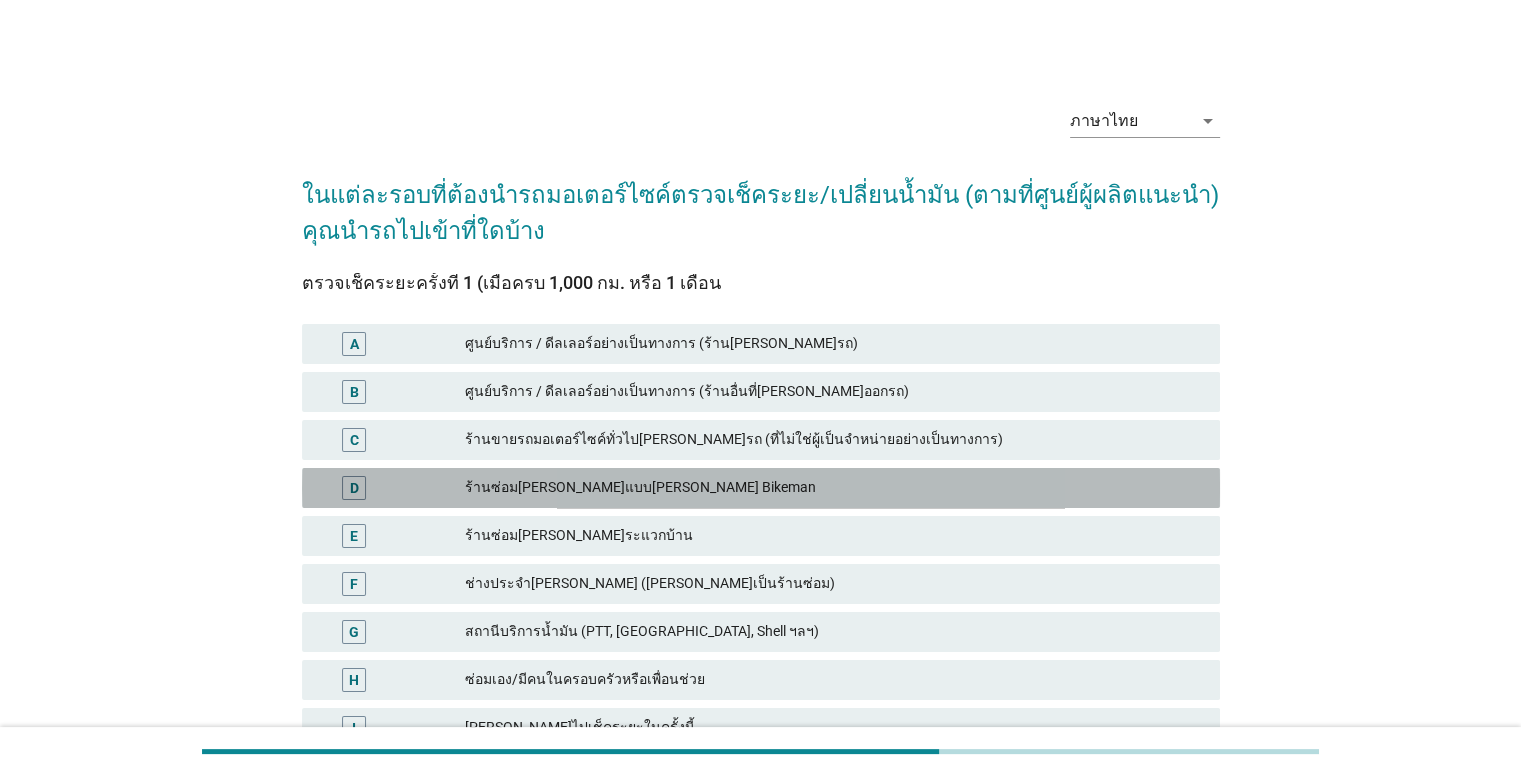 click on "ร้านซ่อม[PERSON_NAME]แบบ[PERSON_NAME] Bikeman" at bounding box center (834, 488) 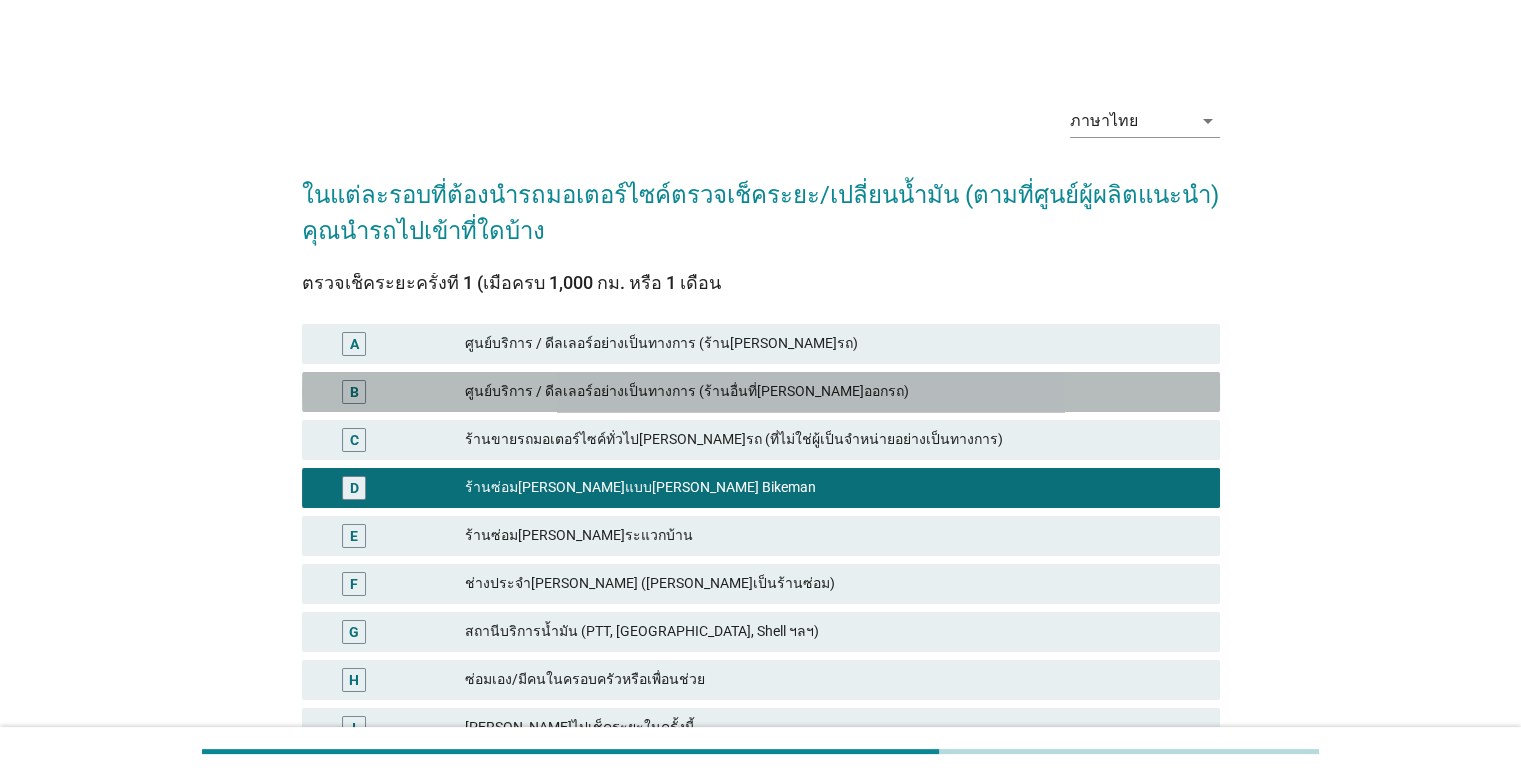 click on "ศูนย์บริการ / ดีลเลอร์อย่างเป็นทางการ  (ร้านอื่นที่[PERSON_NAME]ออกรถ)" at bounding box center (834, 392) 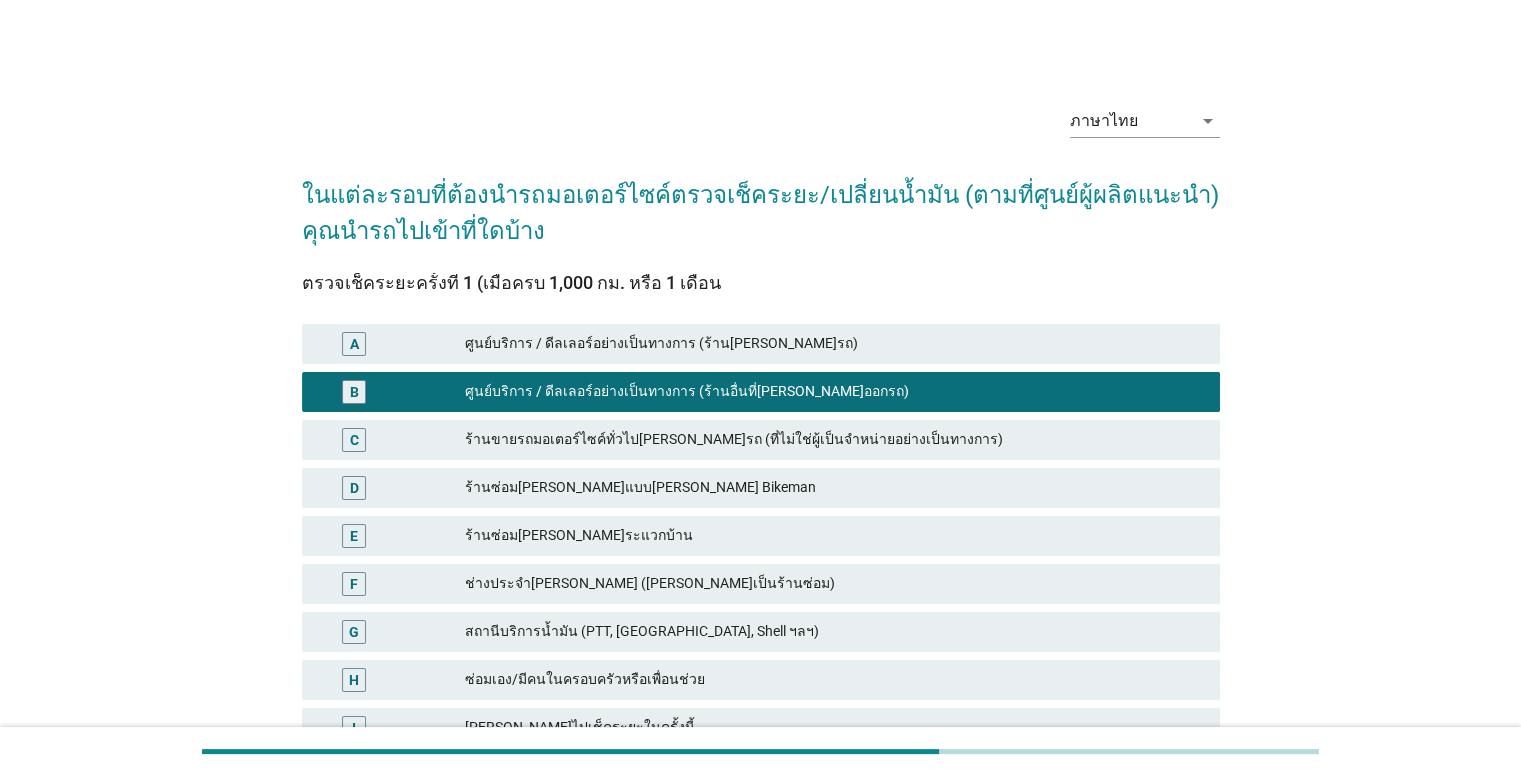 scroll, scrollTop: 236, scrollLeft: 0, axis: vertical 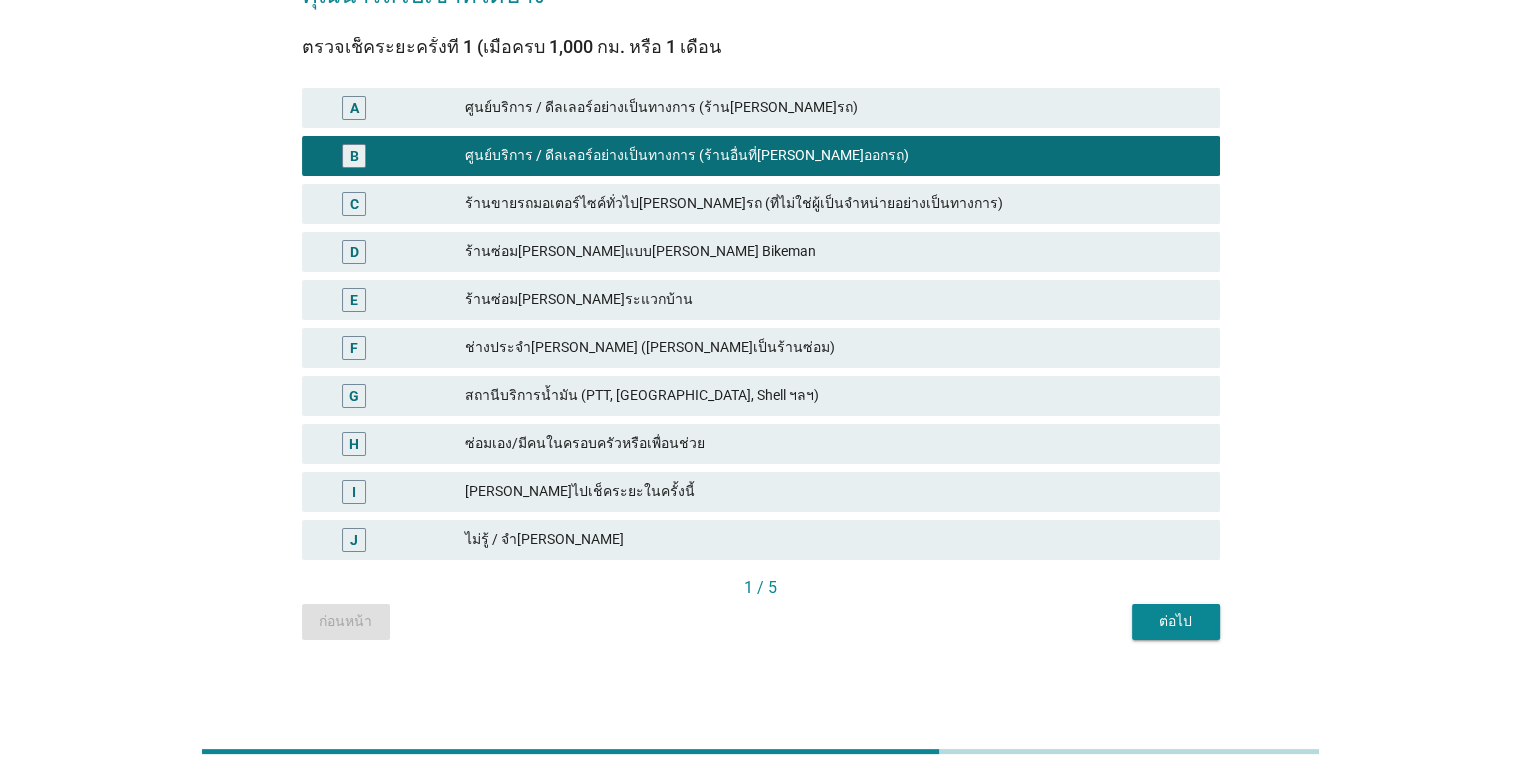 click on "ต่อไป" at bounding box center [1176, 621] 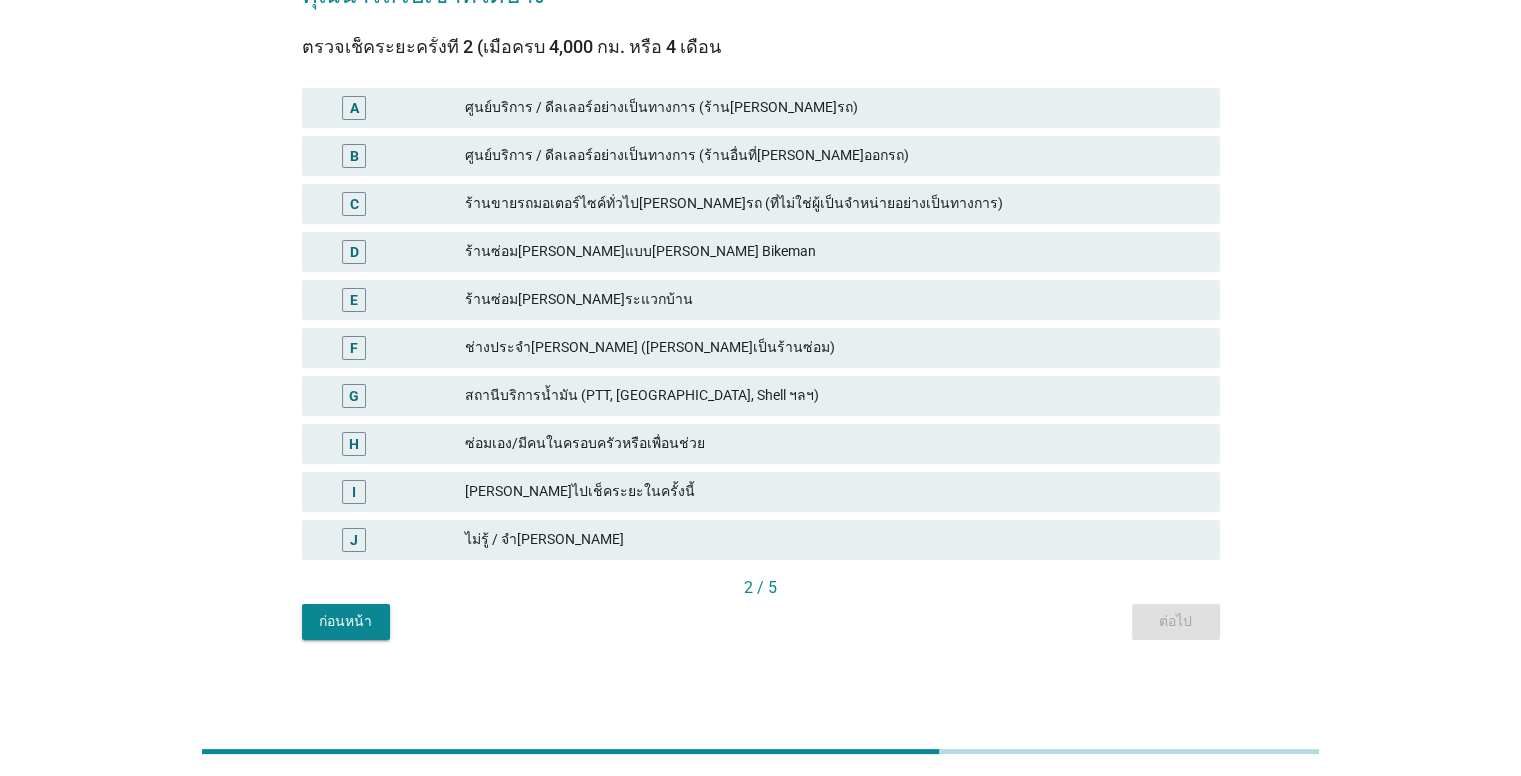 scroll, scrollTop: 0, scrollLeft: 0, axis: both 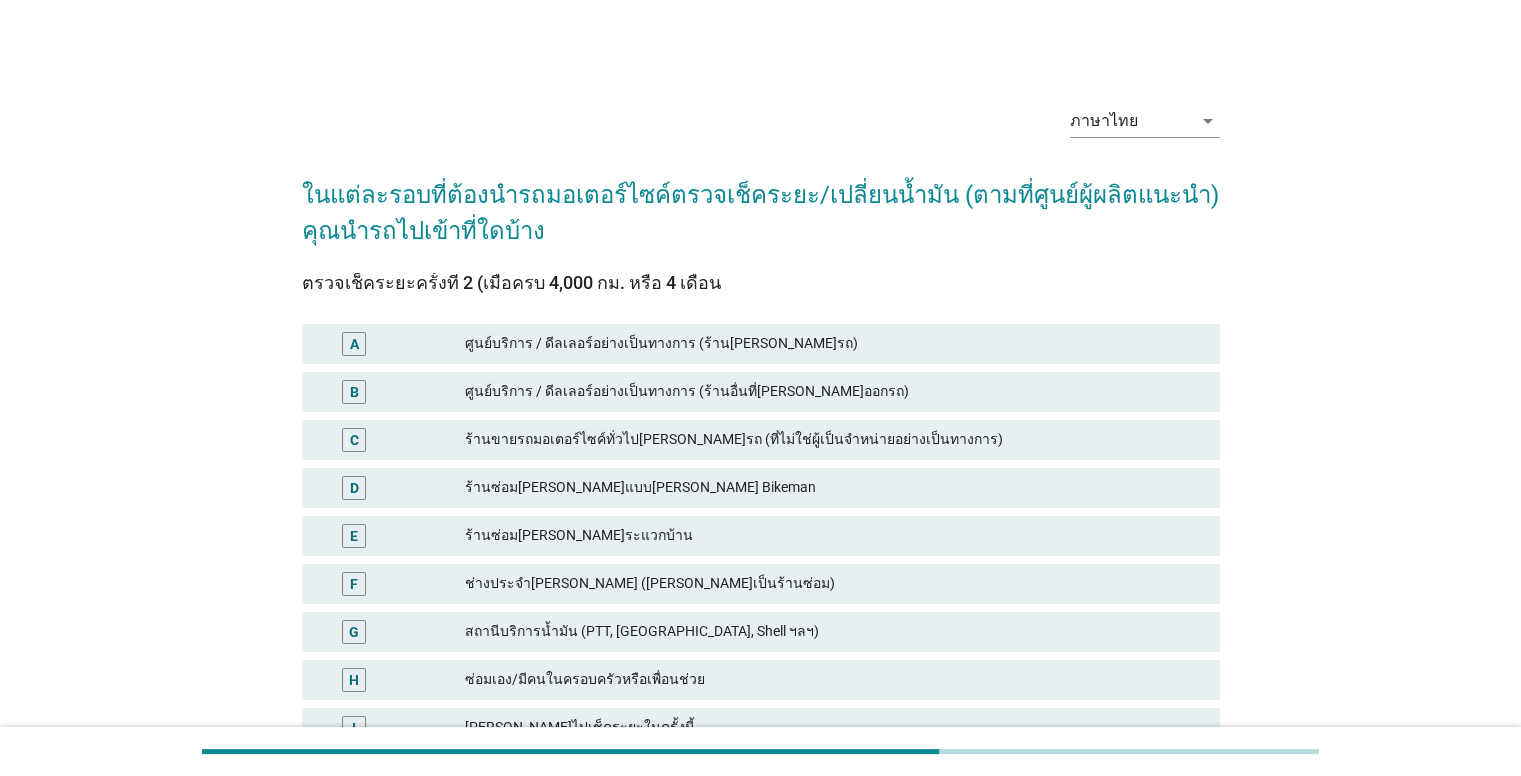 click on "ศูนย์บริการ / ดีลเลอร์อย่างเป็นทางการ  (ร้านอื่นที่[PERSON_NAME]ออกรถ)" at bounding box center (834, 392) 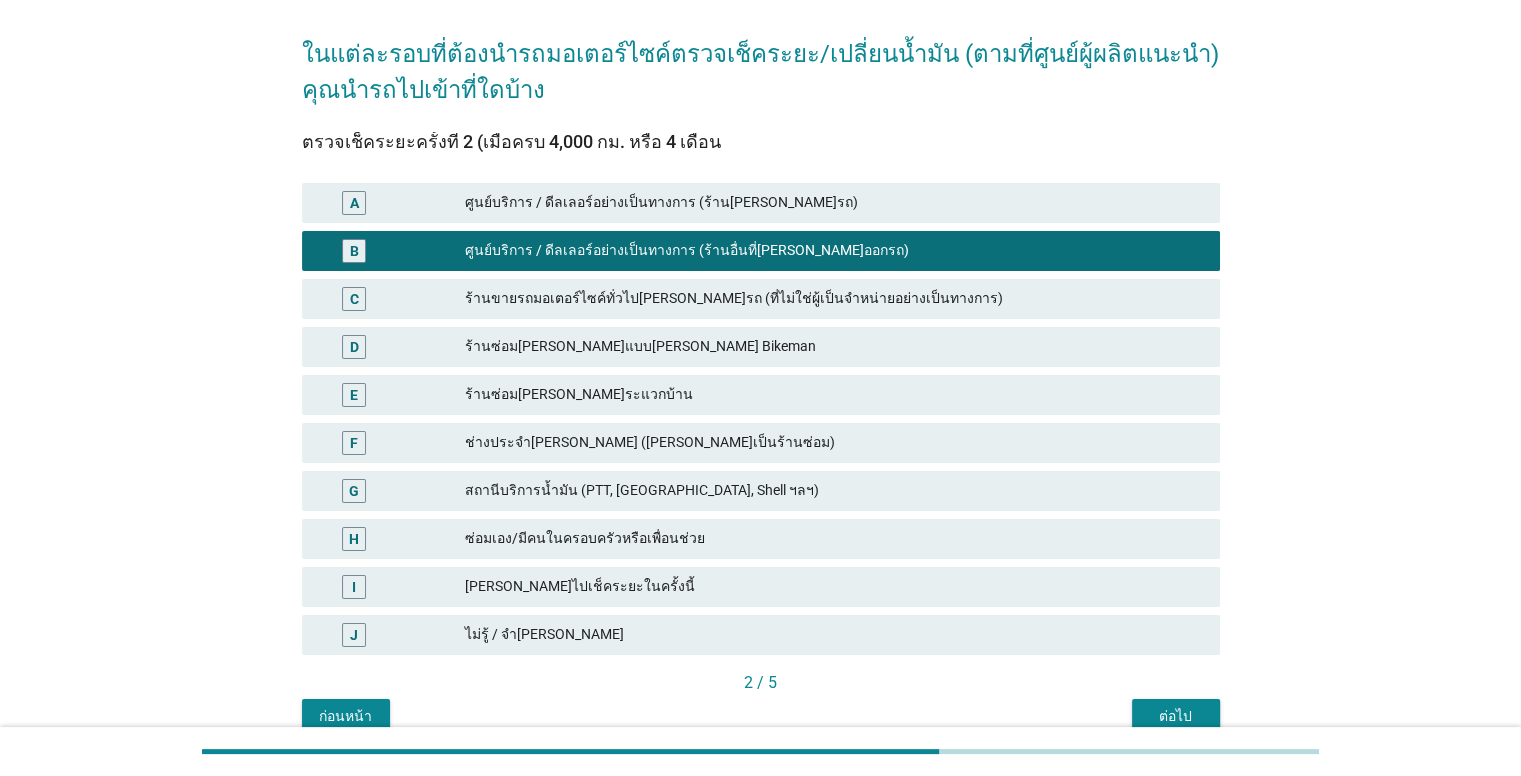 scroll, scrollTop: 236, scrollLeft: 0, axis: vertical 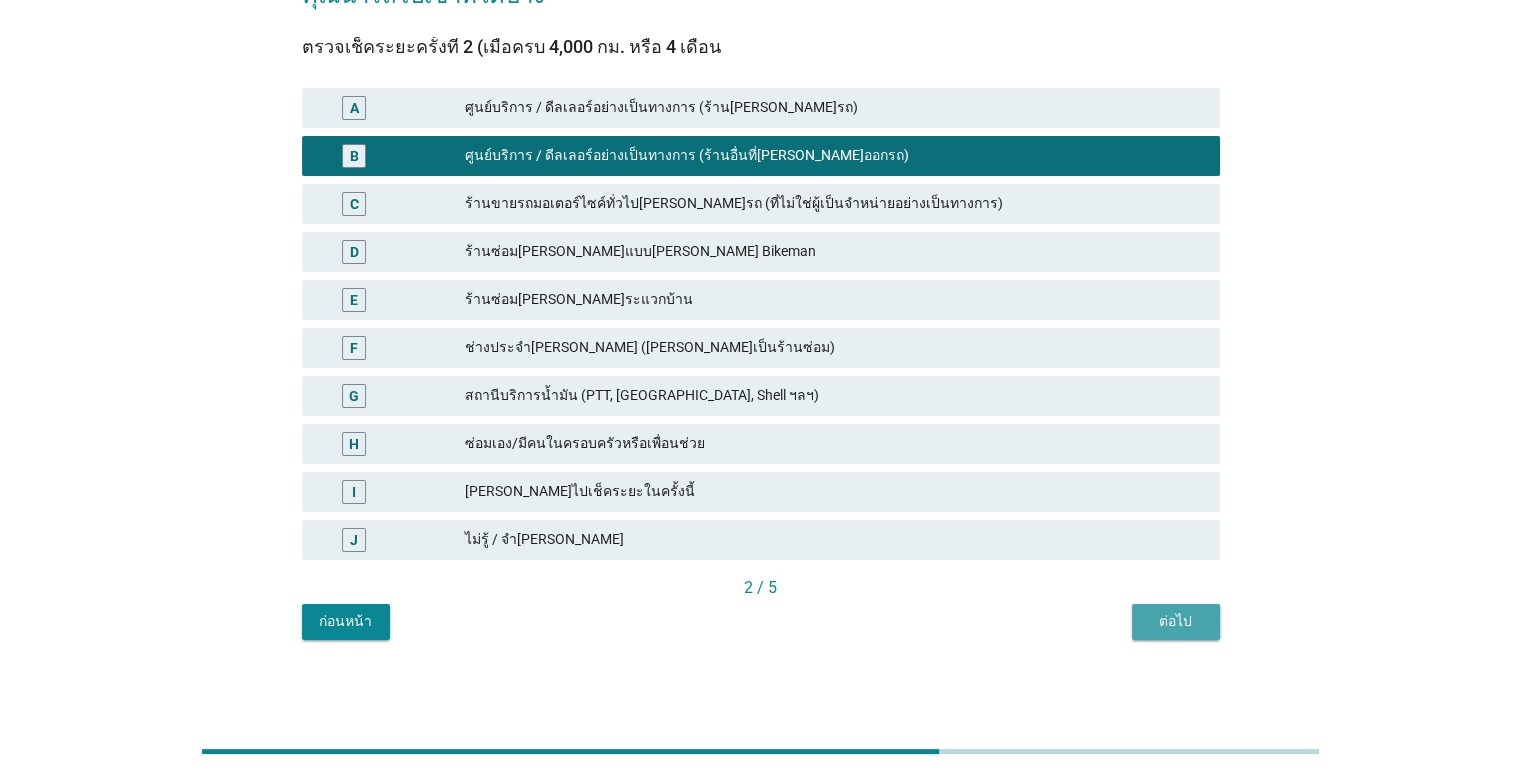 click on "ต่อไป" at bounding box center [1176, 621] 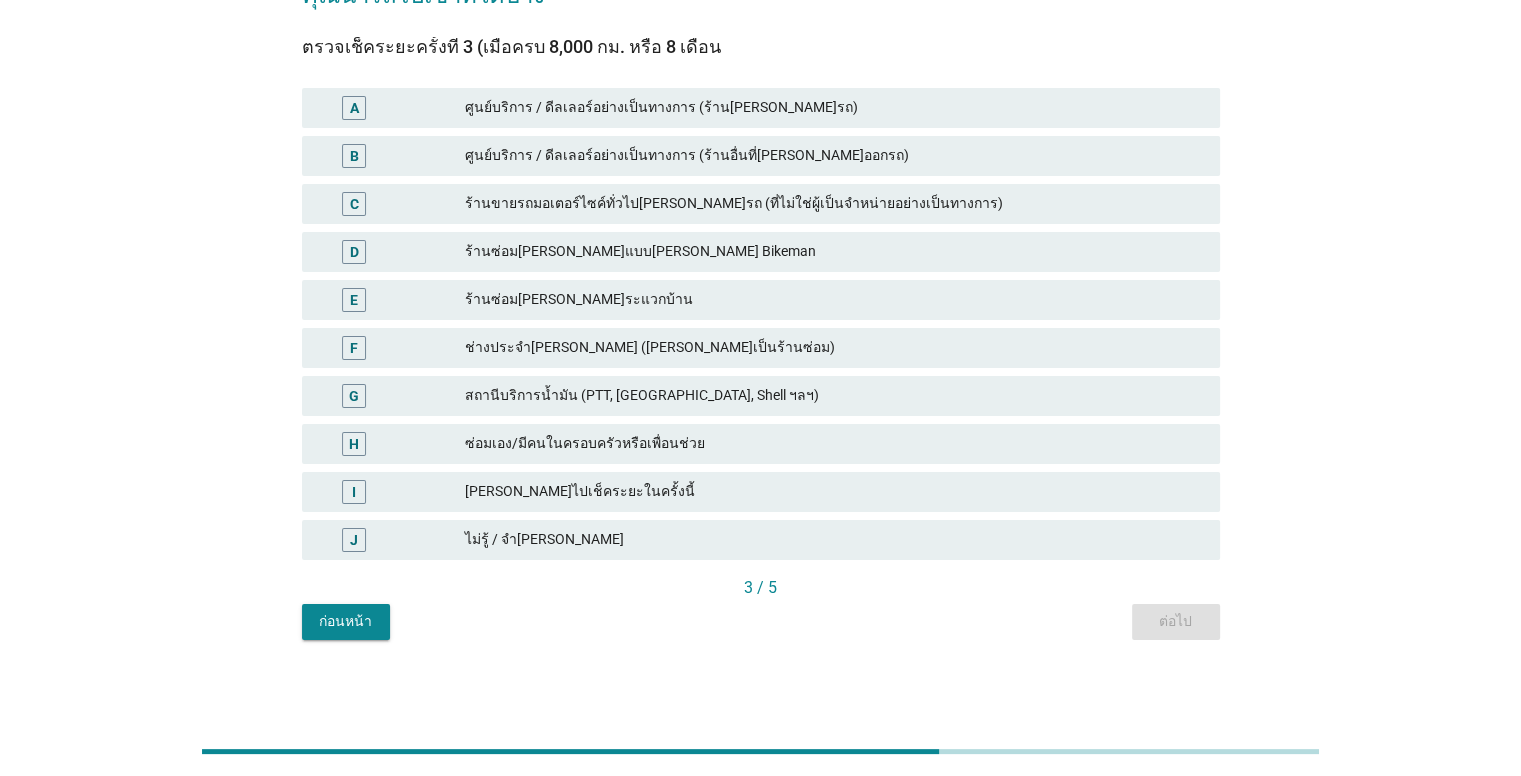 scroll, scrollTop: 0, scrollLeft: 0, axis: both 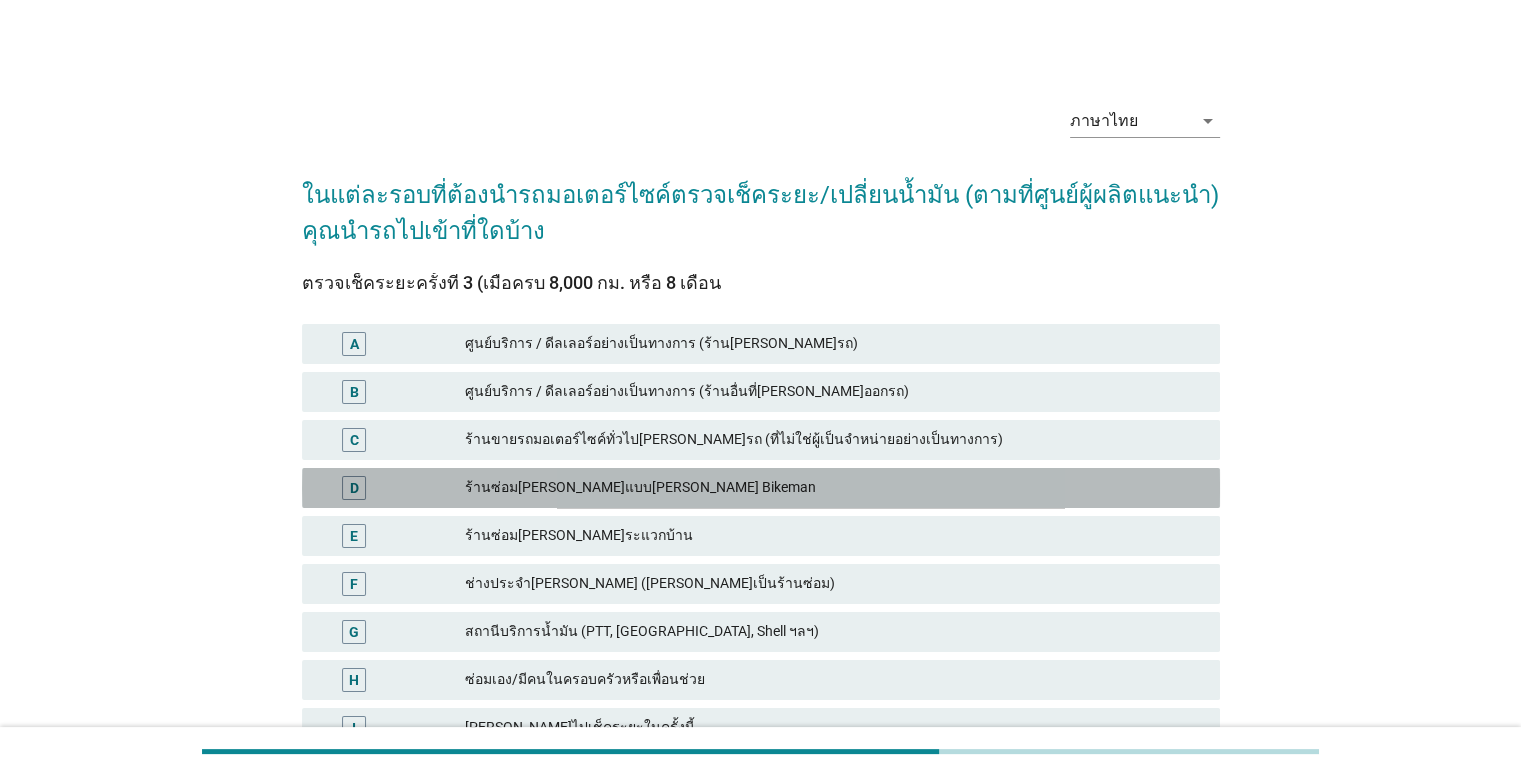 click on "ร้านซ่อม[PERSON_NAME]แบบ[PERSON_NAME] Bikeman" at bounding box center (834, 488) 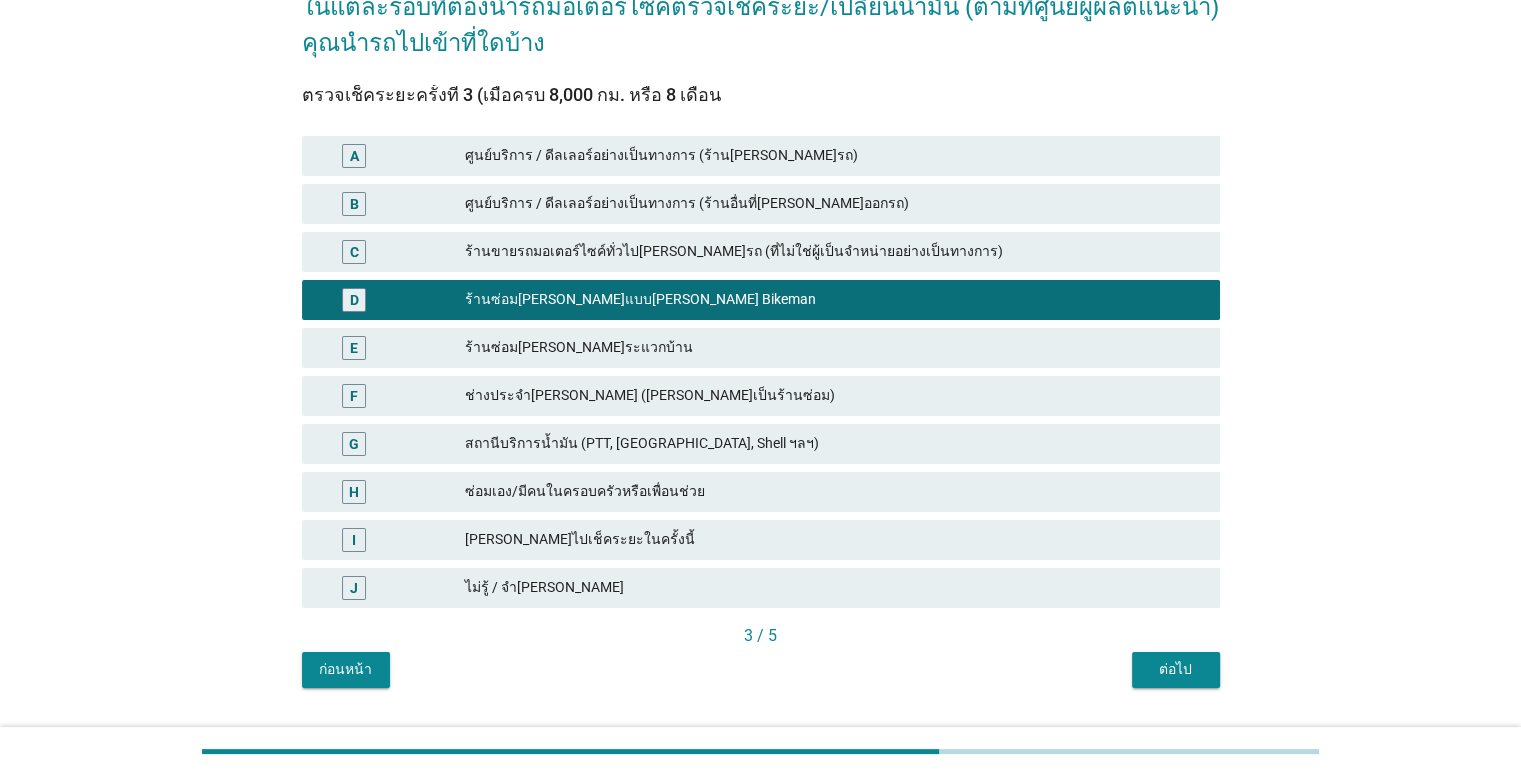 scroll, scrollTop: 236, scrollLeft: 0, axis: vertical 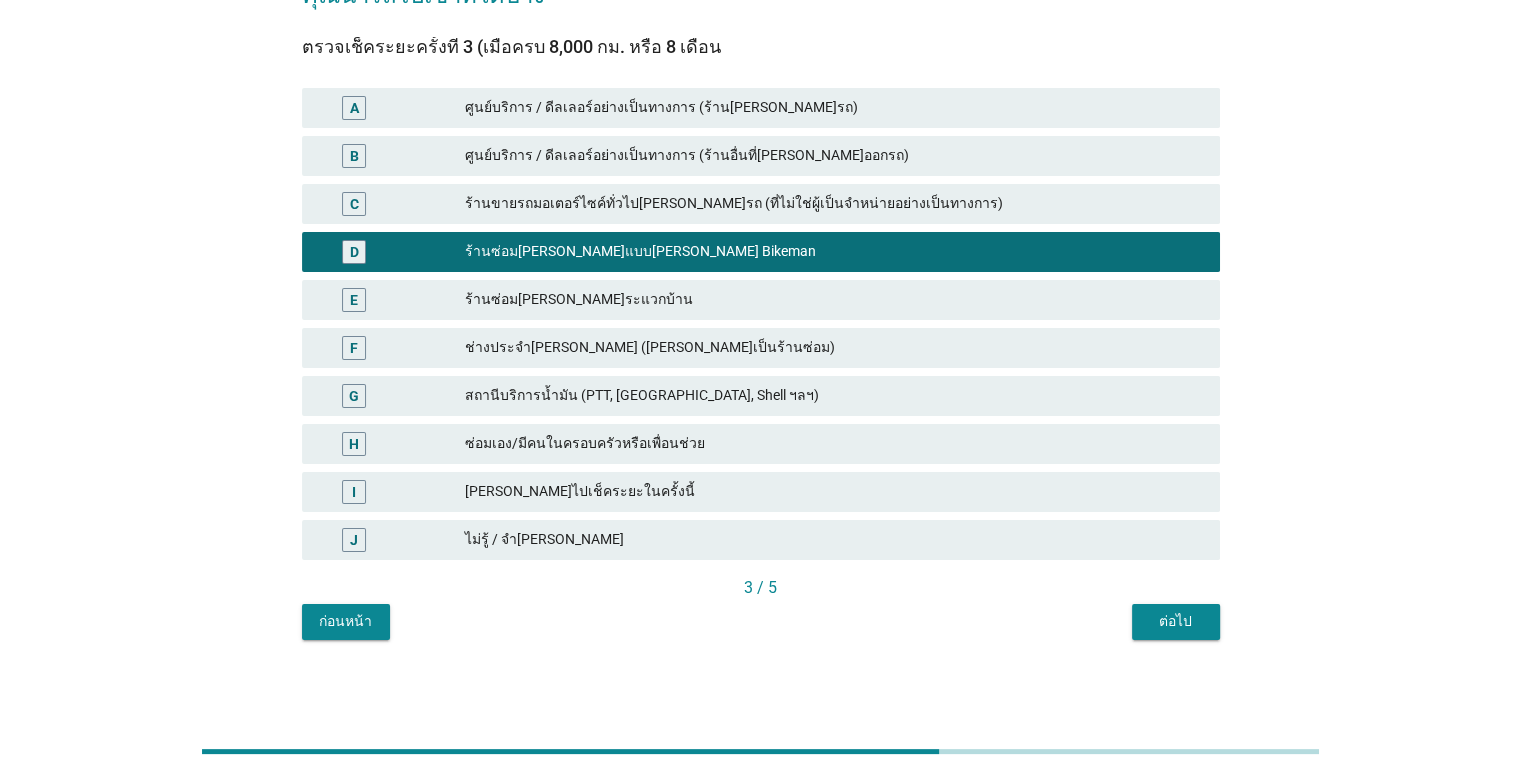 click on "ต่อไป" at bounding box center [1176, 621] 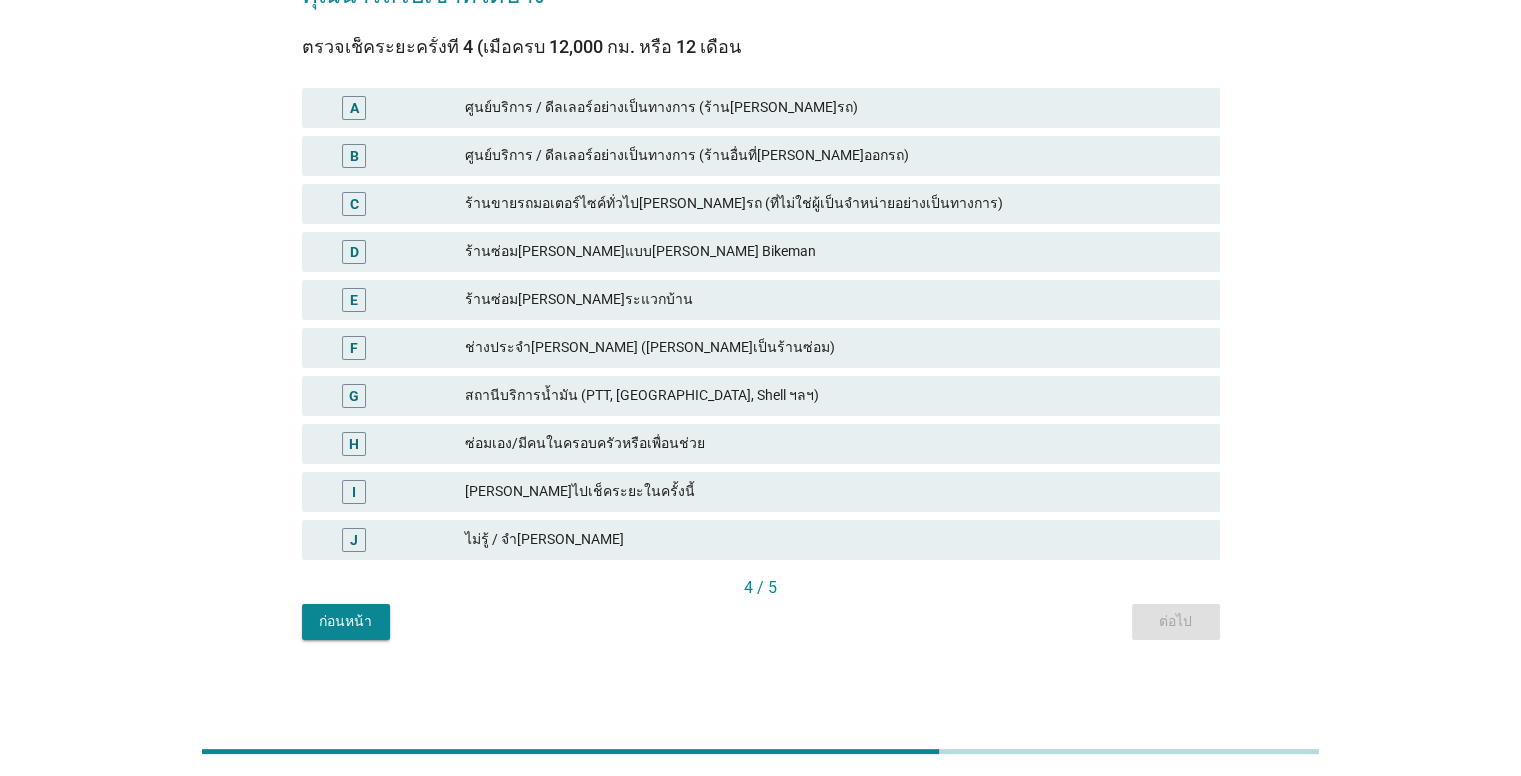 scroll, scrollTop: 0, scrollLeft: 0, axis: both 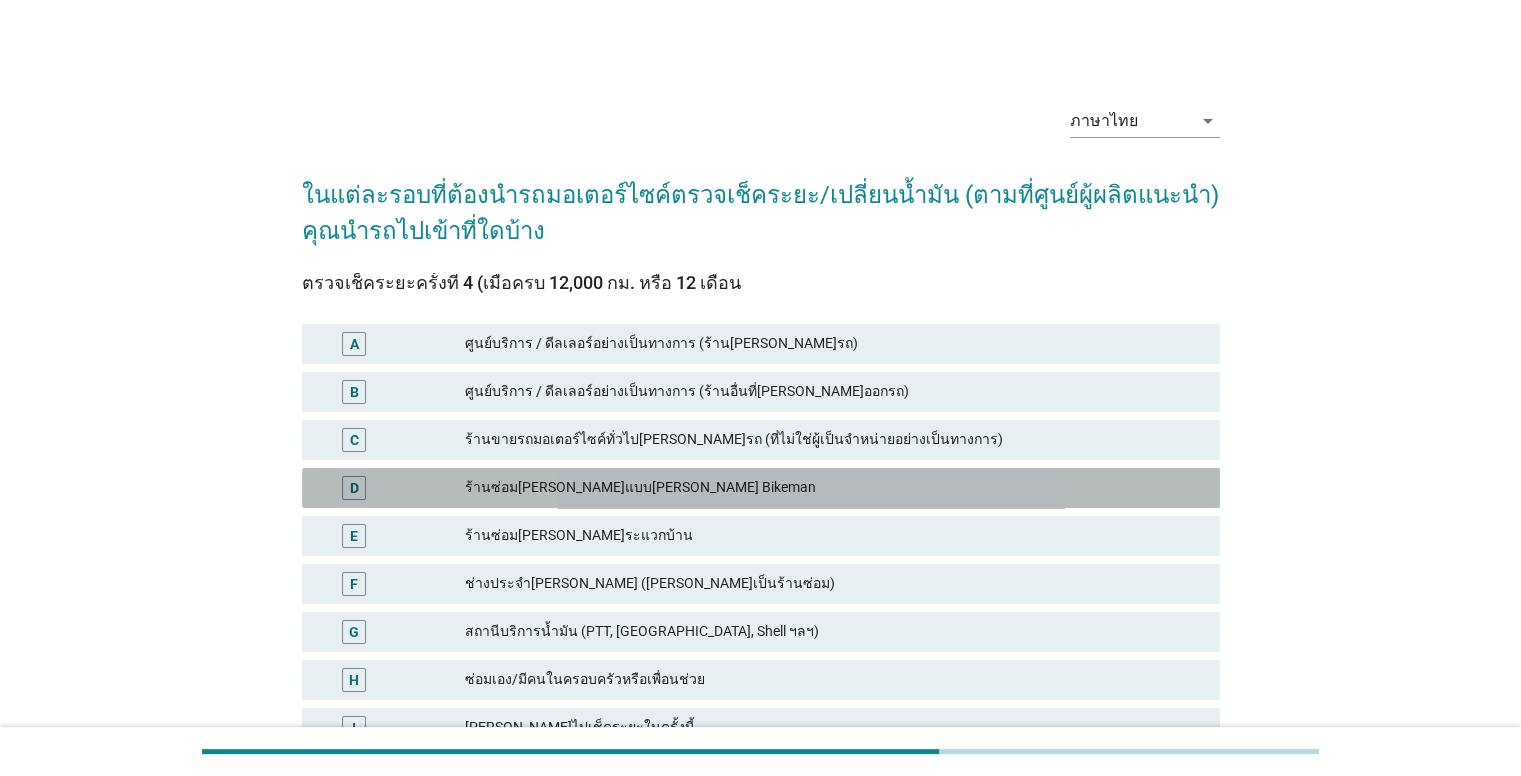 click on "ร้านซ่อม[PERSON_NAME]แบบ[PERSON_NAME] Bikeman" at bounding box center [834, 488] 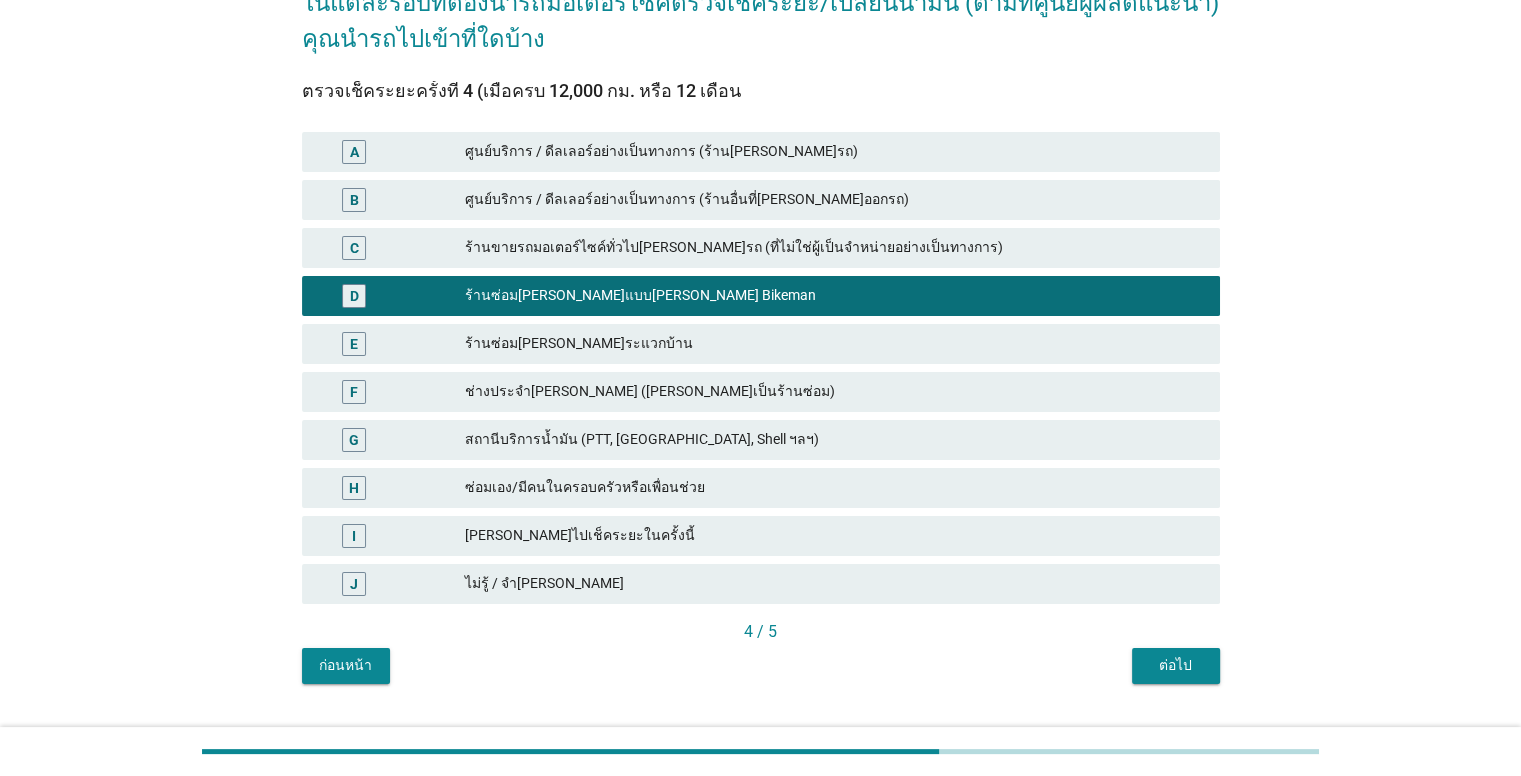 scroll, scrollTop: 236, scrollLeft: 0, axis: vertical 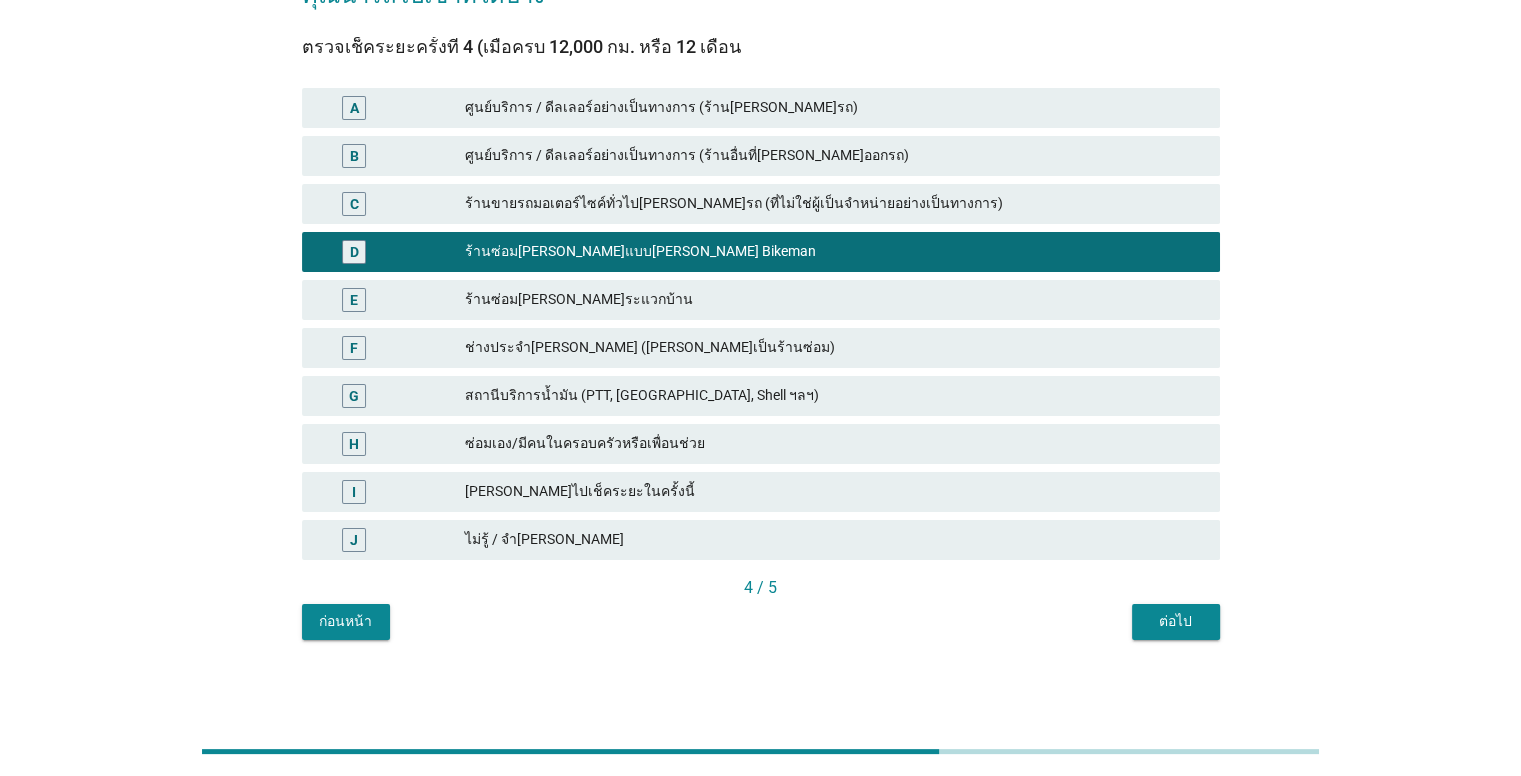 click on "ต่อไป" at bounding box center [1176, 621] 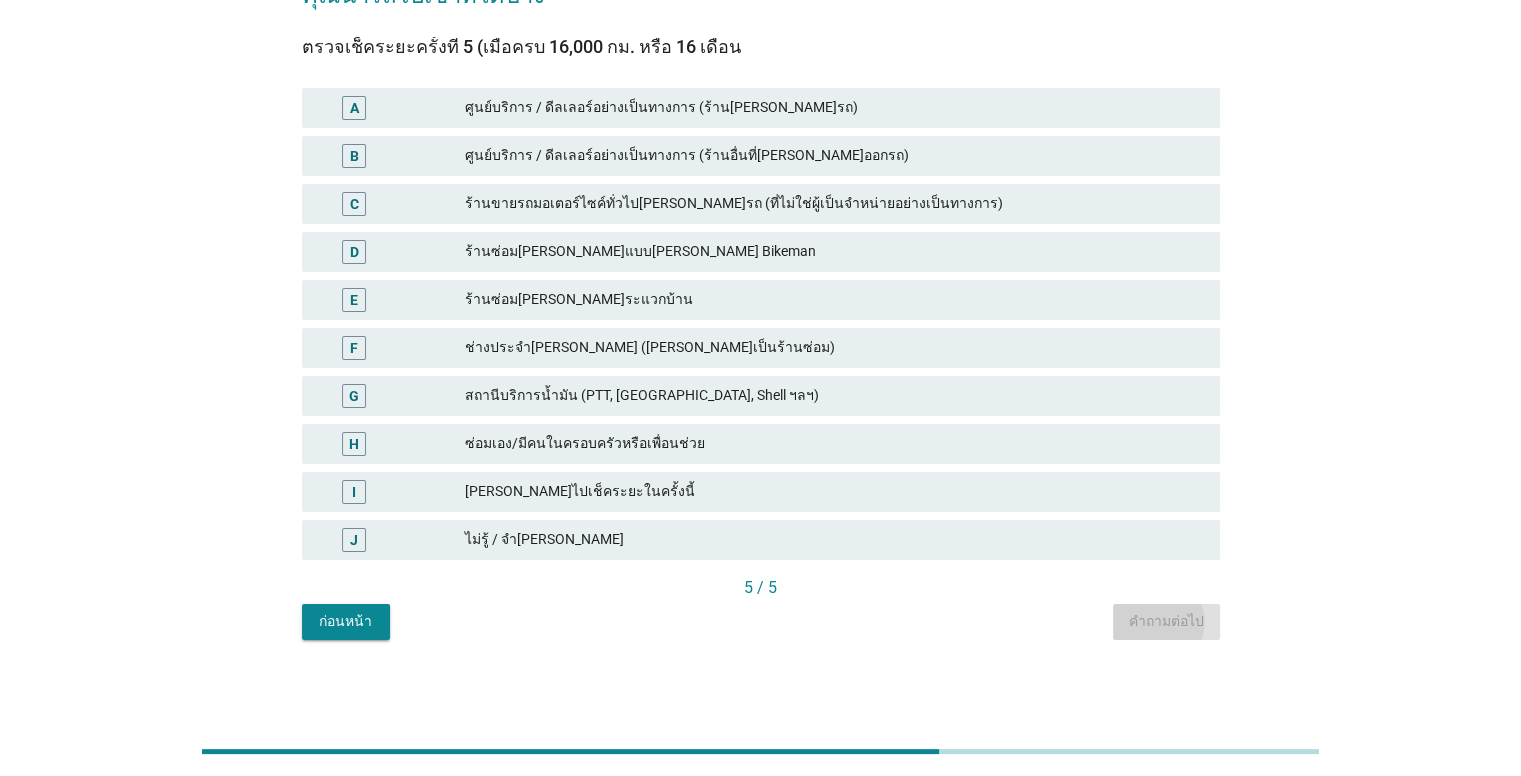 scroll, scrollTop: 0, scrollLeft: 0, axis: both 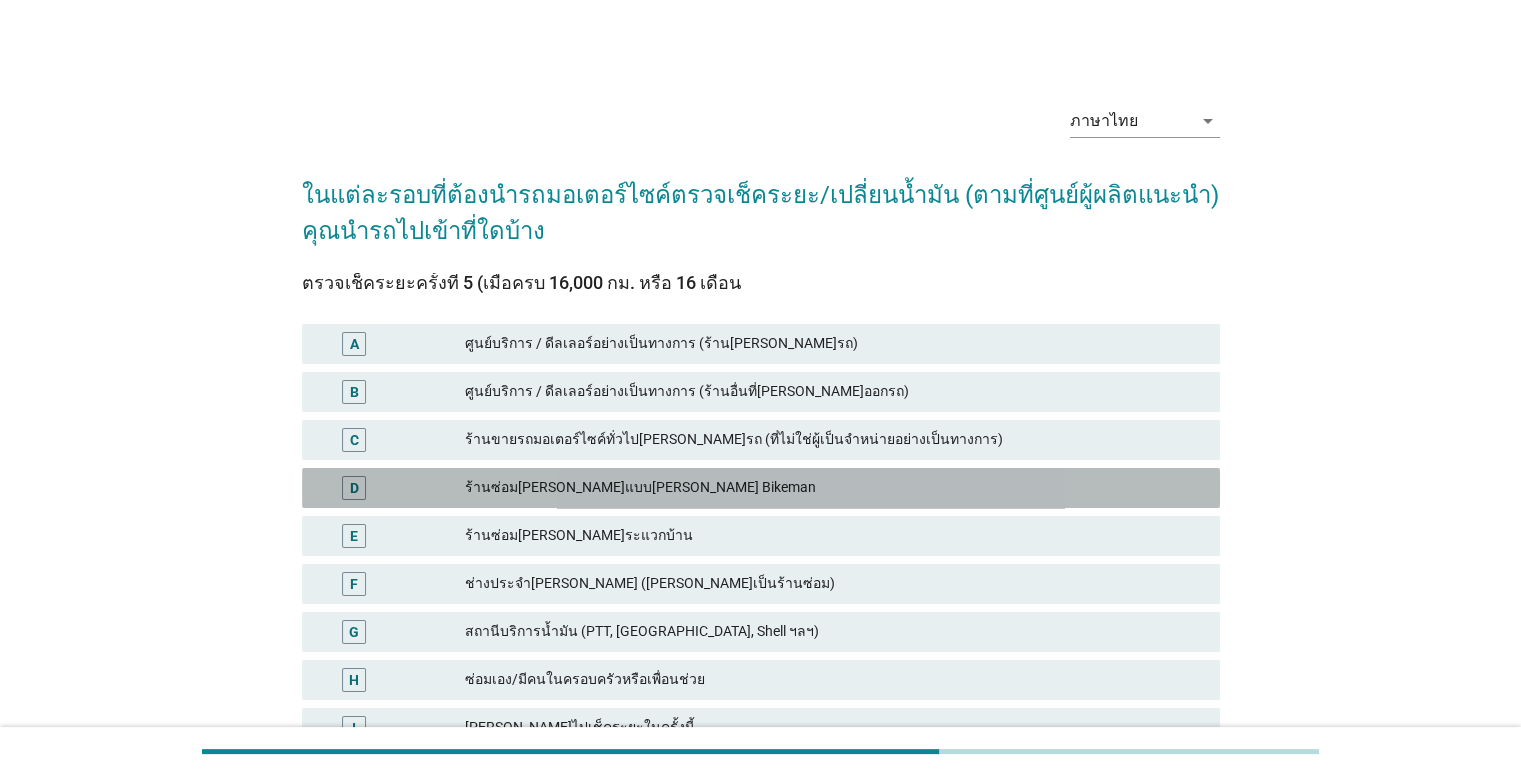 click on "ร้านซ่อม[PERSON_NAME]แบบ[PERSON_NAME] Bikeman" at bounding box center (834, 488) 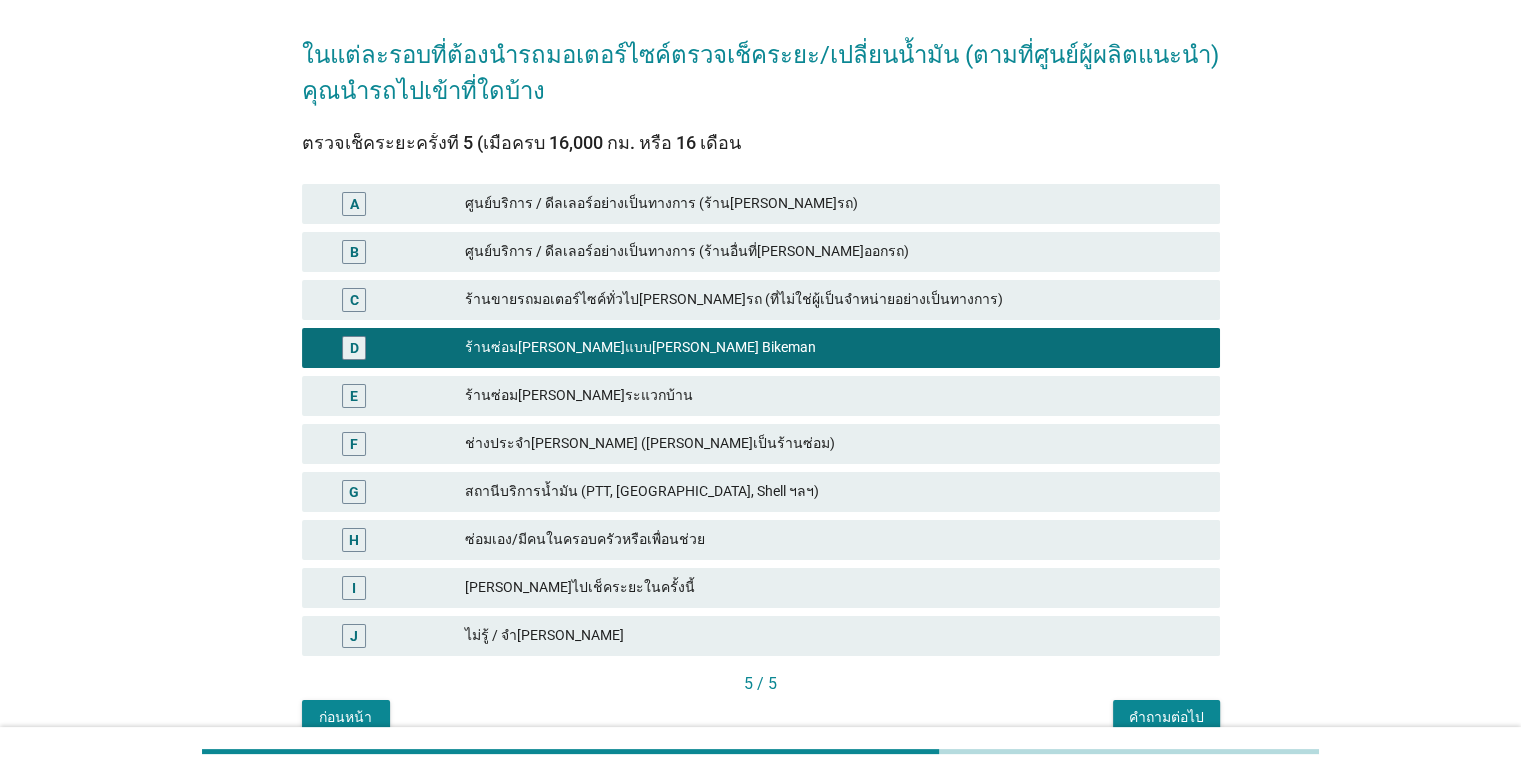 scroll, scrollTop: 236, scrollLeft: 0, axis: vertical 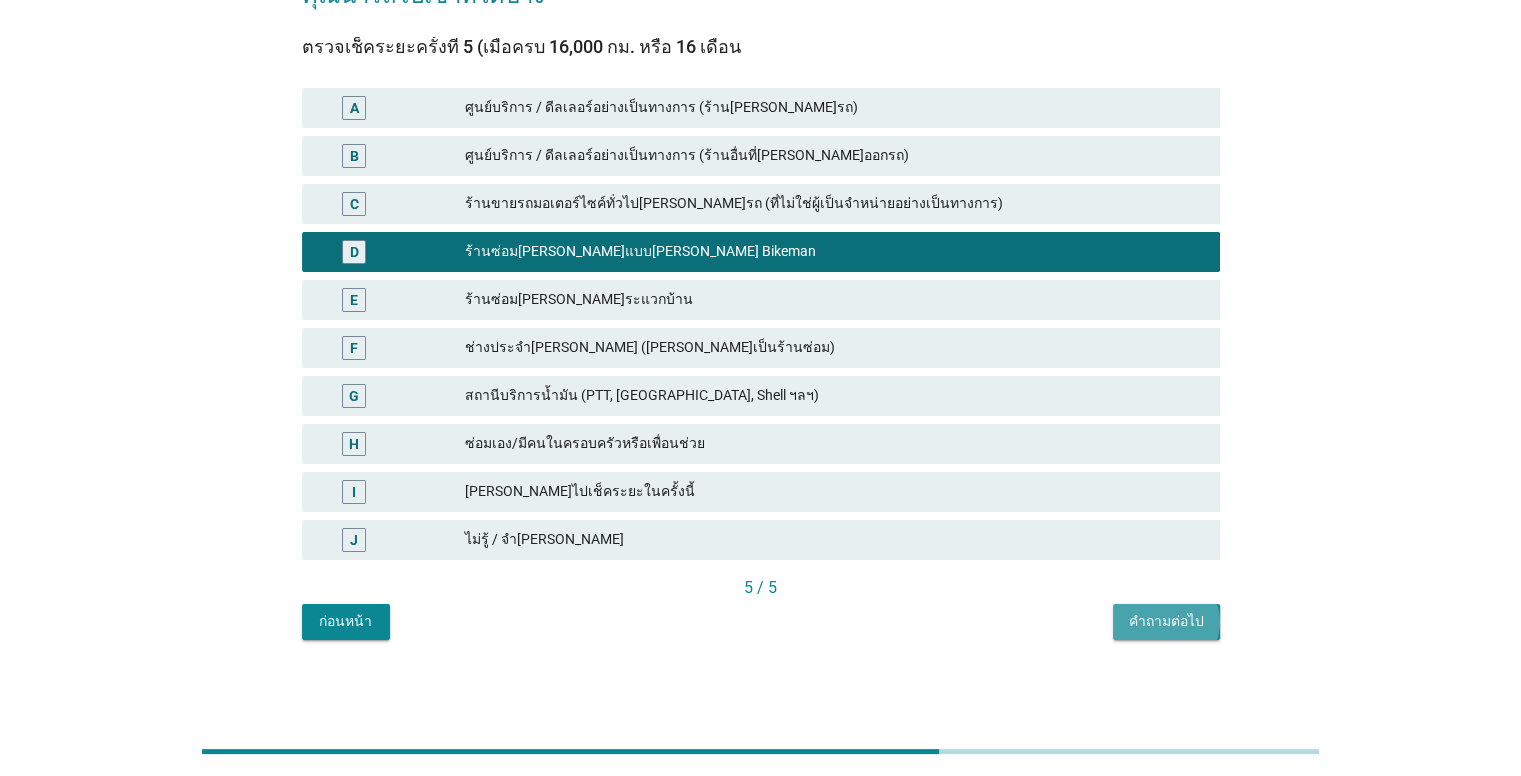 click on "คำถามต่อไป" at bounding box center (1166, 621) 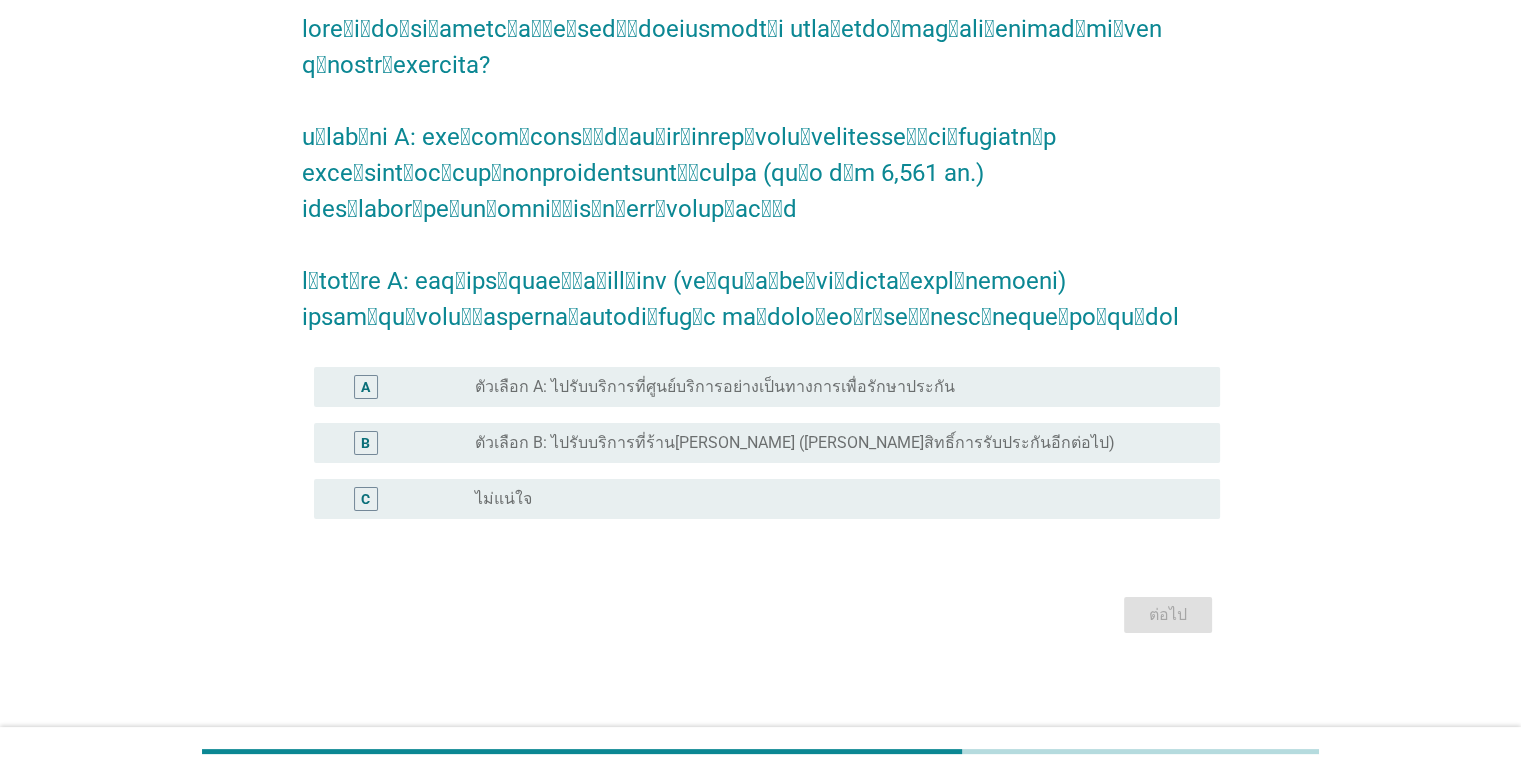 scroll, scrollTop: 0, scrollLeft: 0, axis: both 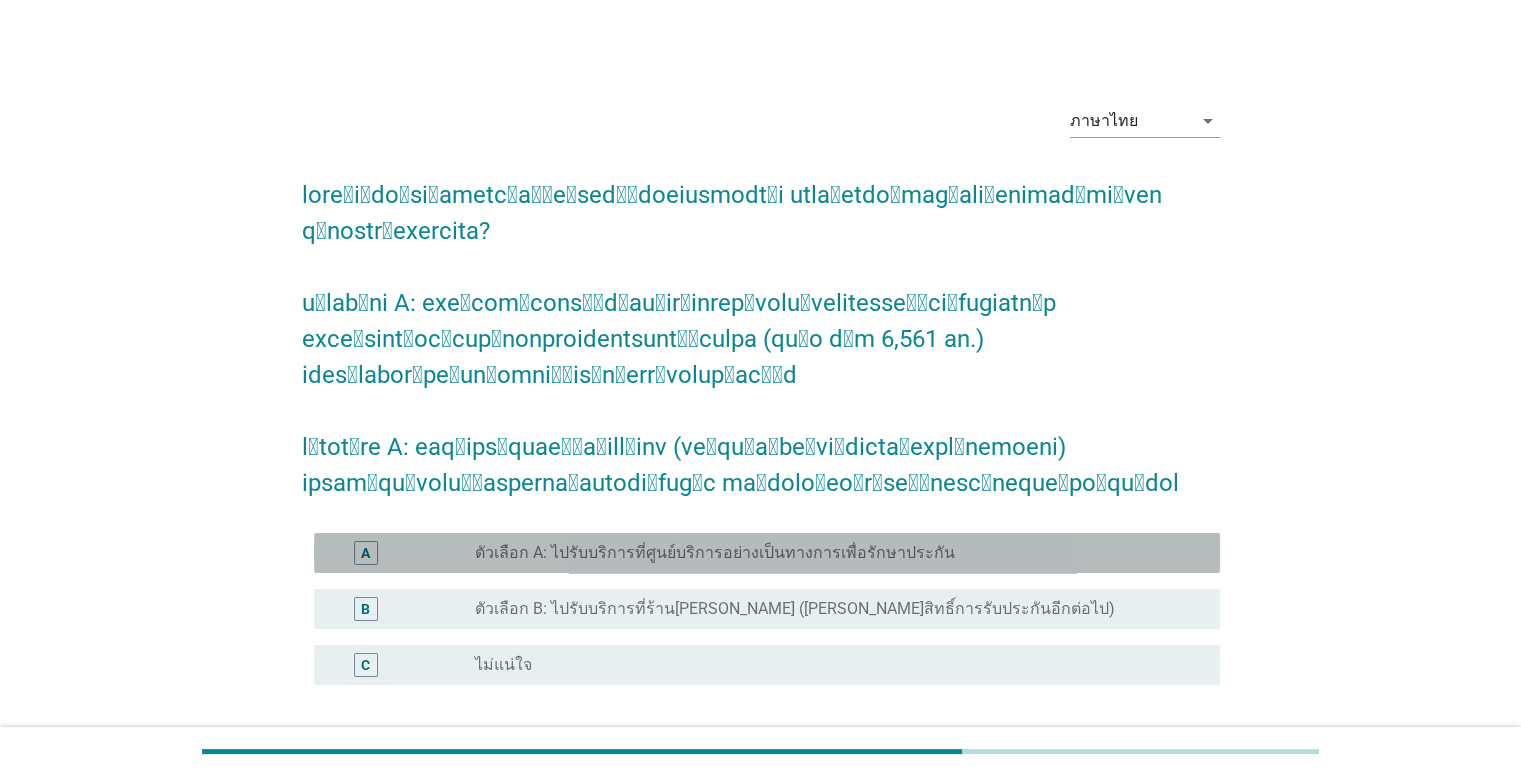 click on "ตัวเลือก A: ไปรับบริการที่ศูนย์บริการอย่างเป็นทางการเพื่อรักษาประกัน" at bounding box center [715, 553] 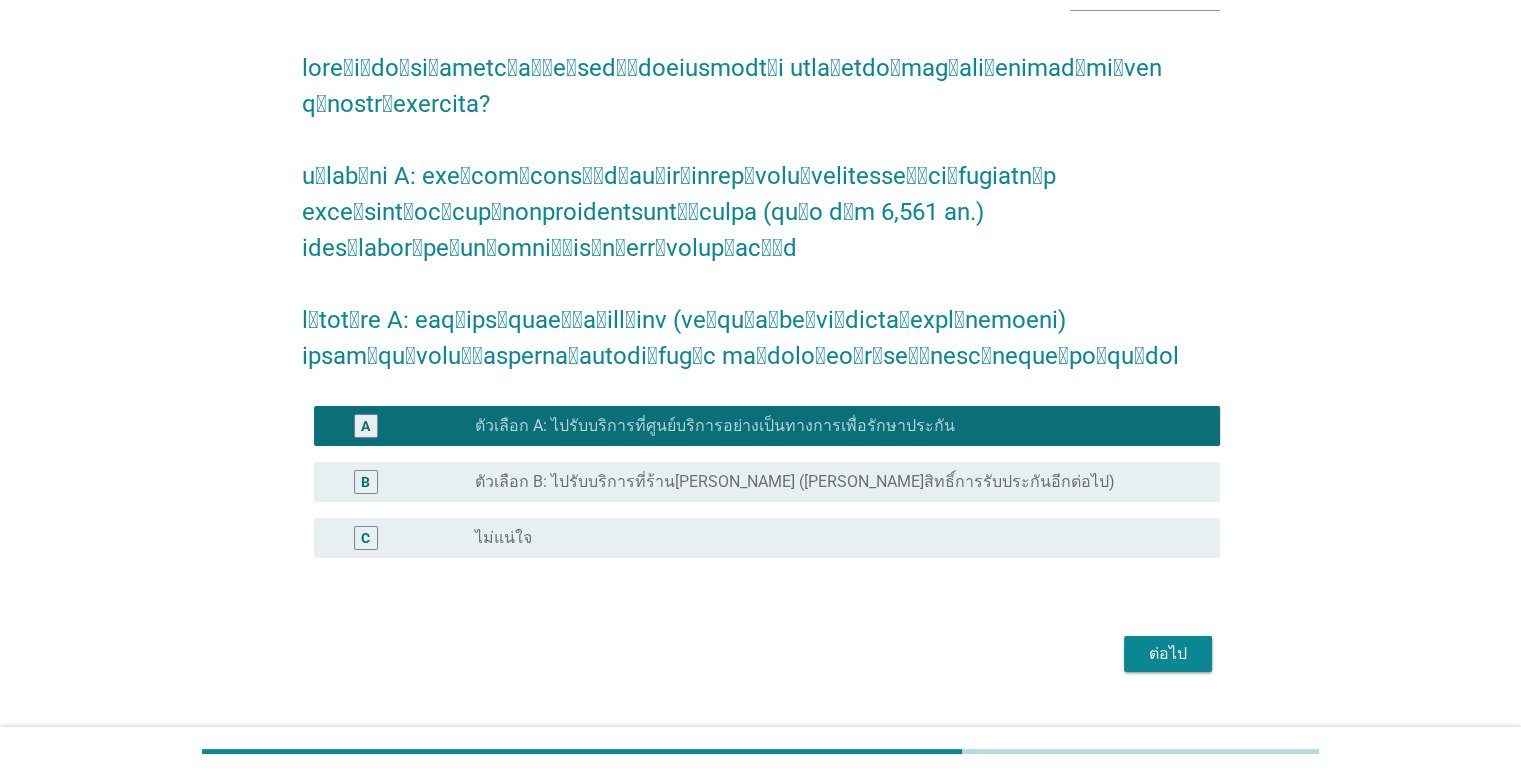 scroll, scrollTop: 130, scrollLeft: 0, axis: vertical 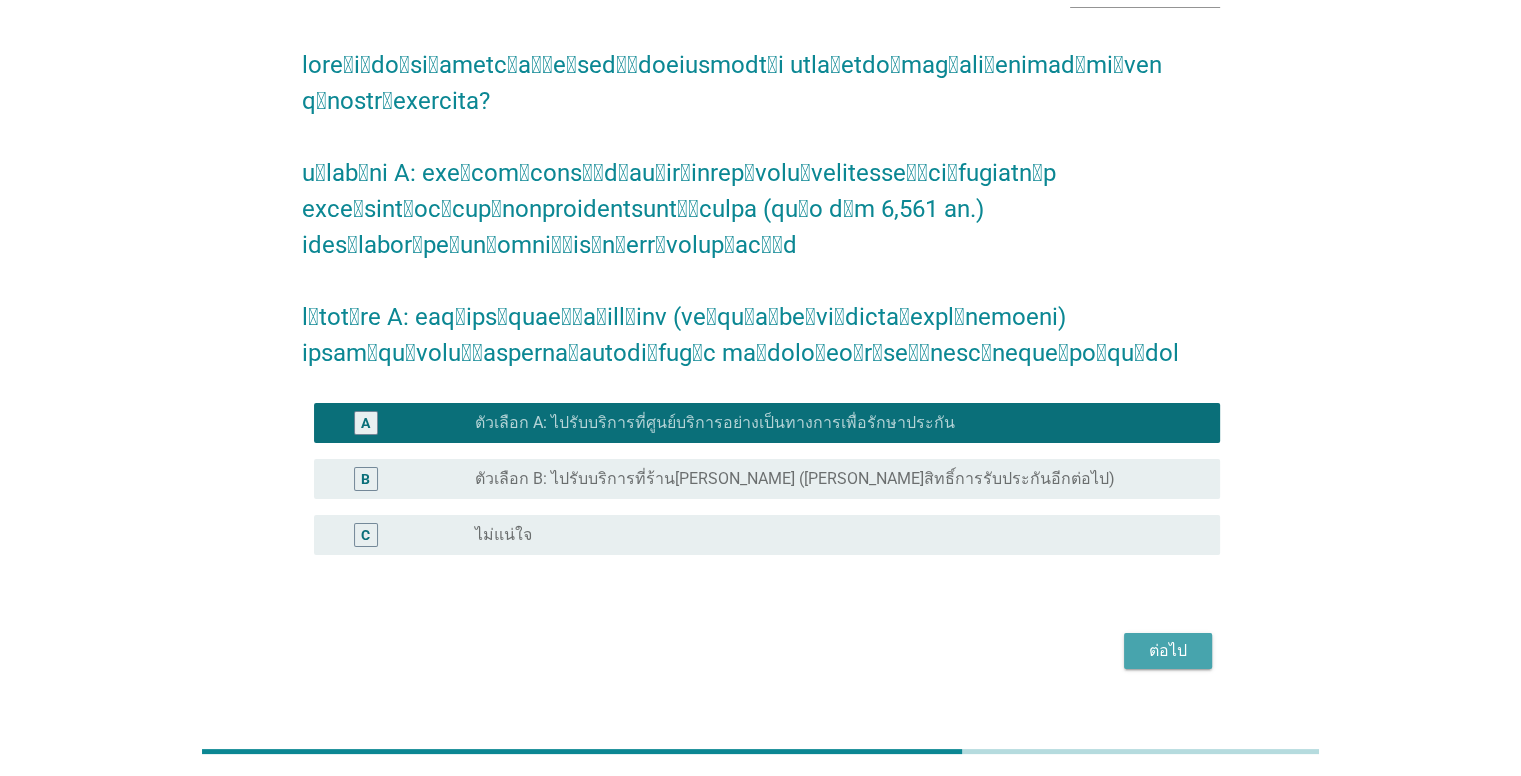 click on "ต่อไป" at bounding box center (1168, 651) 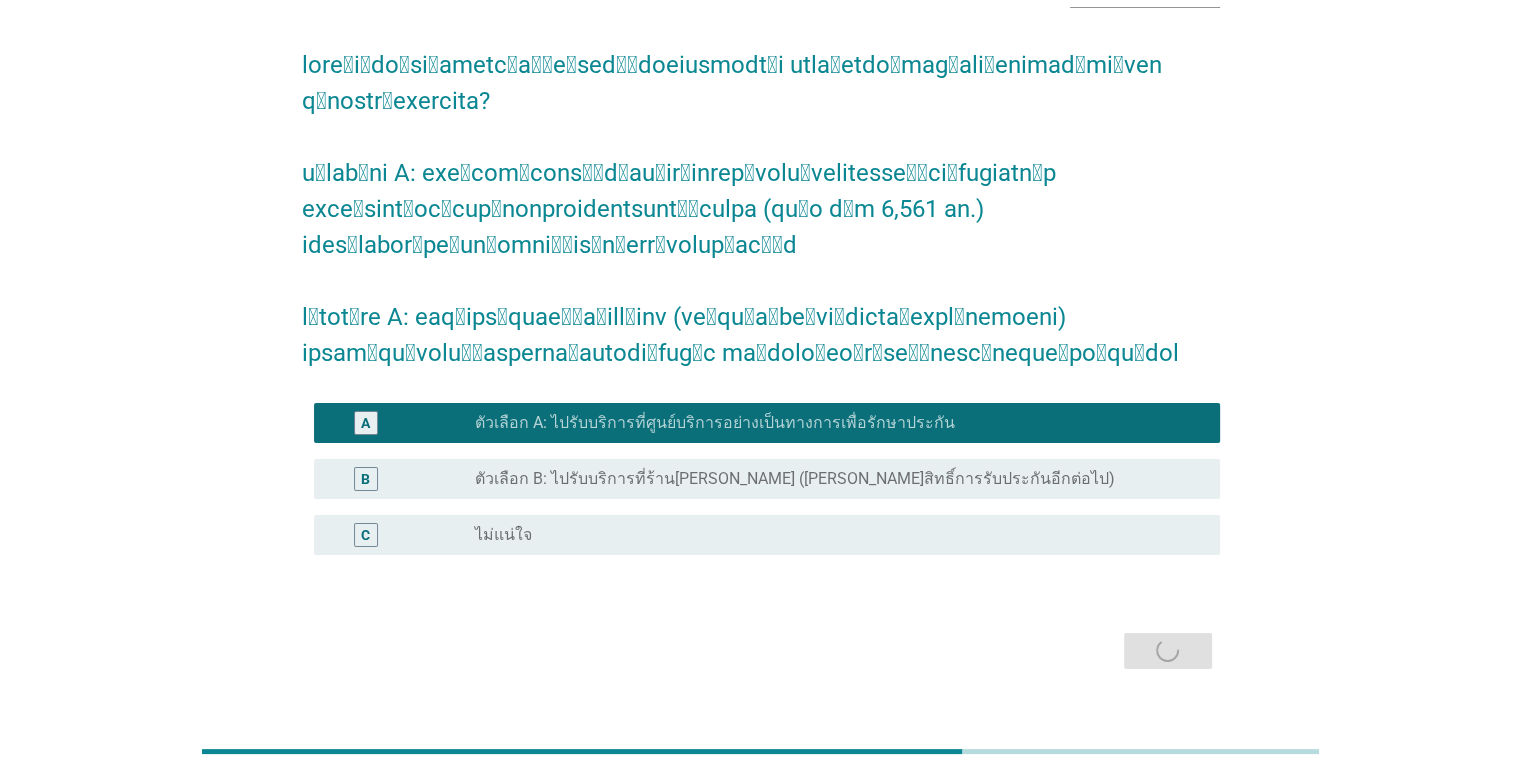 scroll, scrollTop: 0, scrollLeft: 0, axis: both 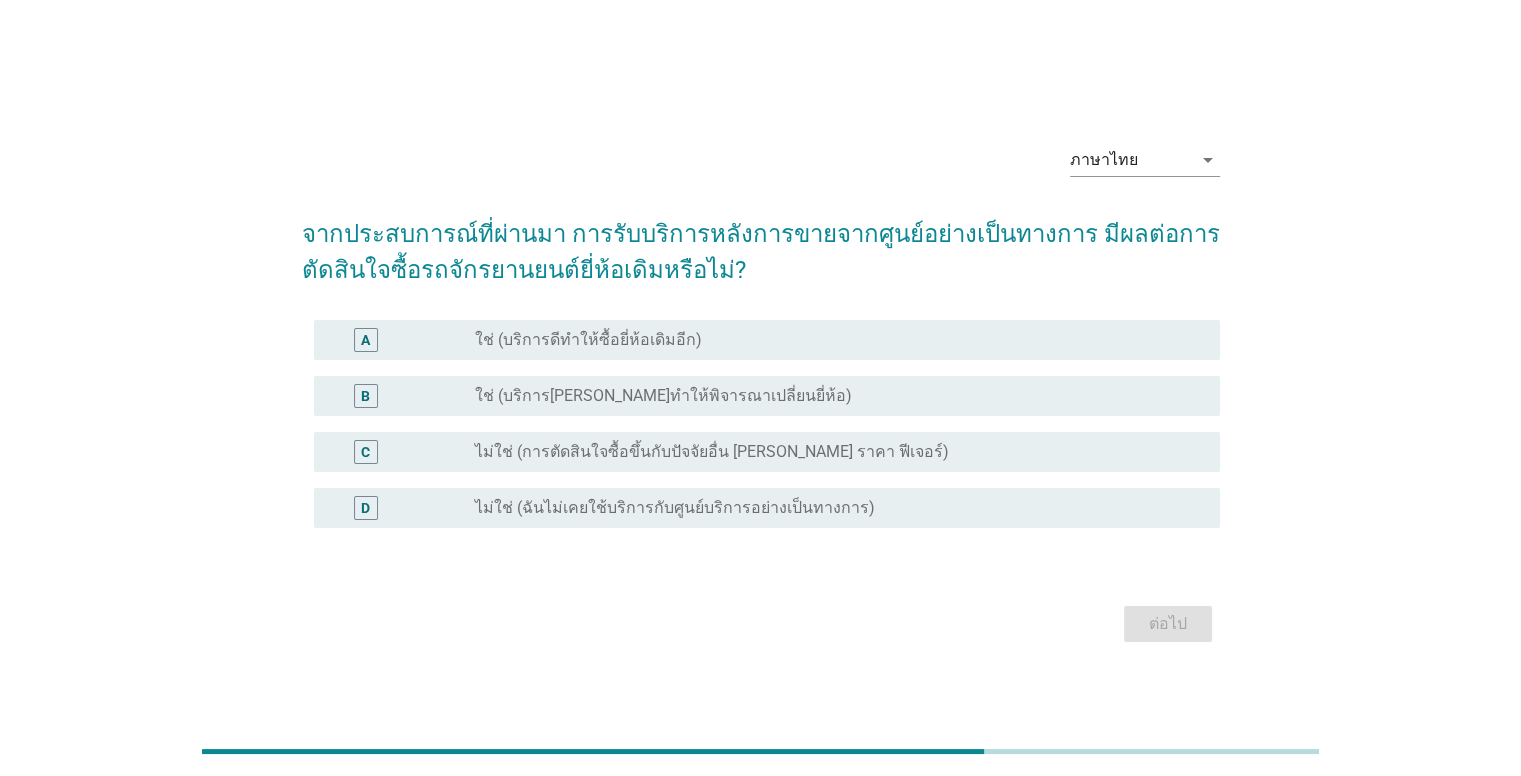 click on "radio_button_unchecked ไม่ใช่ (การตัดสินใจซื้อขึ้นกับปัจจัยอื่น [PERSON_NAME] ราคา ฟีเจอร์)" at bounding box center [831, 452] 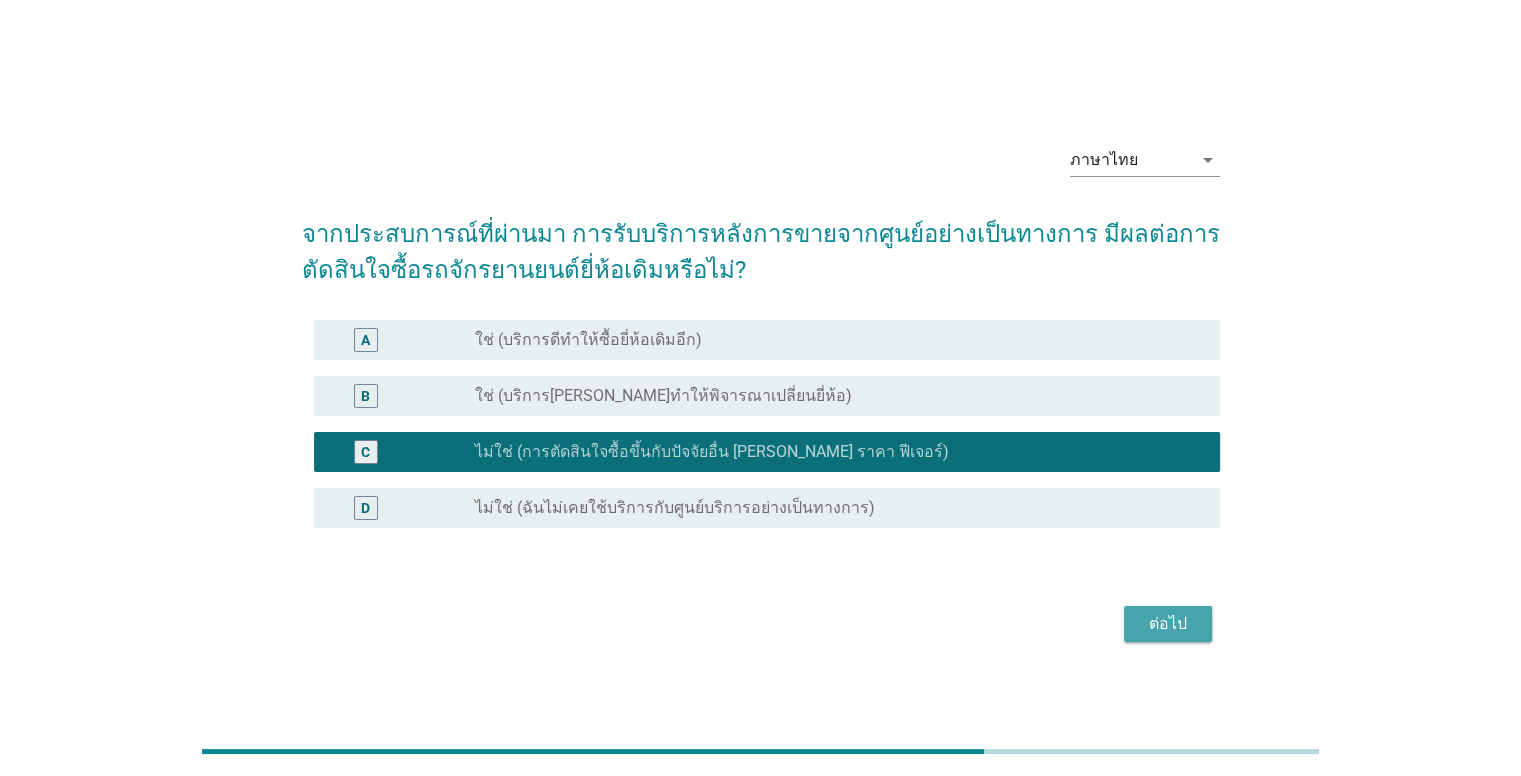 click on "ต่อไป" at bounding box center (1168, 624) 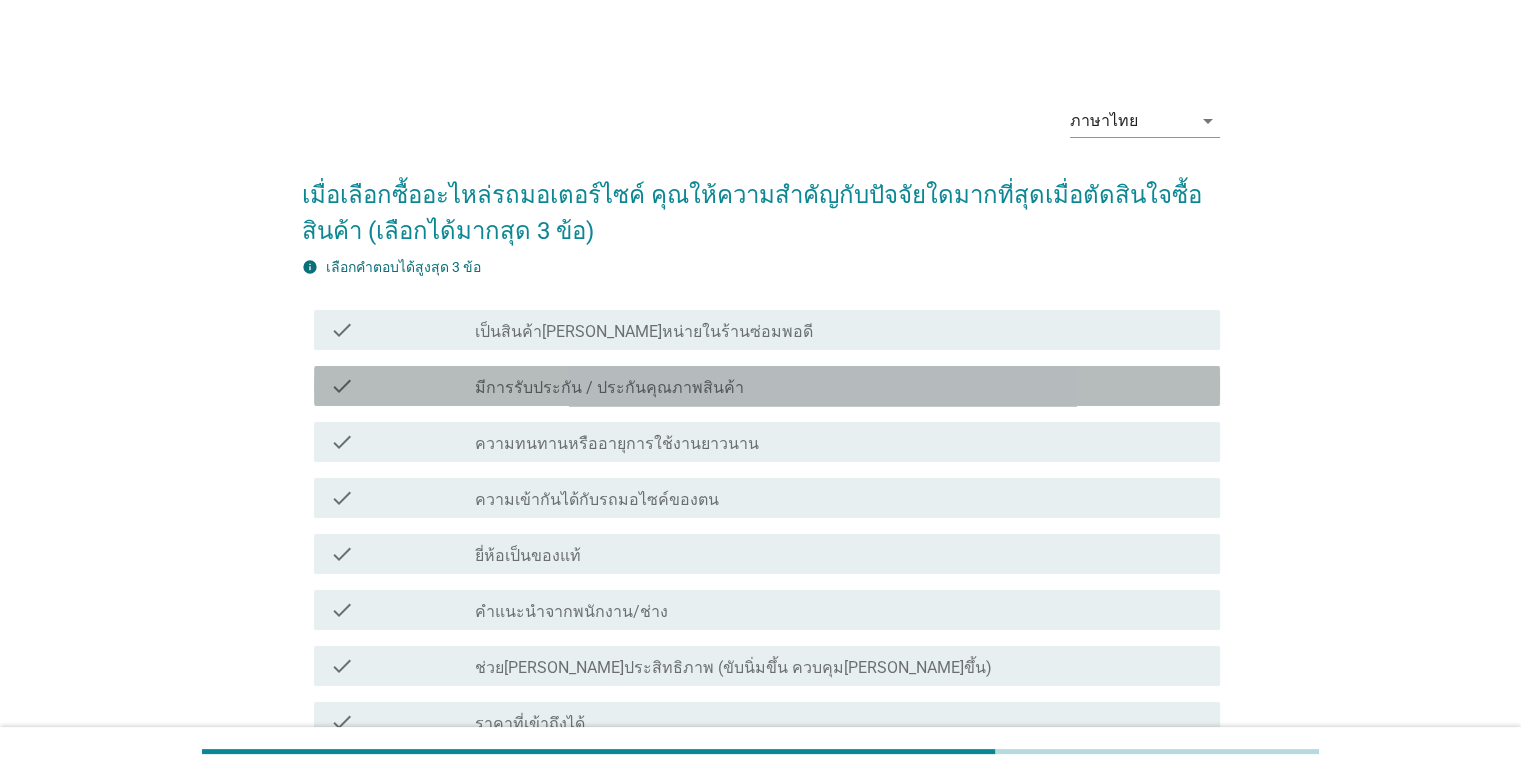 click on "check_box_outline_blank มีการรับประกัน / ประกันคุณภาพสินค้า" at bounding box center [839, 386] 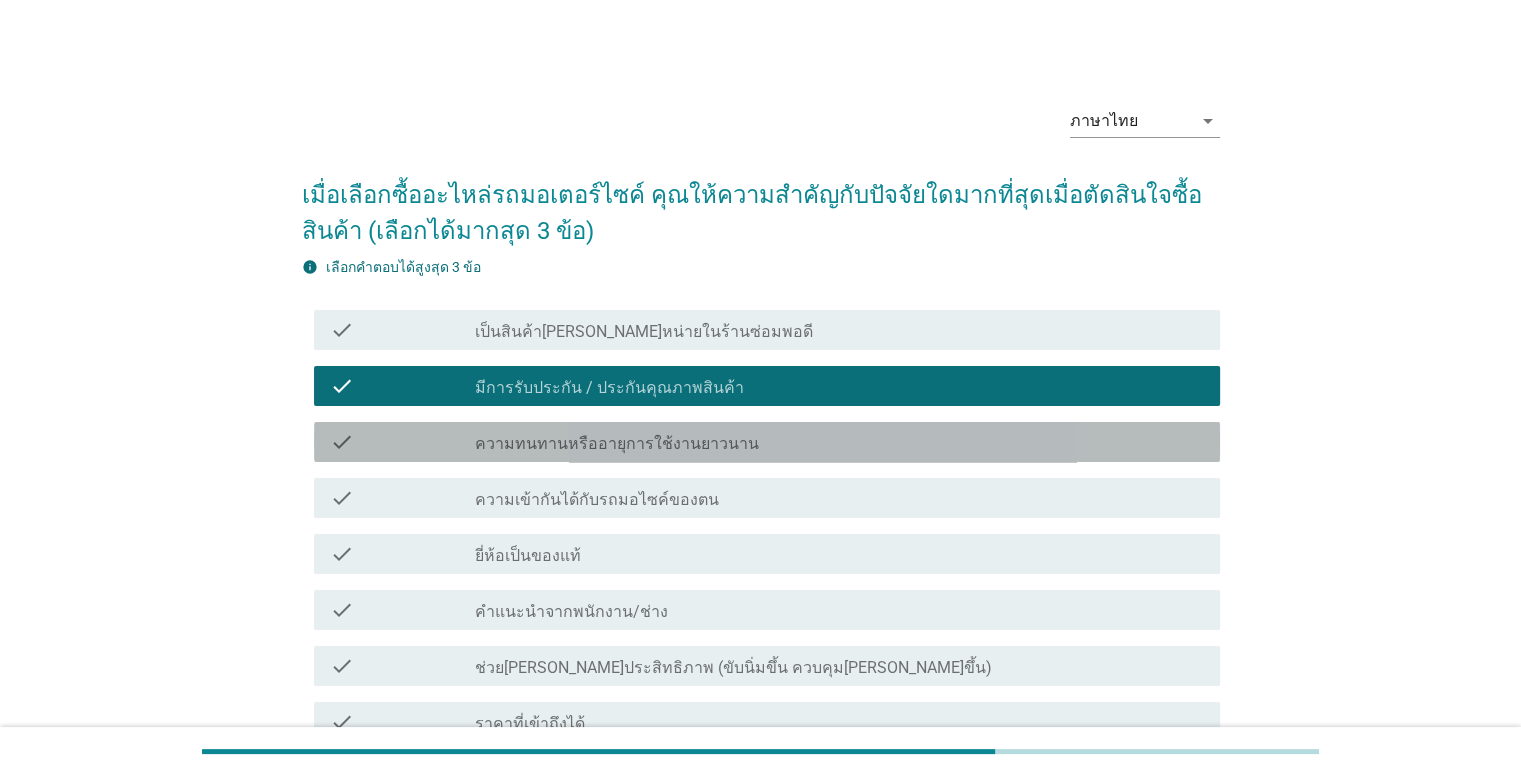 click on "check_box_outline_blank ความทนทานหรืออายุการใช้งานยาวนาน" at bounding box center (839, 442) 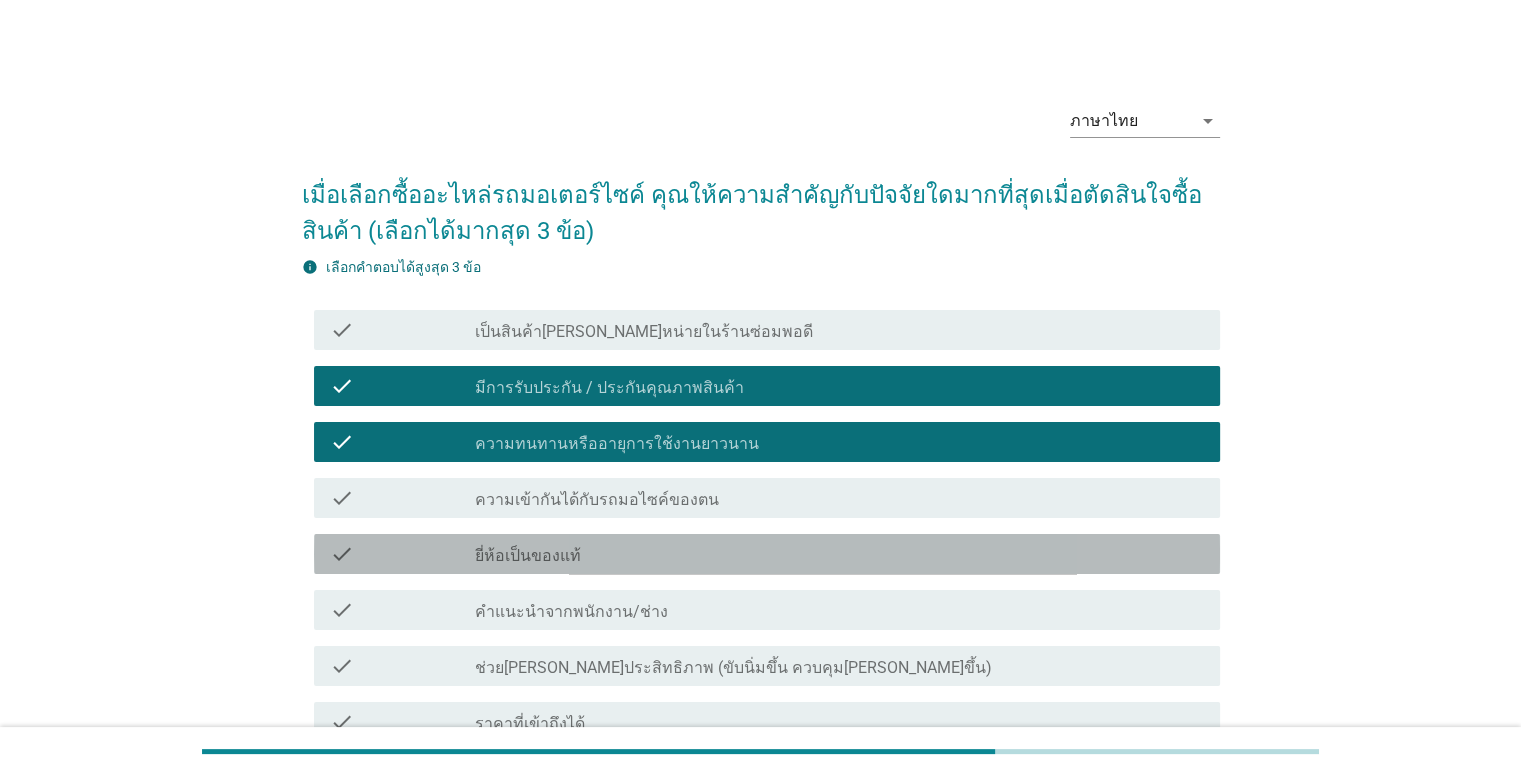 click on "check_box_outline_blank ยี่ห้อเป็นของแท้" at bounding box center [839, 554] 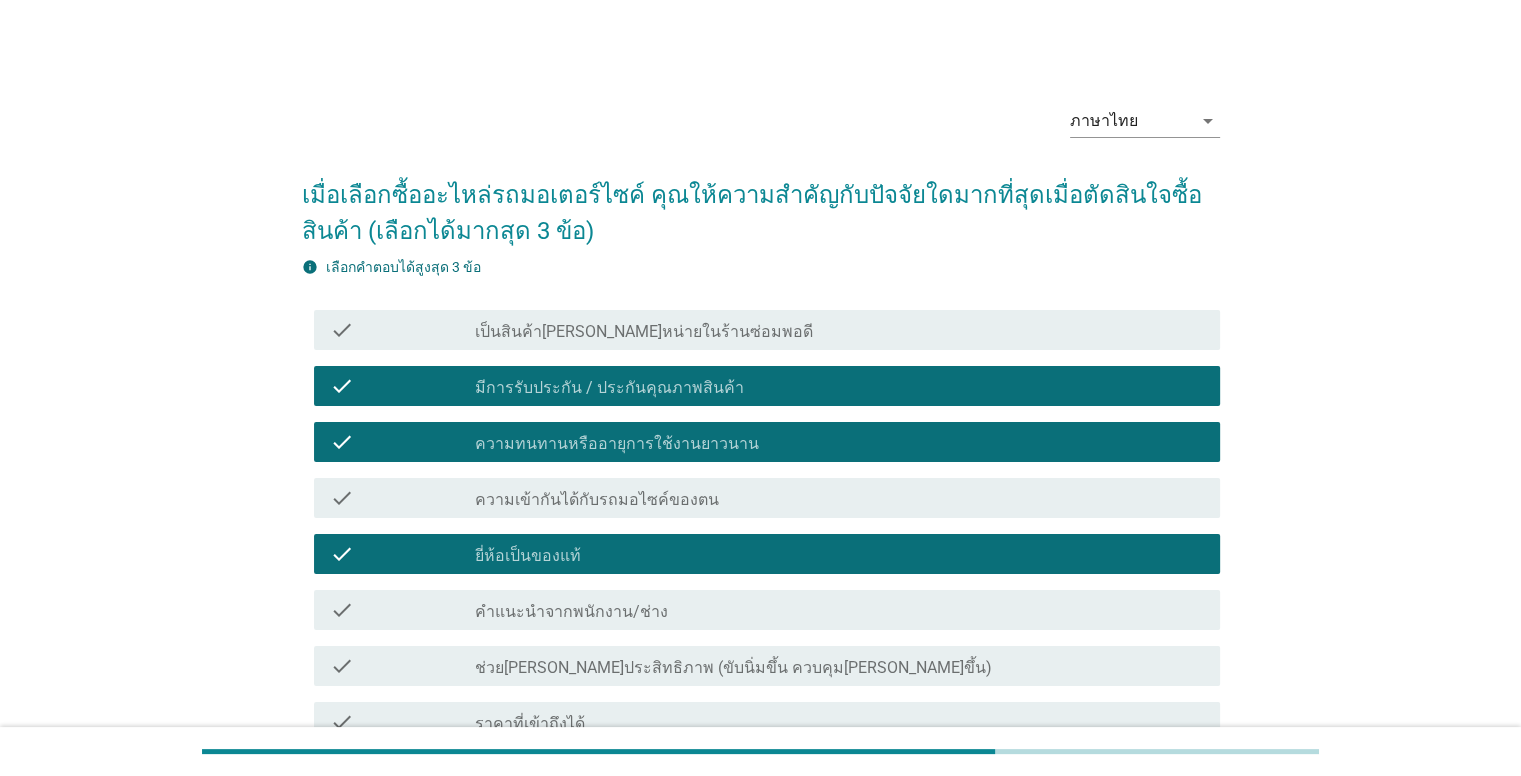 scroll, scrollTop: 340, scrollLeft: 0, axis: vertical 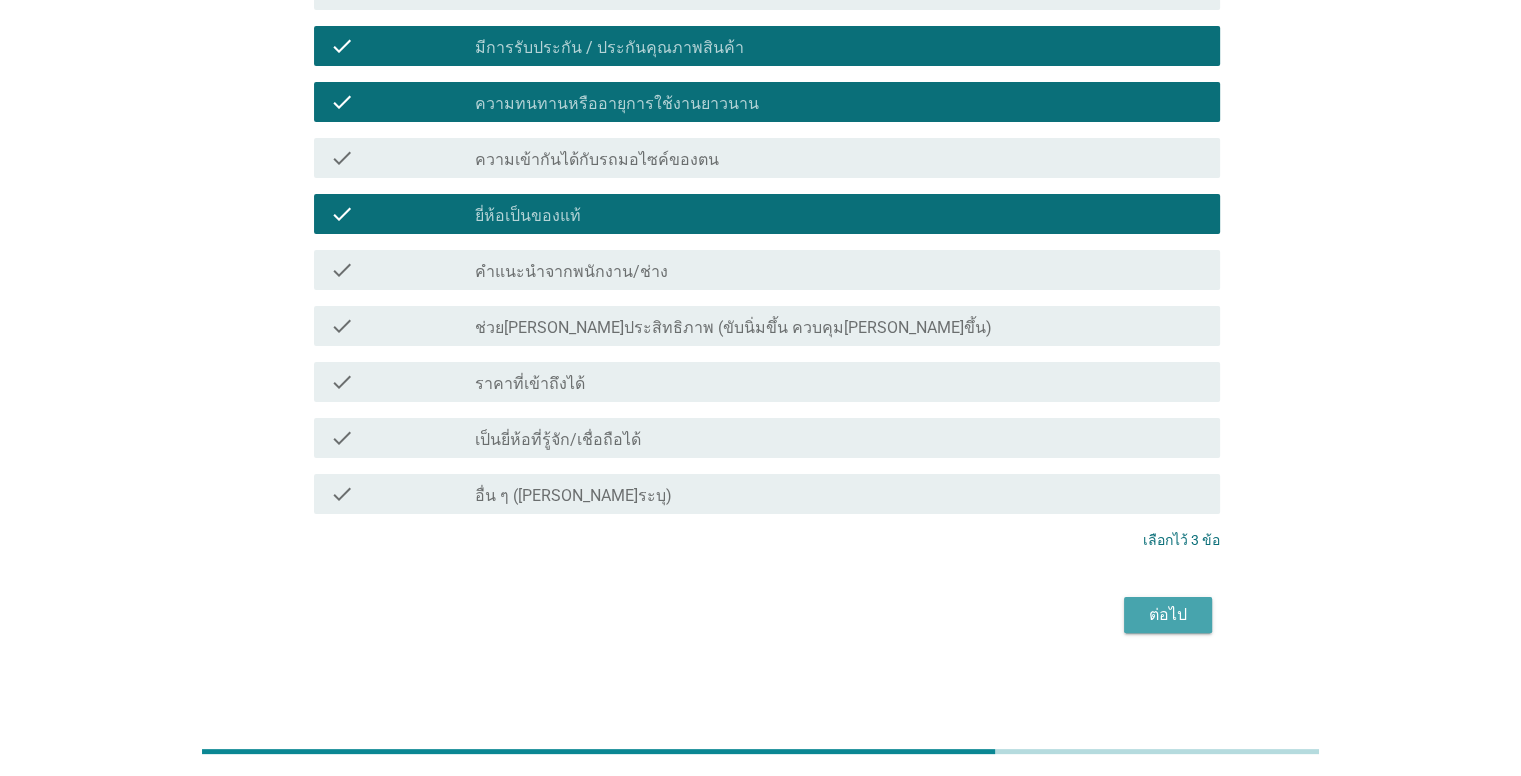 click on "ต่อไป" at bounding box center [1168, 615] 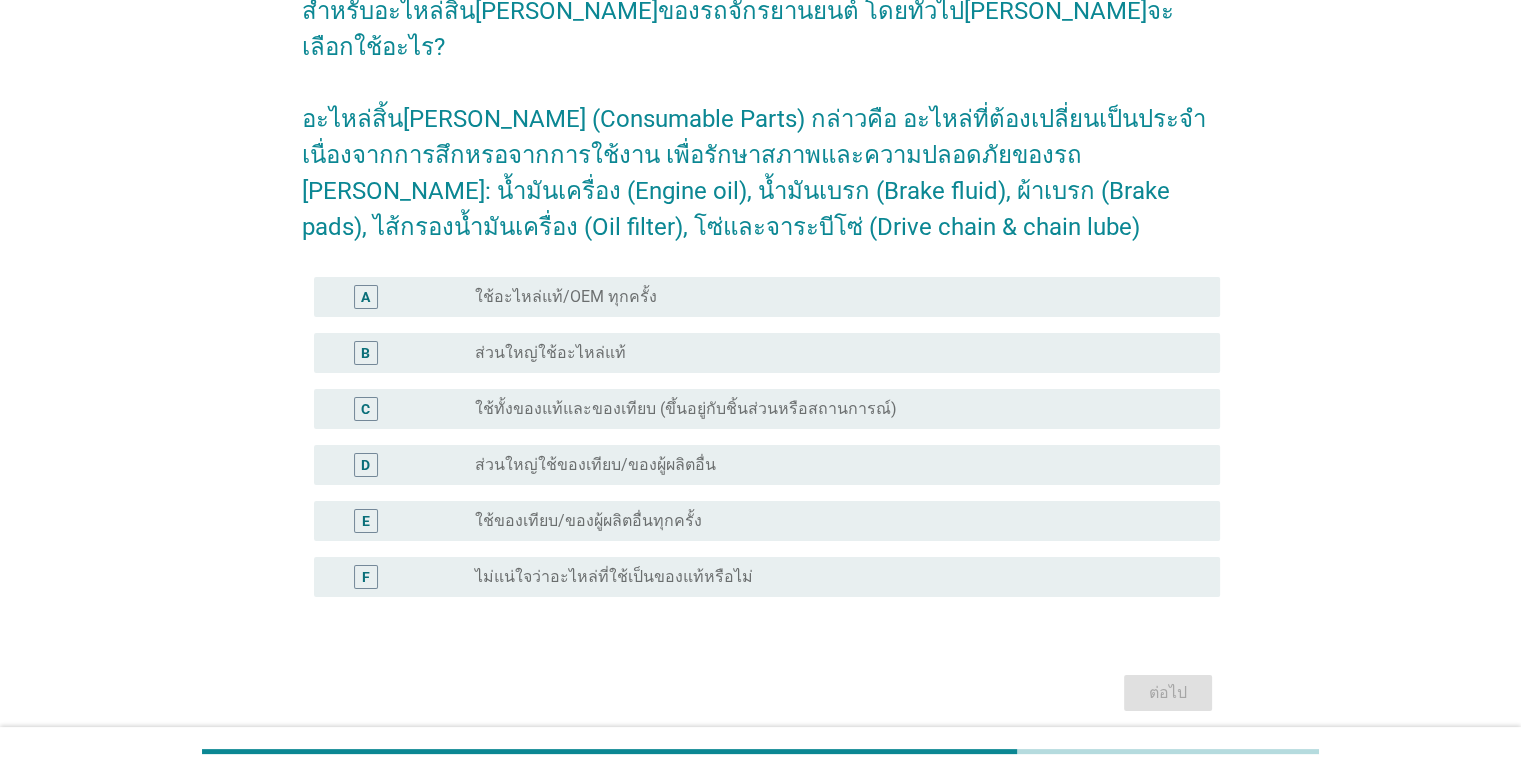 scroll, scrollTop: 226, scrollLeft: 0, axis: vertical 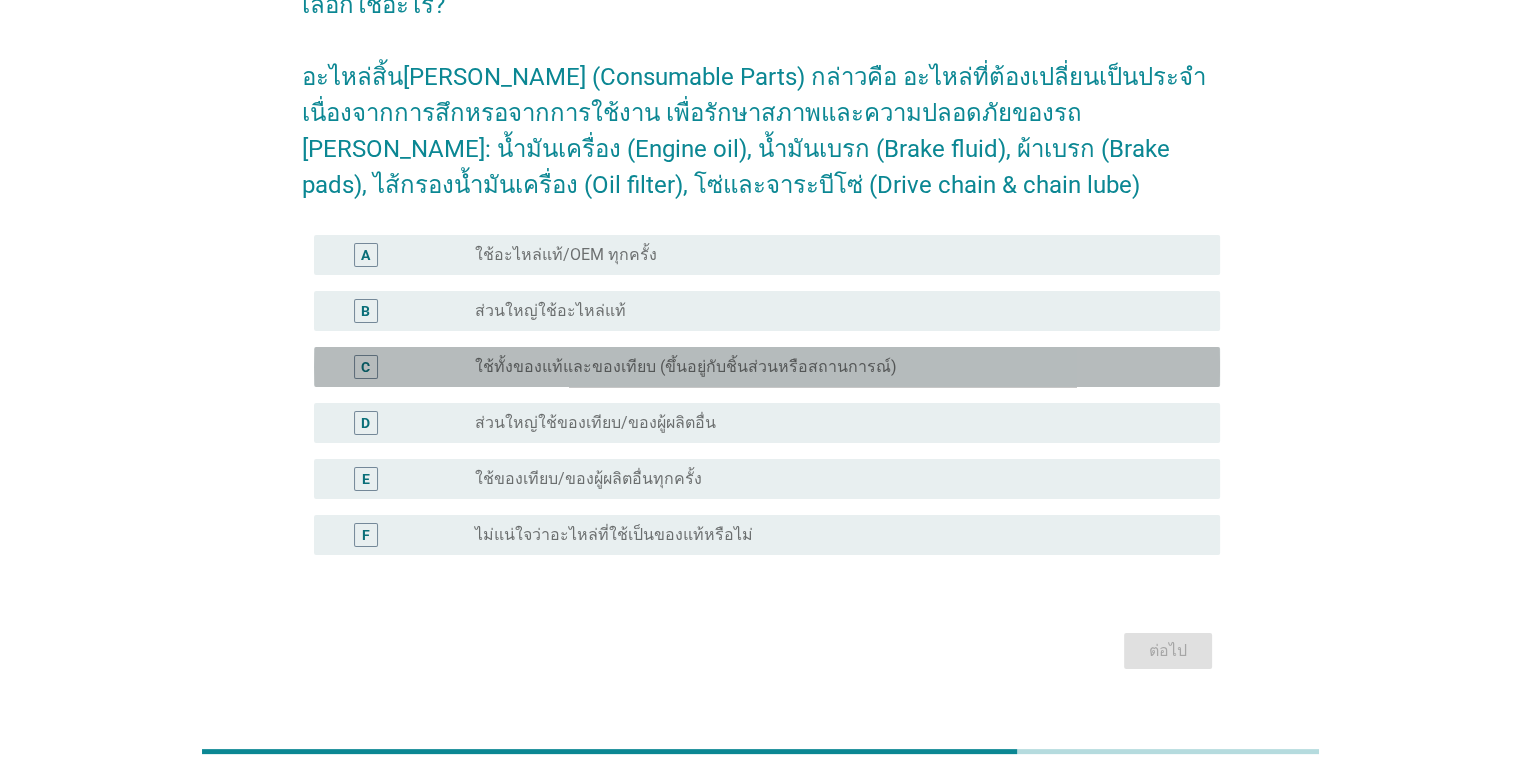 click on "C     radio_button_unchecked ใช้ทั้งของแท้และของเทียบ (ขึ้นอยู่กับชิ้นส่วนหรือสถานการณ์)" at bounding box center (767, 367) 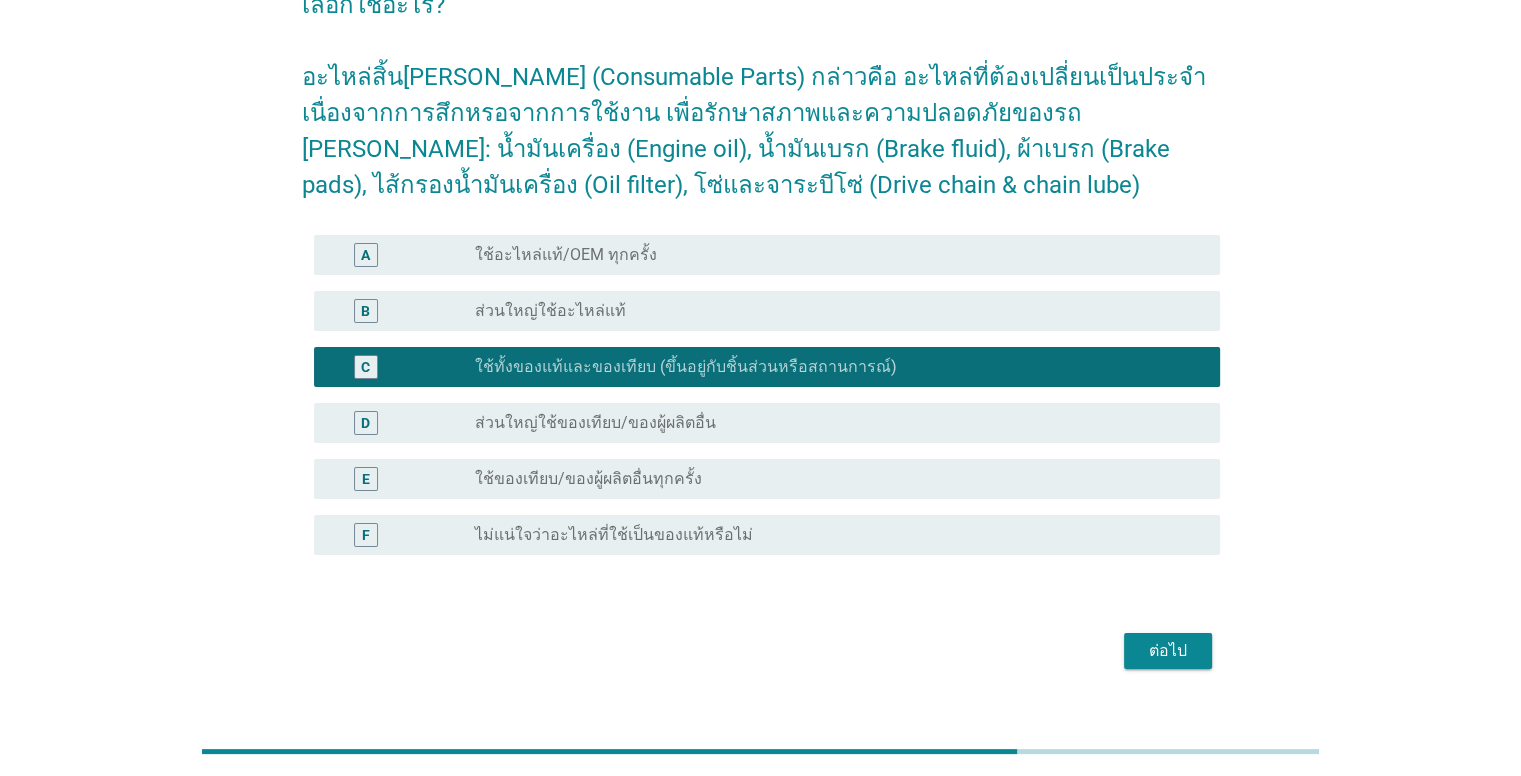 click on "ต่อไป" at bounding box center [1168, 651] 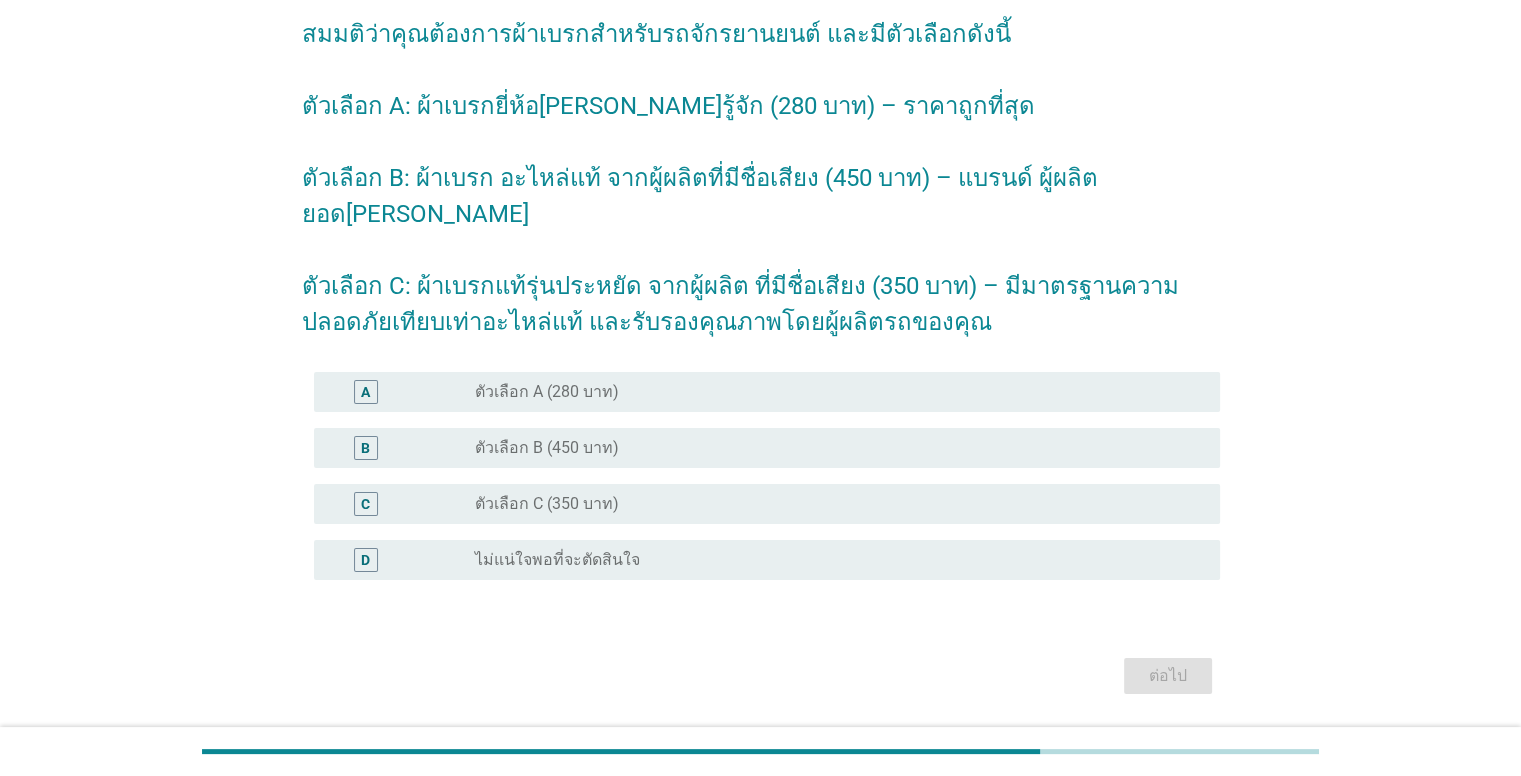 scroll, scrollTop: 186, scrollLeft: 0, axis: vertical 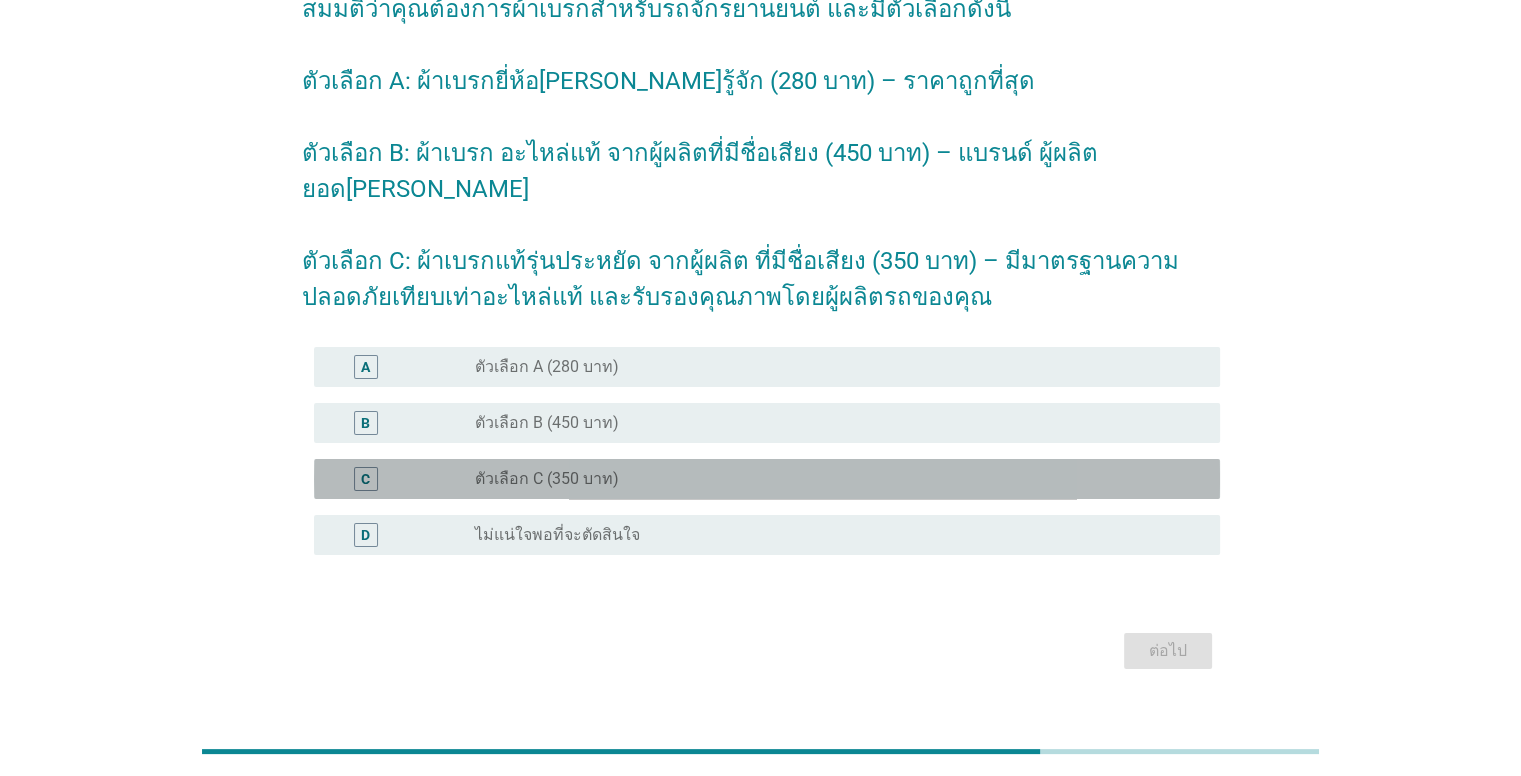 click on "radio_button_unchecked ตัวเลือก C (350 บาท)" at bounding box center (839, 479) 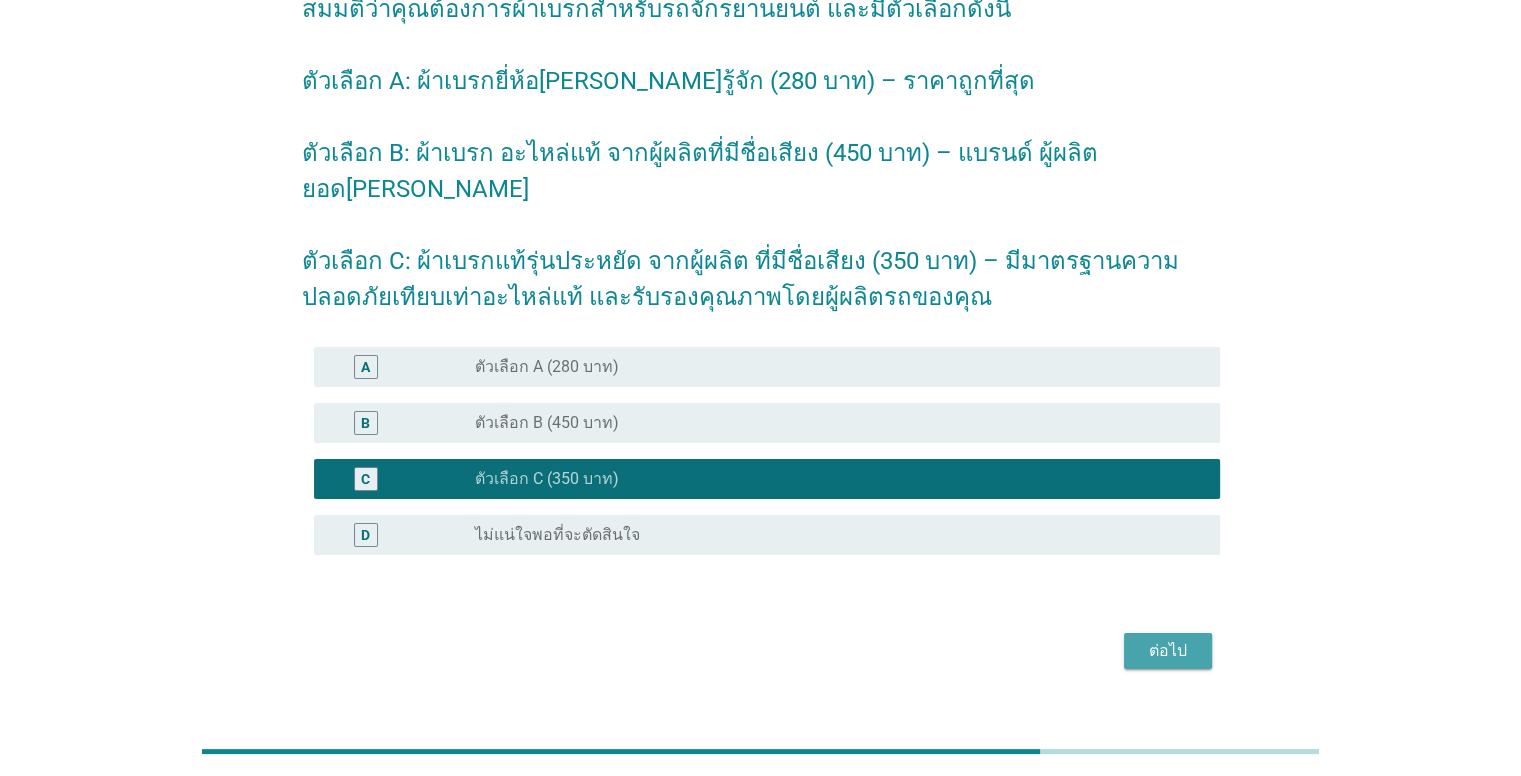 click on "ต่อไป" at bounding box center [1168, 651] 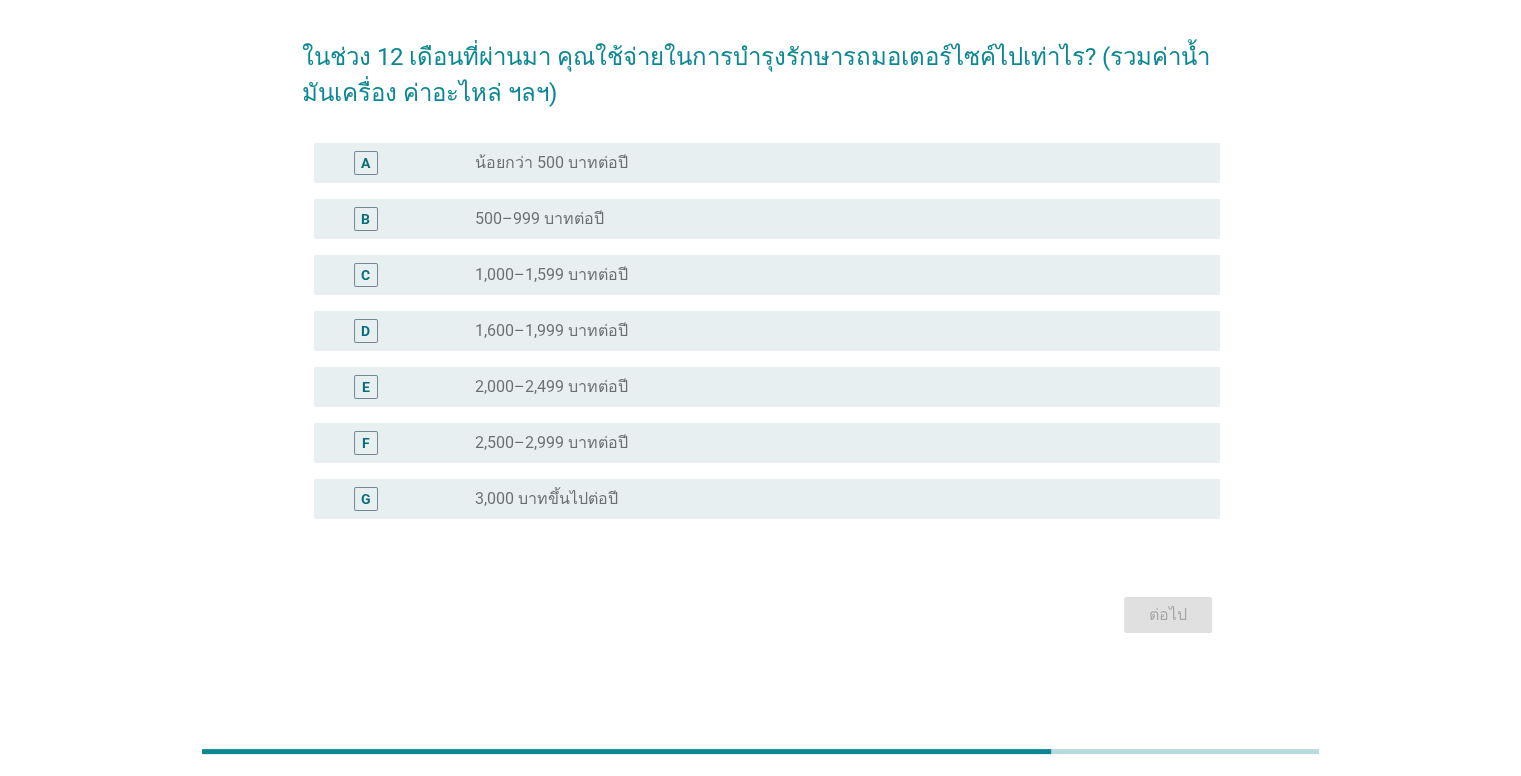 scroll, scrollTop: 0, scrollLeft: 0, axis: both 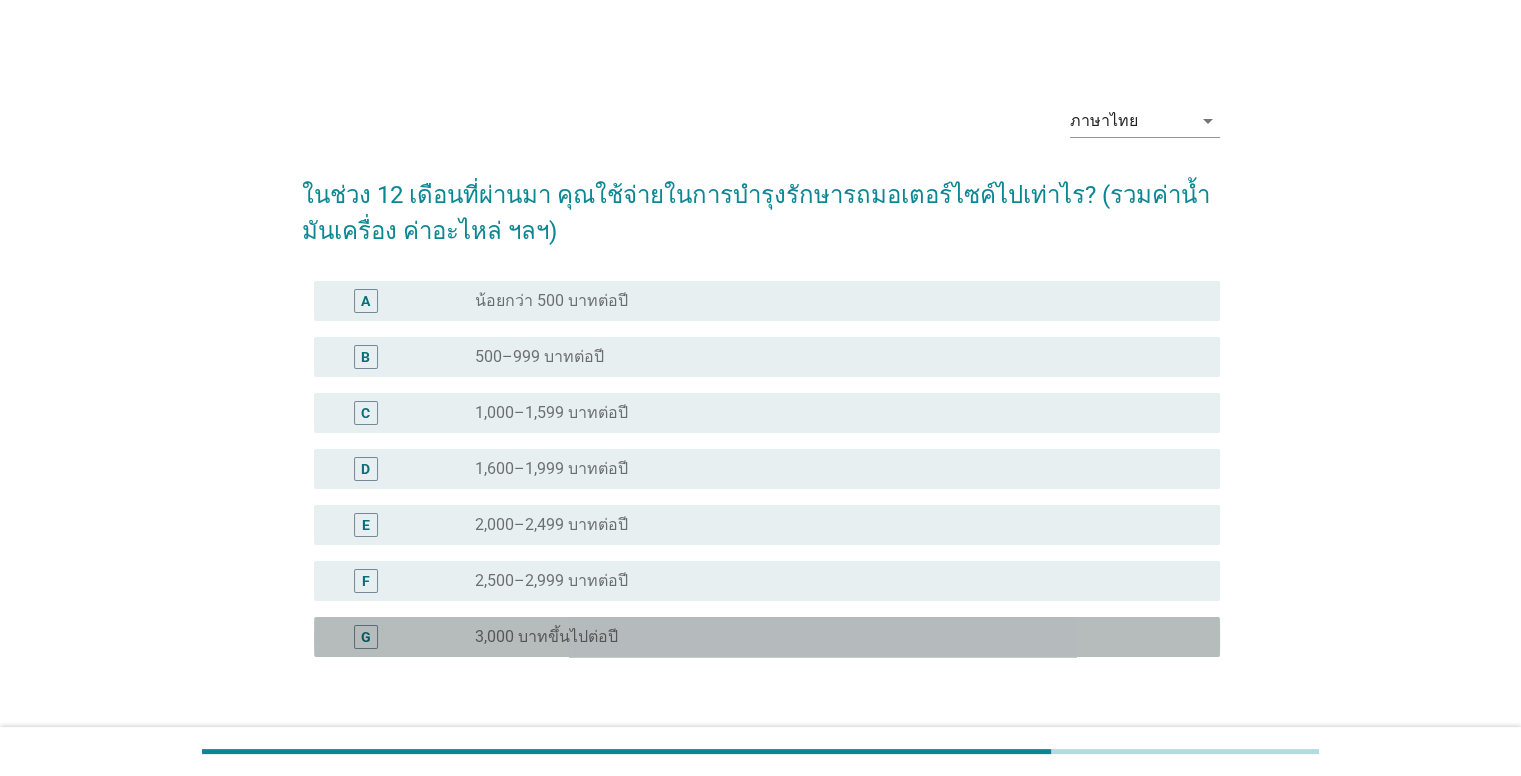 click on "3,000 บาทขึ้นไปต่อปี" at bounding box center [546, 637] 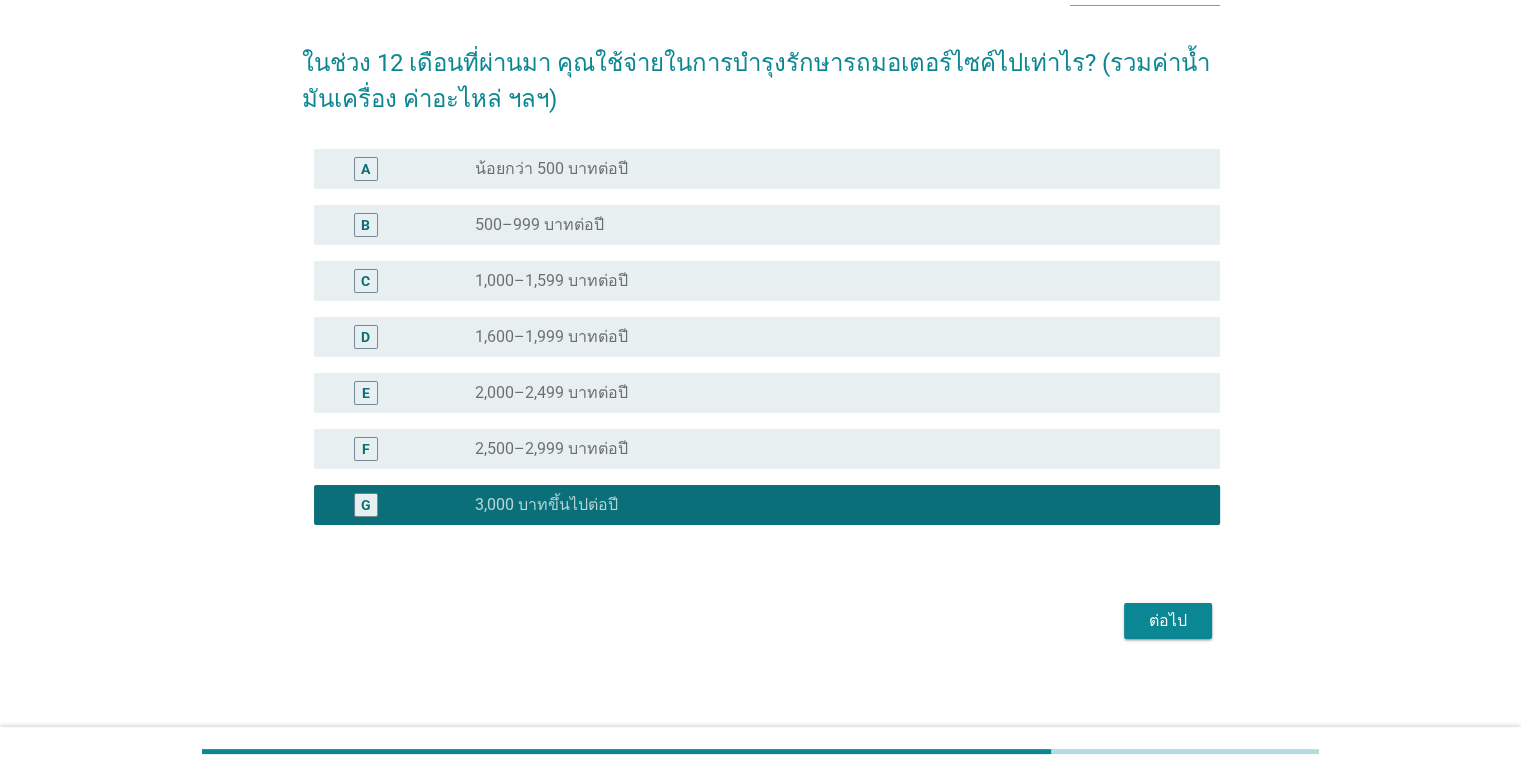 scroll, scrollTop: 138, scrollLeft: 0, axis: vertical 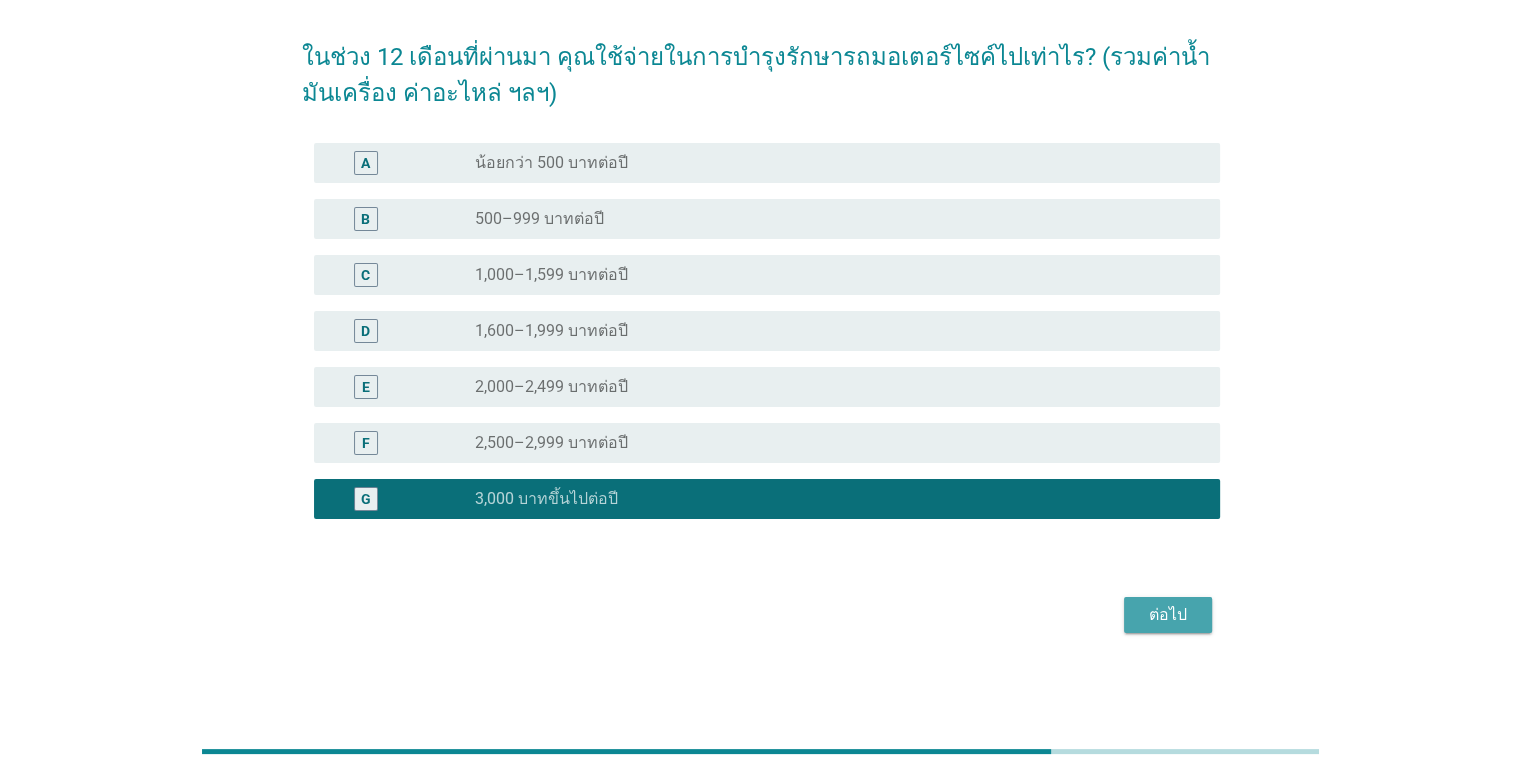 click on "ต่อไป" at bounding box center [1168, 615] 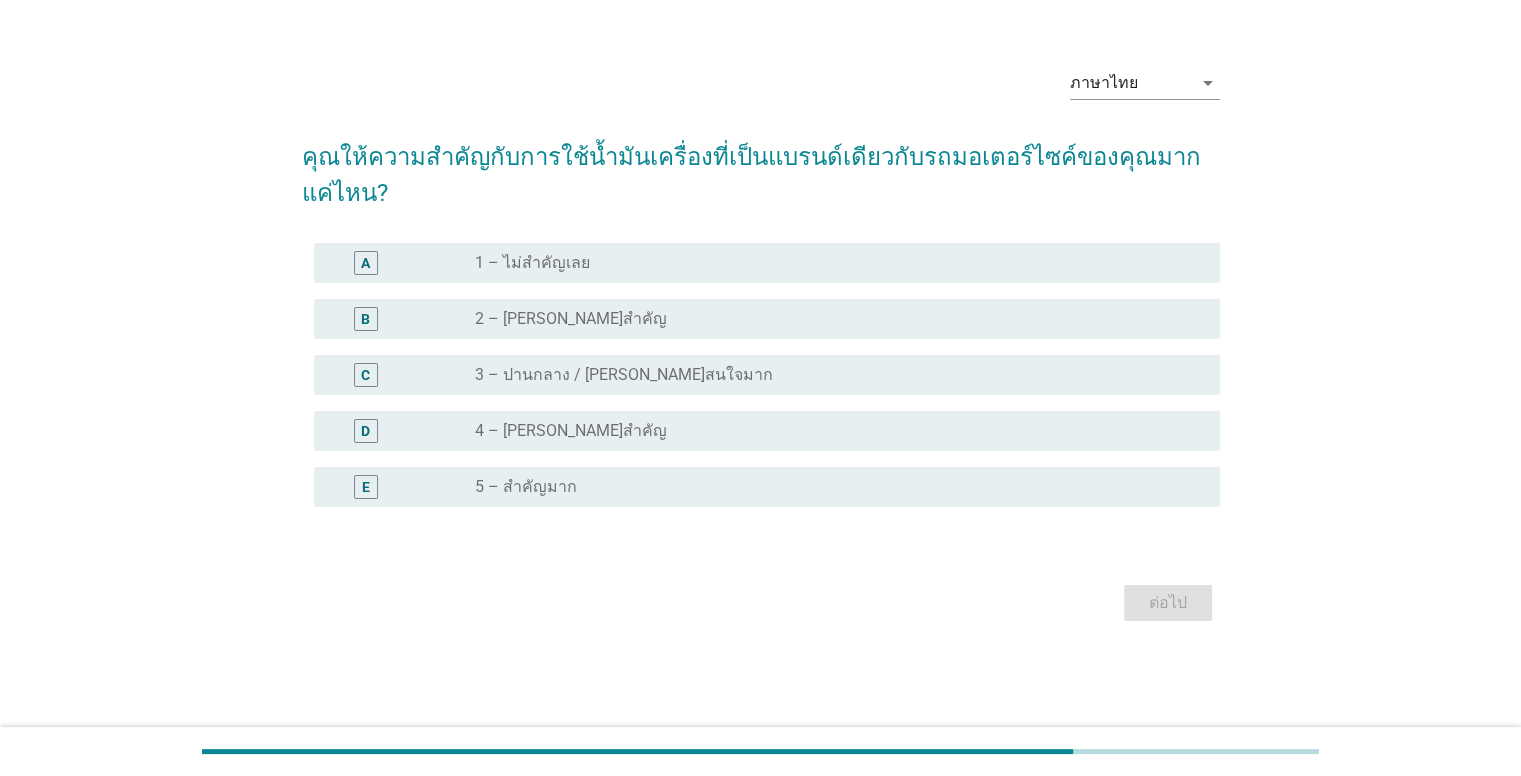 scroll, scrollTop: 0, scrollLeft: 0, axis: both 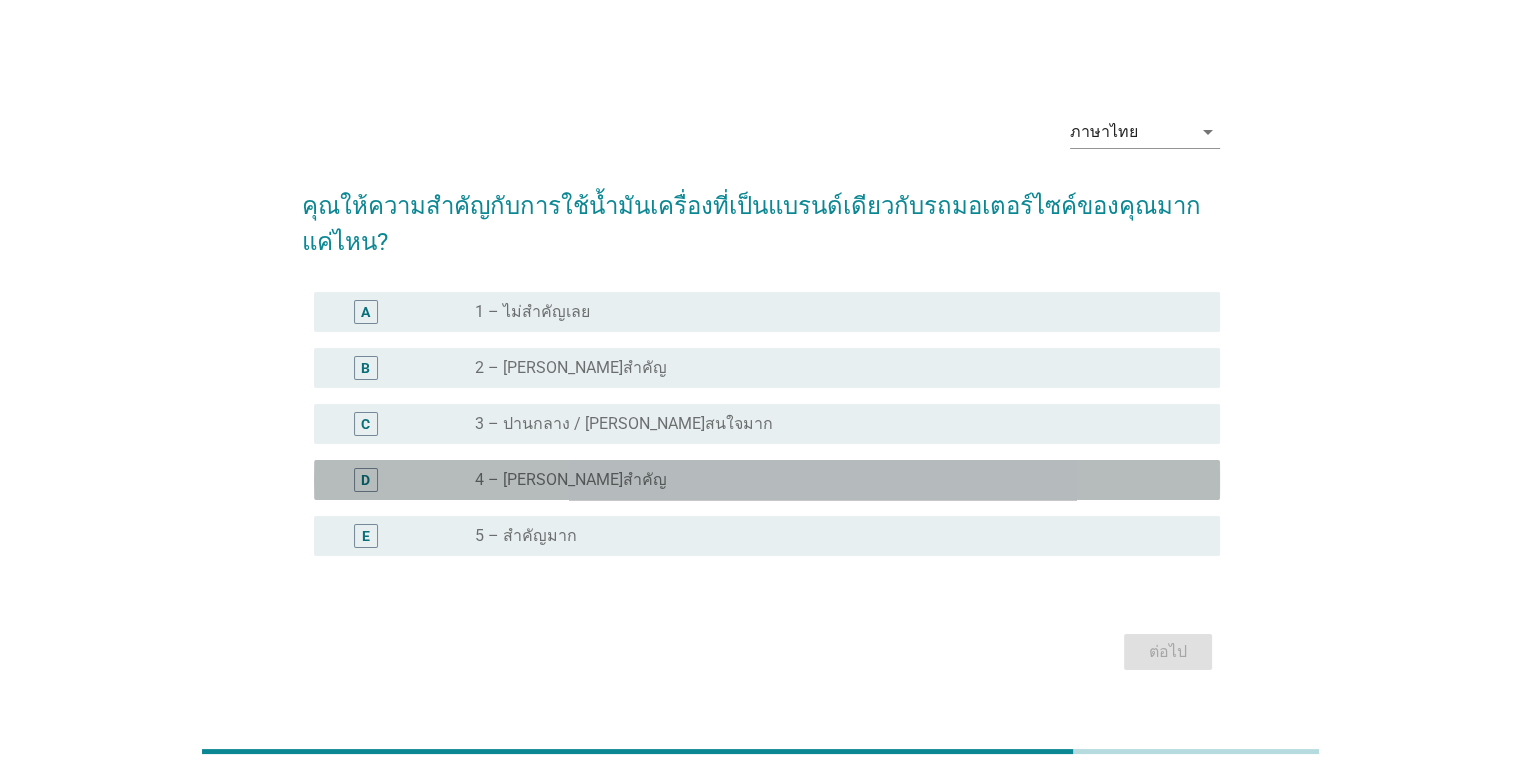 click on "radio_button_unchecked 4 – [PERSON_NAME]สำคัญ" at bounding box center (831, 480) 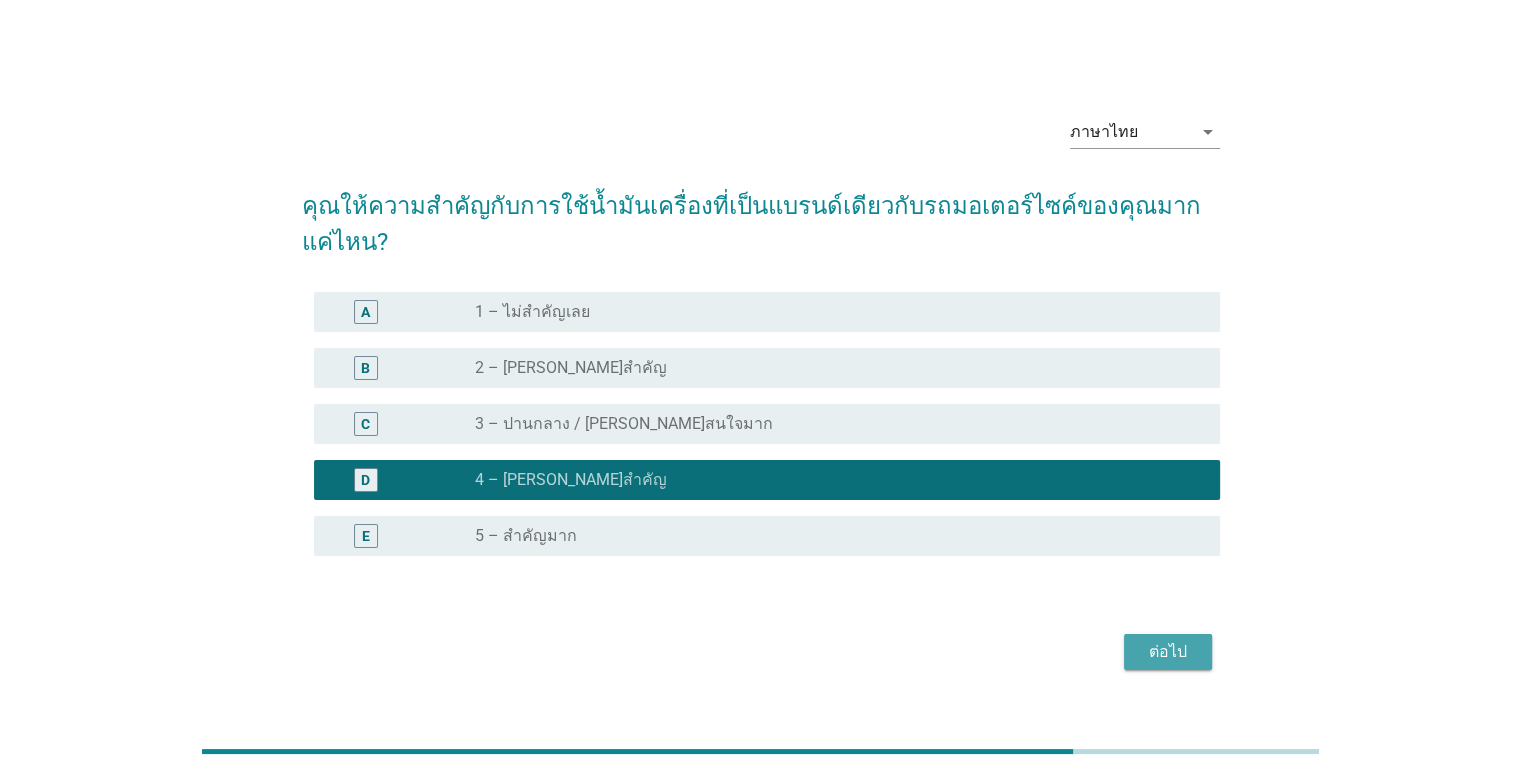 click on "ต่อไป" at bounding box center [1168, 652] 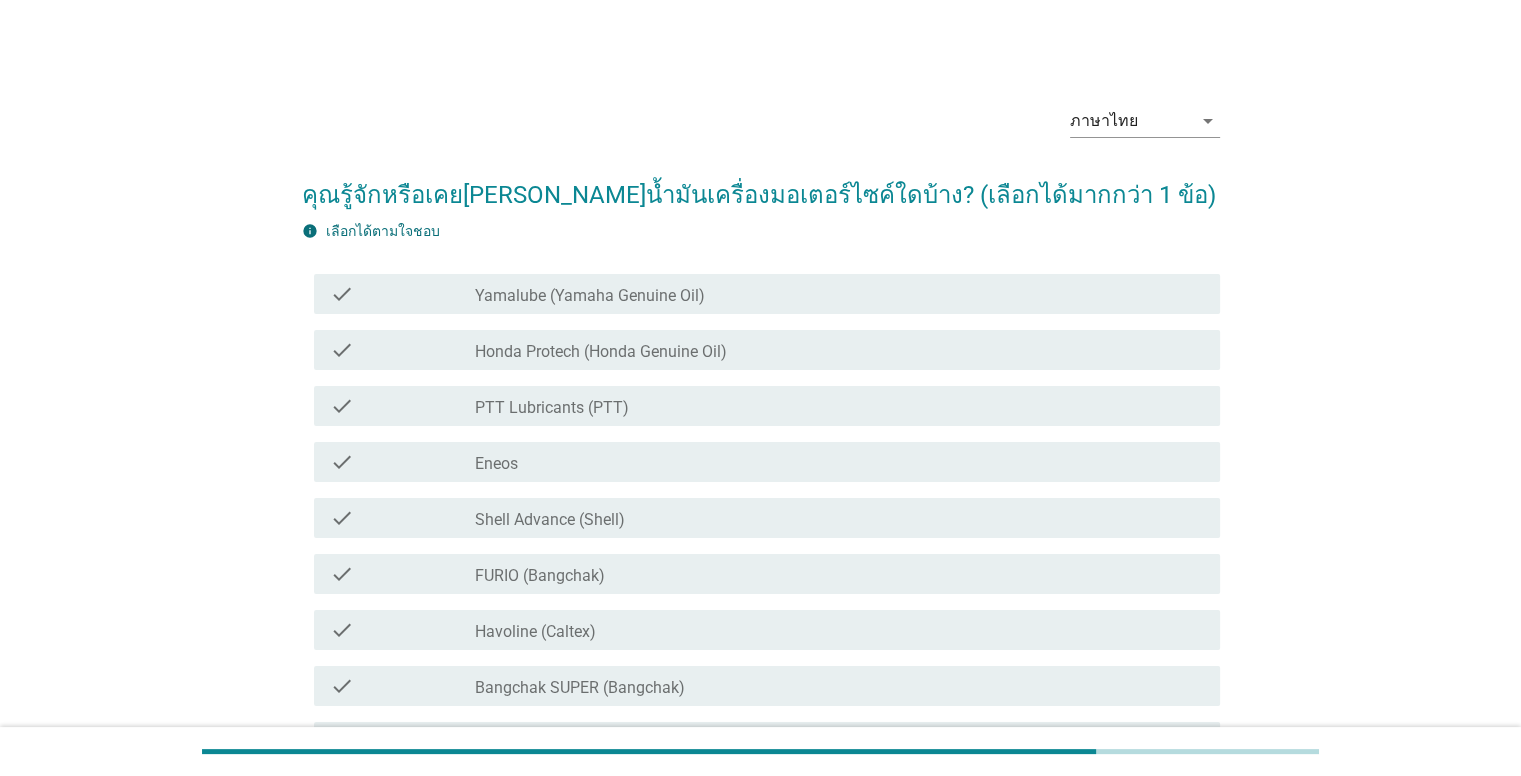 click on "check_box_outline_blank Yamalube (Yamaha Genuine Oil)" at bounding box center [839, 294] 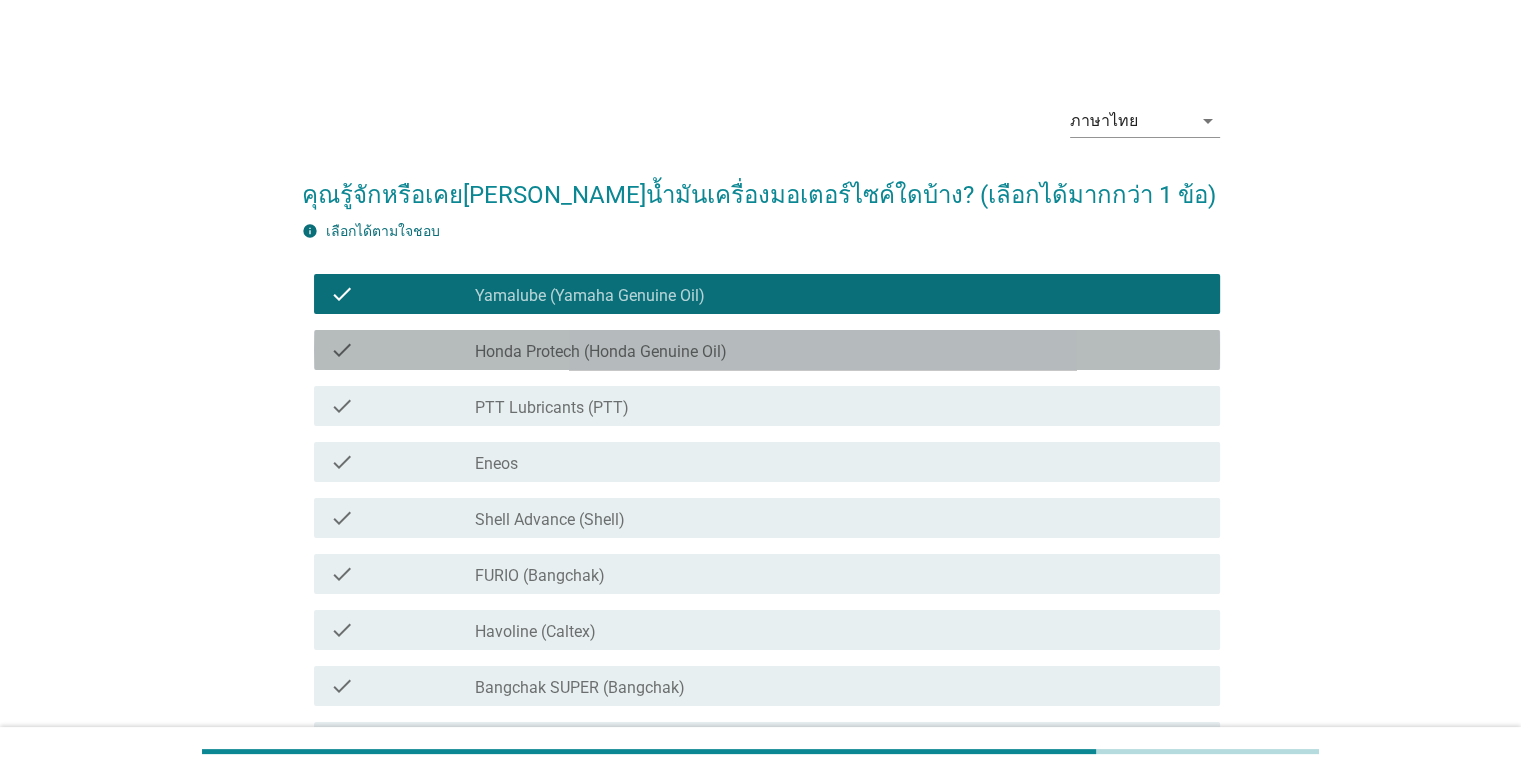 click on "check_box_outline_blank Honda Protech (Honda Genuine Oil)" at bounding box center (839, 350) 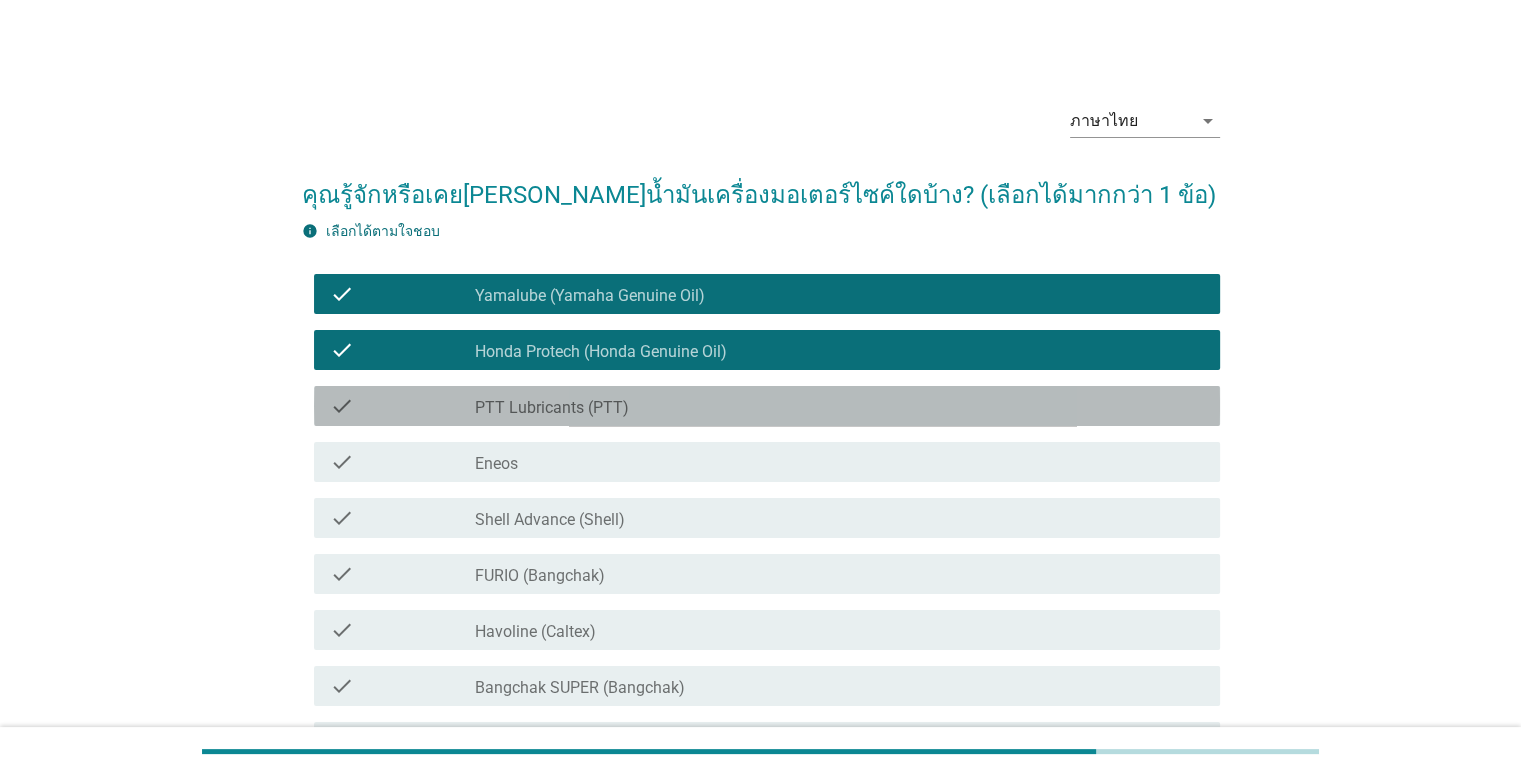 click on "check_box_outline_blank PTT Lubricants (PTT)" at bounding box center (839, 406) 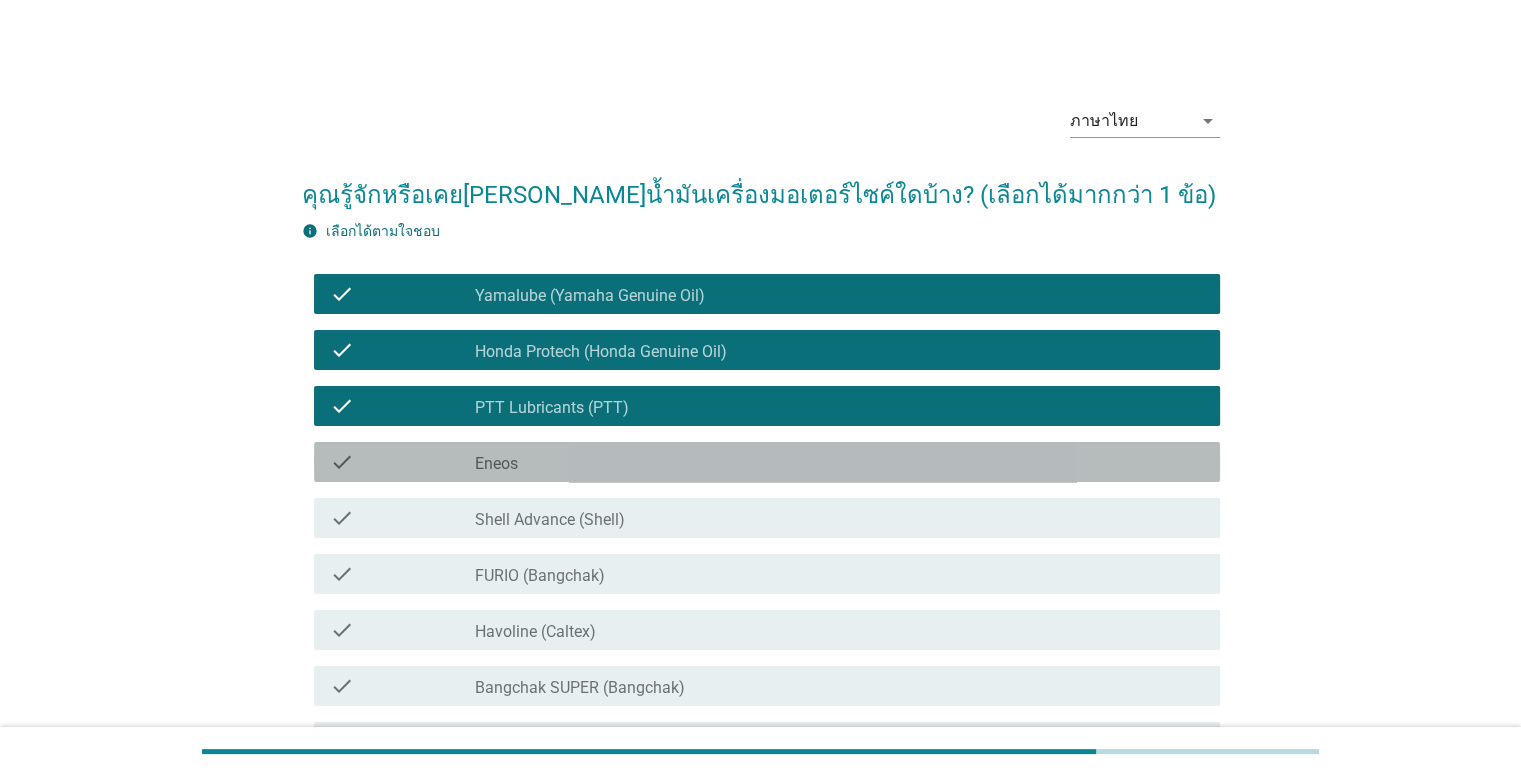 click on "check_box_outline_blank Eneos" at bounding box center [839, 462] 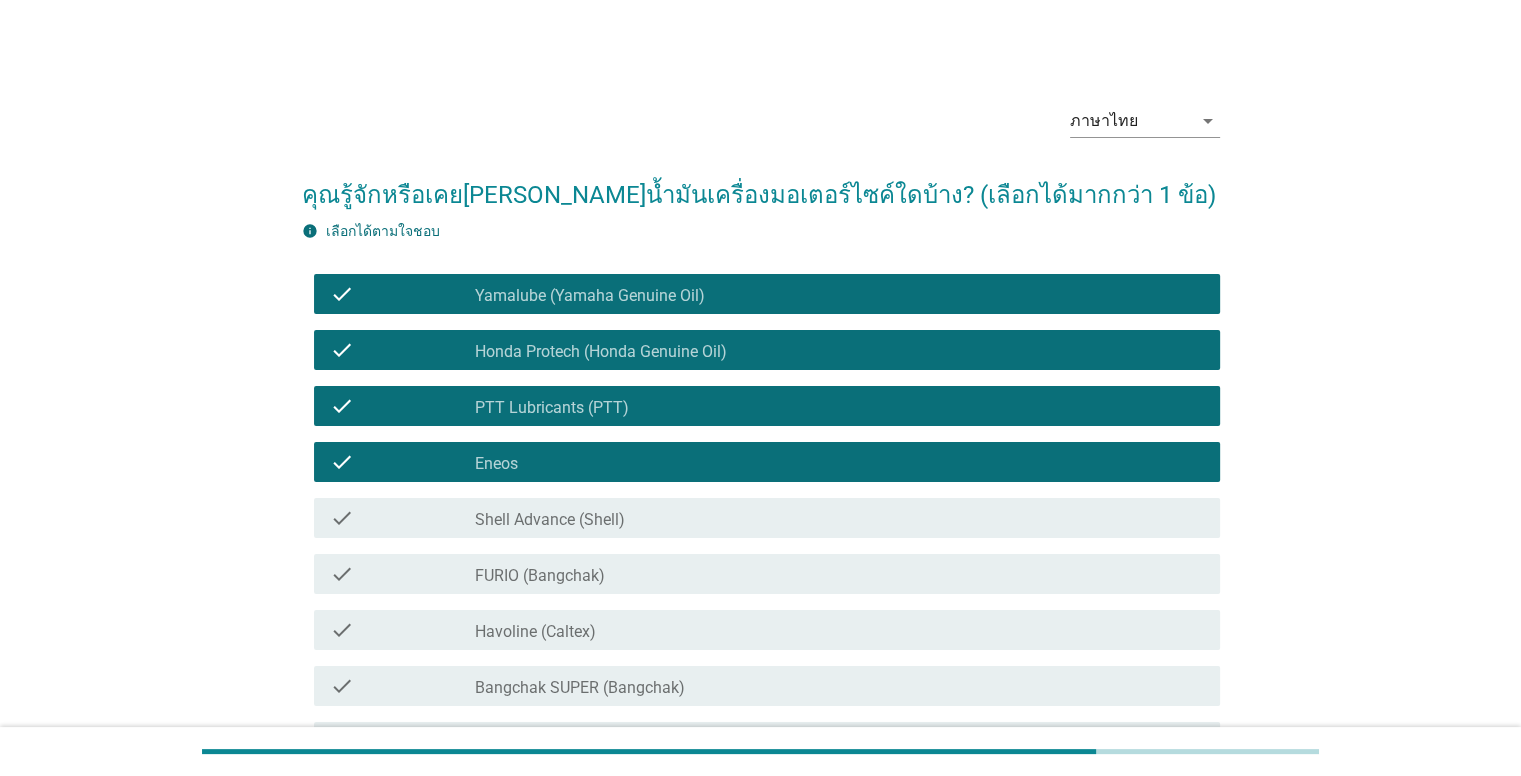 click on "check_box_outline_blank Shell Advance (Shell)" at bounding box center (839, 518) 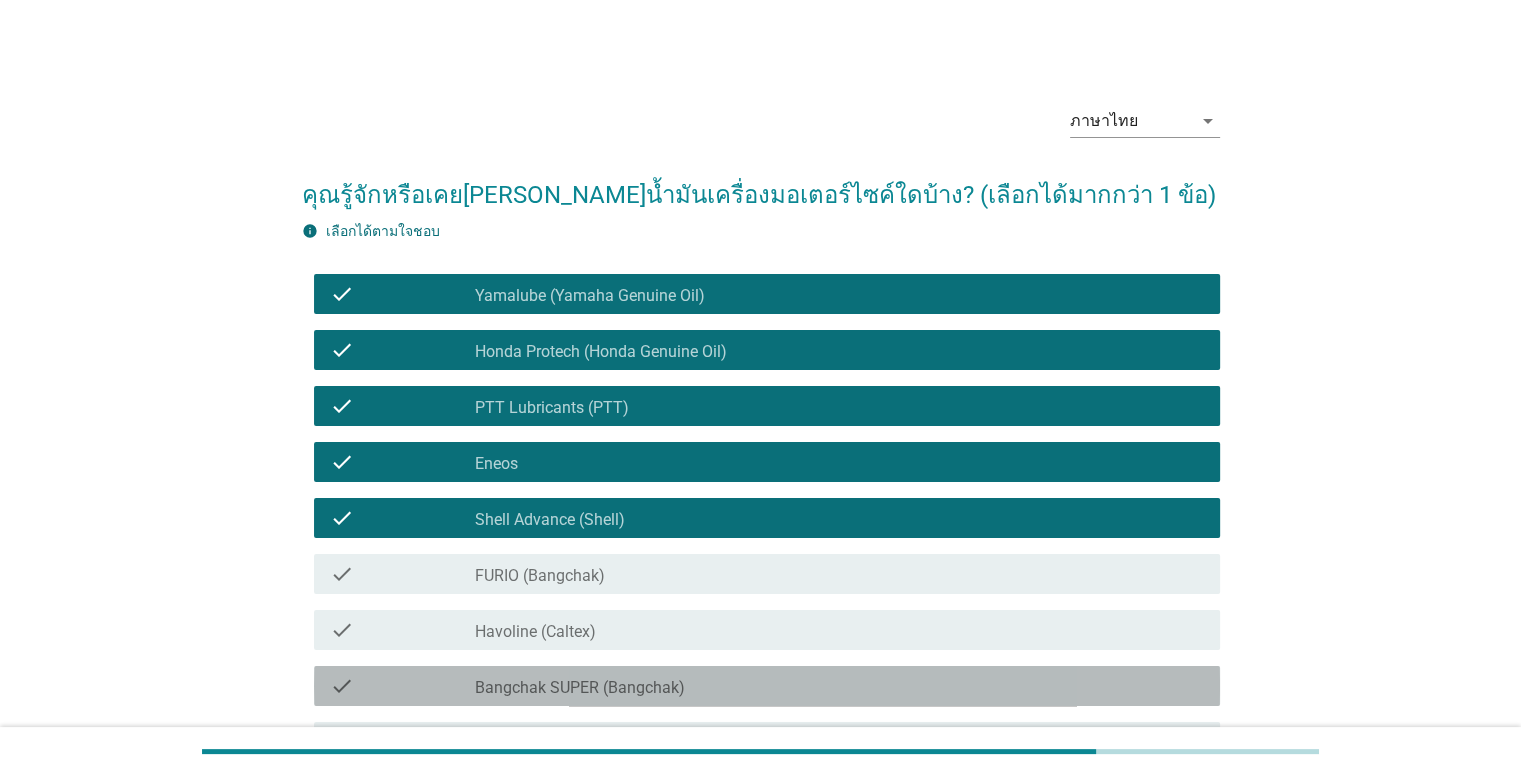 click on "check_box_outline_blank Bangchak SUPER (Bangchak)" at bounding box center (839, 686) 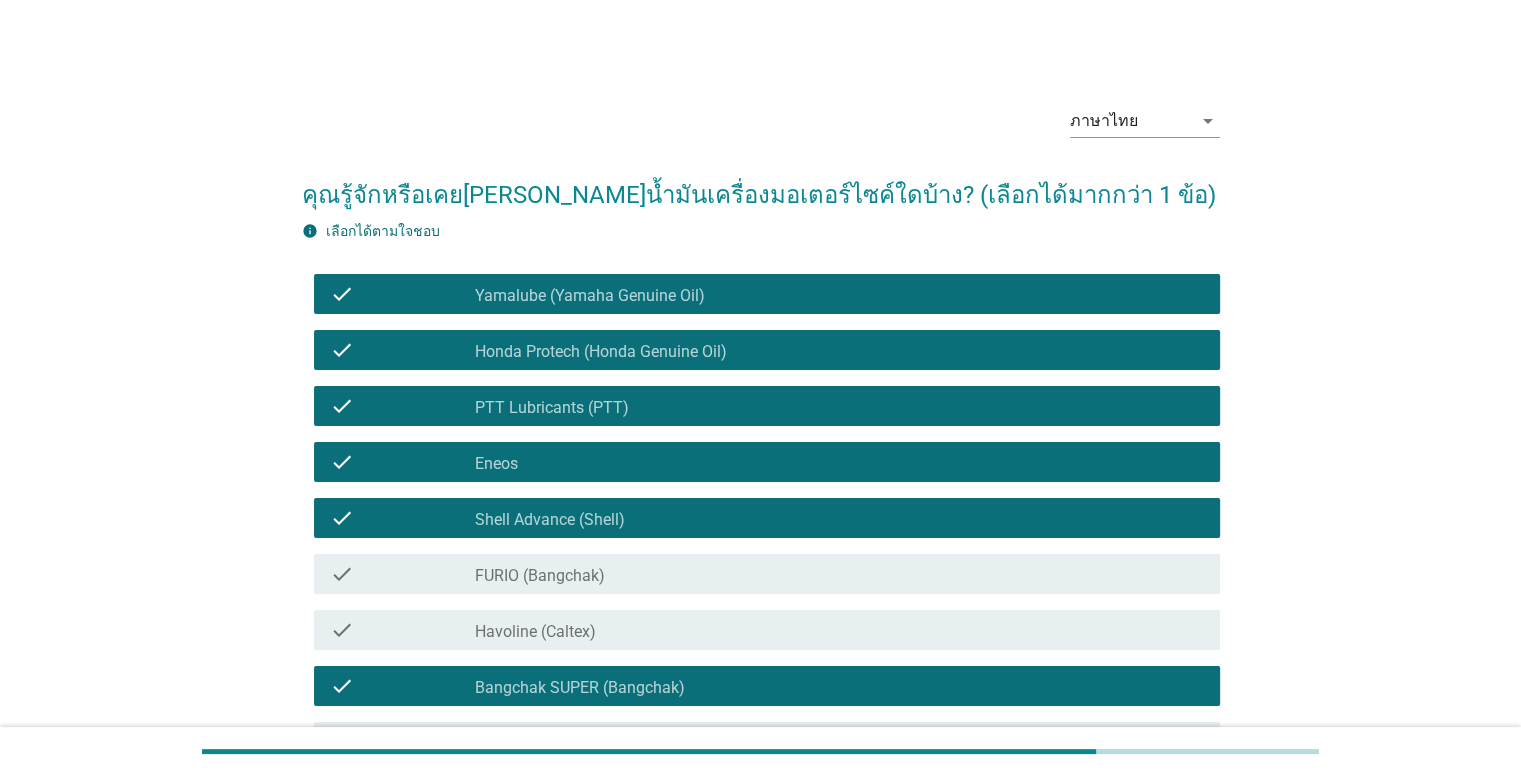 click on "check     check_box_outline_blank Bangchak SUPER (Bangchak)" at bounding box center (761, 686) 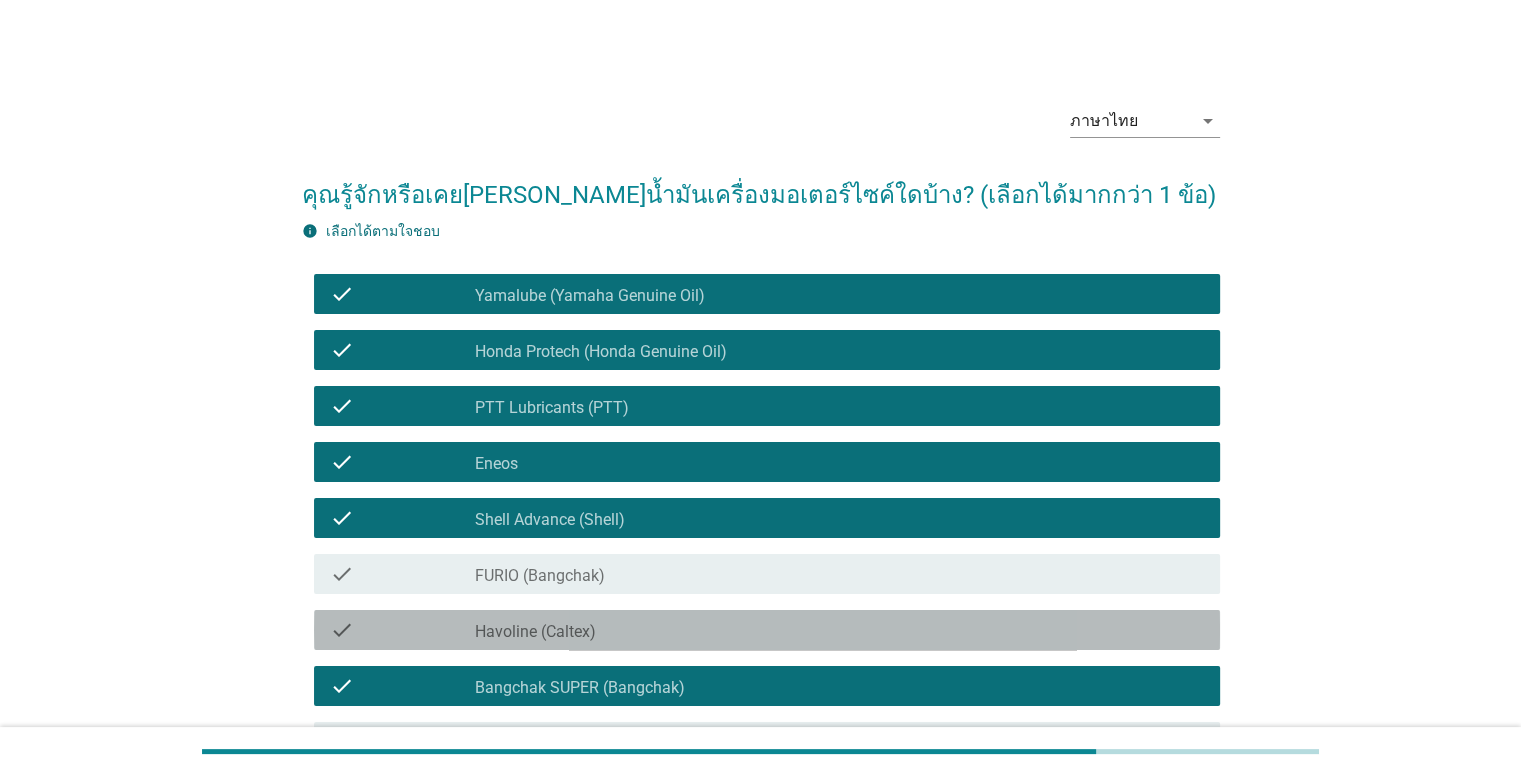 click on "check_box_outline_blank Havoline (Caltex)" at bounding box center (839, 630) 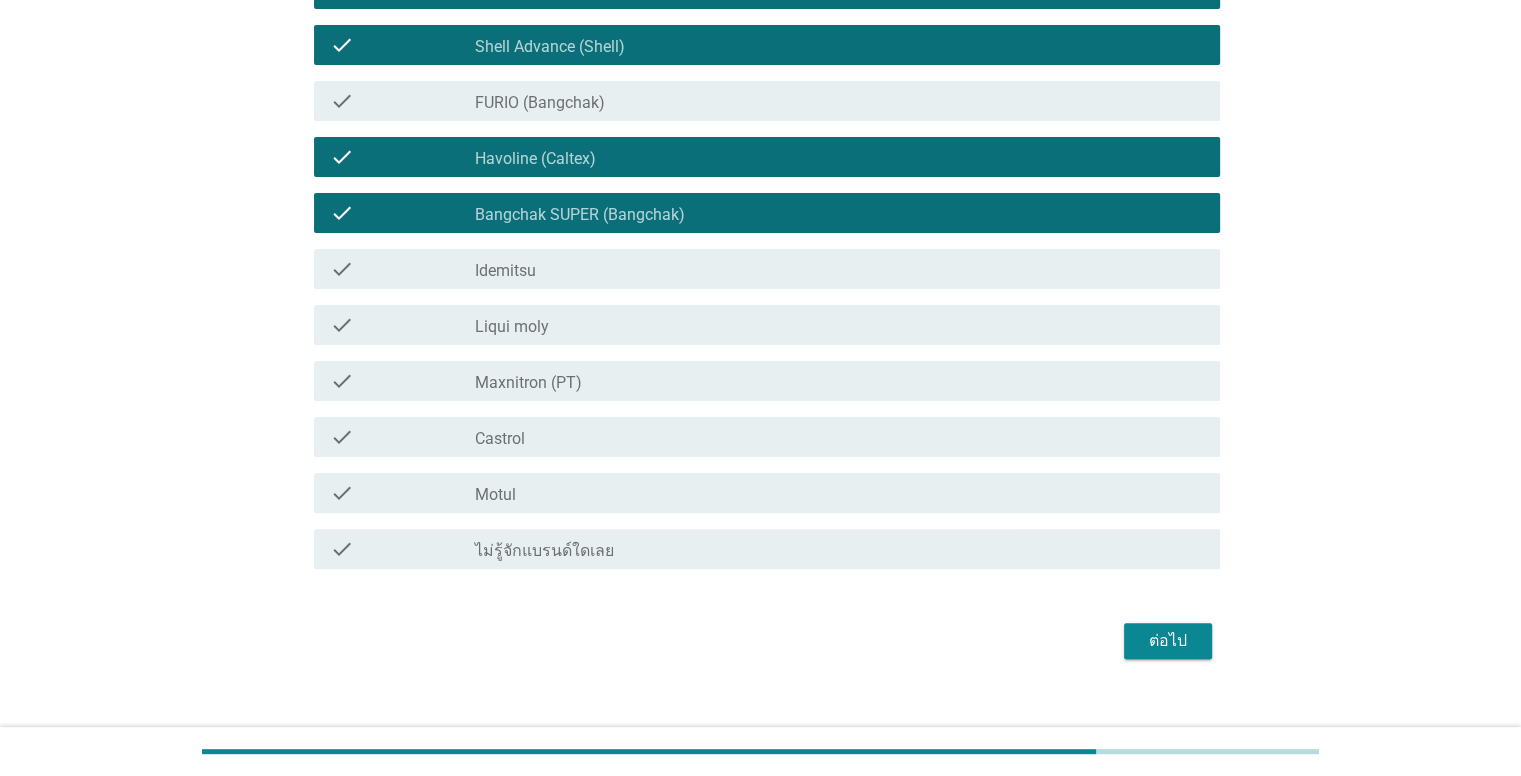 scroll, scrollTop: 499, scrollLeft: 0, axis: vertical 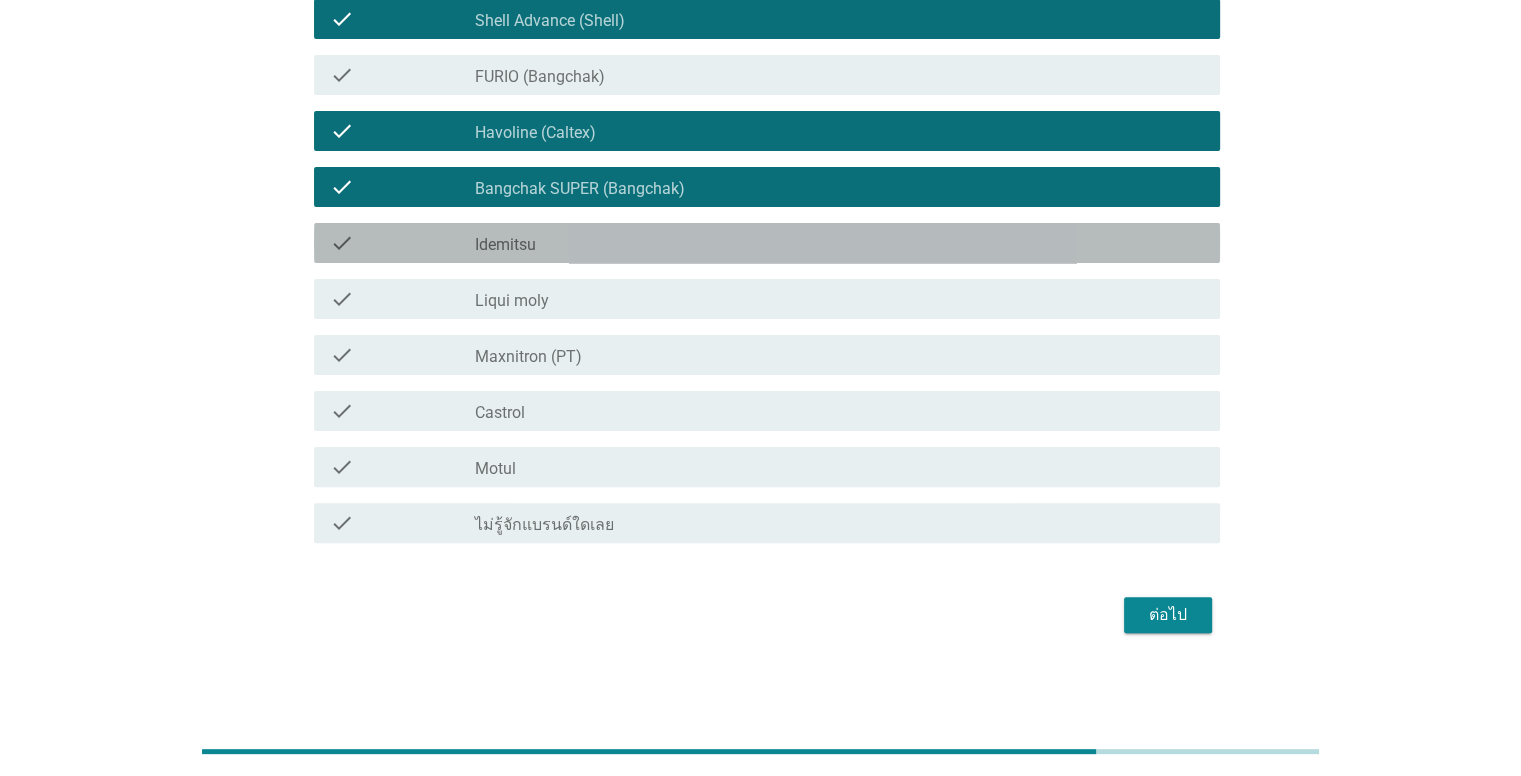 click on "Idemitsu" at bounding box center (505, 245) 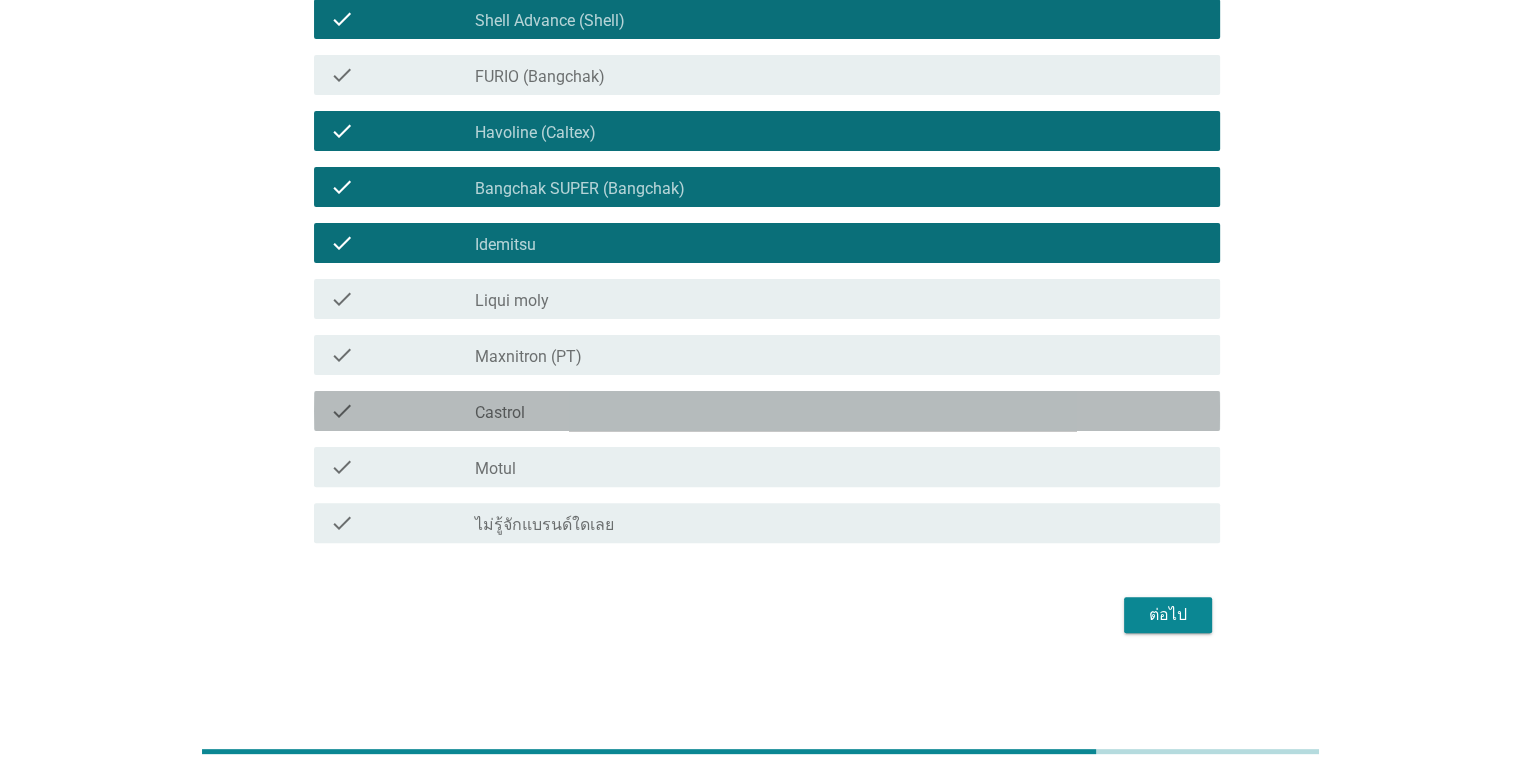 click on "check     check_box_outline_blank Castrol" at bounding box center [767, 411] 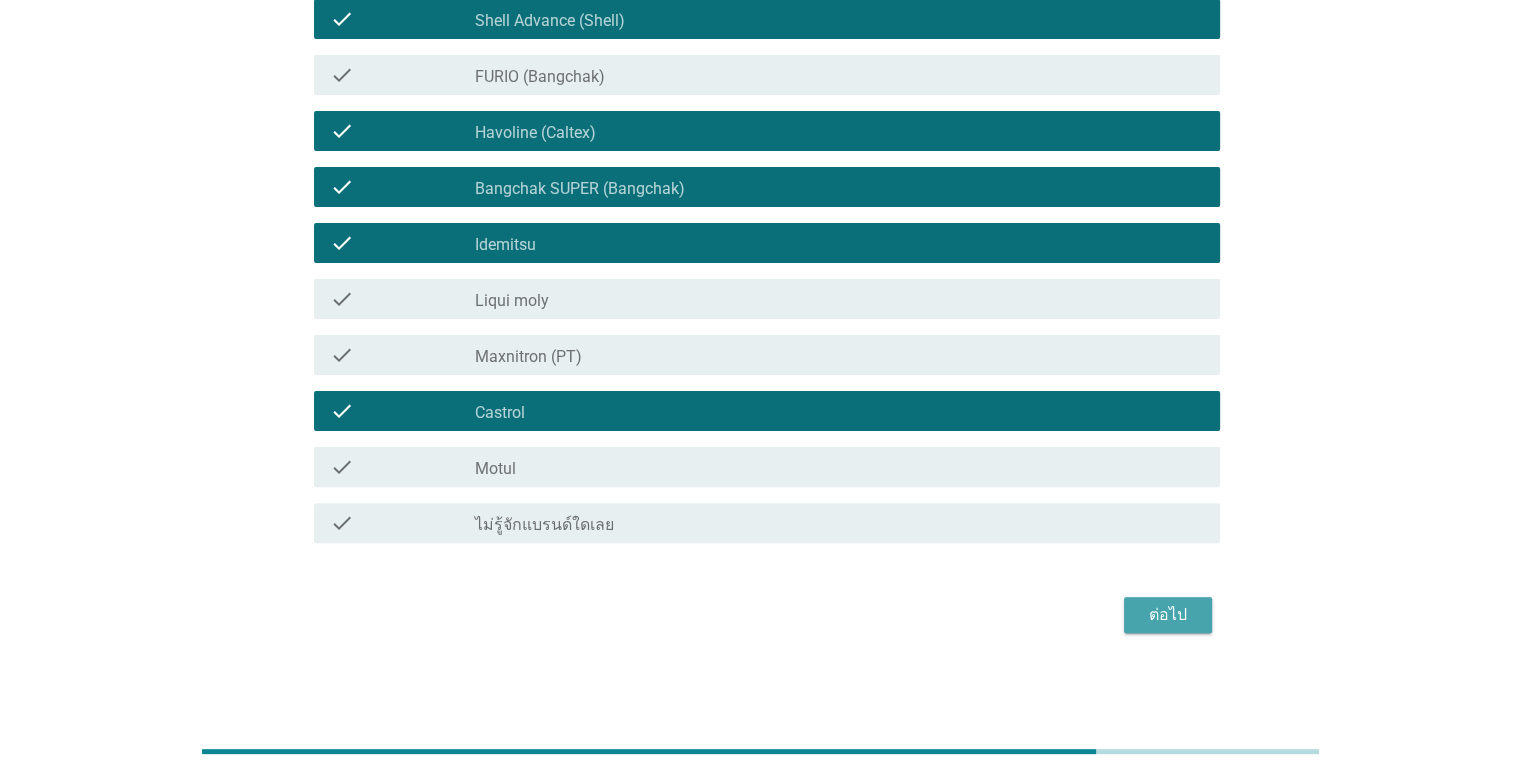 click on "ต่อไป" at bounding box center (1168, 615) 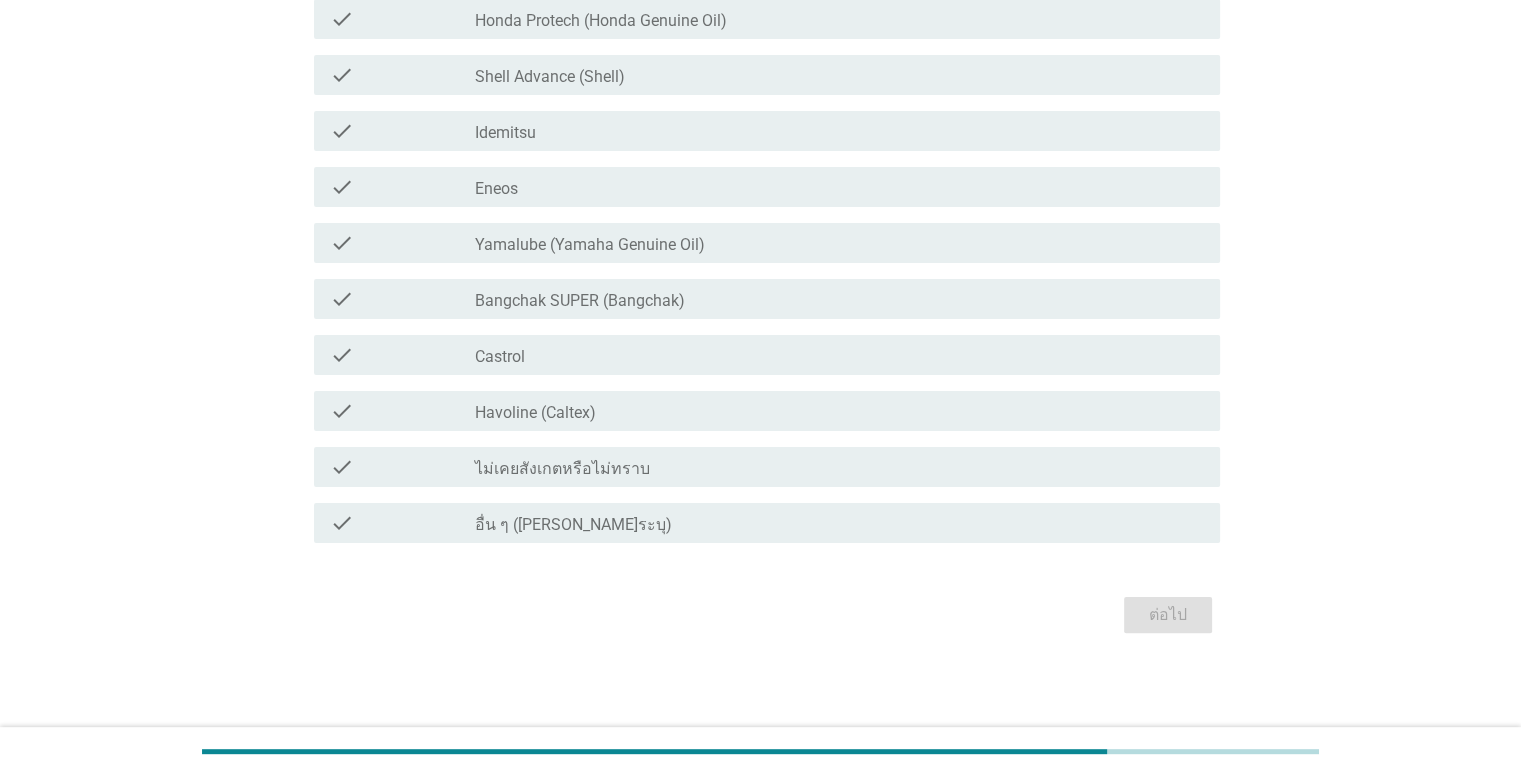 scroll, scrollTop: 0, scrollLeft: 0, axis: both 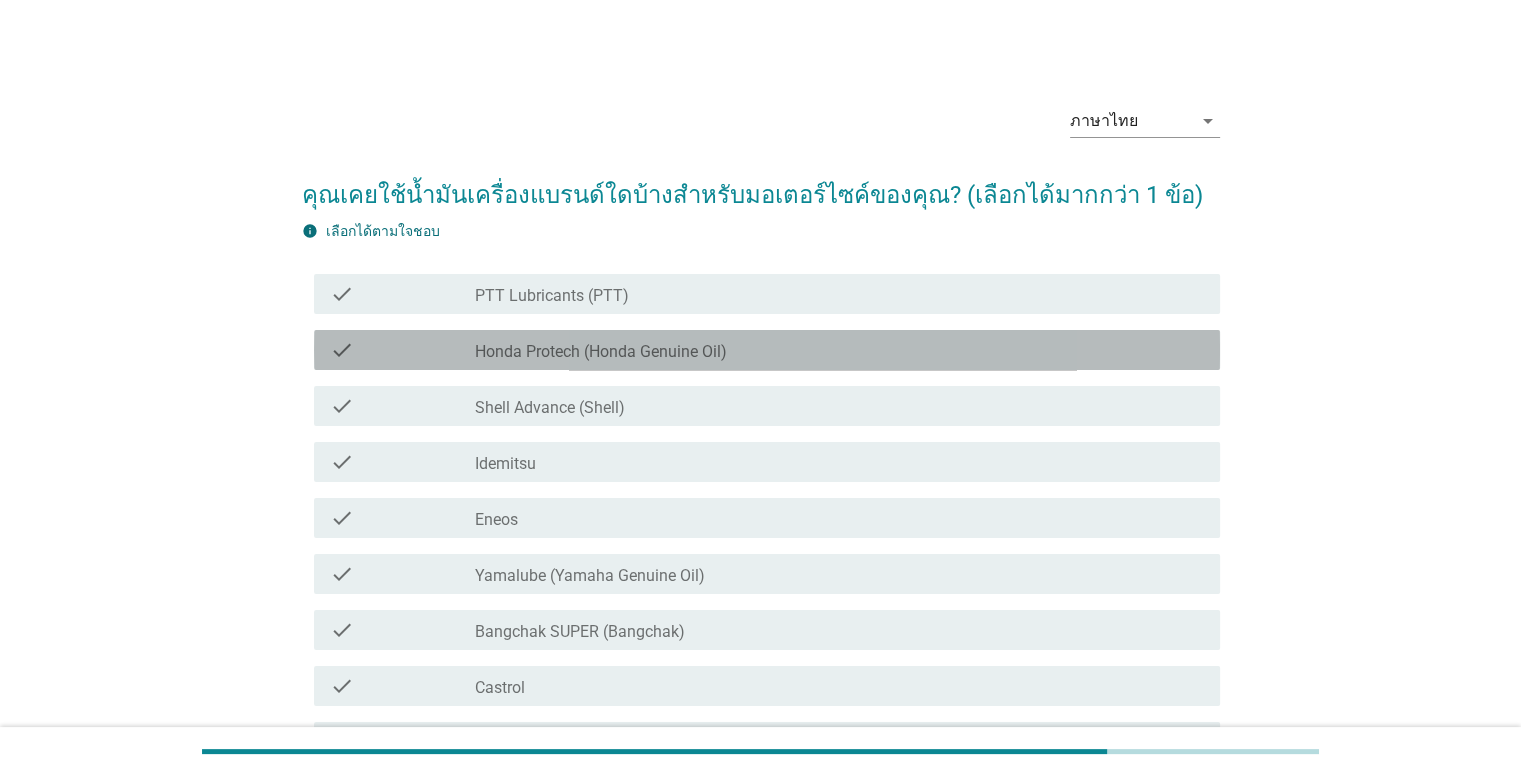 click on "Honda Protech (Honda Genuine Oil)" at bounding box center [601, 352] 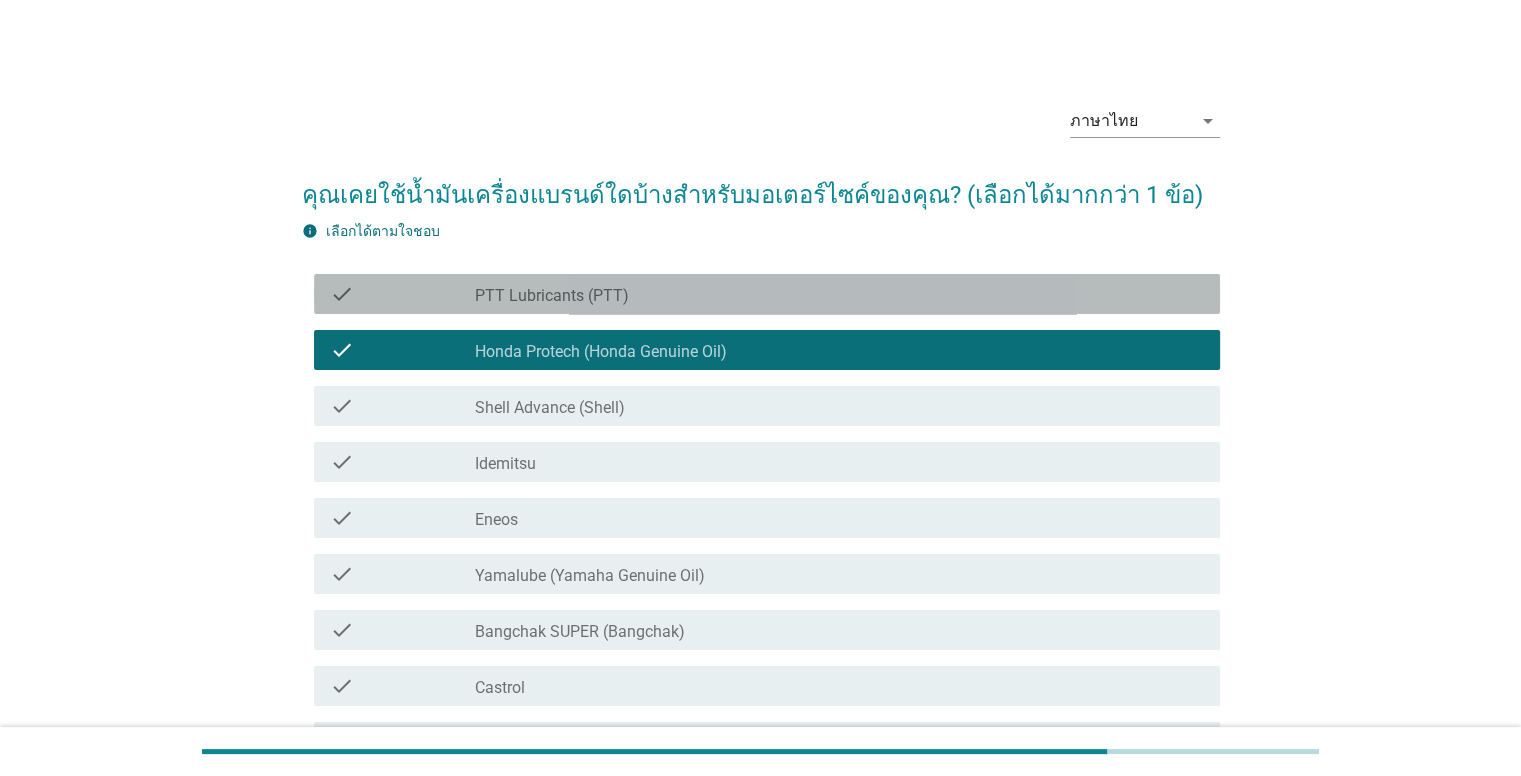 click on "check_box_outline_blank PTT Lubricants (PTT)" at bounding box center (839, 294) 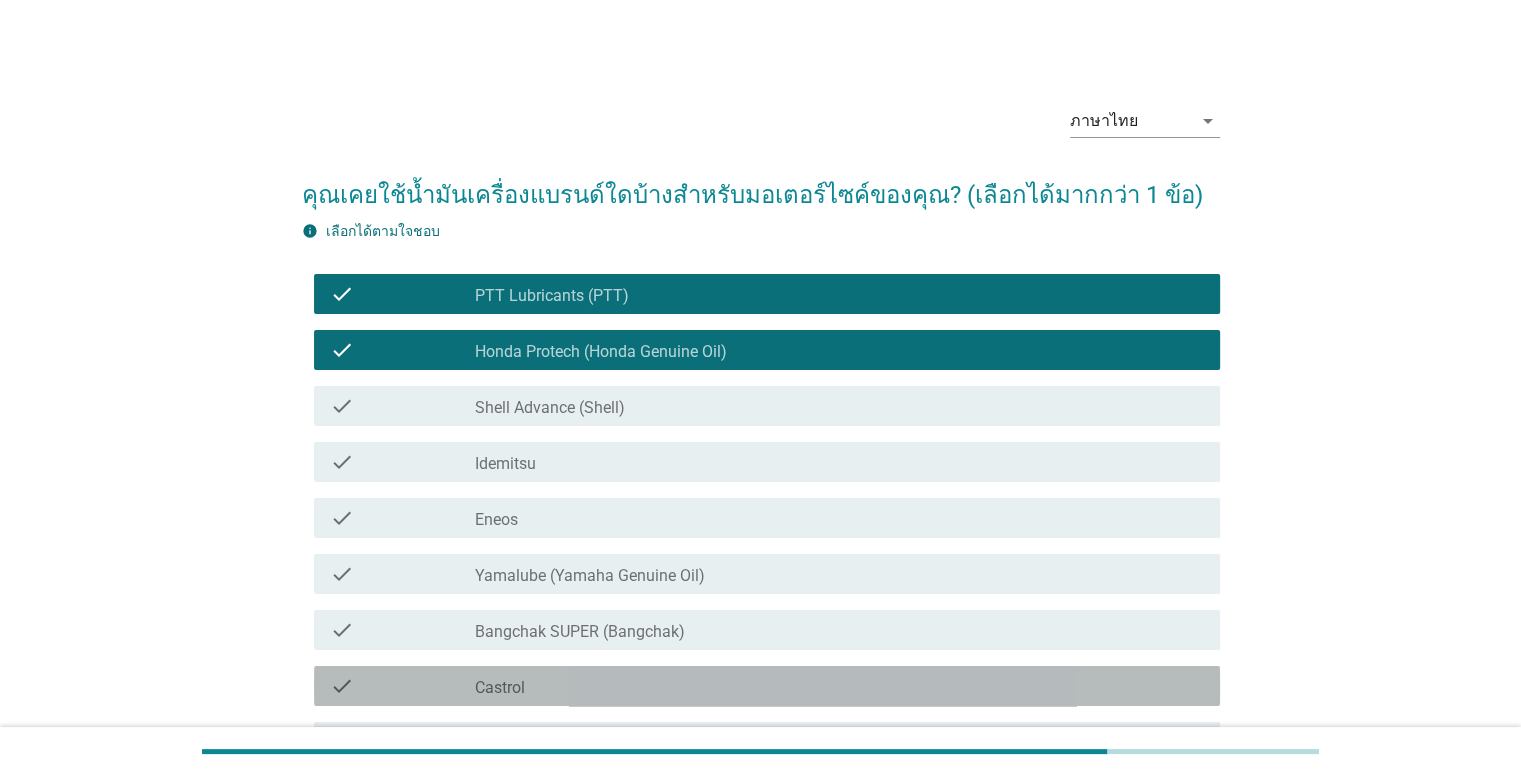 click on "check_box_outline_blank Castrol" at bounding box center (839, 686) 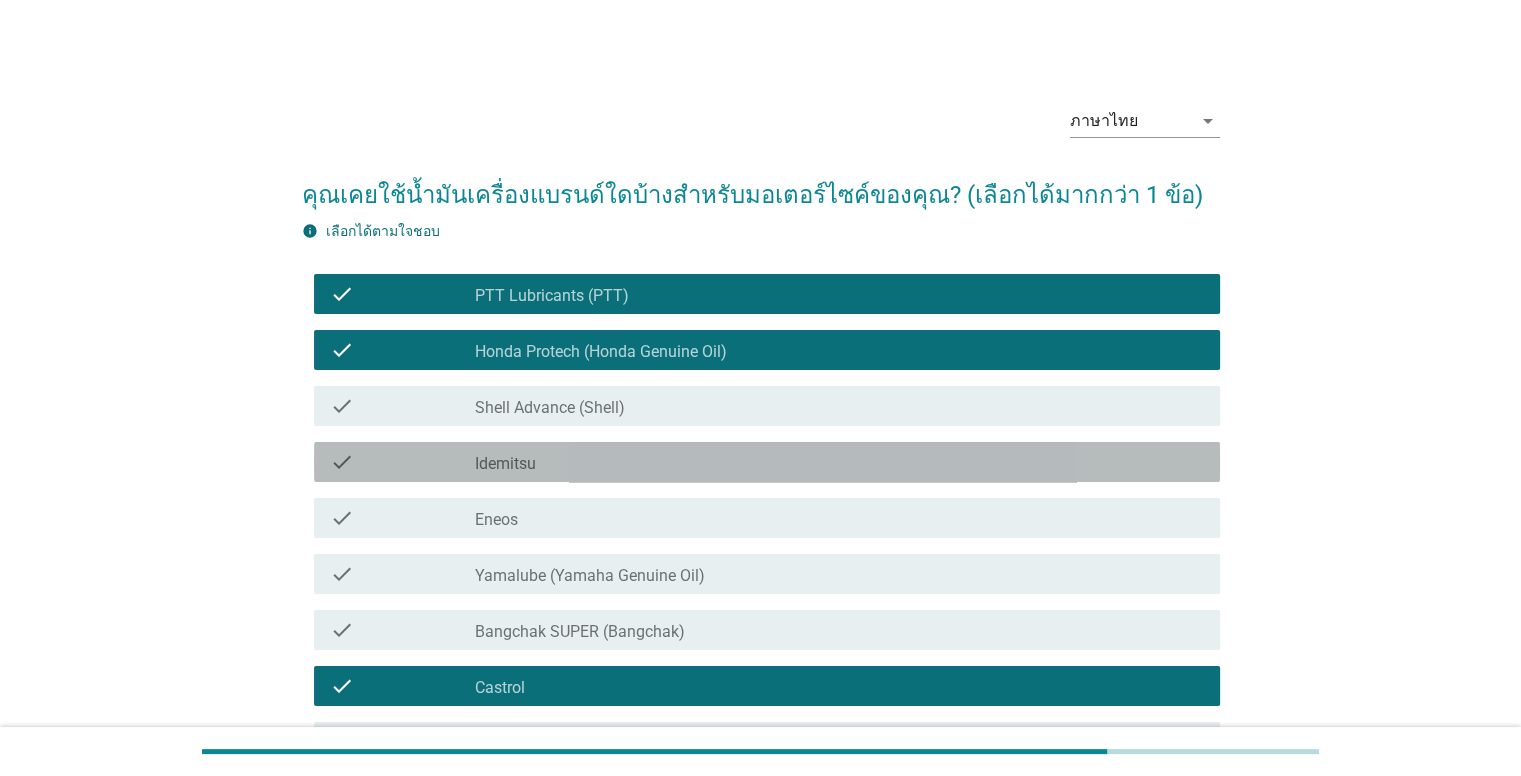 click on "check_box_outline_blank Idemitsu" at bounding box center (839, 462) 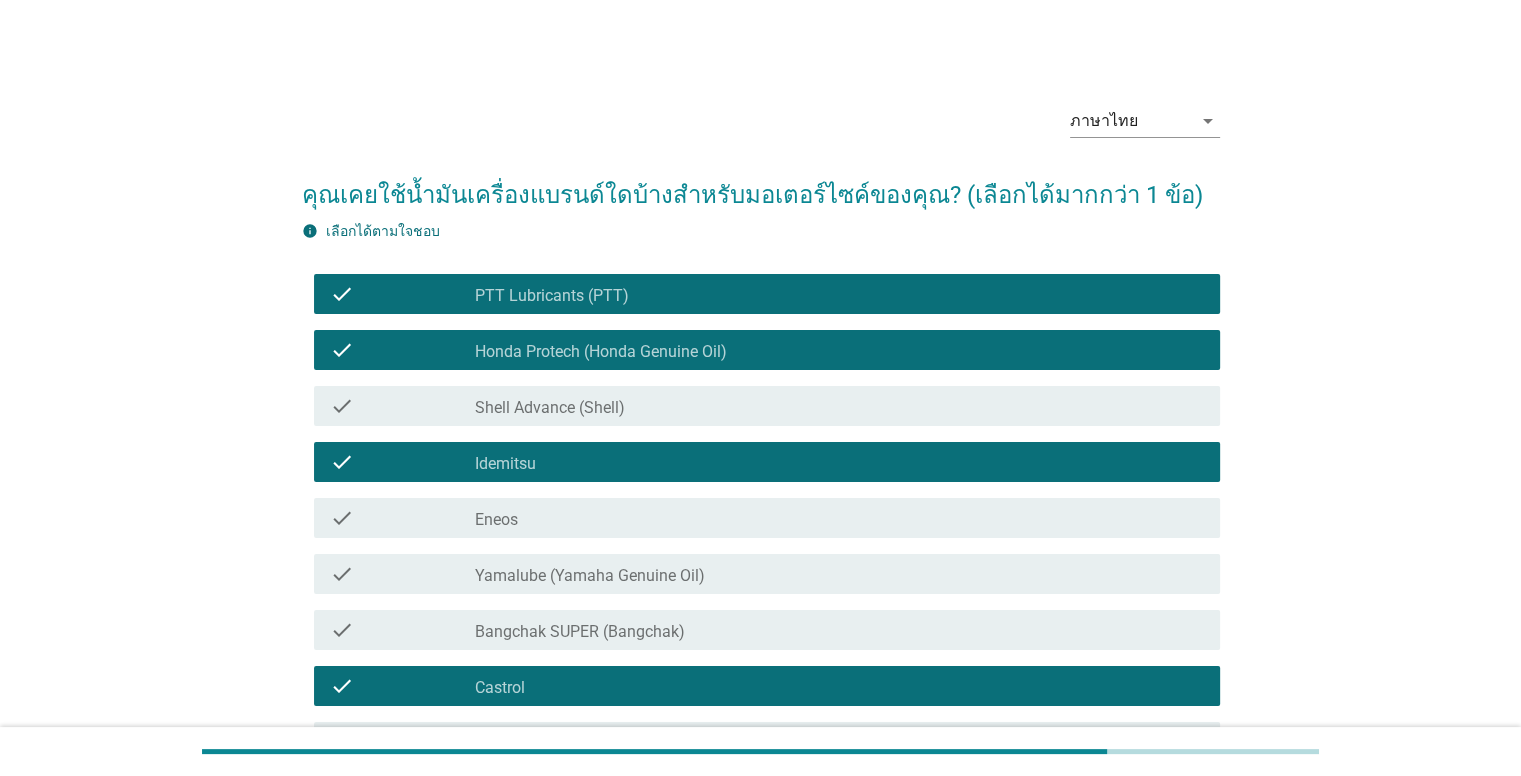 scroll, scrollTop: 331, scrollLeft: 0, axis: vertical 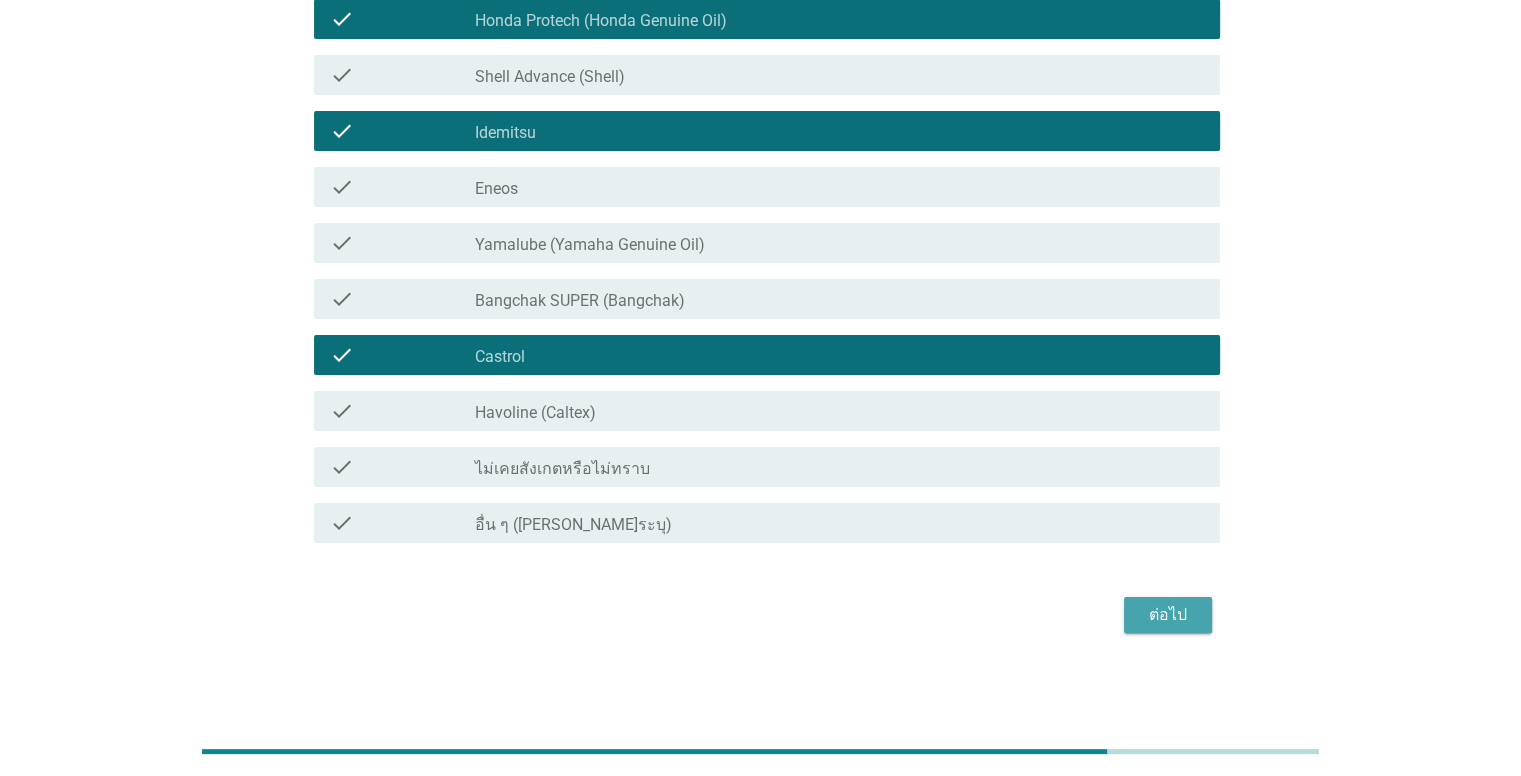 click on "ต่อไป" at bounding box center (1168, 615) 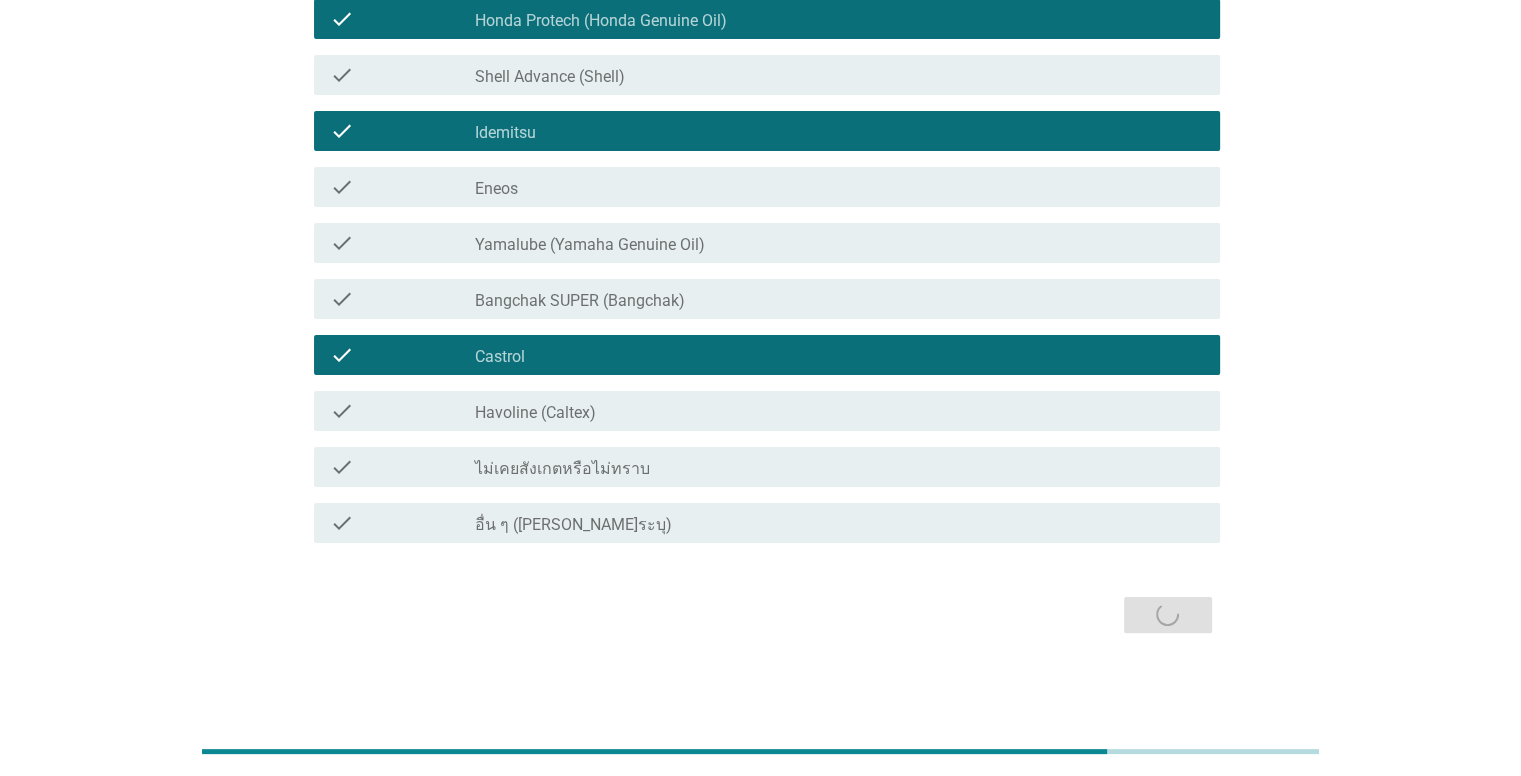 scroll, scrollTop: 0, scrollLeft: 0, axis: both 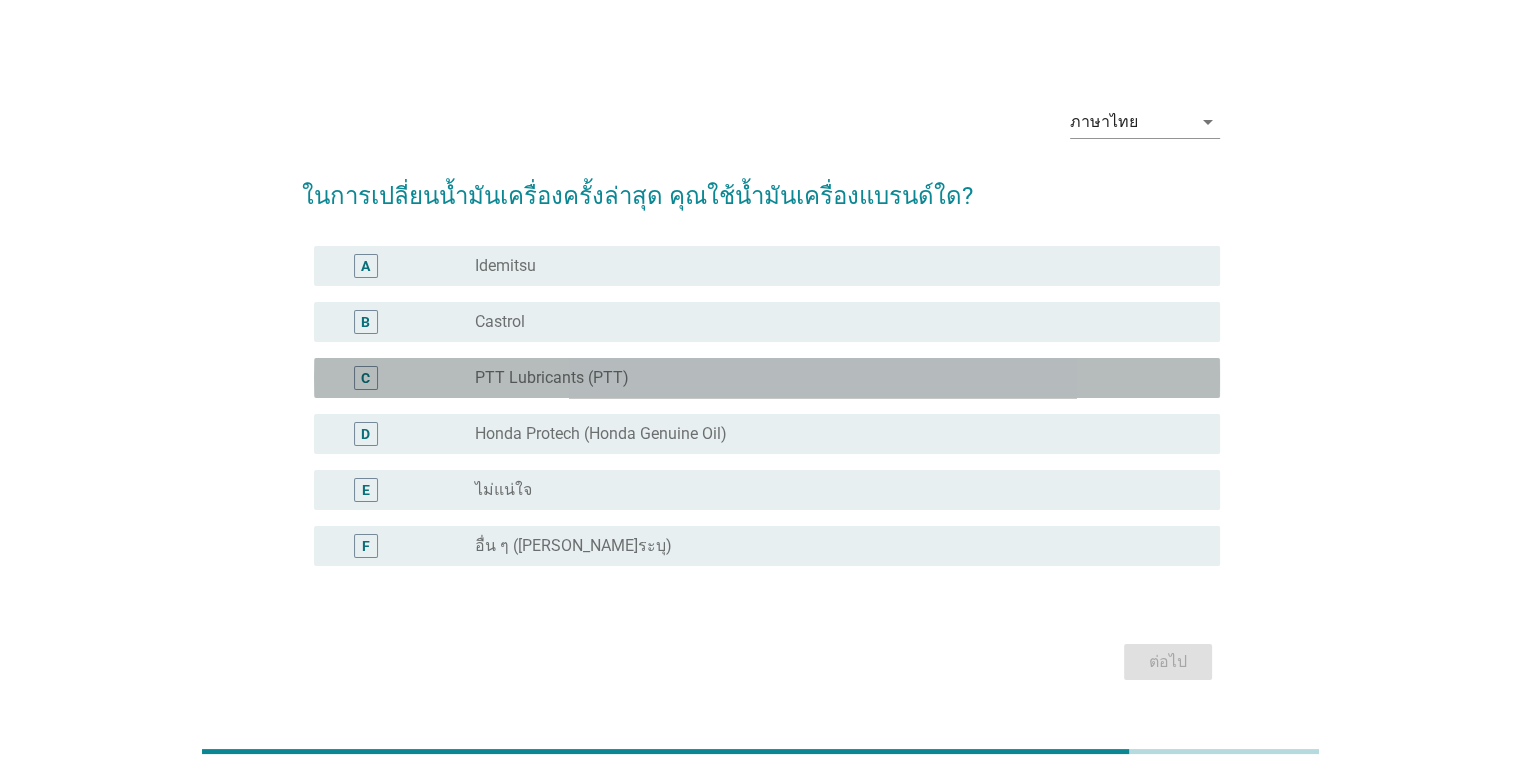 click on "C     radio_button_unchecked PTT Lubricants (PTT)" at bounding box center [767, 378] 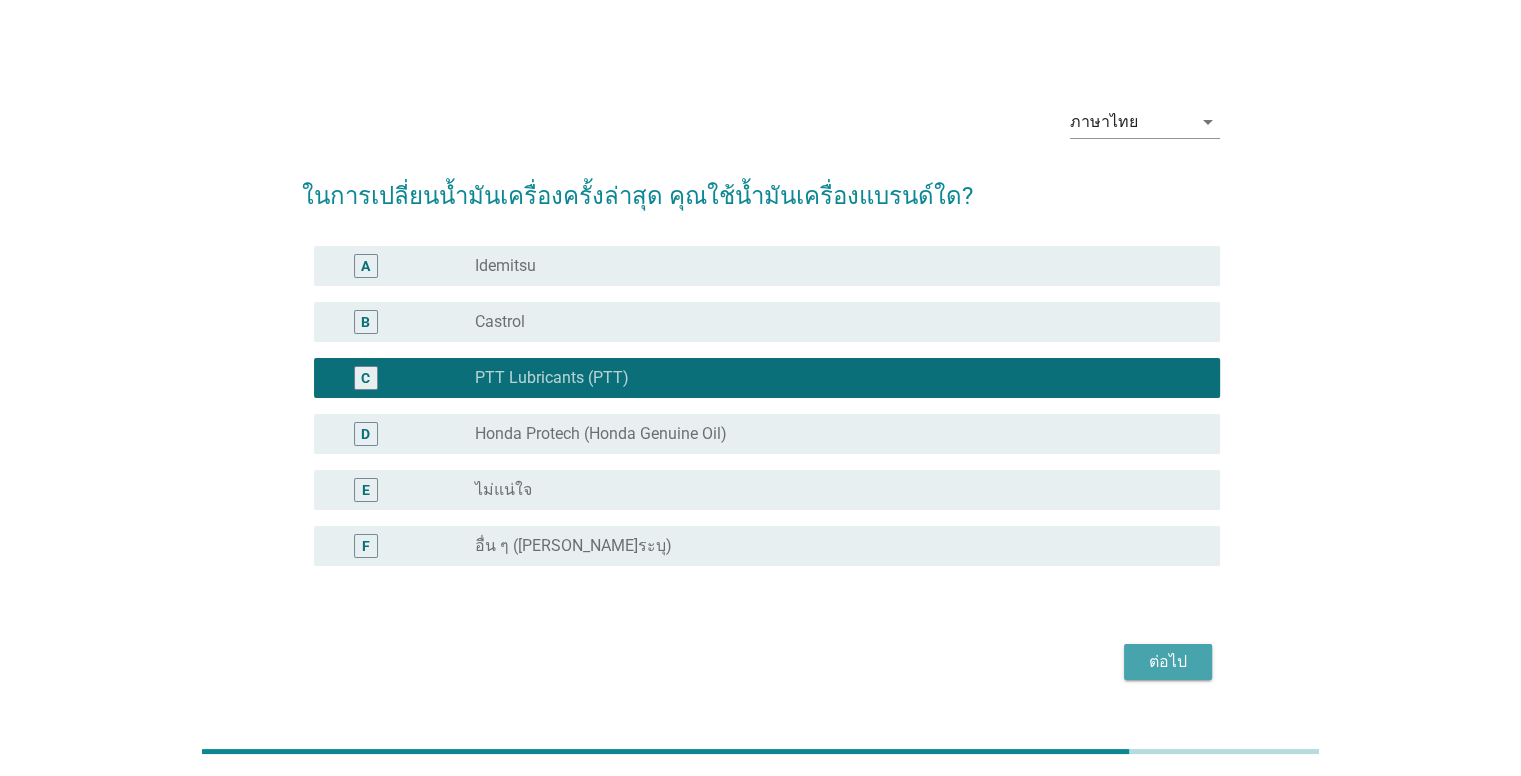 click on "ต่อไป" at bounding box center [1168, 662] 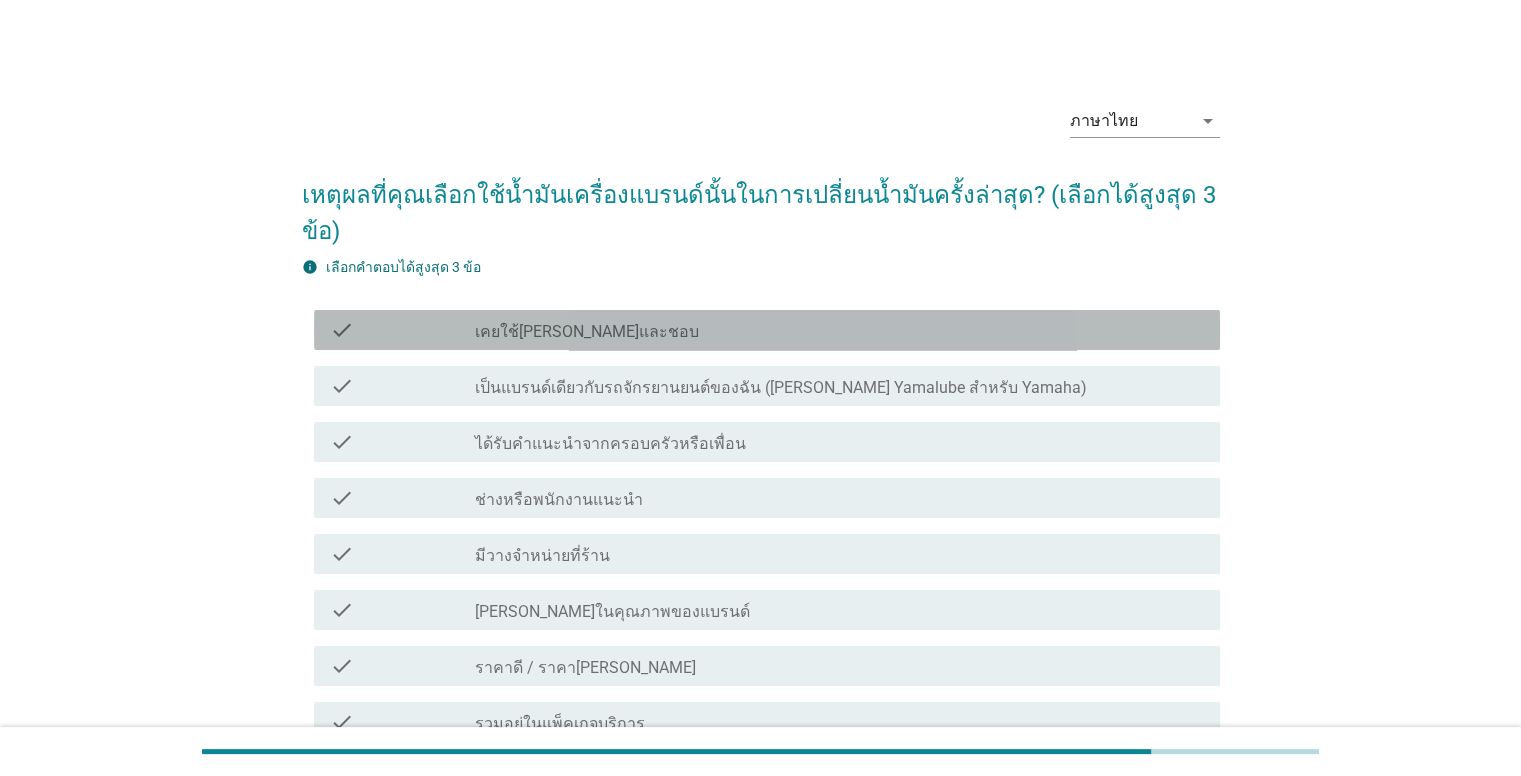 click on "check_box_outline_blank เคยใช้[PERSON_NAME]และชอบ" at bounding box center (839, 330) 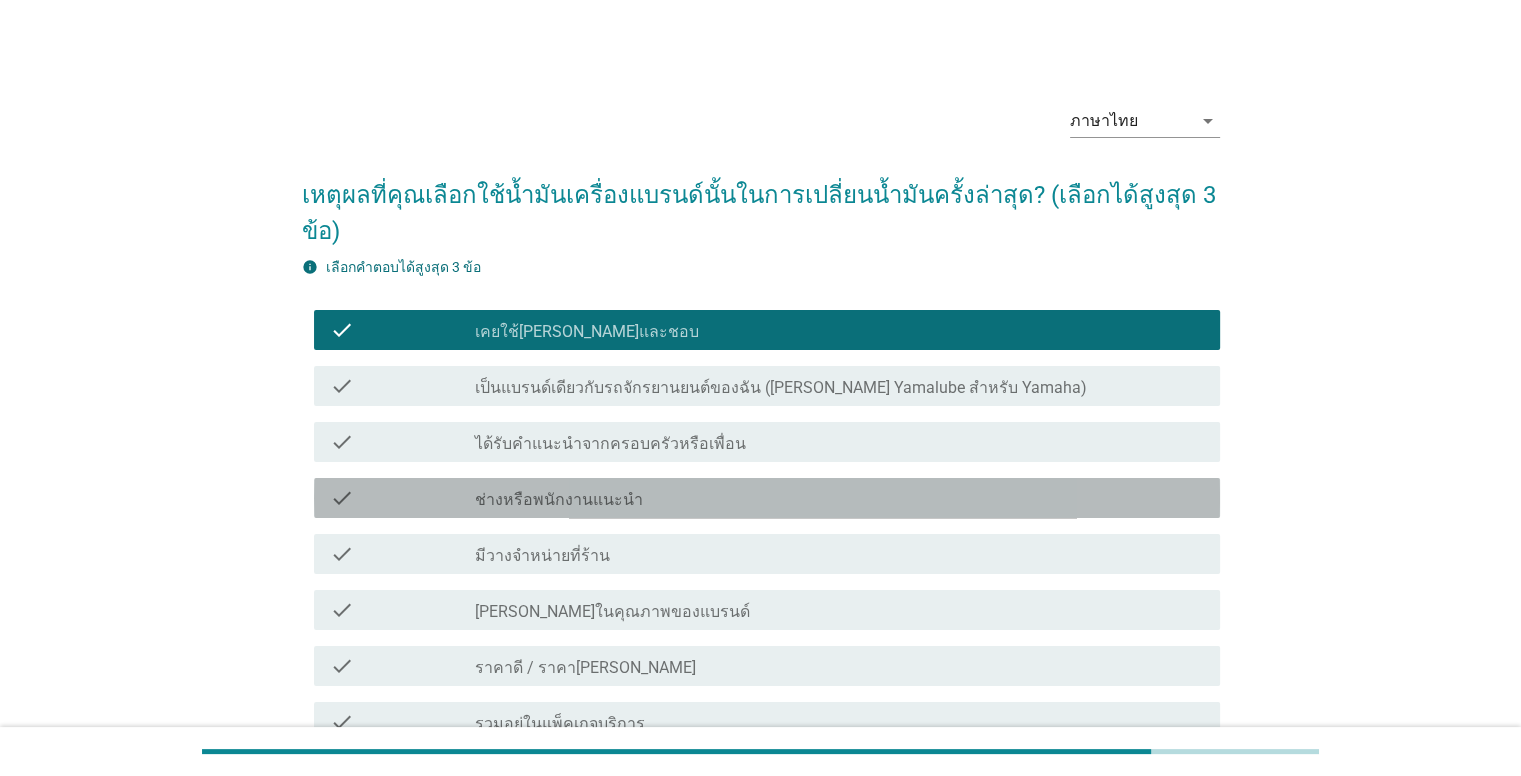 click on "check_box_outline_blank ช่างหรือพนักงานแนะนำ" at bounding box center [839, 498] 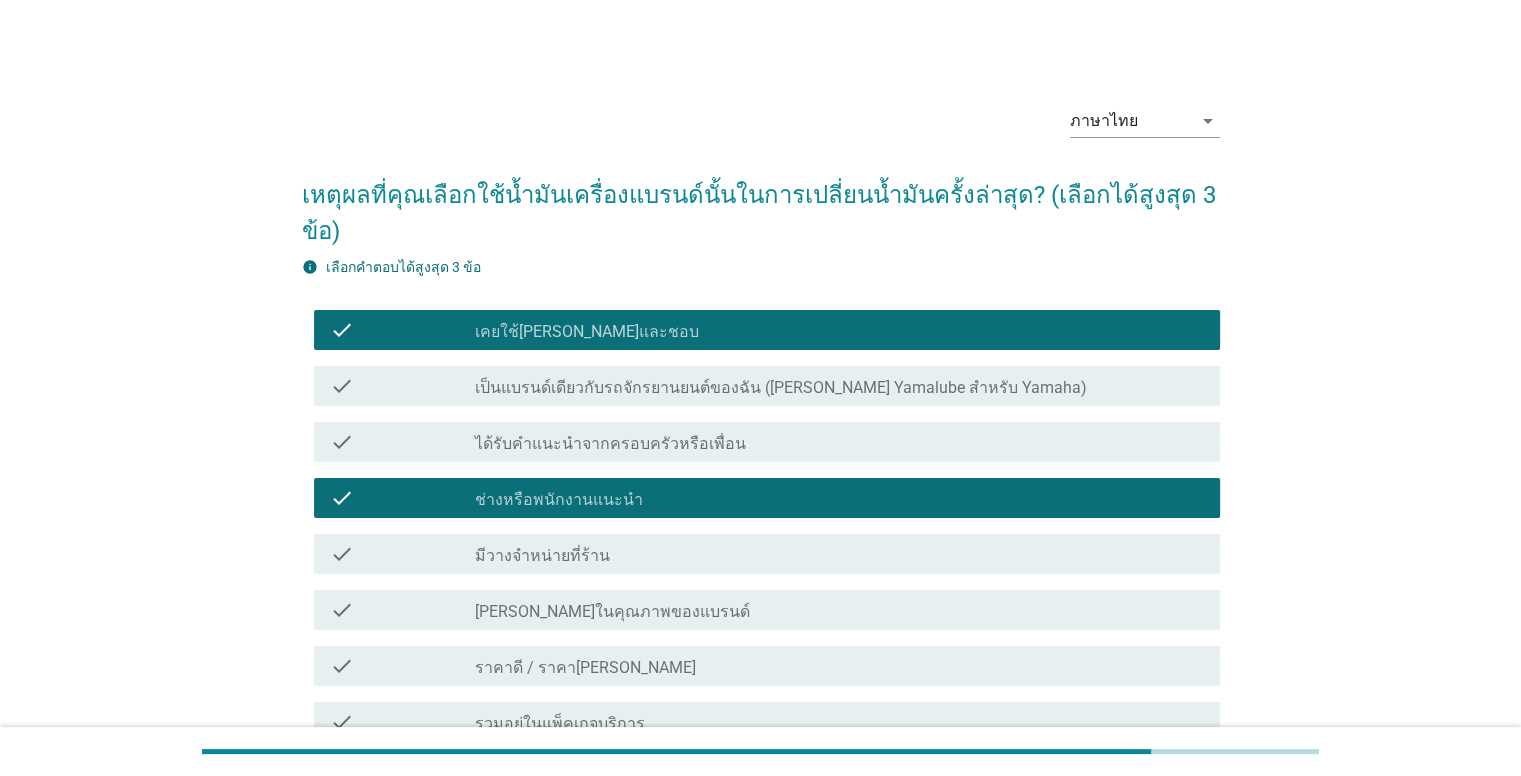 click on "ราคาดี / ราคา[PERSON_NAME]" at bounding box center [585, 668] 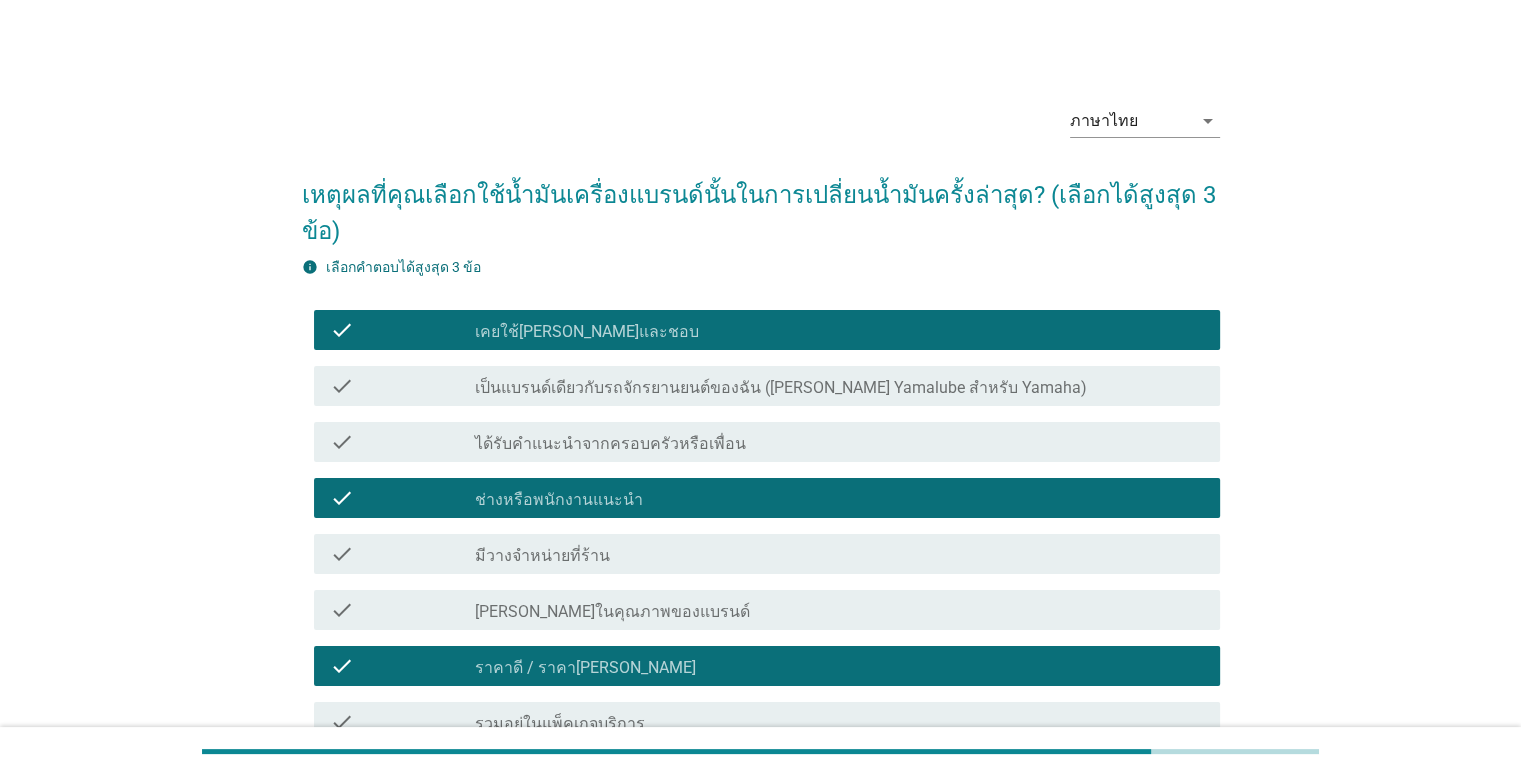 scroll, scrollTop: 304, scrollLeft: 0, axis: vertical 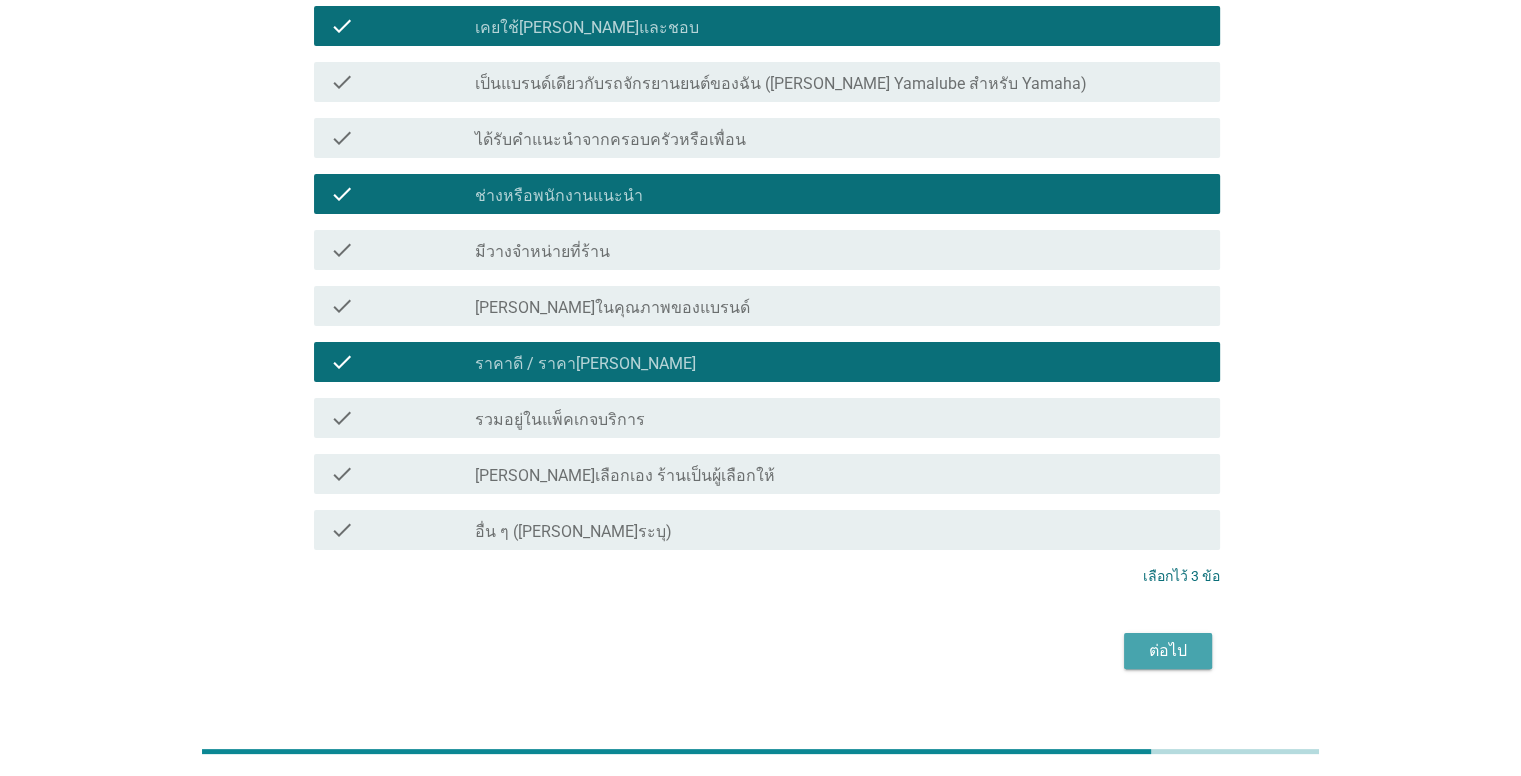 click on "ต่อไป" at bounding box center (1168, 651) 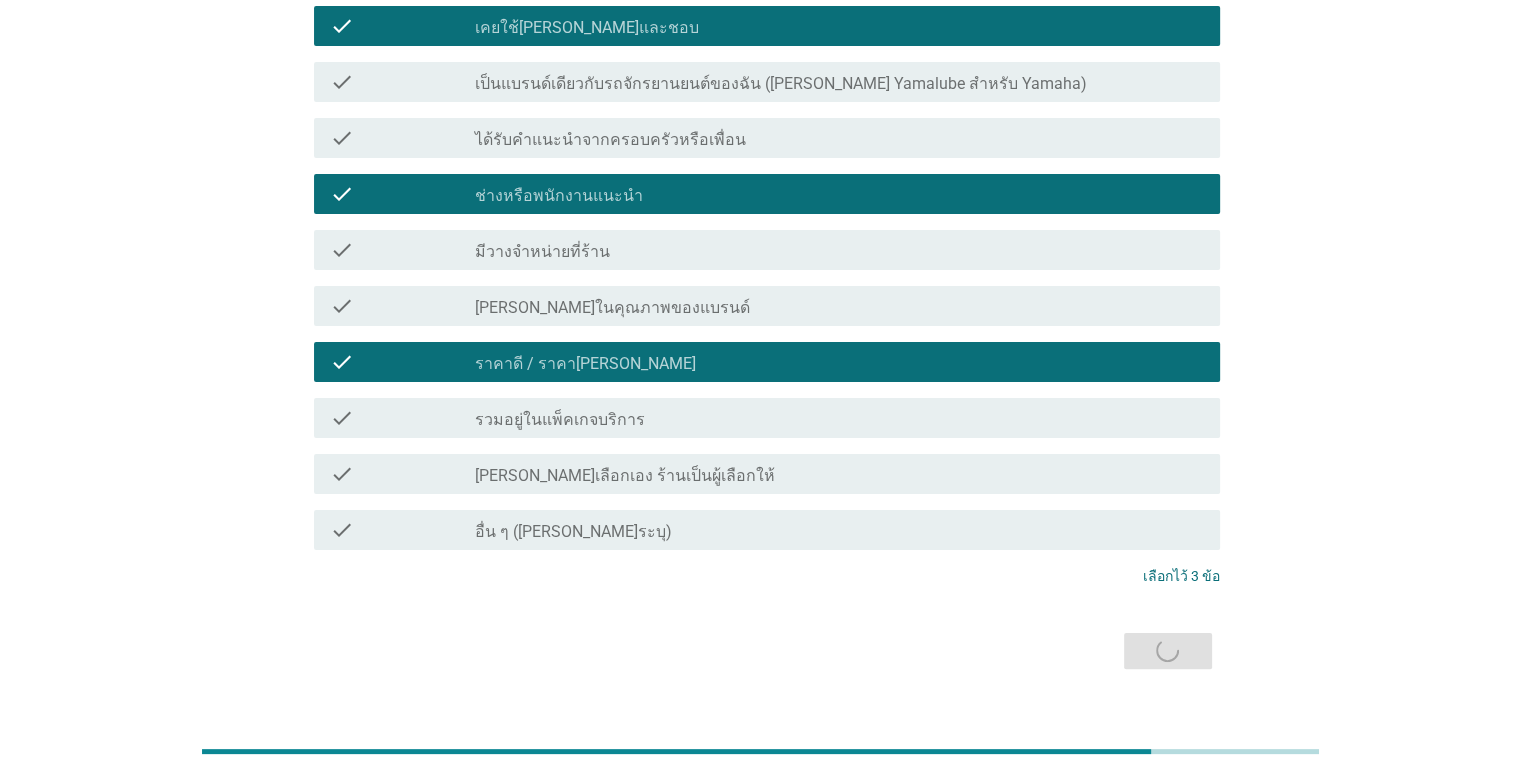 scroll, scrollTop: 0, scrollLeft: 0, axis: both 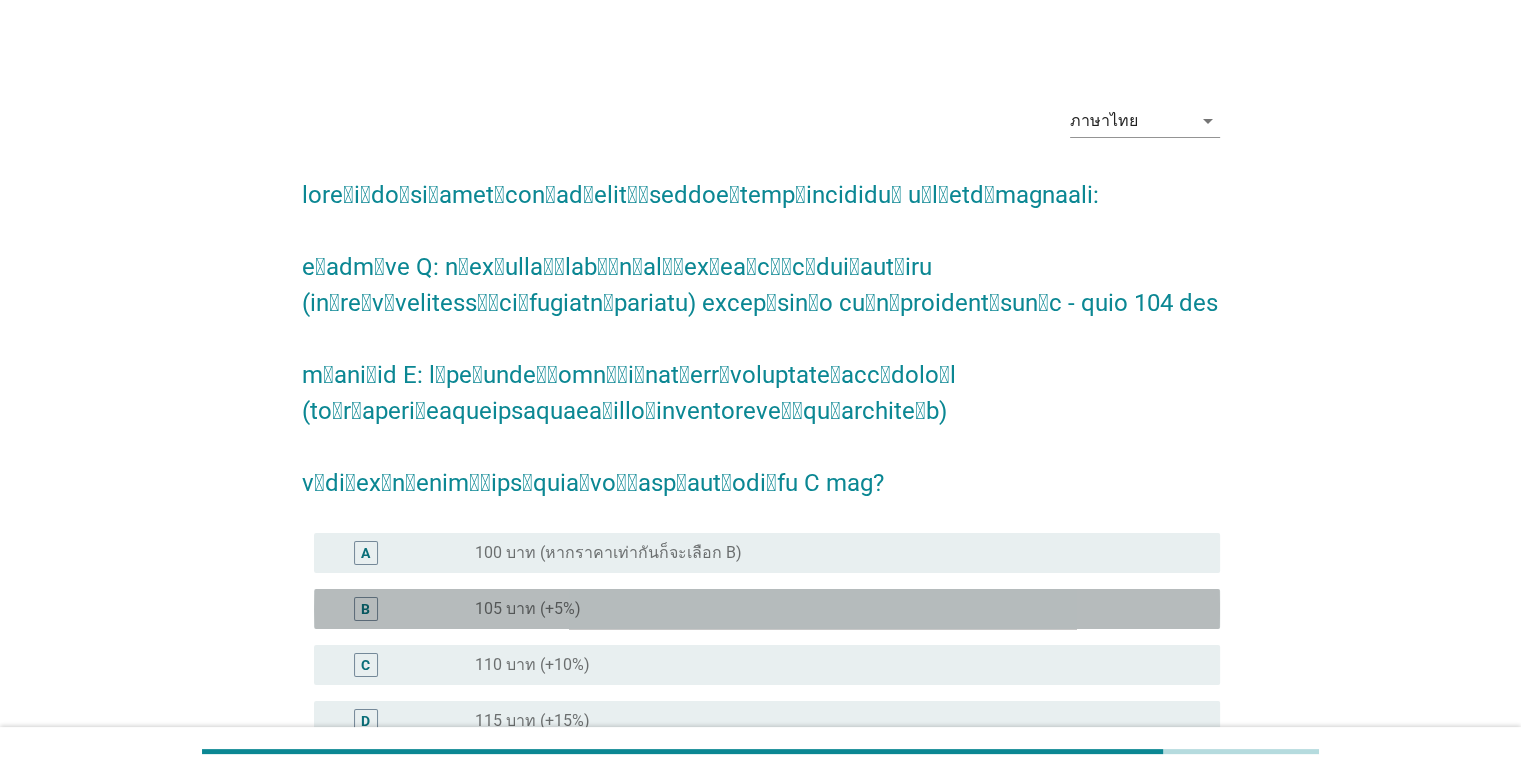 click on "radio_button_unchecked 105 บาท (+5%)" at bounding box center (831, 609) 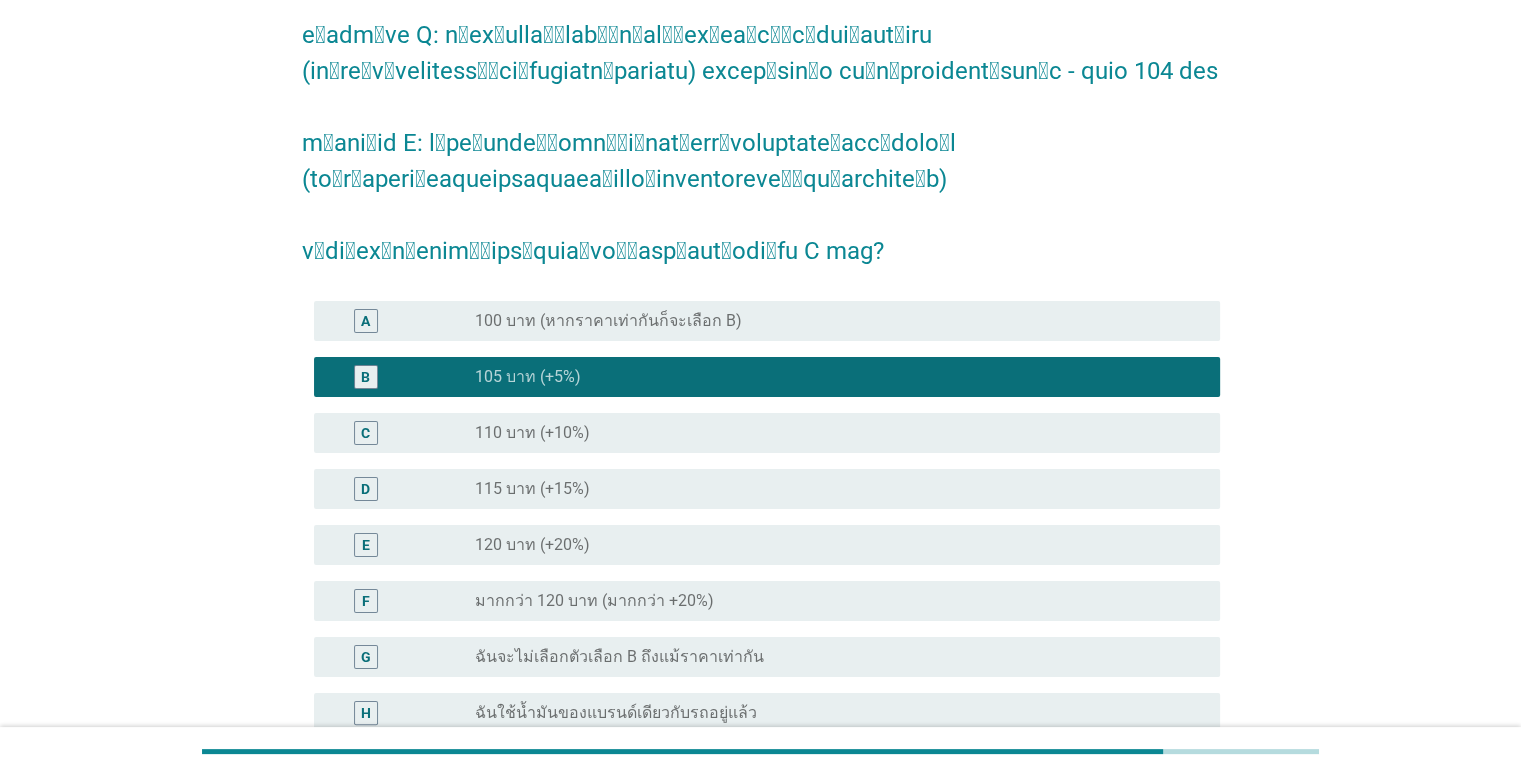 scroll, scrollTop: 240, scrollLeft: 0, axis: vertical 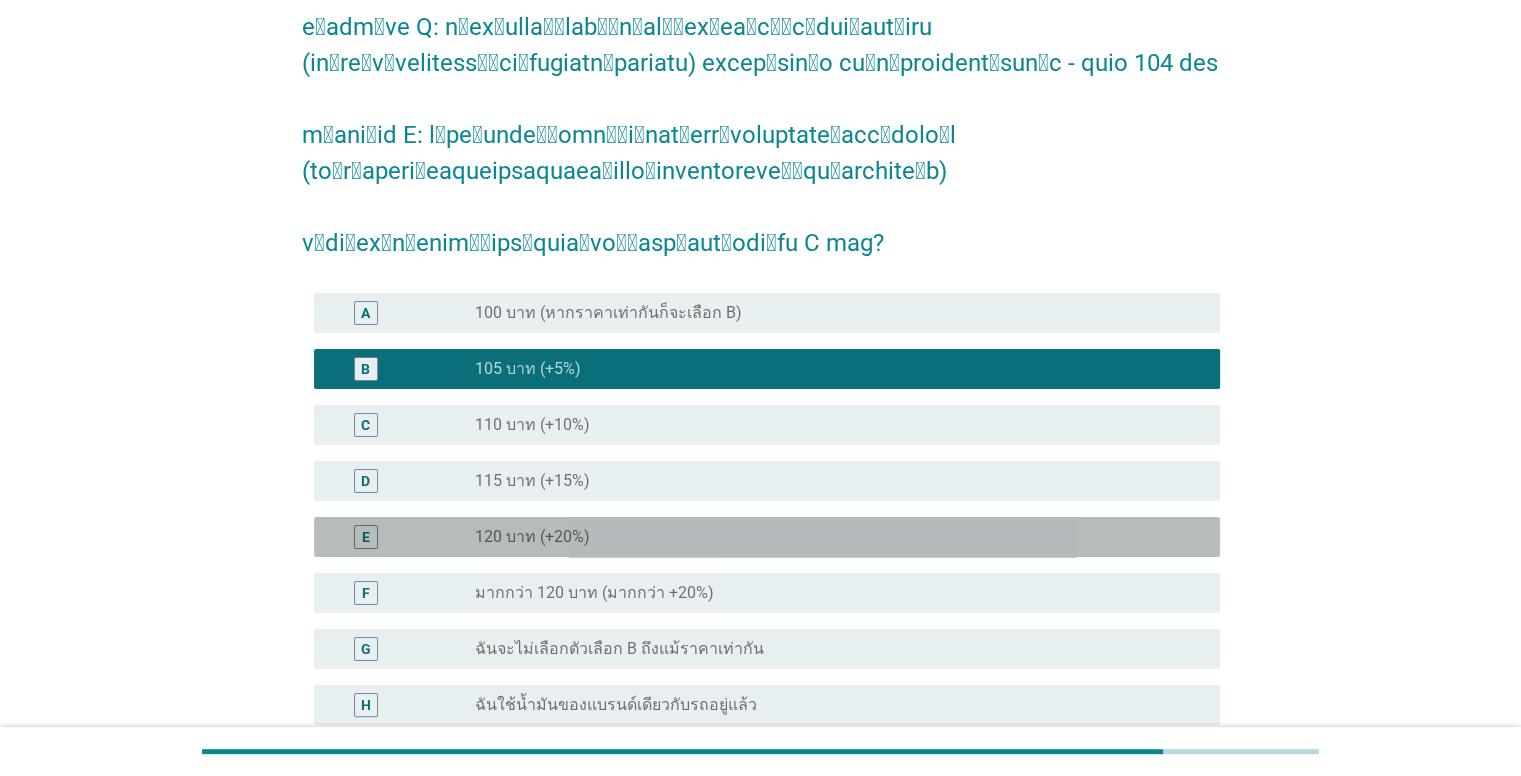 click on "120 บาท (+20%)" at bounding box center (532, 537) 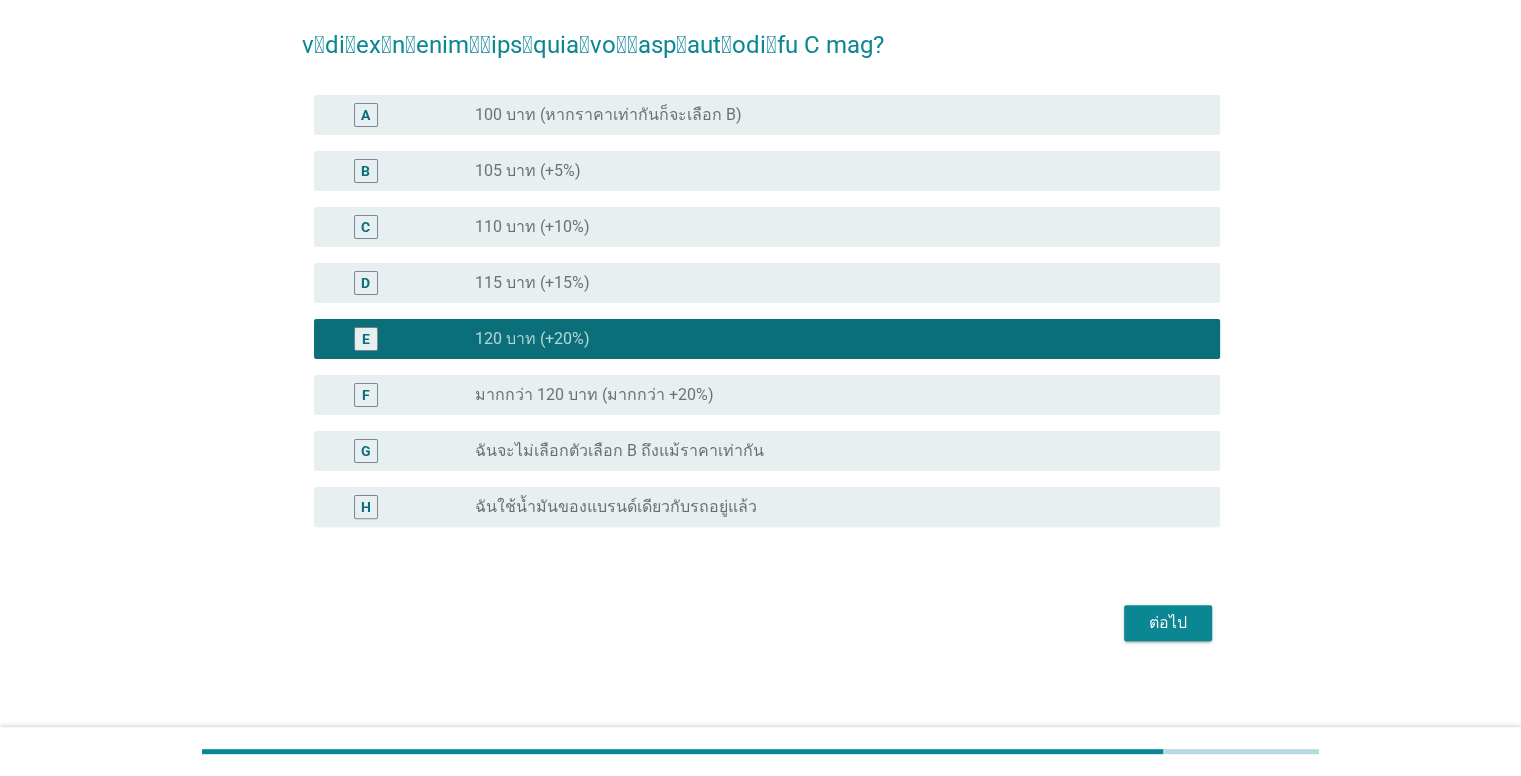 scroll, scrollTop: 446, scrollLeft: 0, axis: vertical 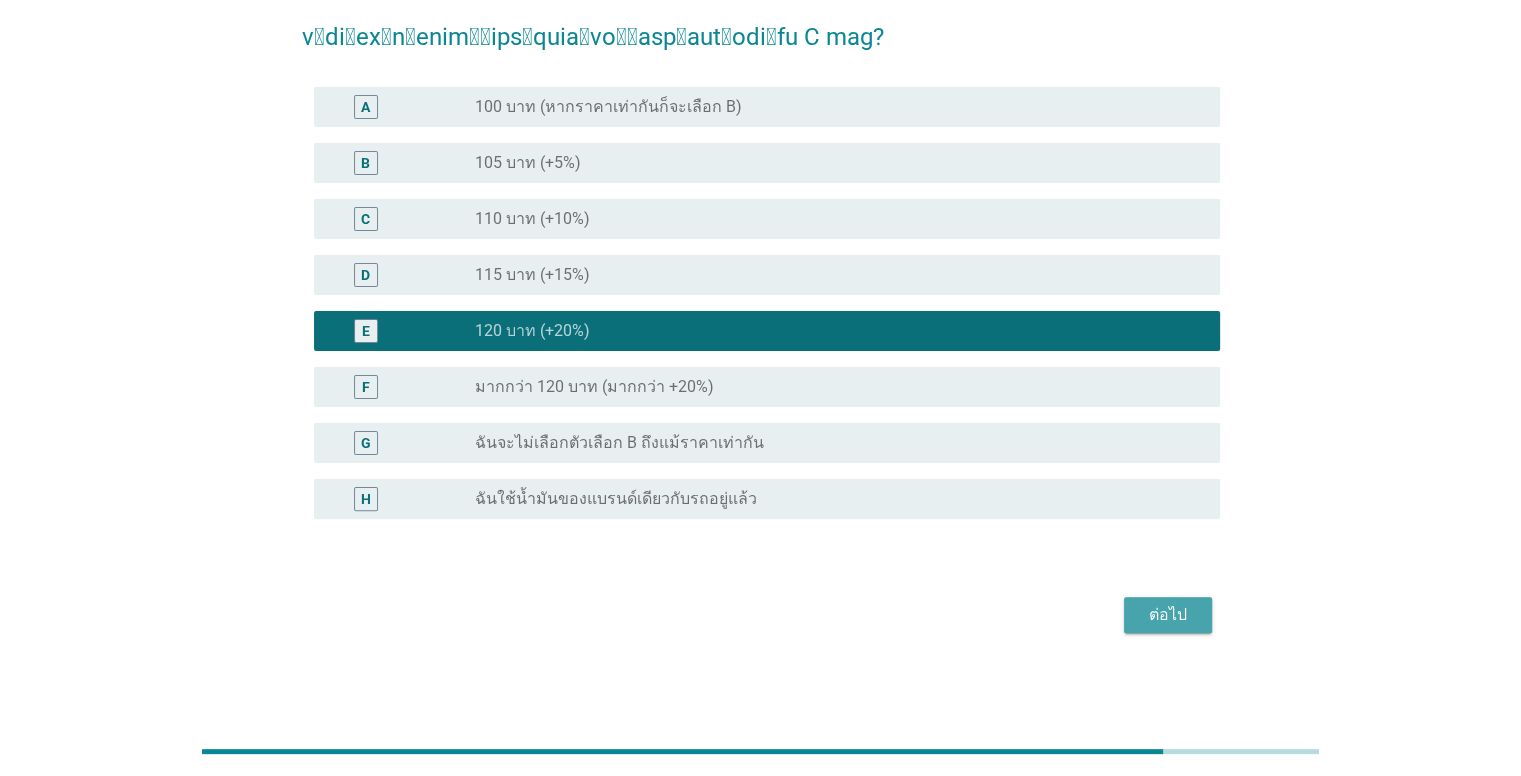 click on "ต่อไป" at bounding box center (1168, 615) 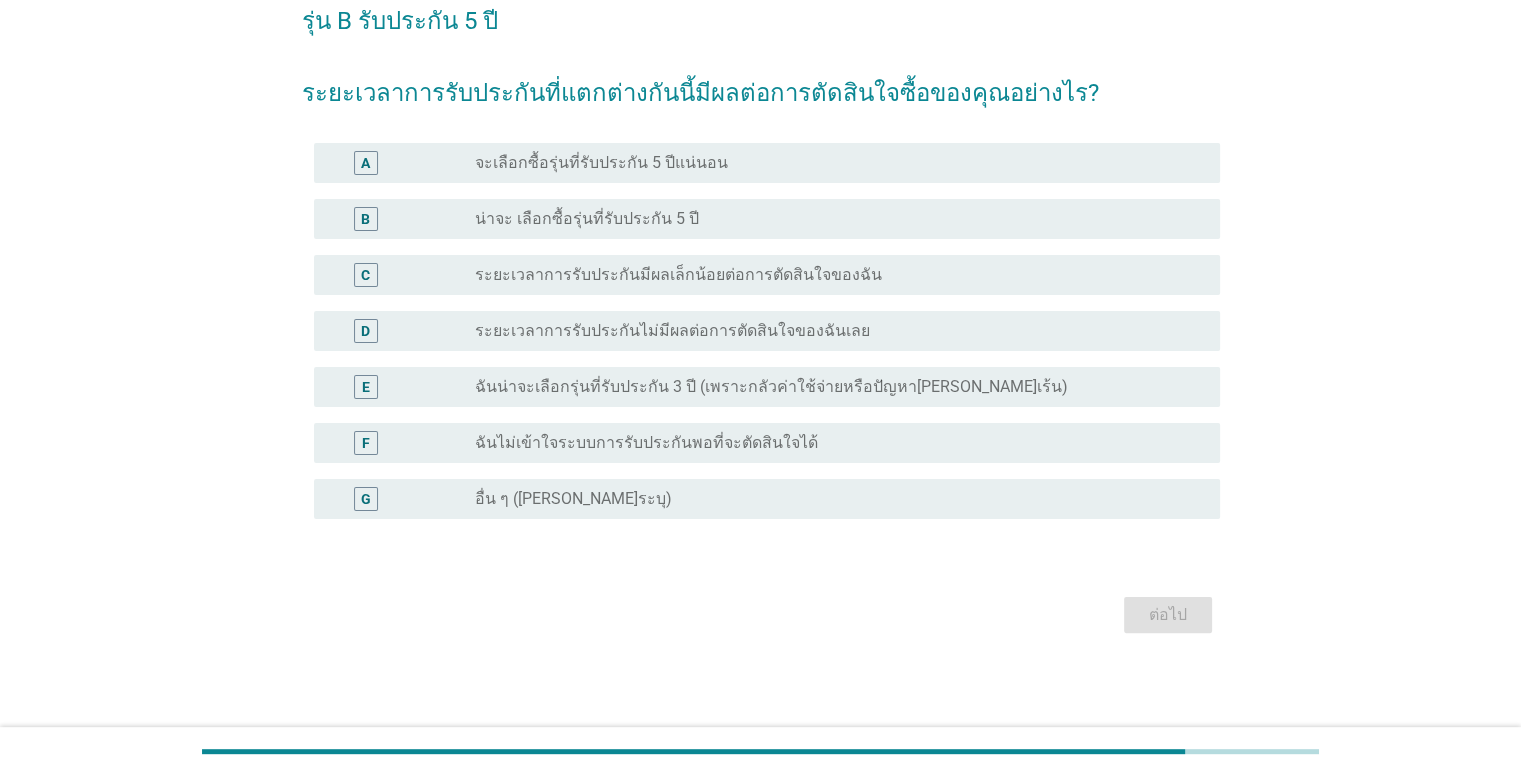 scroll, scrollTop: 0, scrollLeft: 0, axis: both 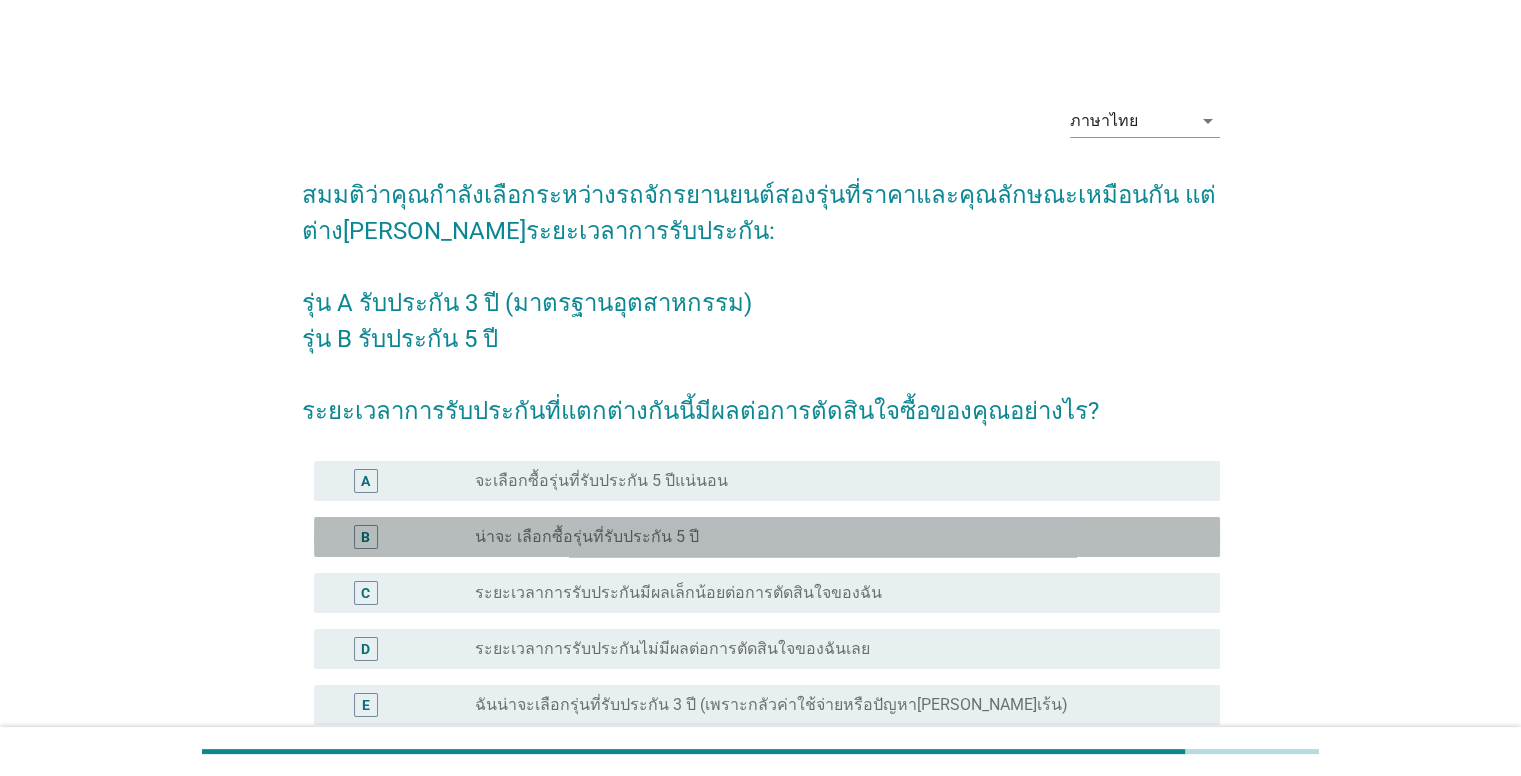 click on "radio_button_unchecked น่าจะ เลือกซื้อรุ่นที่รับประกัน 5 ปี" at bounding box center (831, 537) 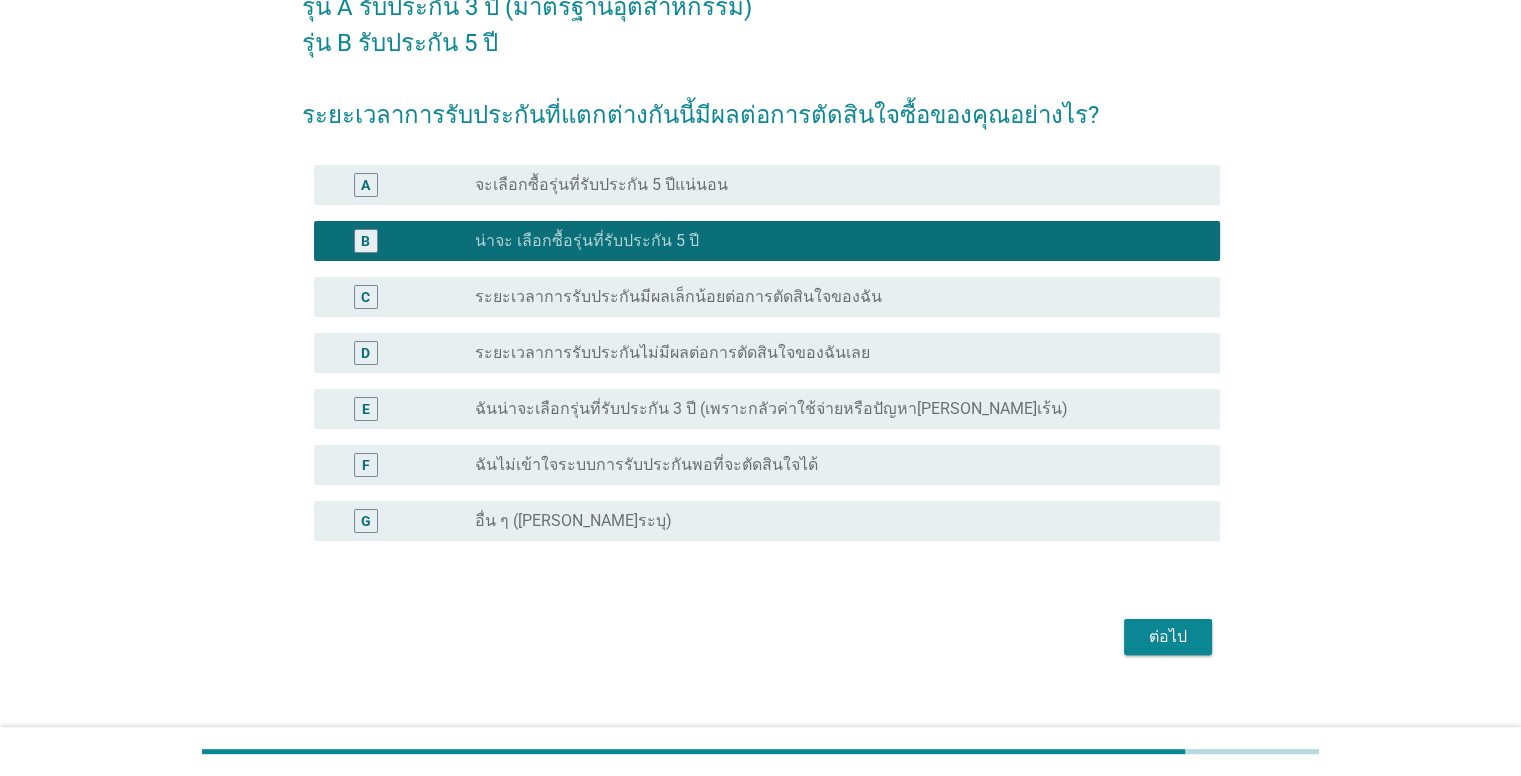 scroll, scrollTop: 318, scrollLeft: 0, axis: vertical 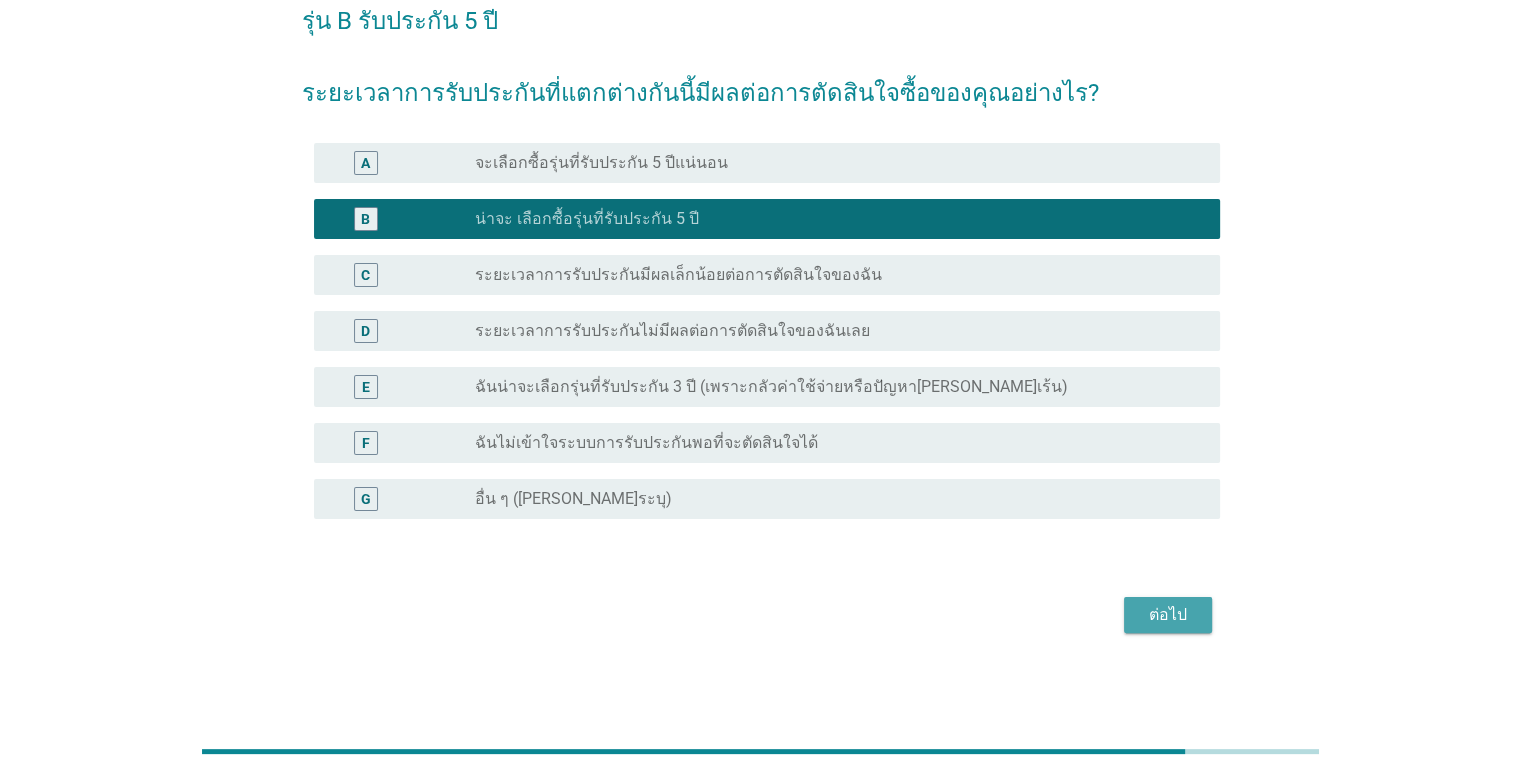 click on "ต่อไป" at bounding box center [1168, 615] 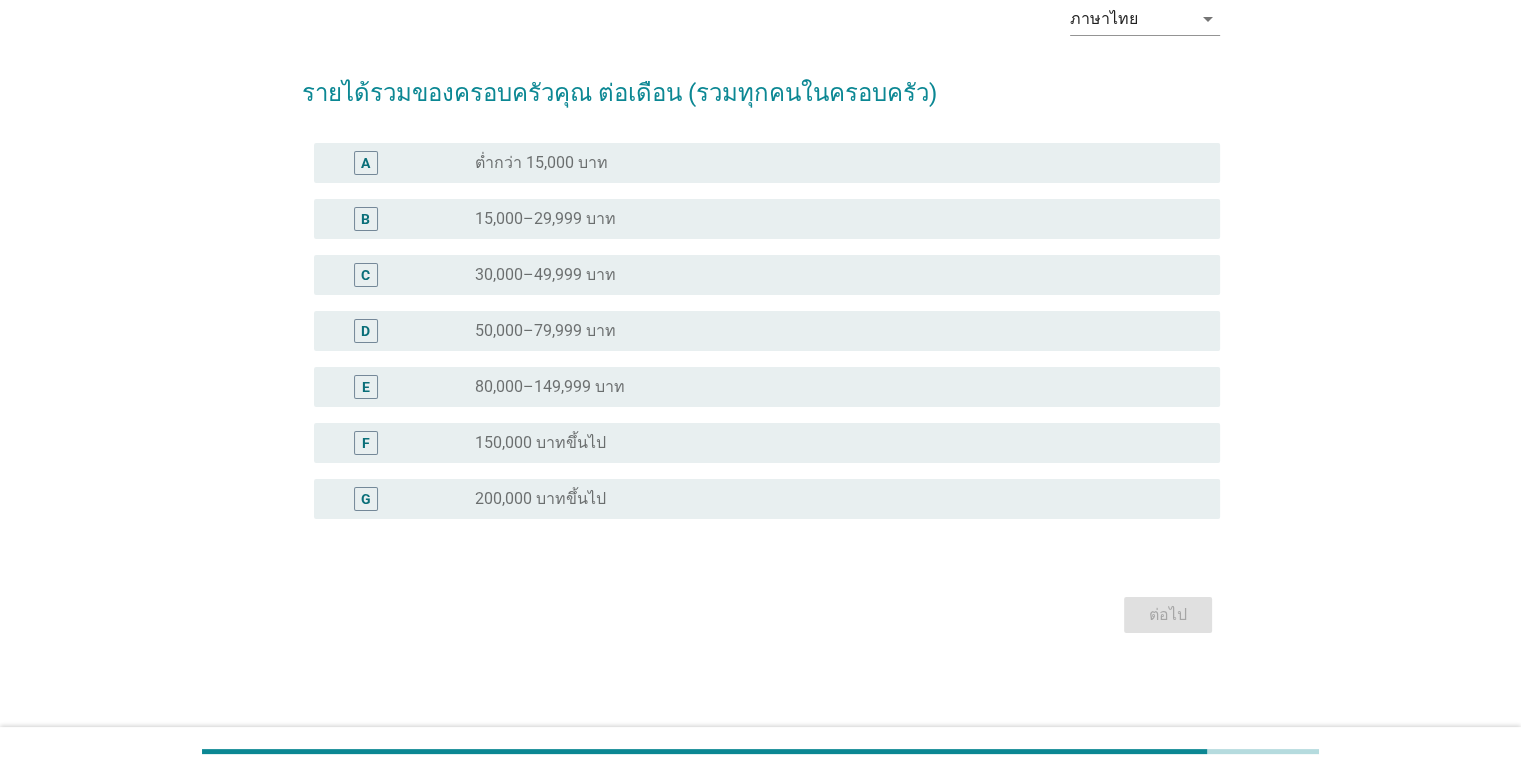 scroll, scrollTop: 0, scrollLeft: 0, axis: both 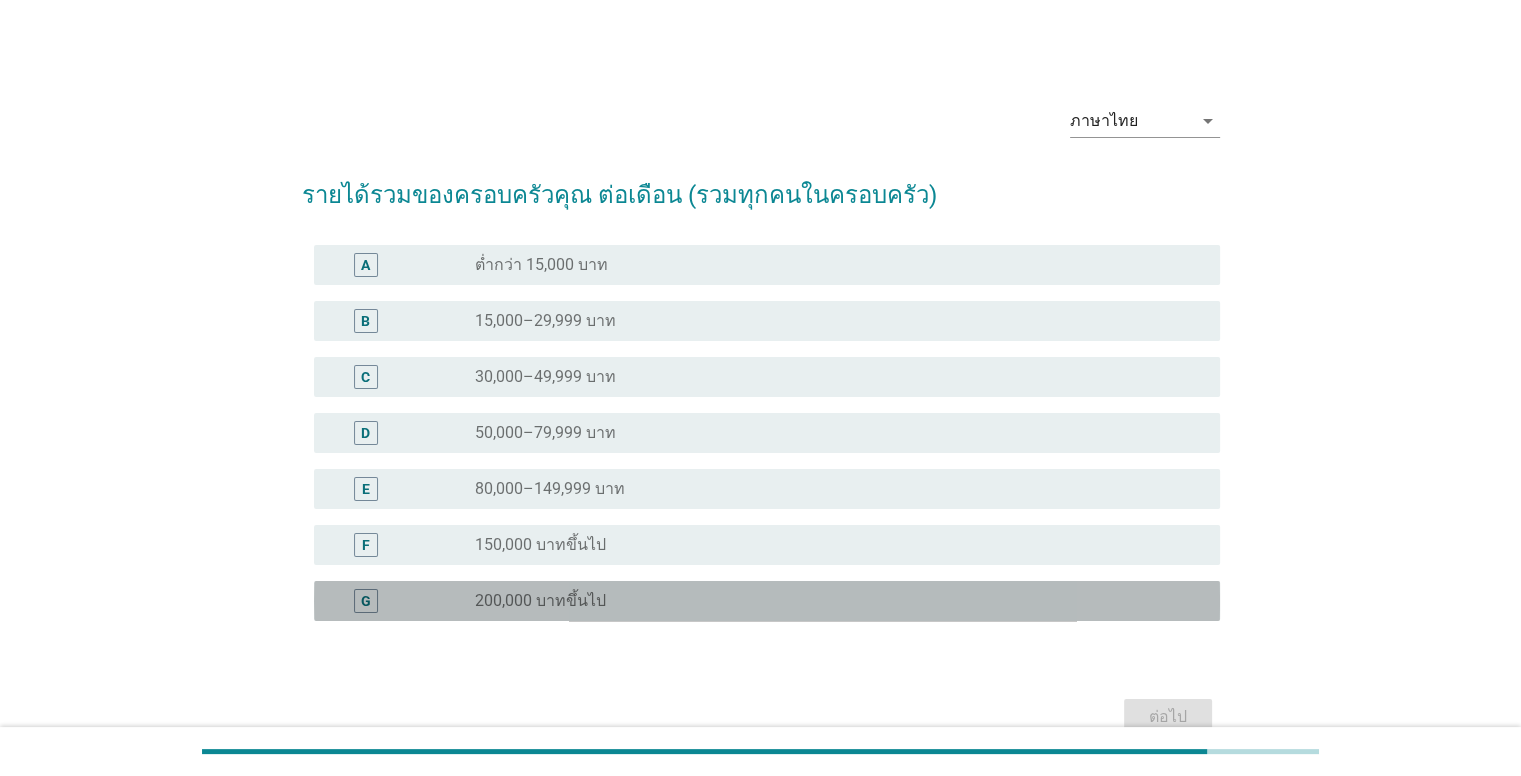 click on "radio_button_unchecked 200,000 บาทขึ้นไป" at bounding box center [831, 601] 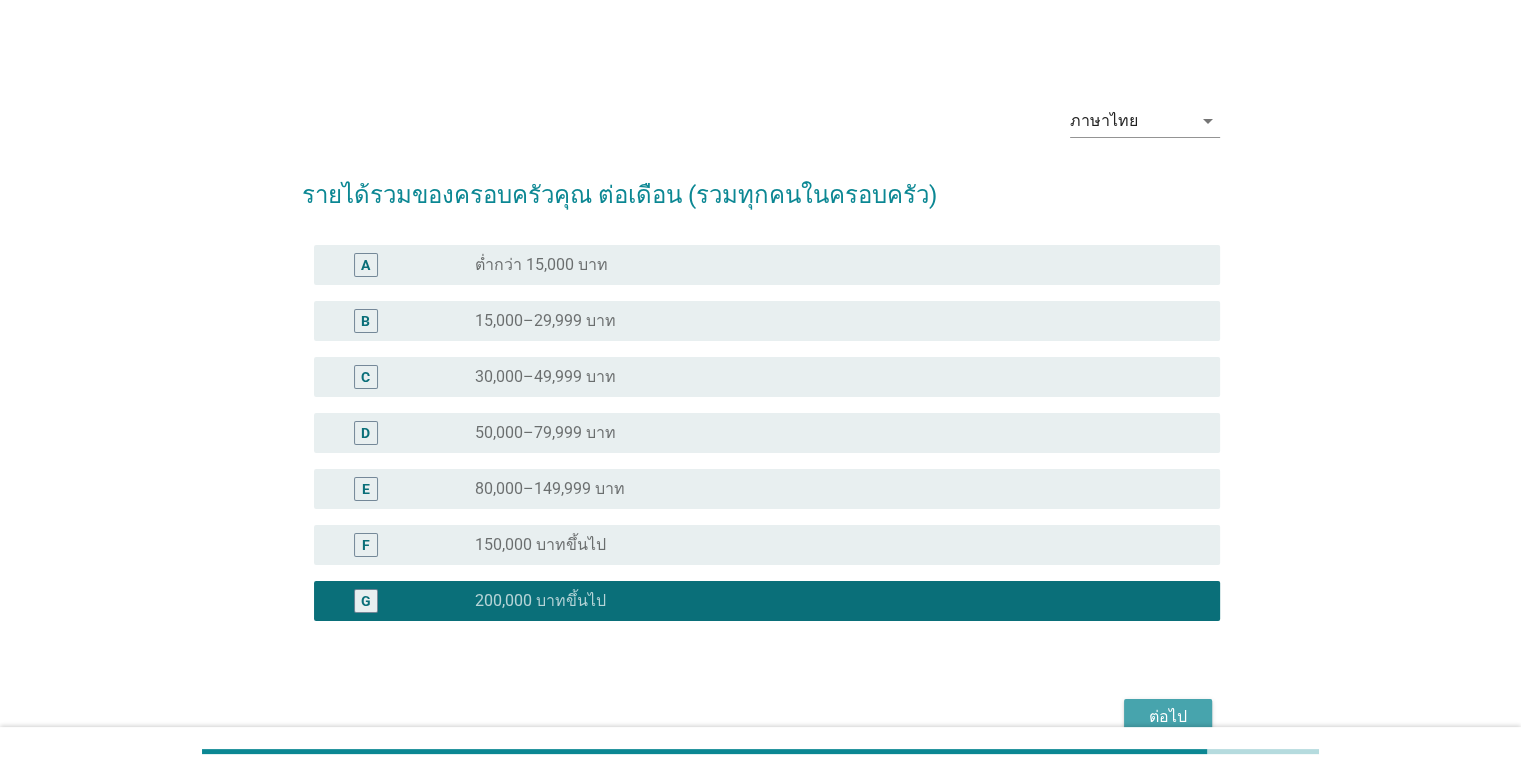 click on "ต่อไป" at bounding box center [1168, 717] 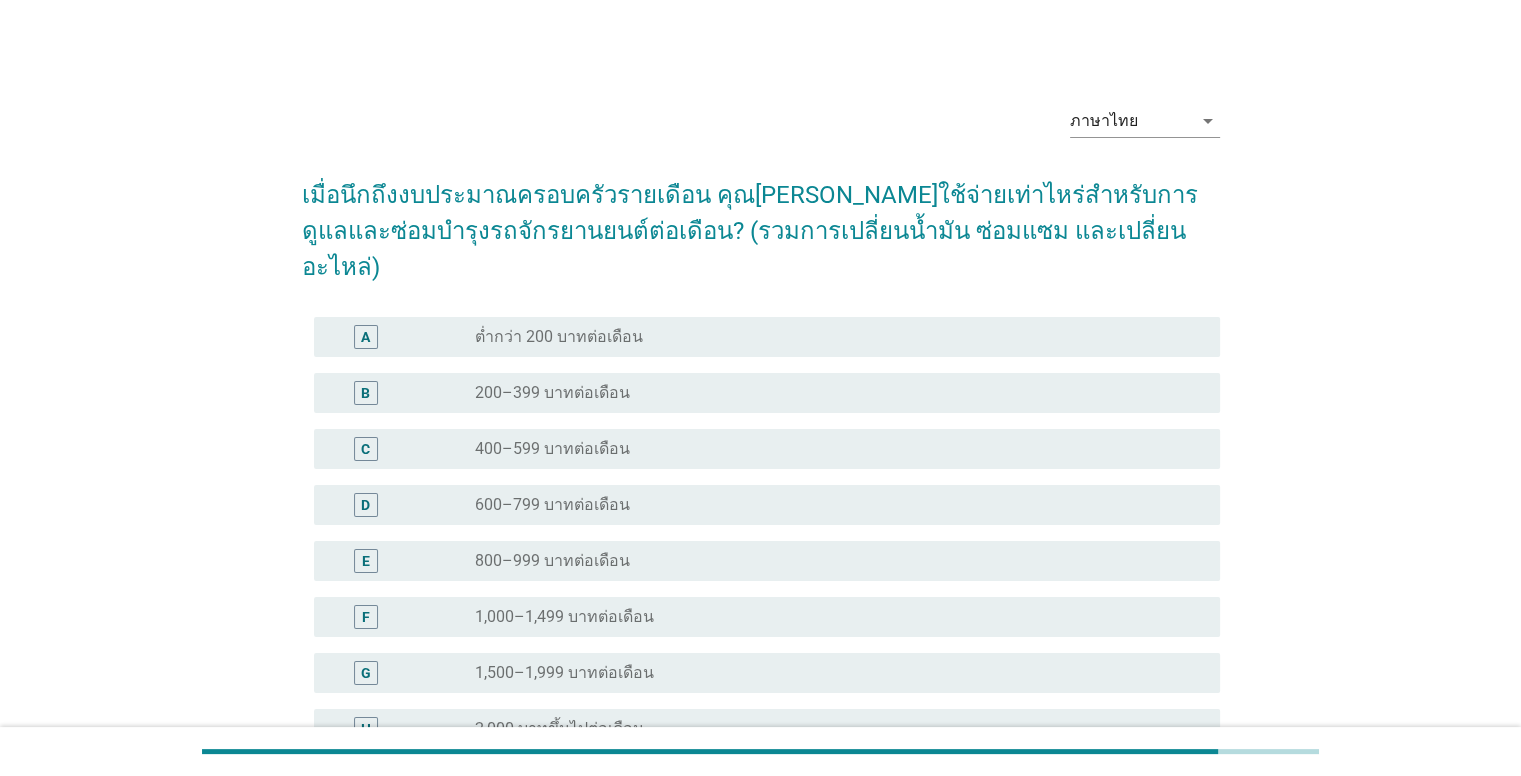 click on "radio_button_unchecked 1,500–1,999 บาทต่อเดือน" at bounding box center [831, 673] 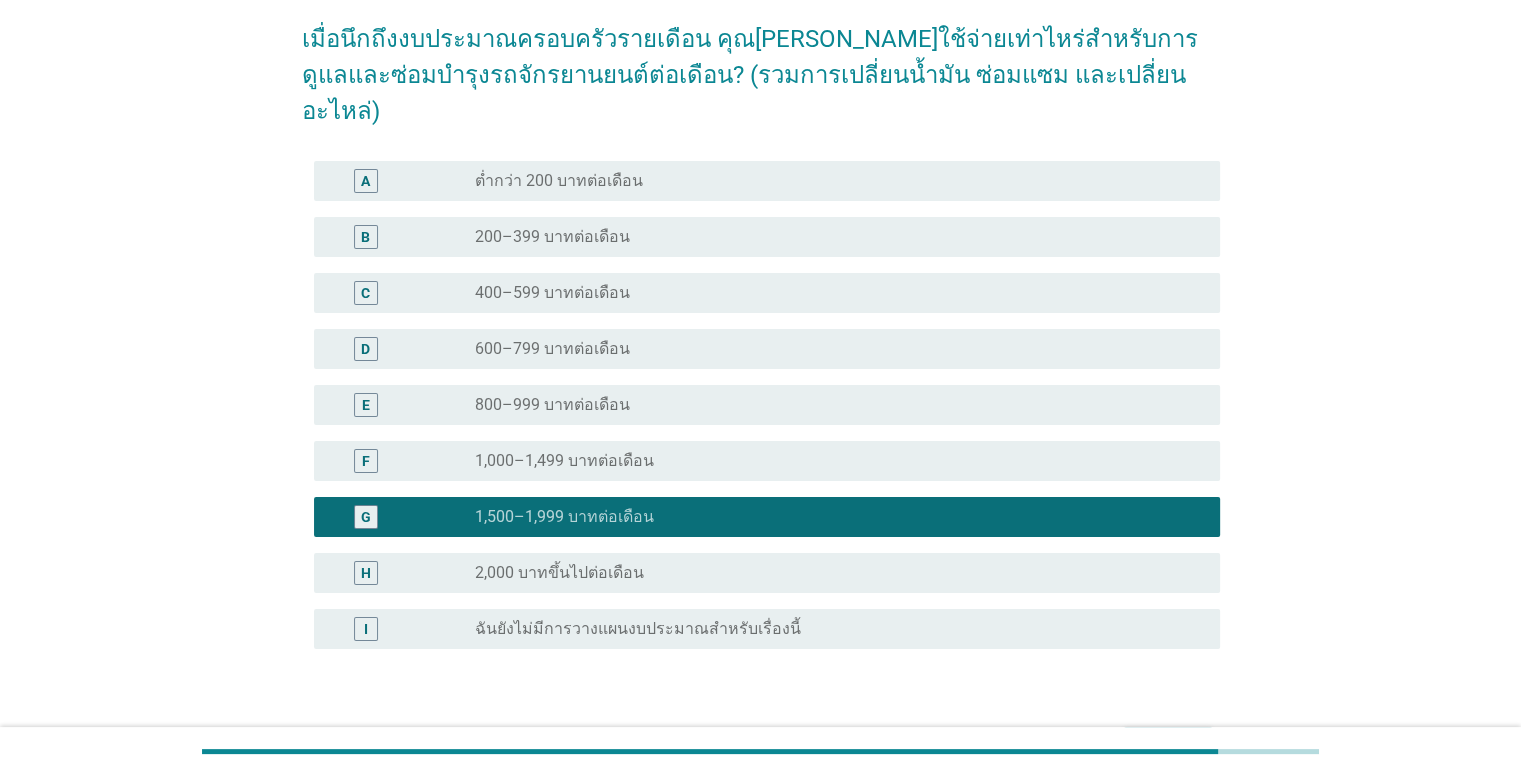 scroll, scrollTop: 250, scrollLeft: 0, axis: vertical 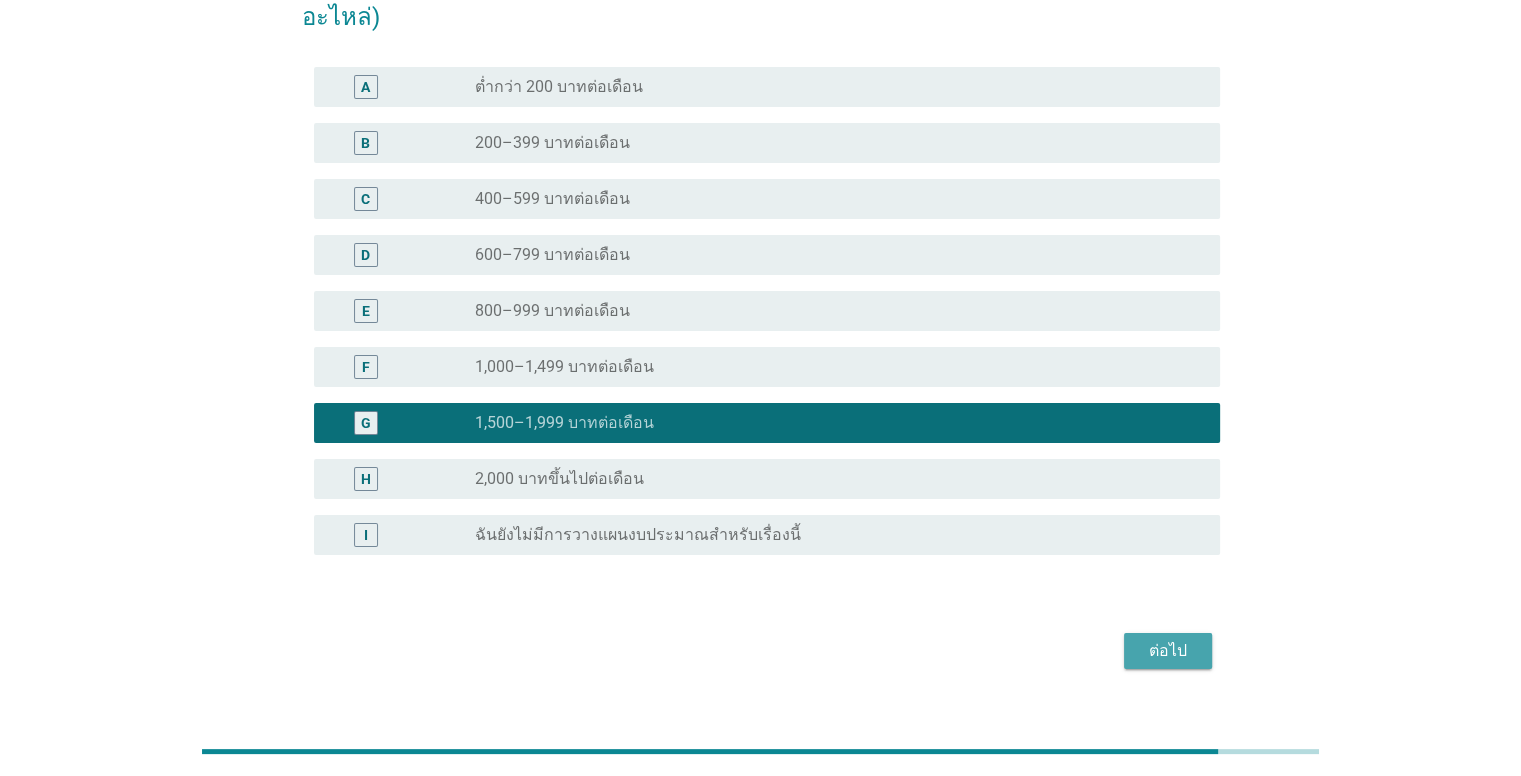 click on "ต่อไป" at bounding box center [1168, 651] 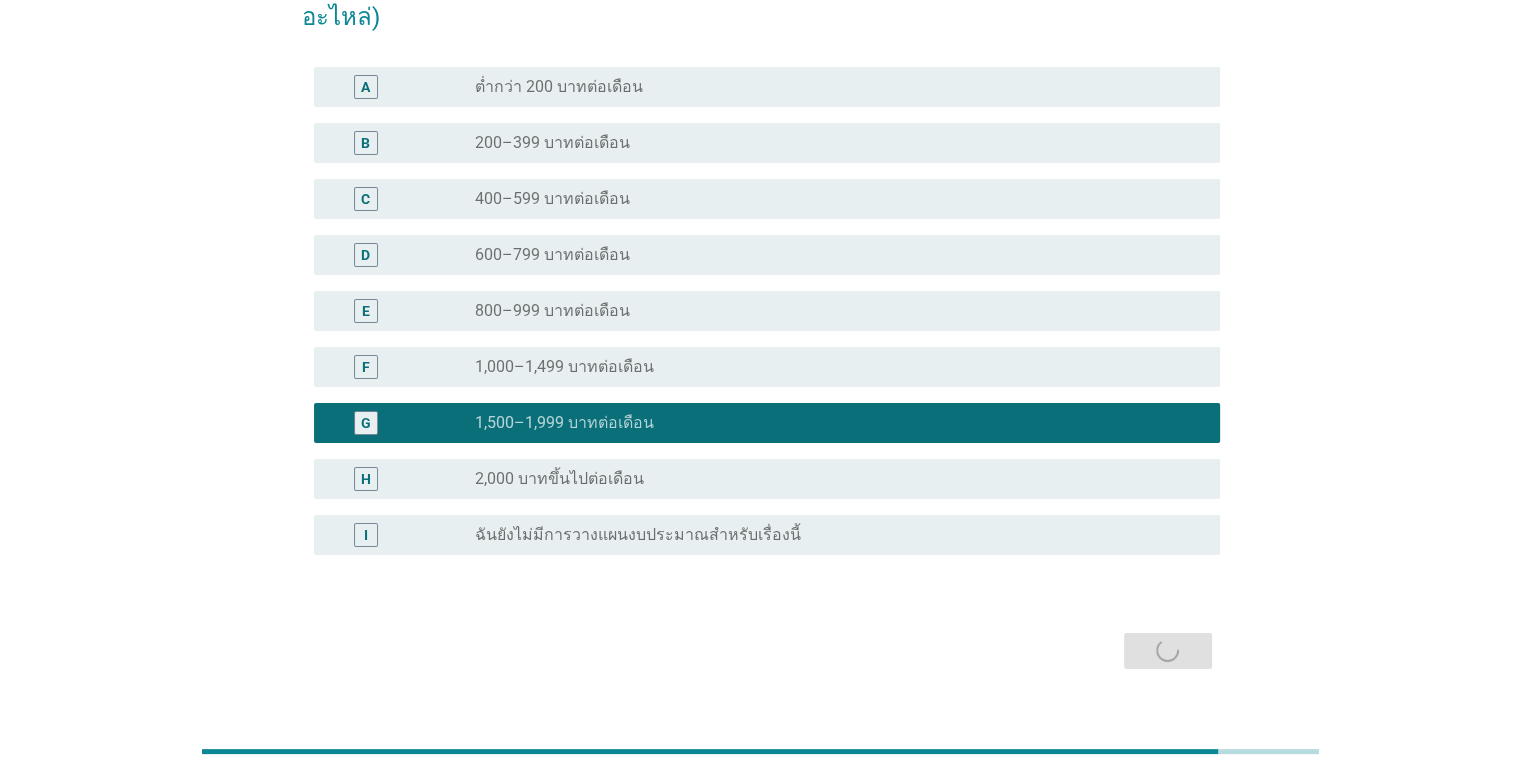 scroll, scrollTop: 0, scrollLeft: 0, axis: both 